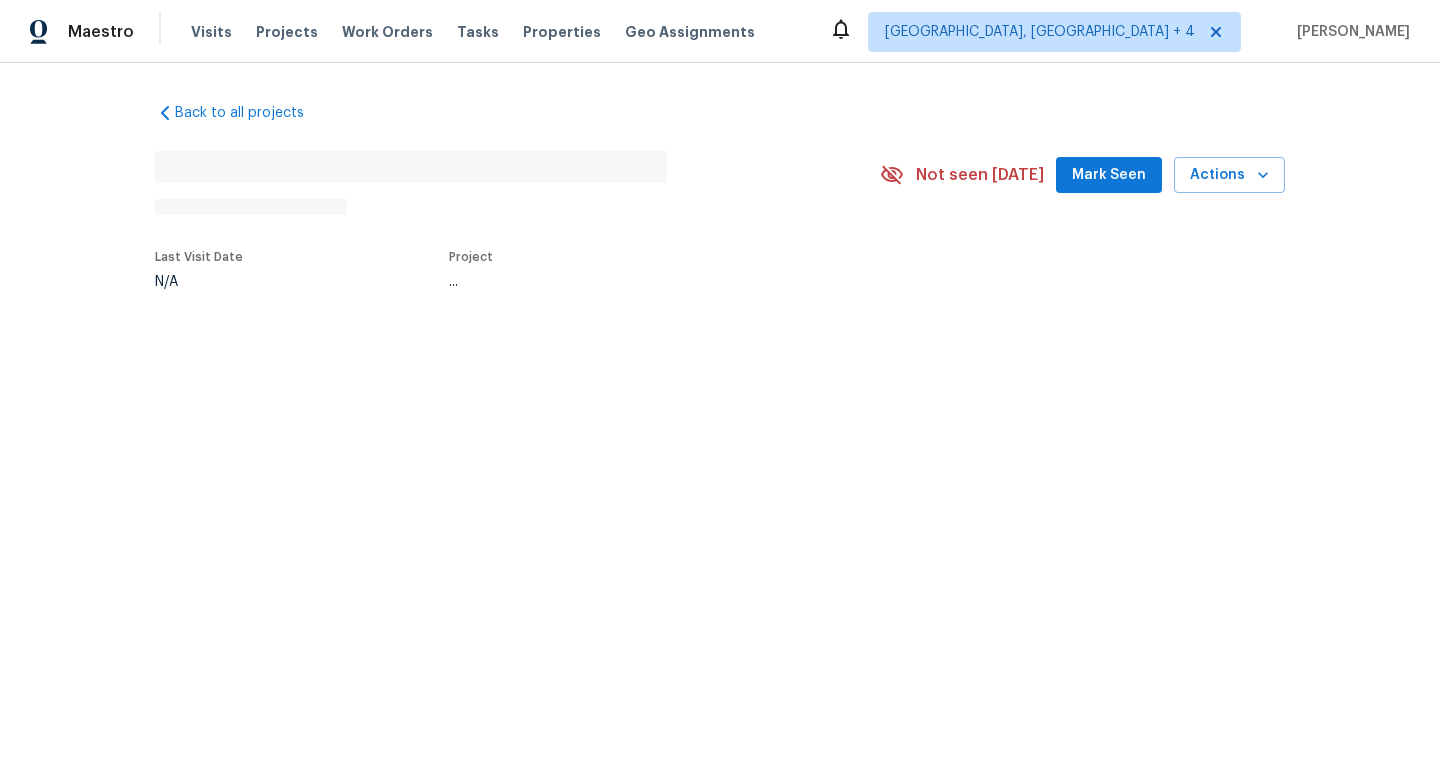 scroll, scrollTop: 0, scrollLeft: 0, axis: both 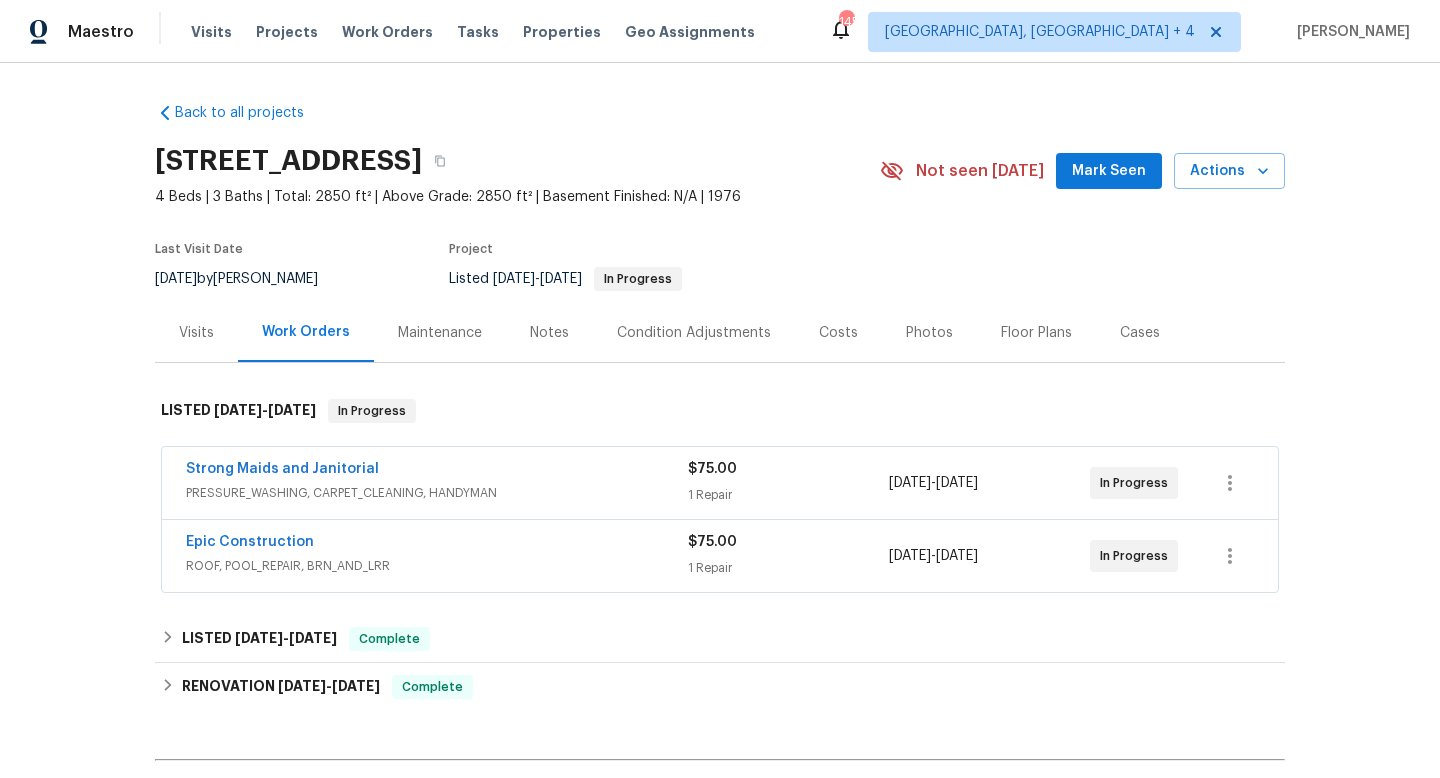 click on "Visits" at bounding box center (196, 333) 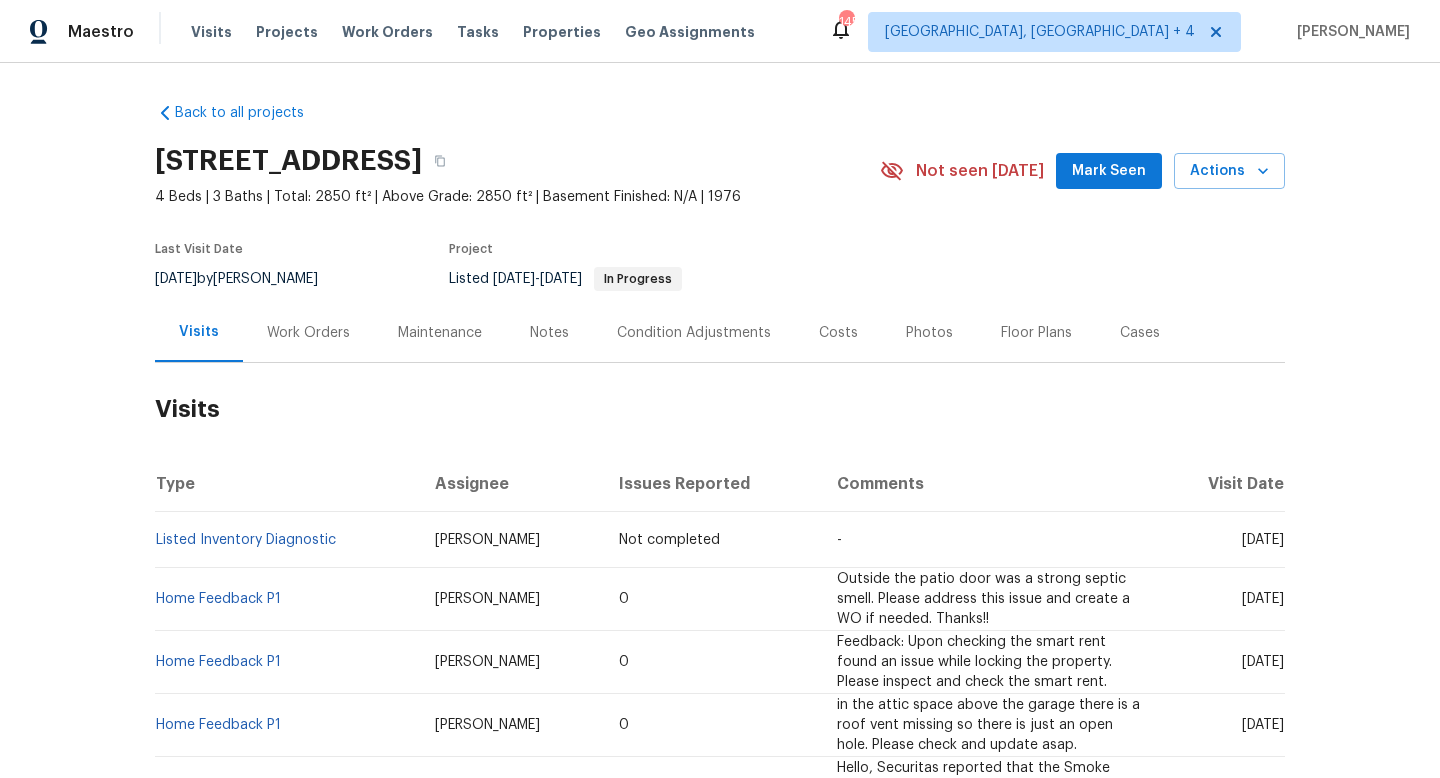 drag, startPoint x: 1208, startPoint y: 600, endPoint x: 1282, endPoint y: 602, distance: 74.02702 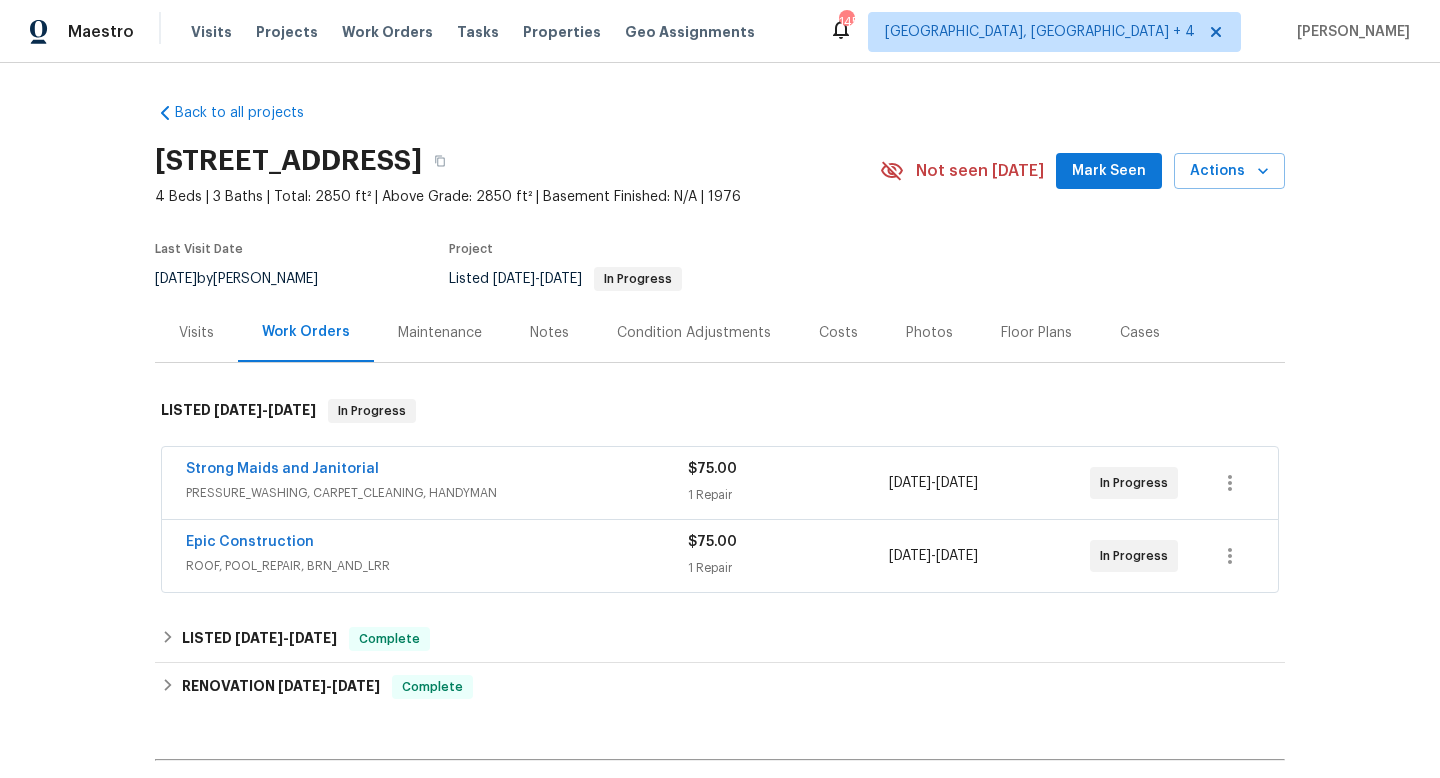 scroll, scrollTop: 102, scrollLeft: 0, axis: vertical 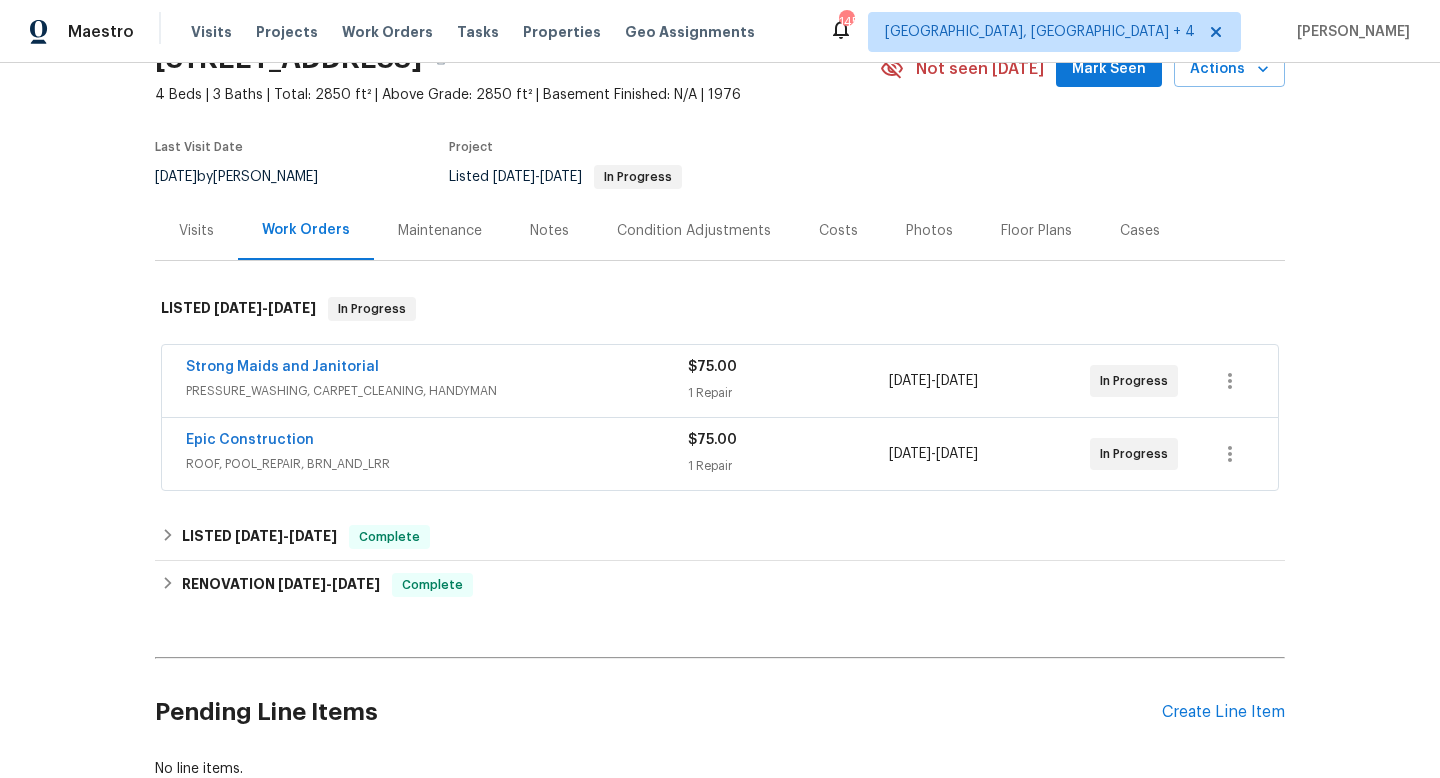 click on "PRESSURE_WASHING, CARPET_CLEANING, HANDYMAN" at bounding box center [437, 391] 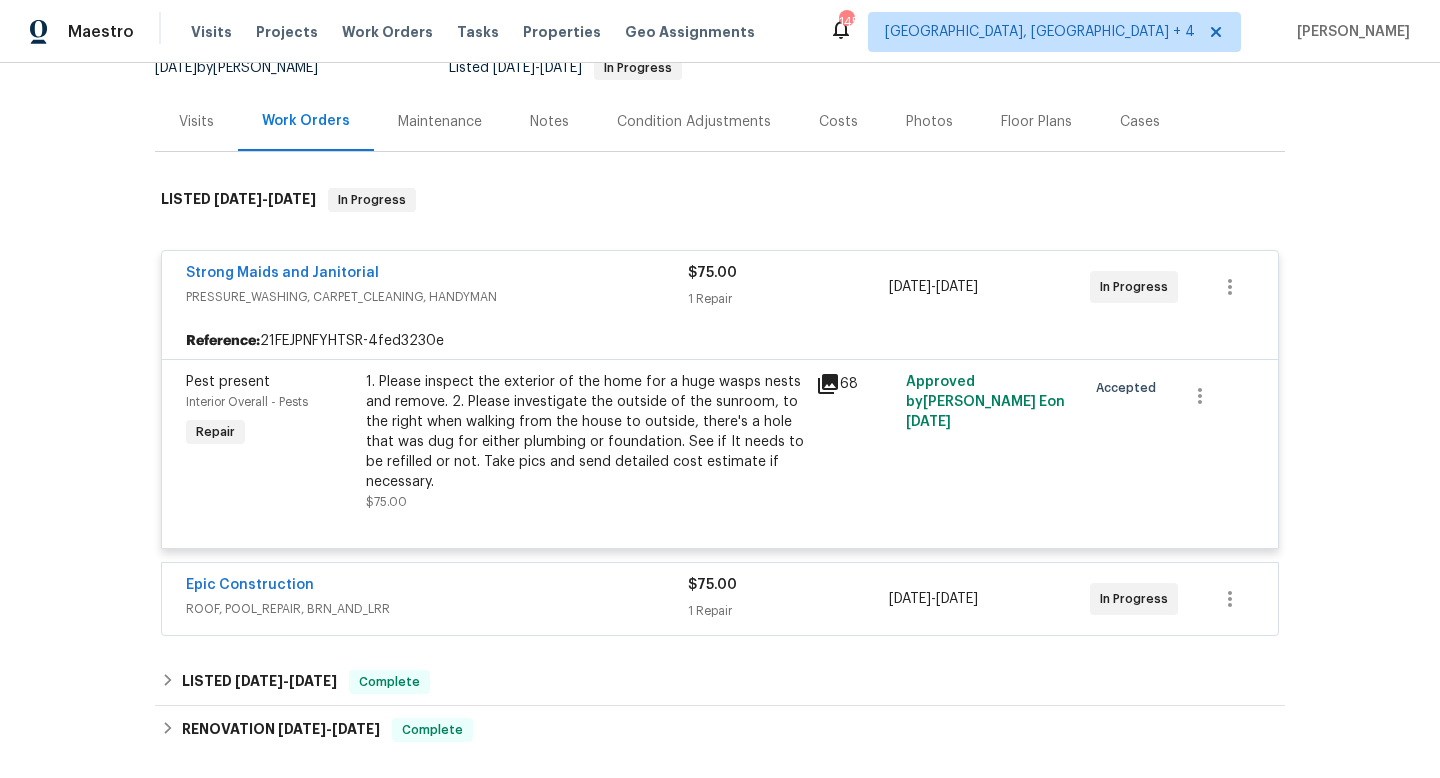 scroll, scrollTop: 230, scrollLeft: 0, axis: vertical 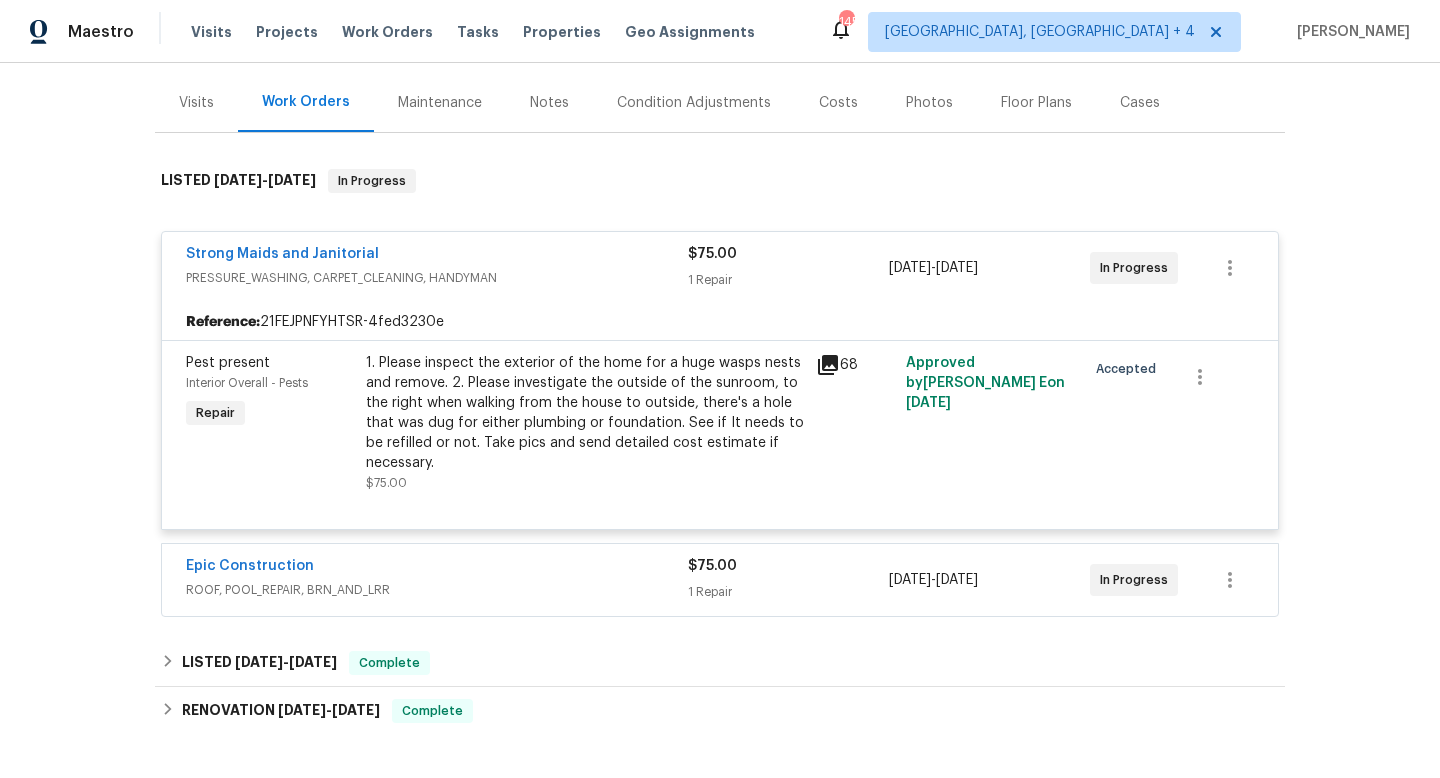 click on "Epic Construction ROOF, POOL_REPAIR, BRN_AND_LRR $75.00 1 Repair 5/20/2025  -  5/21/2025 In Progress" at bounding box center (720, 580) 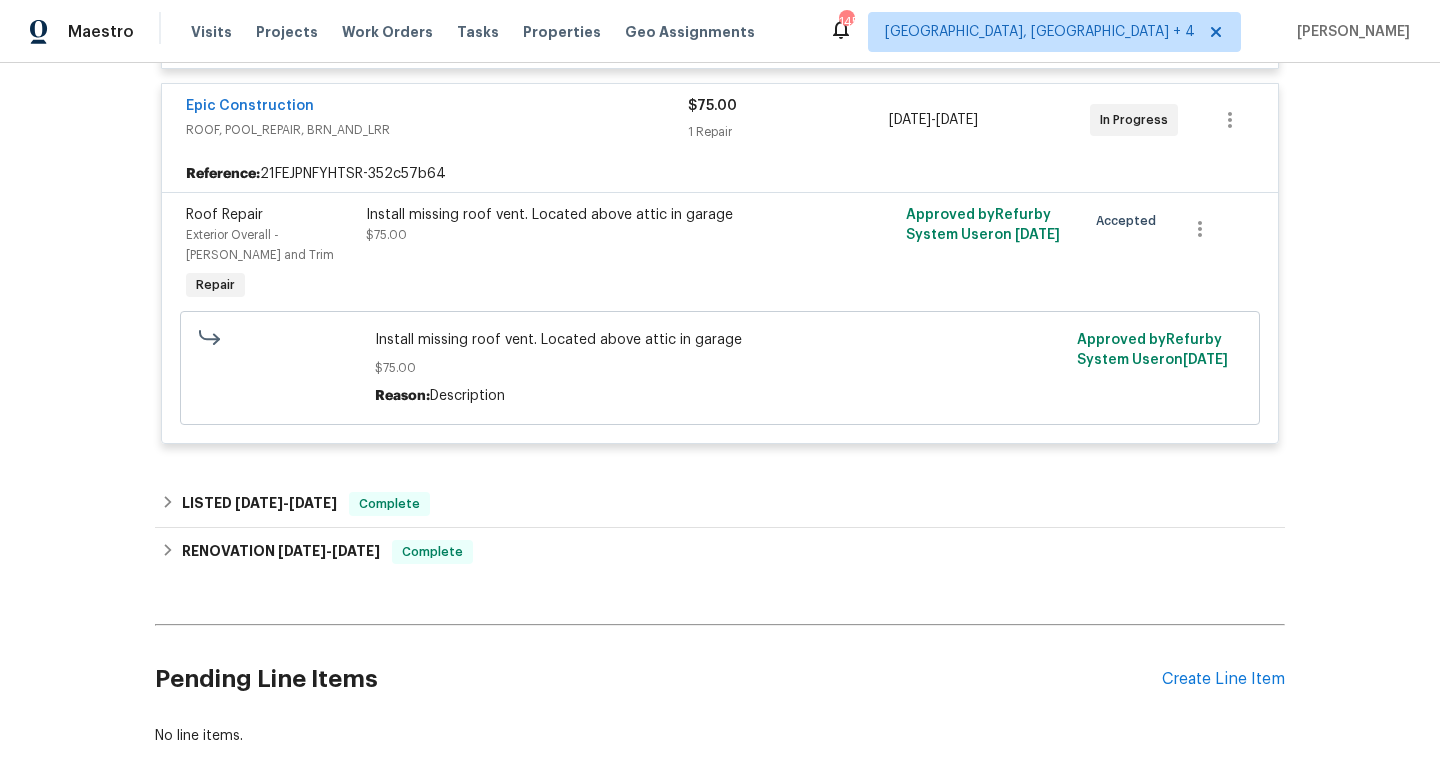 scroll, scrollTop: 719, scrollLeft: 0, axis: vertical 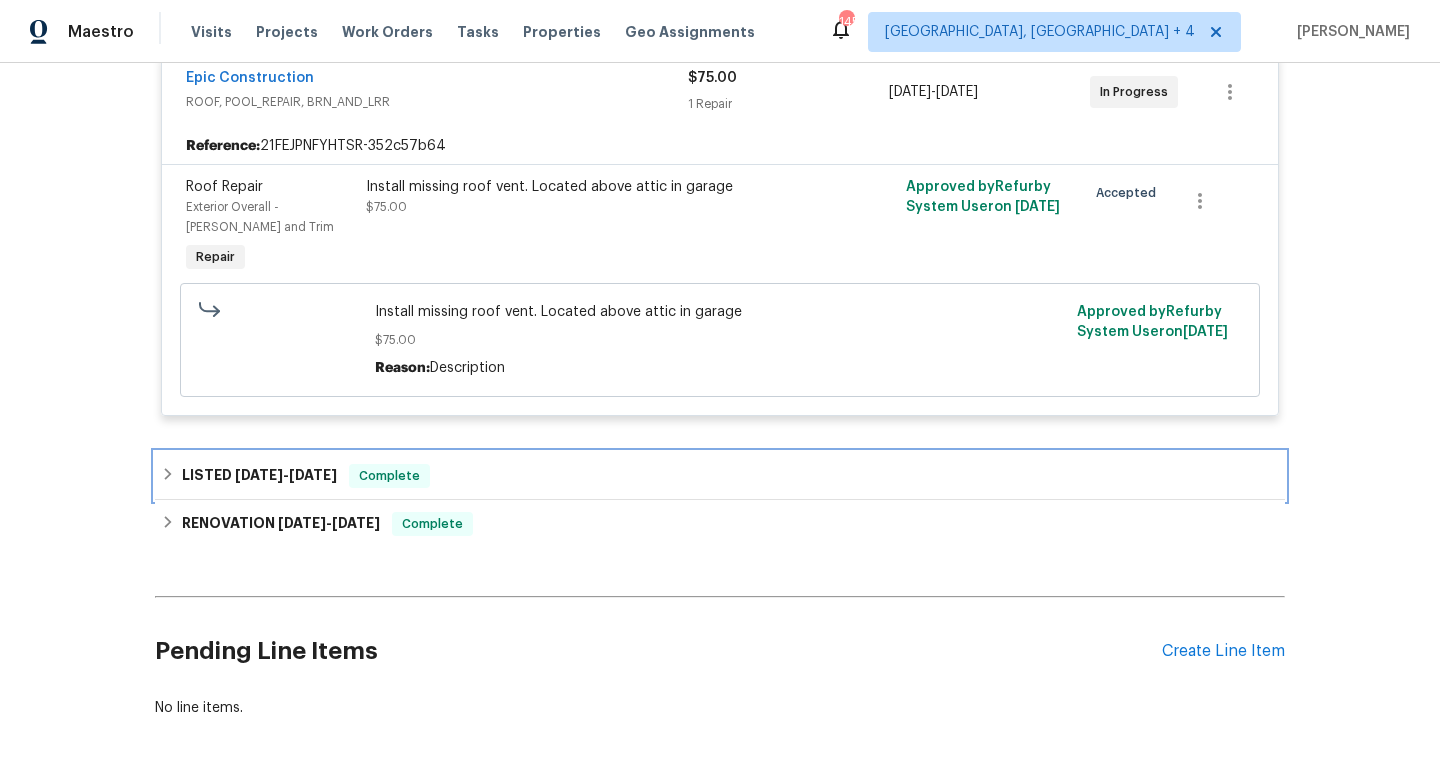 click on "Complete" at bounding box center (389, 476) 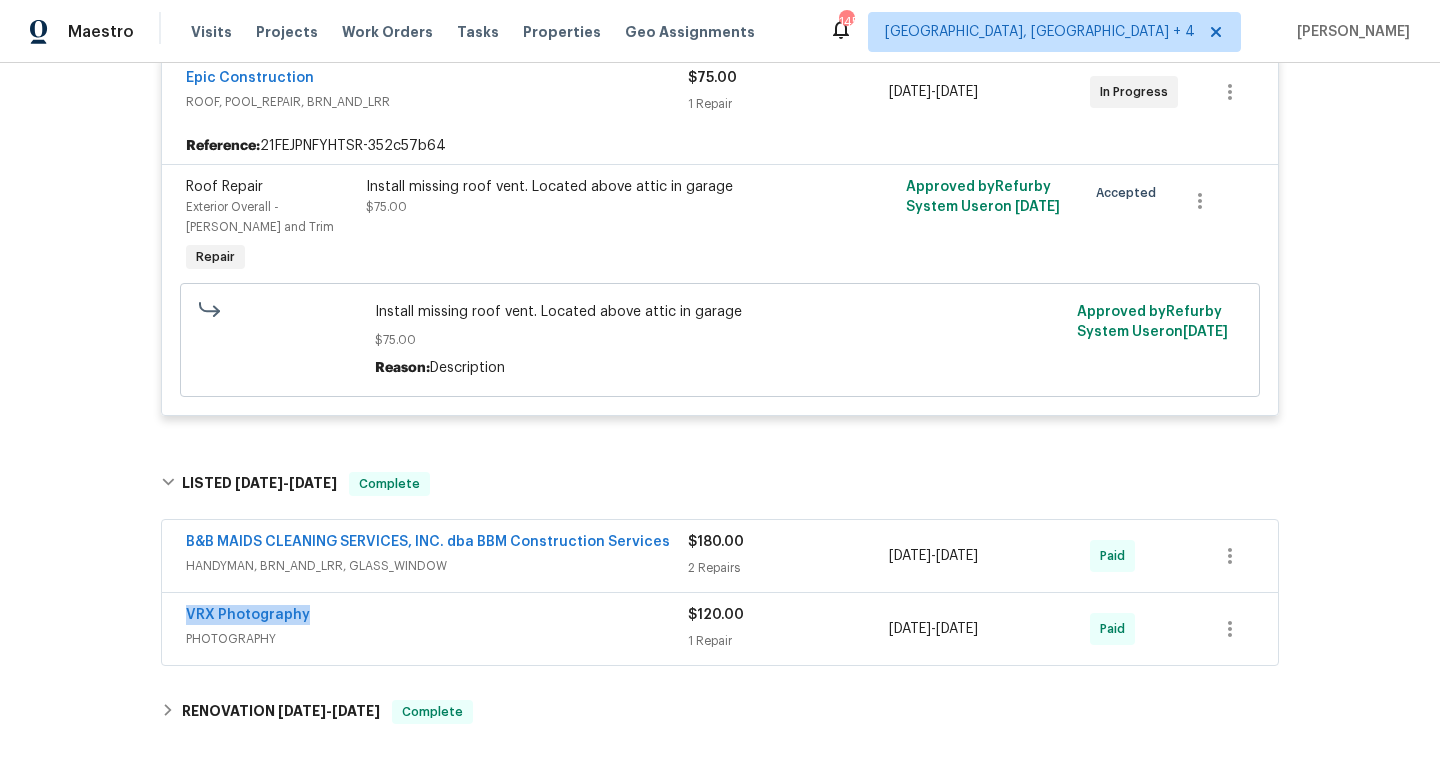 drag, startPoint x: 373, startPoint y: 612, endPoint x: 162, endPoint y: 610, distance: 211.00948 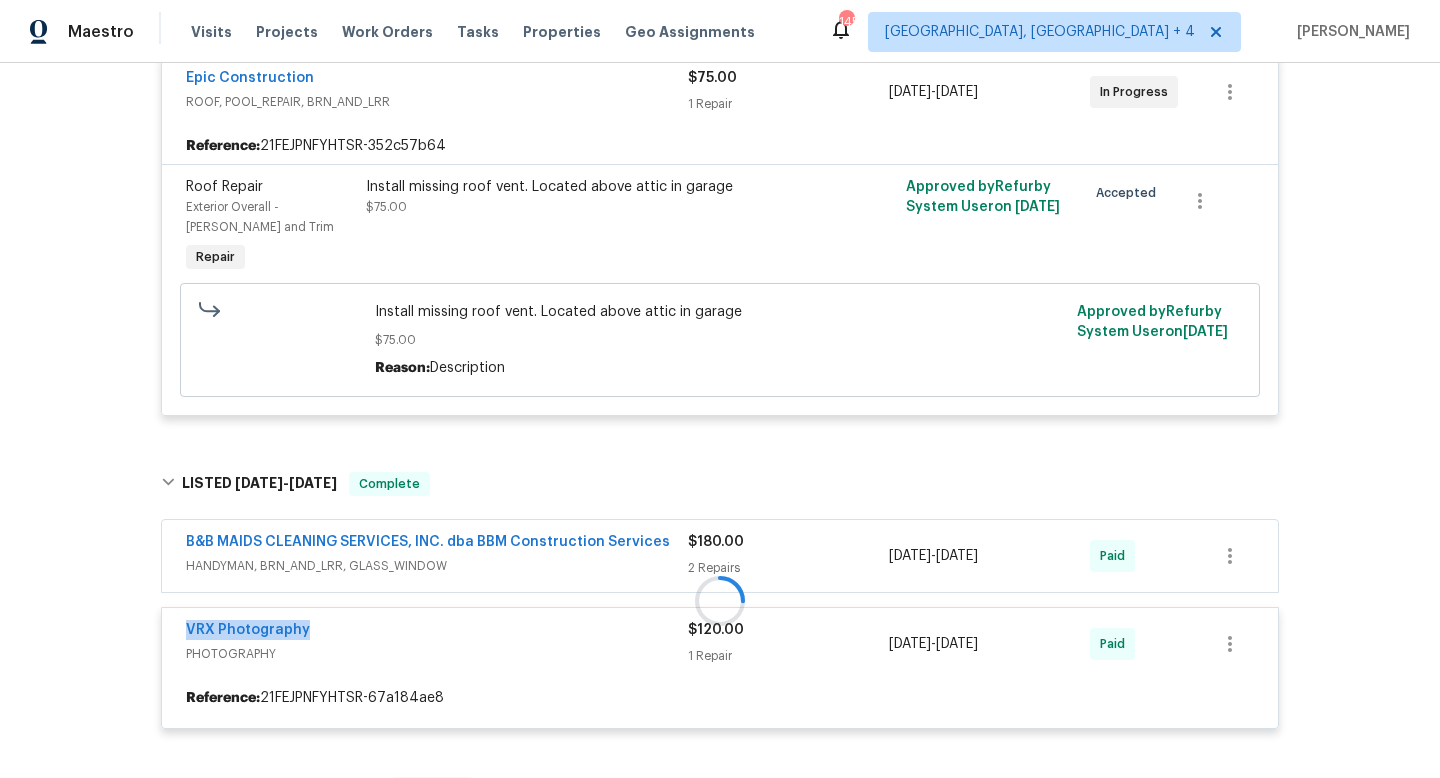 copy on "5/15/2025  -  5/16/2025" 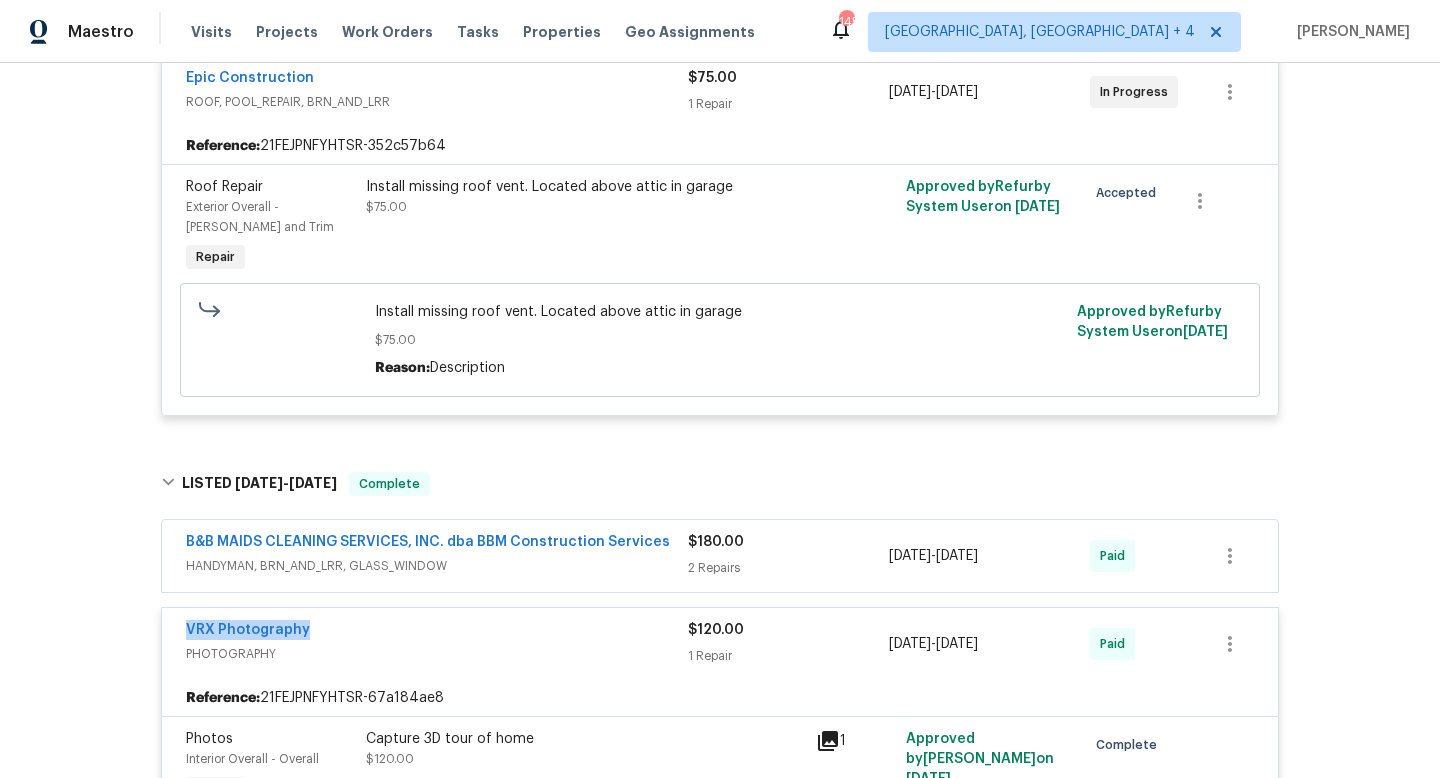 scroll, scrollTop: 0, scrollLeft: 0, axis: both 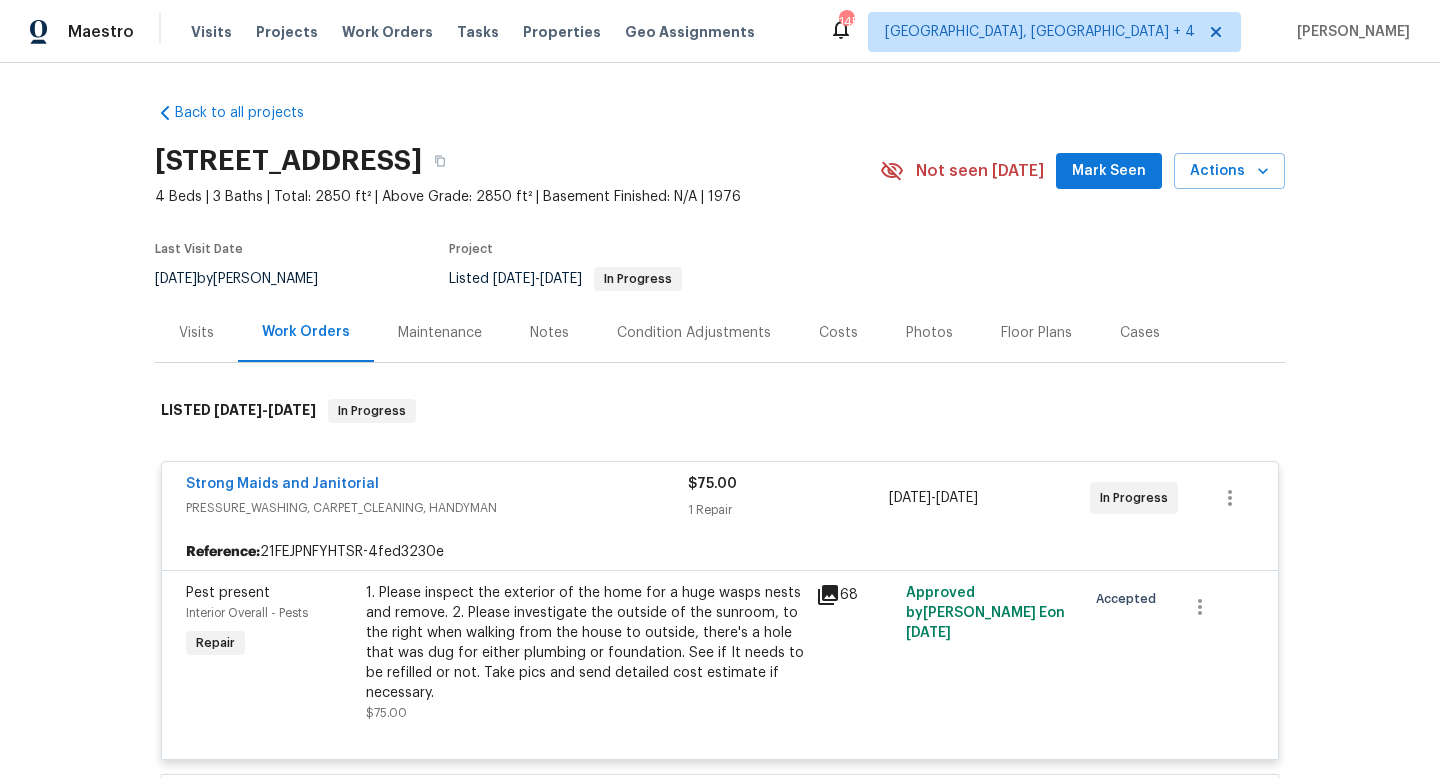 click on "Visits" at bounding box center (196, 332) 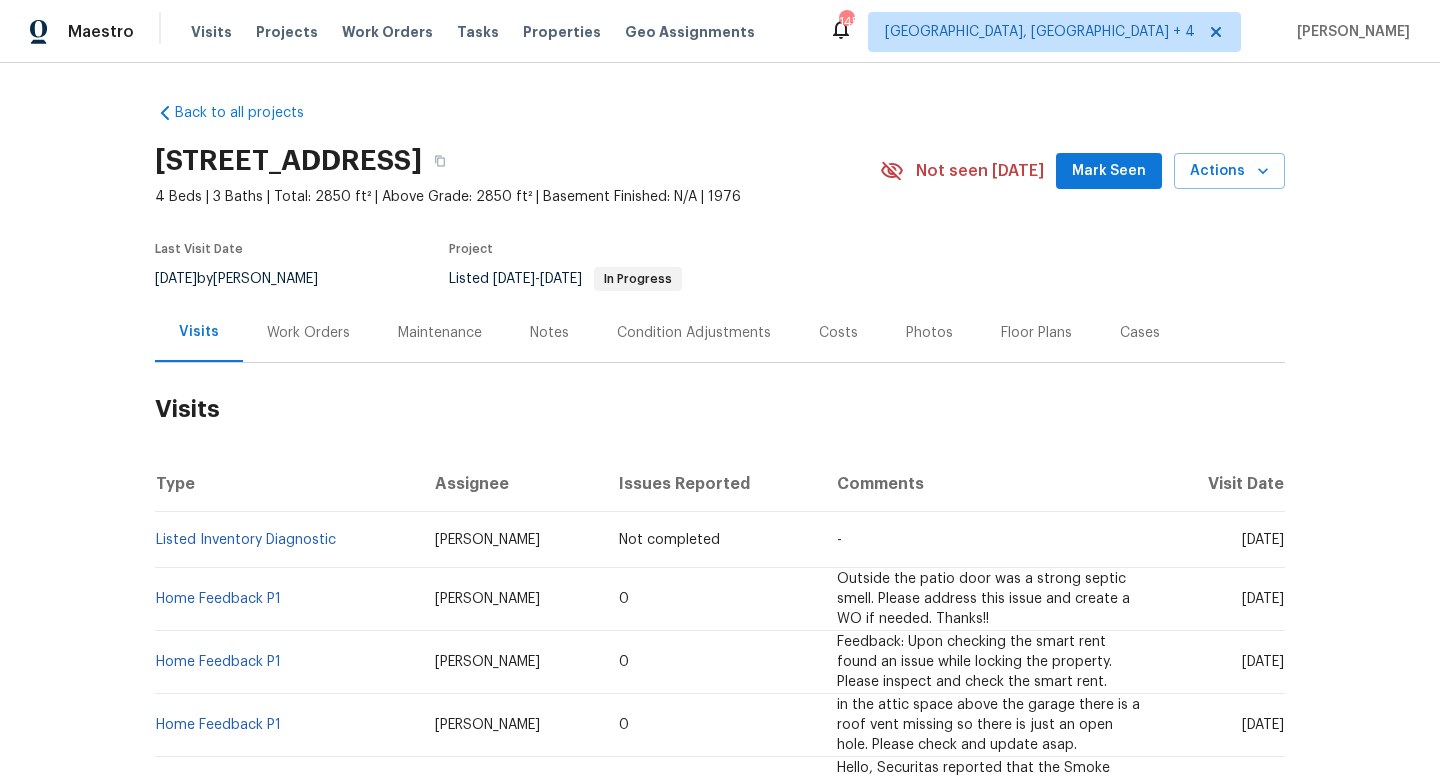 click on "Mon, Jun 09 2025" at bounding box center [1222, 662] 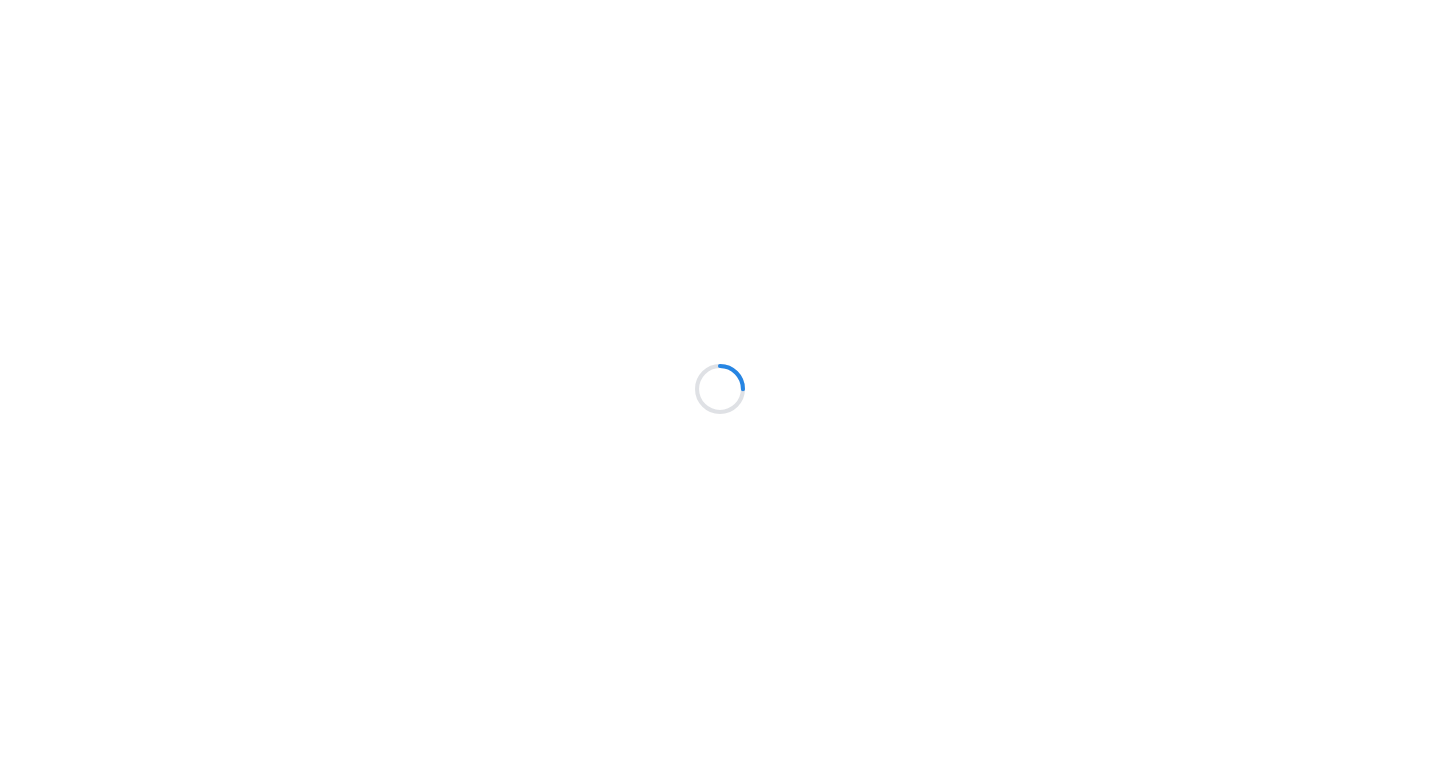 scroll, scrollTop: 0, scrollLeft: 0, axis: both 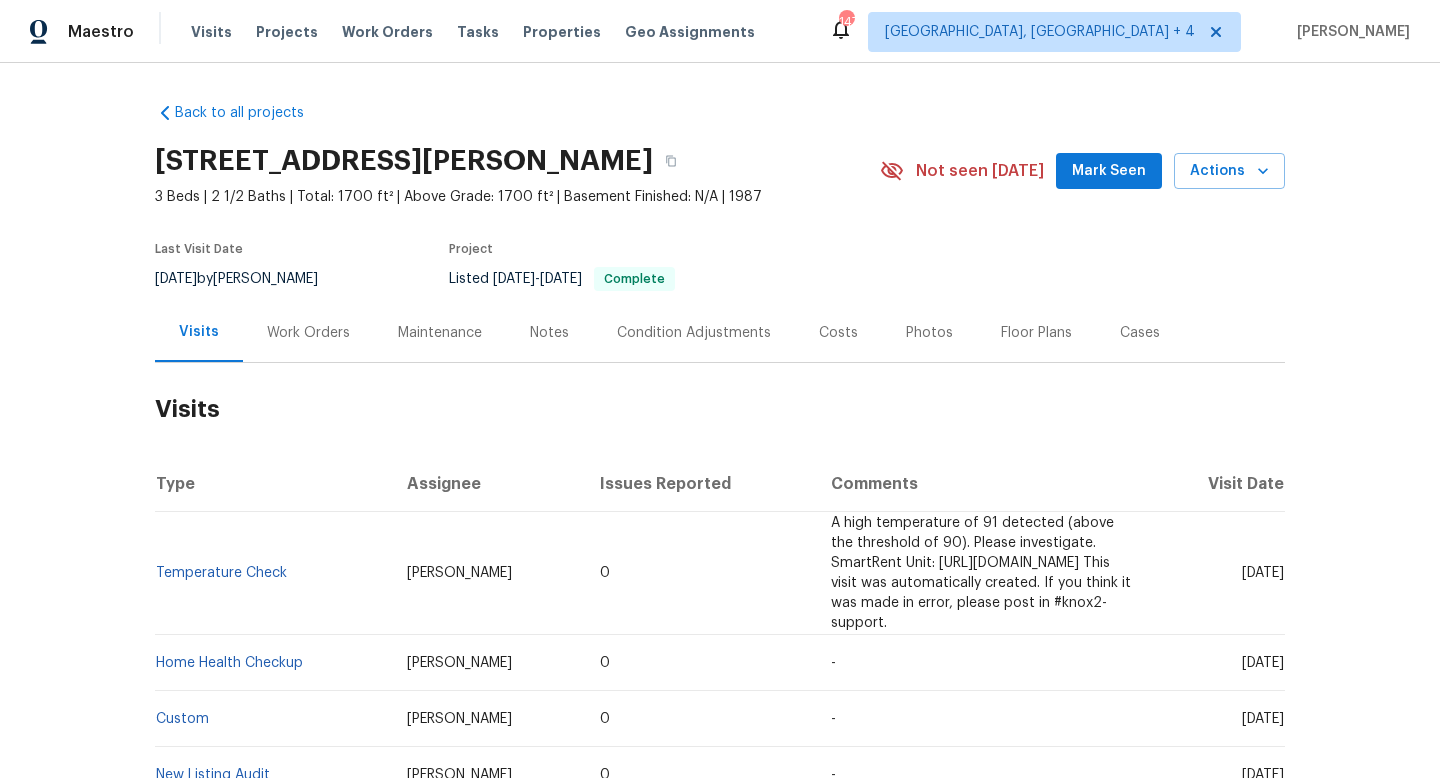 click on "Work Orders" at bounding box center [308, 332] 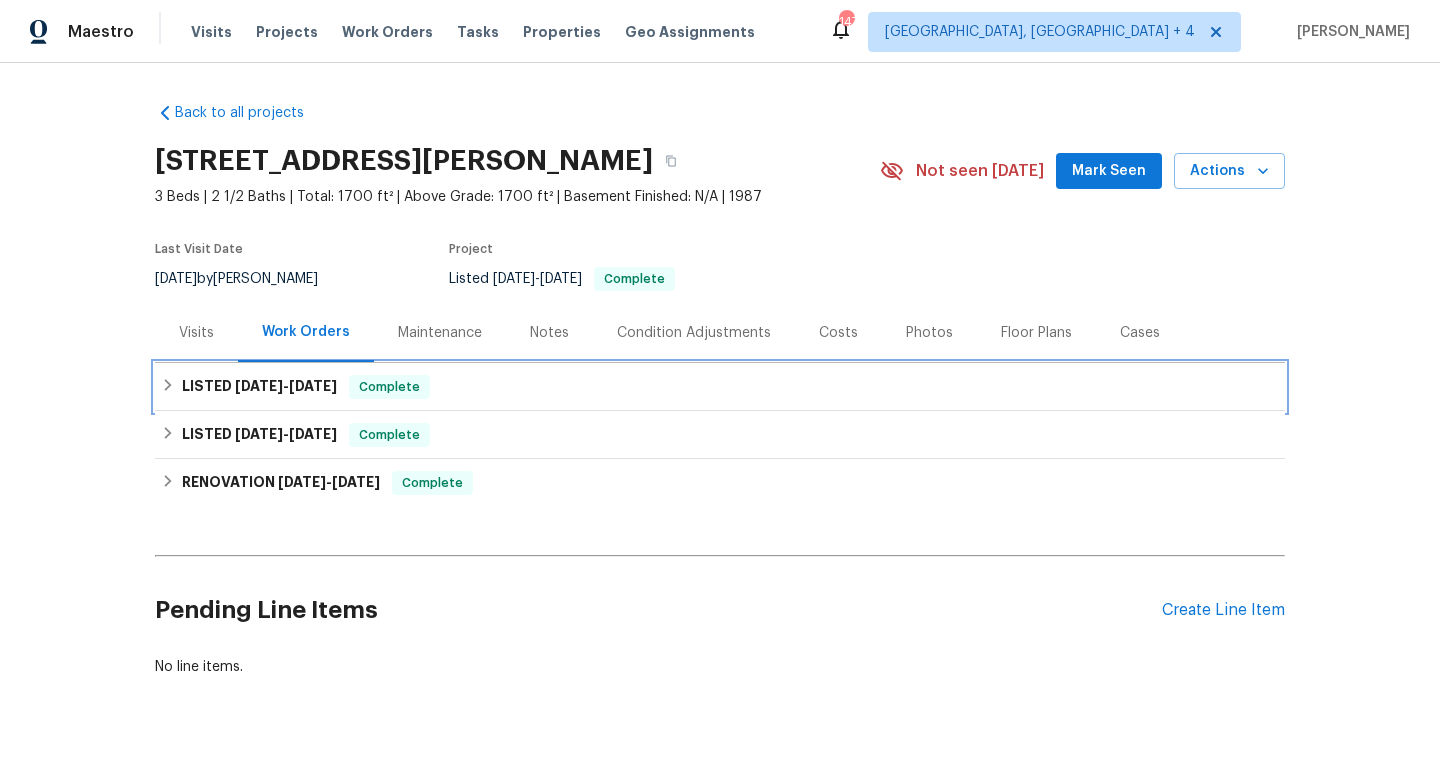 click on "LISTED   [DATE]  -  [DATE]" at bounding box center [259, 387] 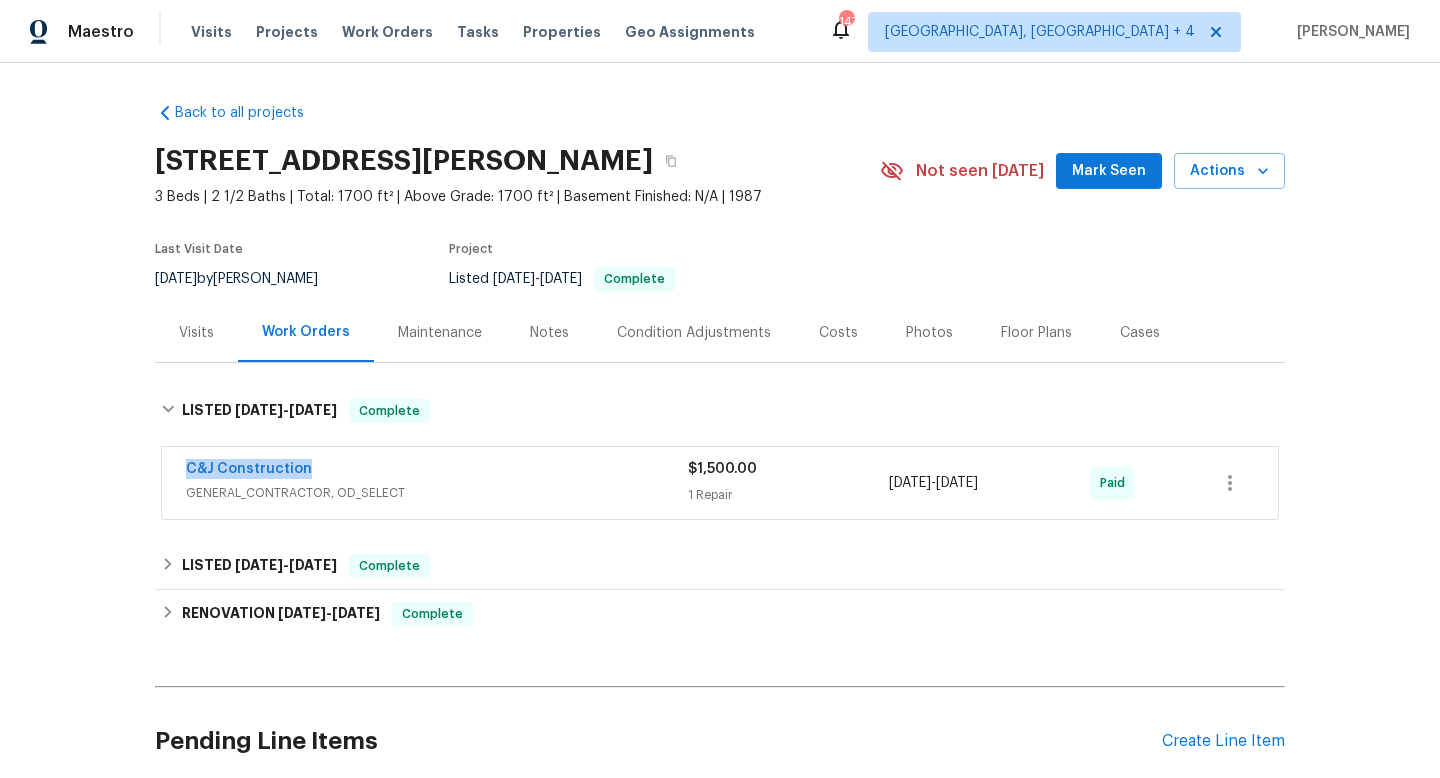 drag, startPoint x: 331, startPoint y: 469, endPoint x: 159, endPoint y: 468, distance: 172.00291 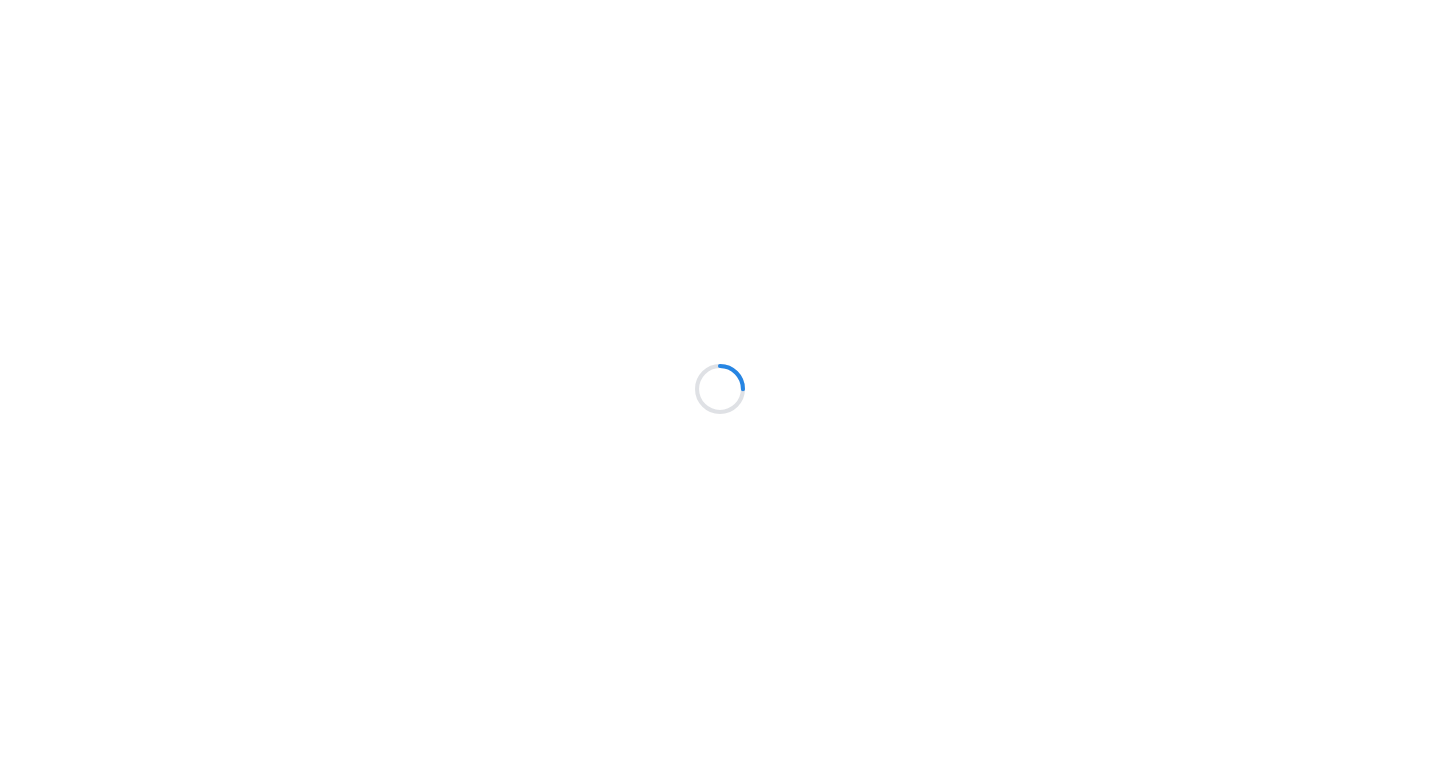 scroll, scrollTop: 0, scrollLeft: 0, axis: both 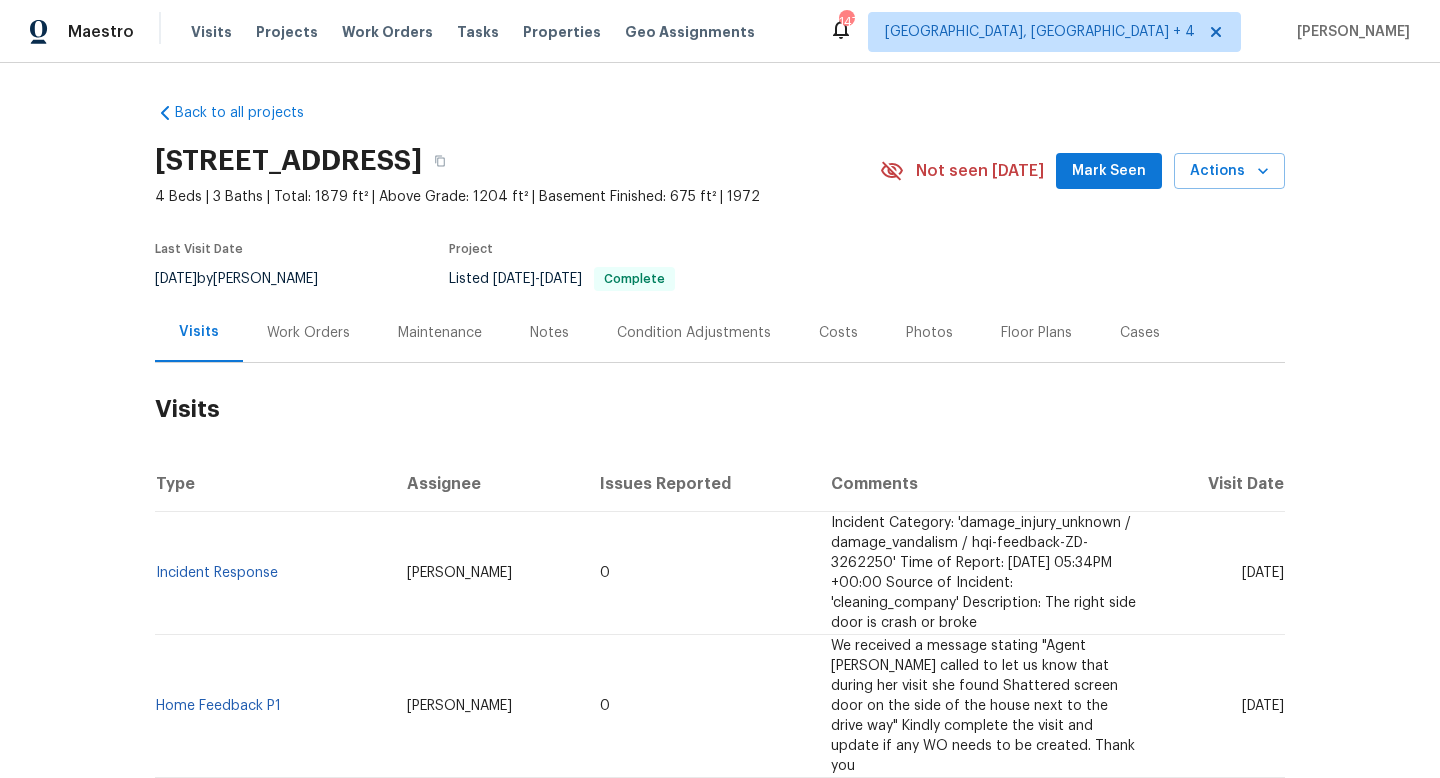 click on "Cases" at bounding box center [1140, 333] 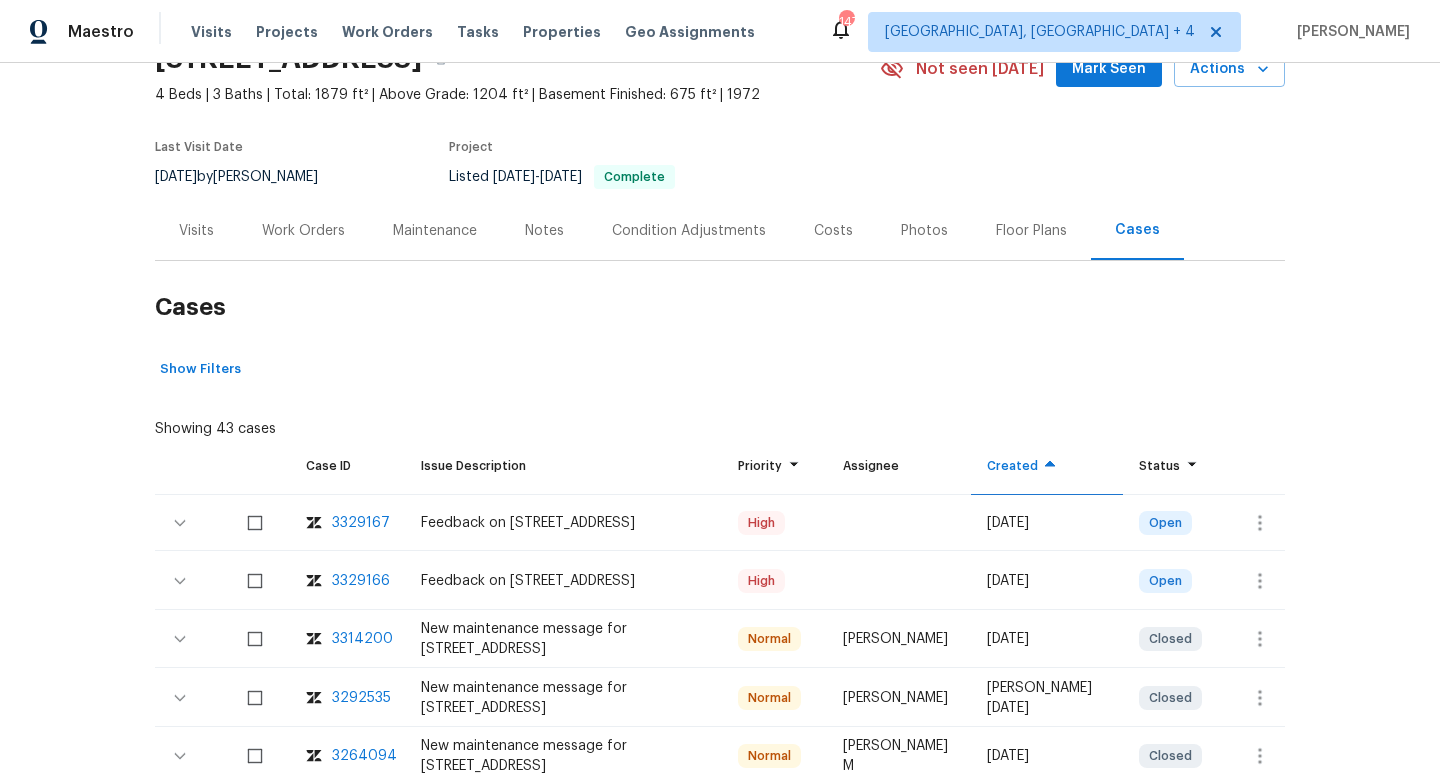 scroll, scrollTop: 111, scrollLeft: 0, axis: vertical 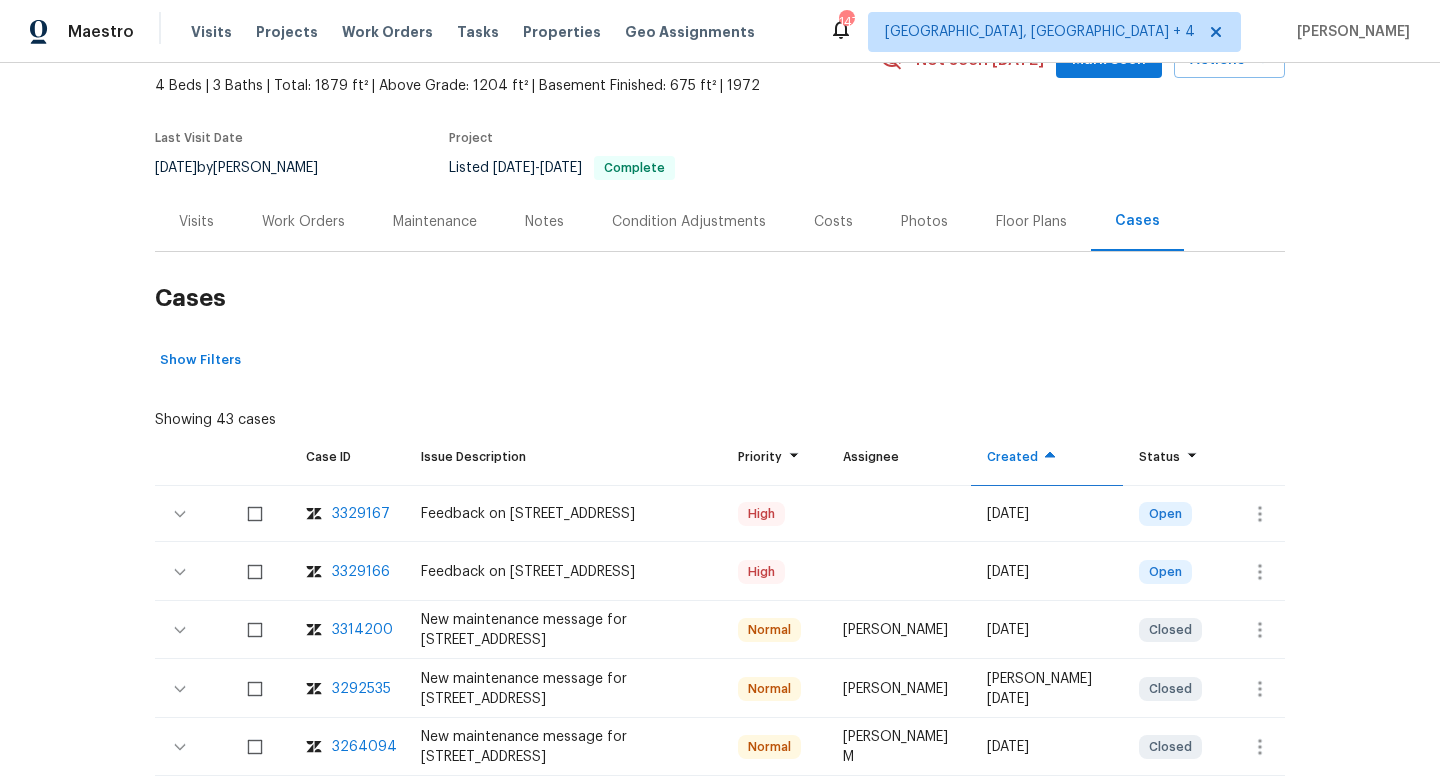 click on "3329167" at bounding box center (361, 514) 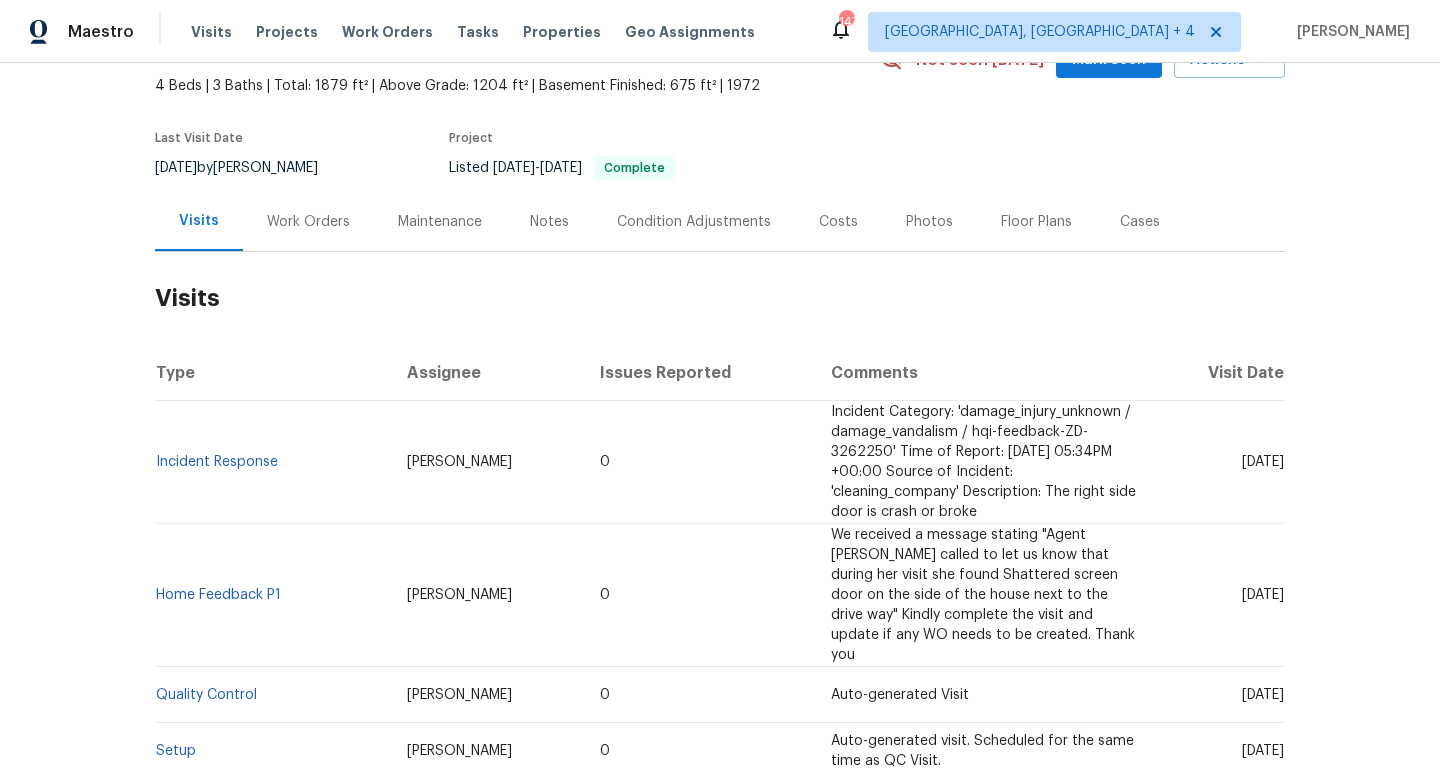 click on "Cases" at bounding box center [1140, 221] 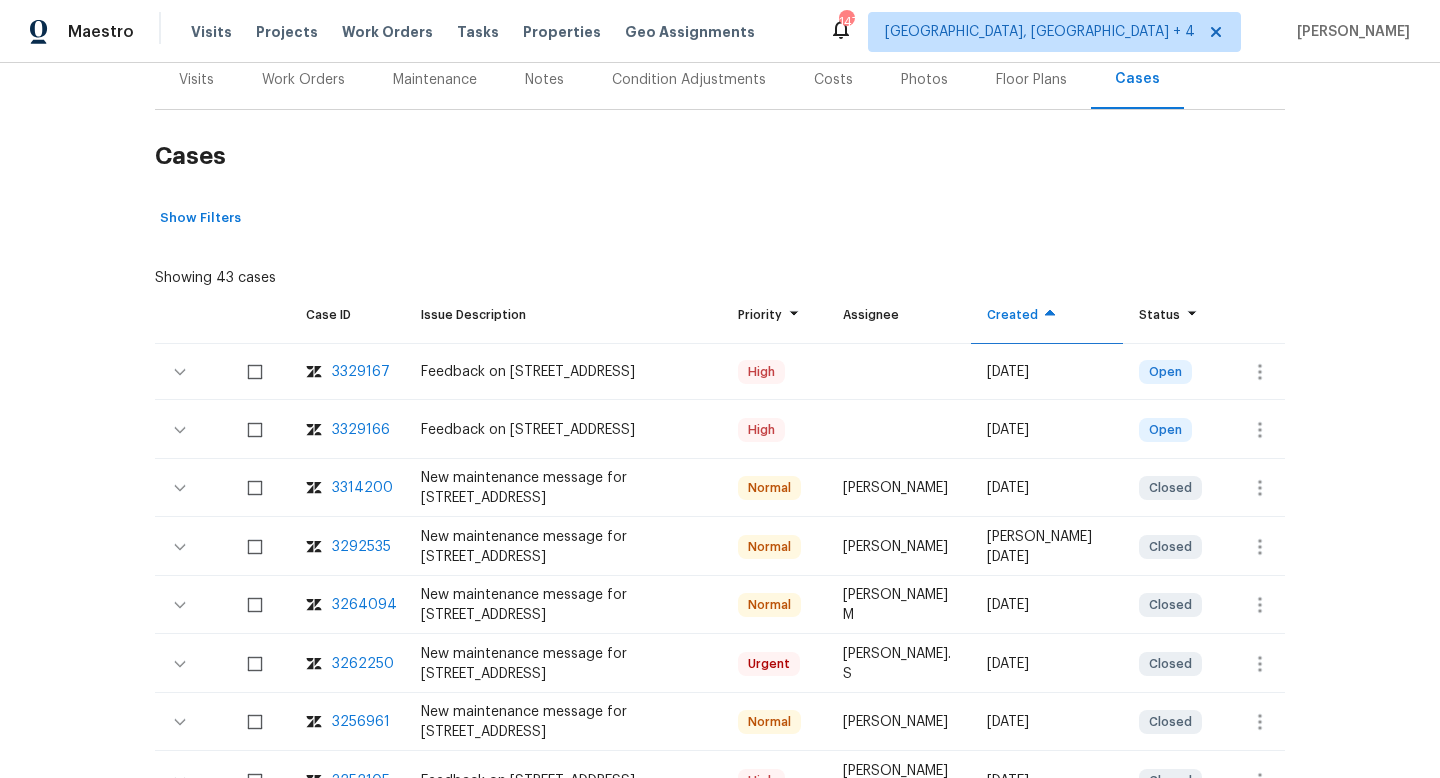 scroll, scrollTop: 295, scrollLeft: 0, axis: vertical 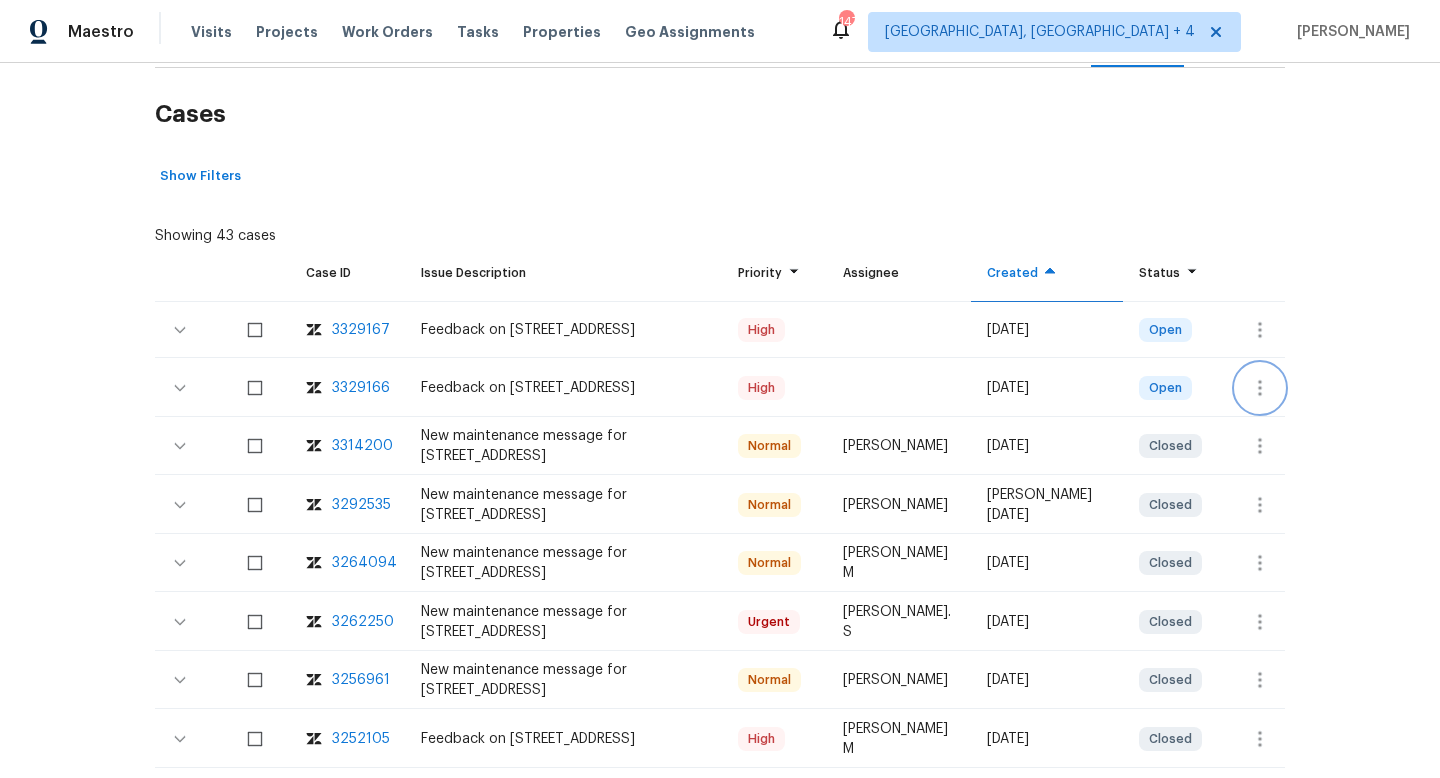 click 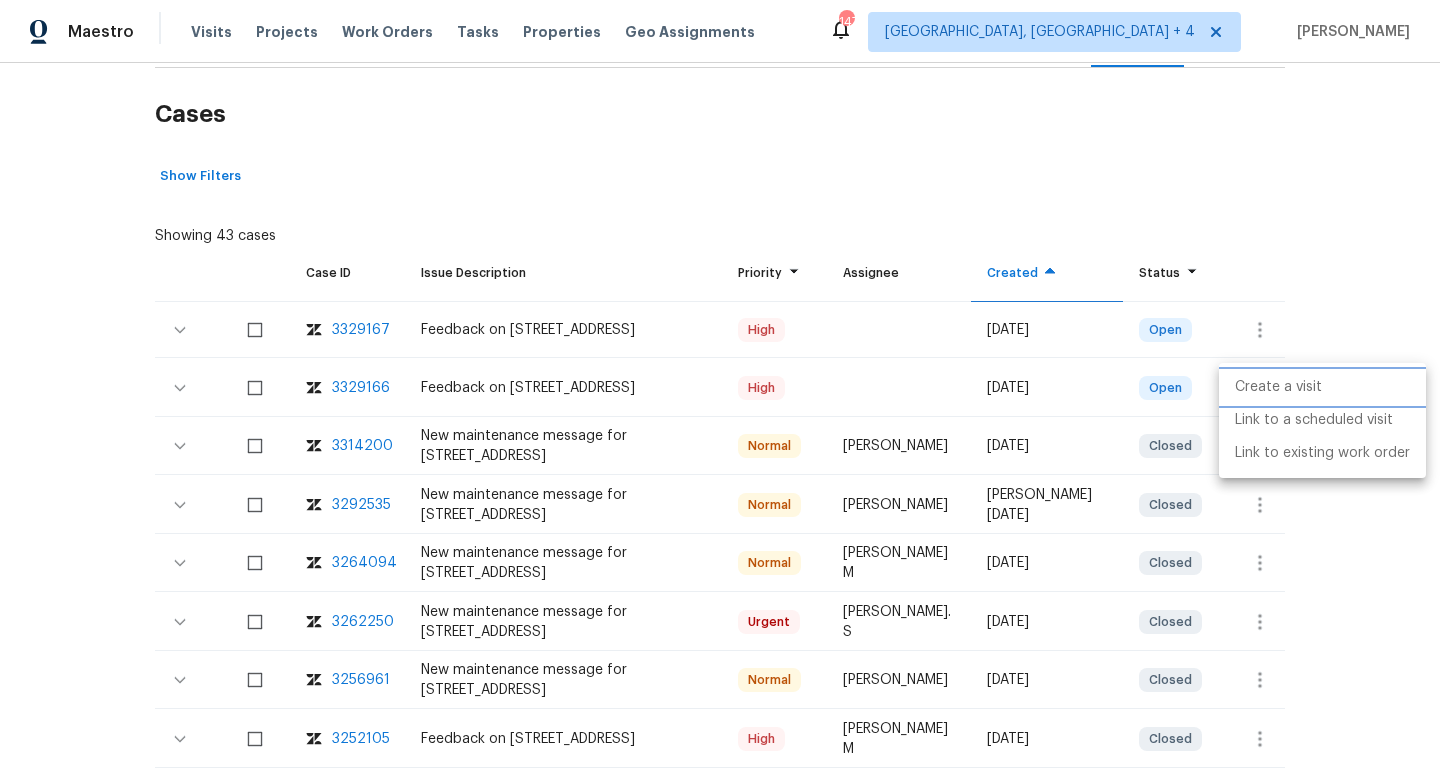 click on "Create a visit" at bounding box center (1322, 387) 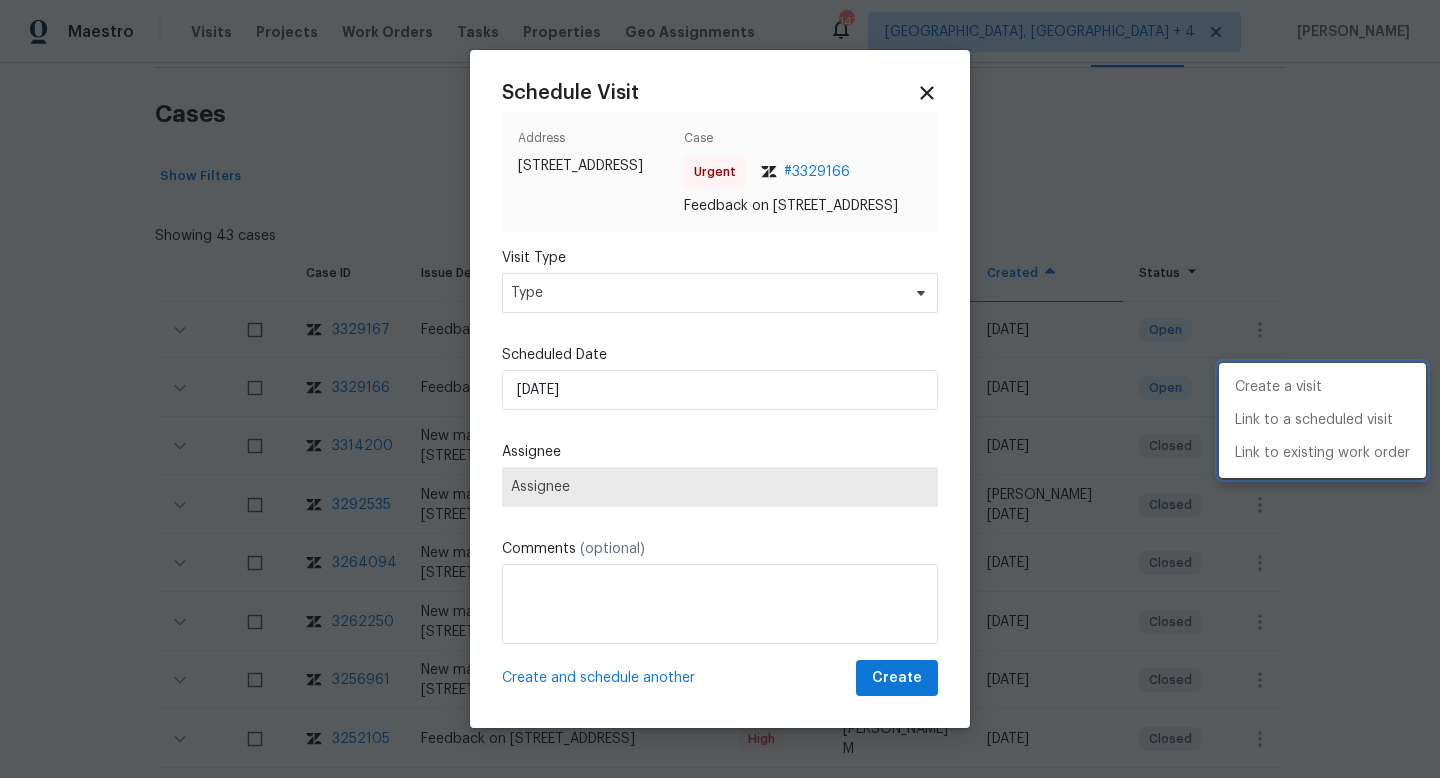 click at bounding box center [720, 389] 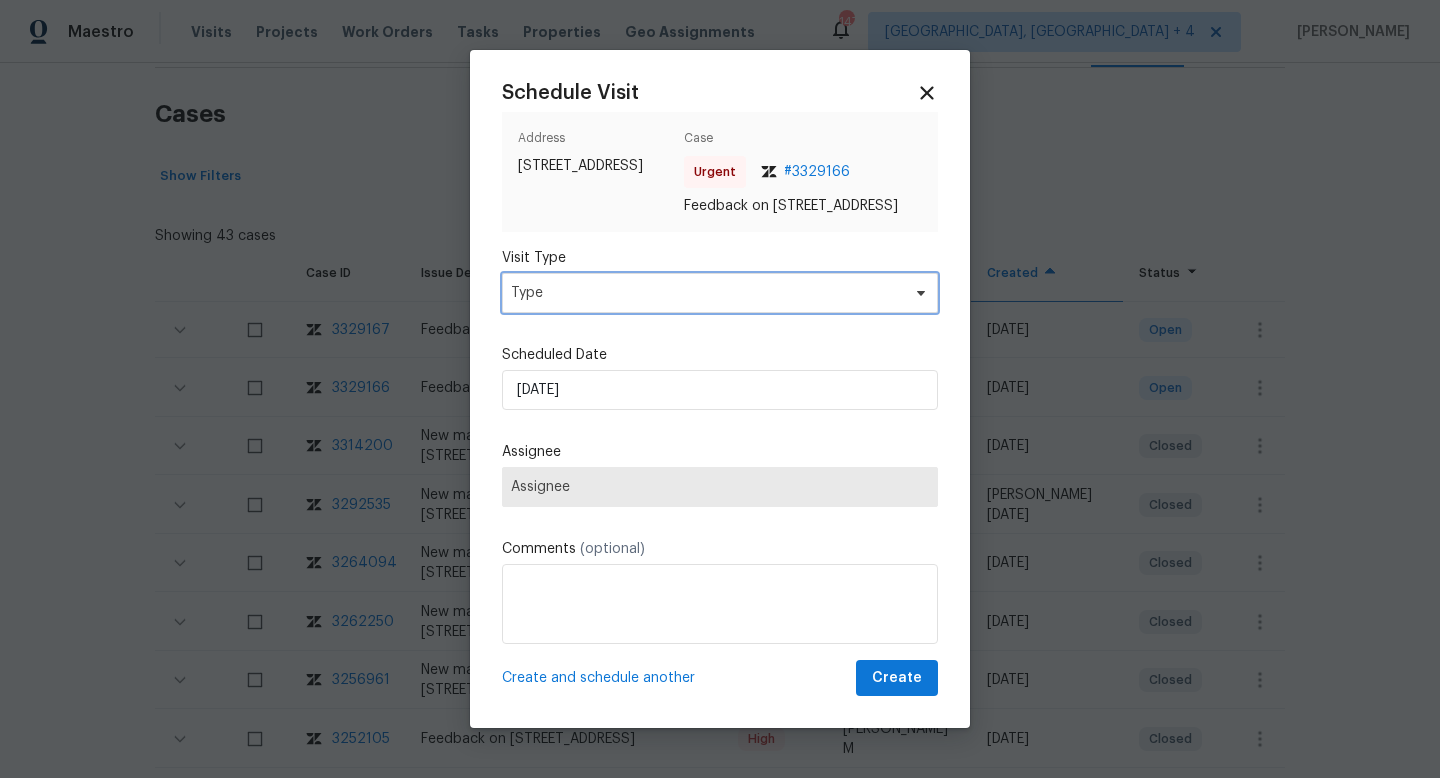 click on "Type" at bounding box center [705, 293] 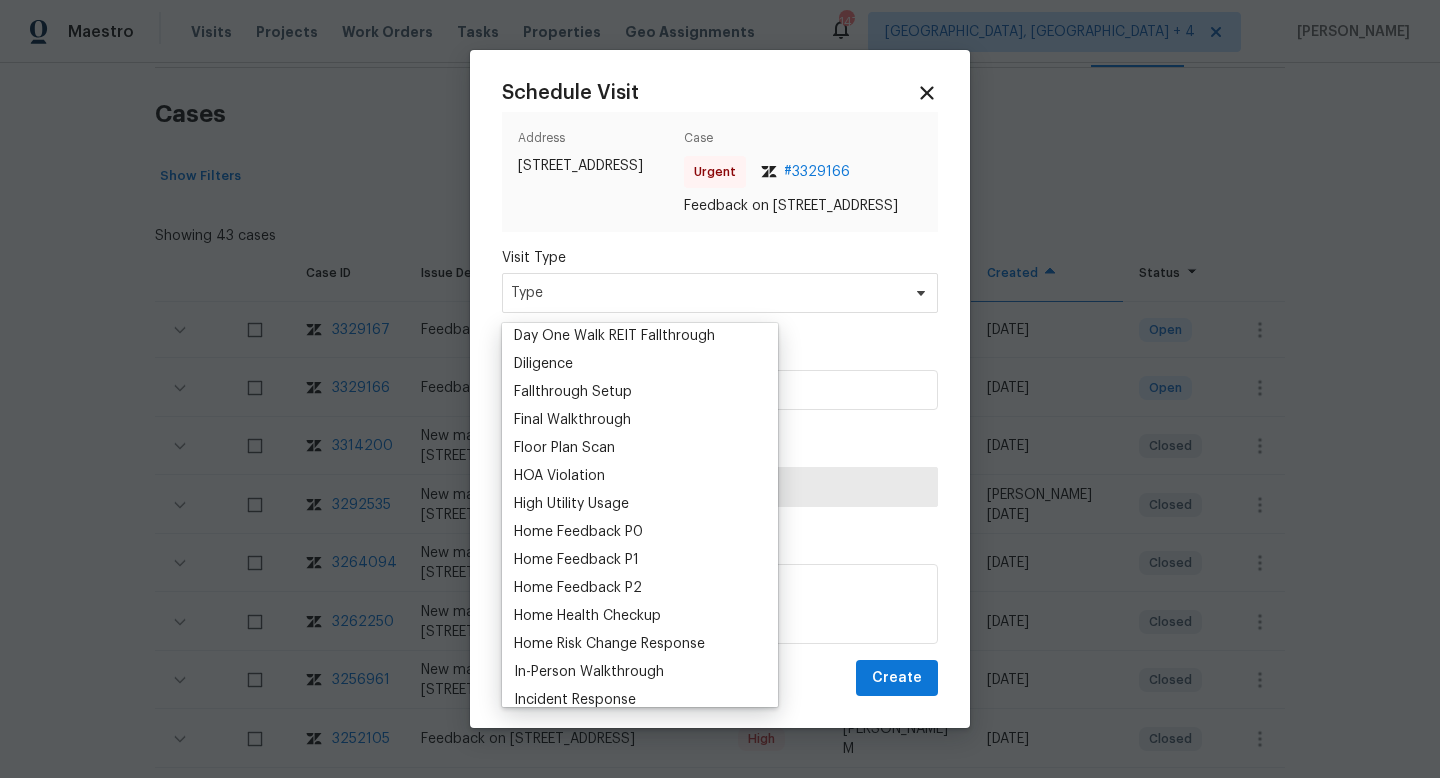 scroll, scrollTop: 502, scrollLeft: 0, axis: vertical 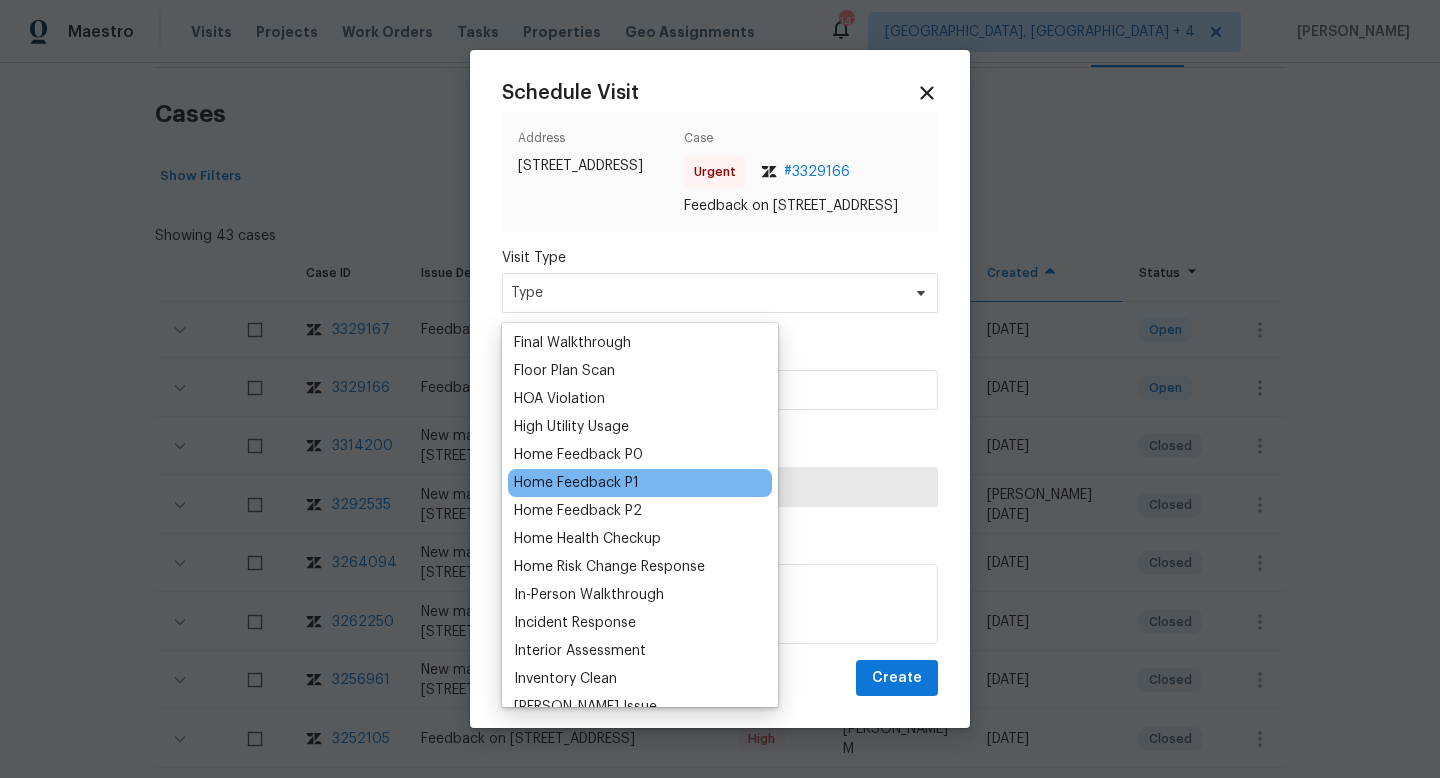 click on "Home Feedback P1" at bounding box center (576, 483) 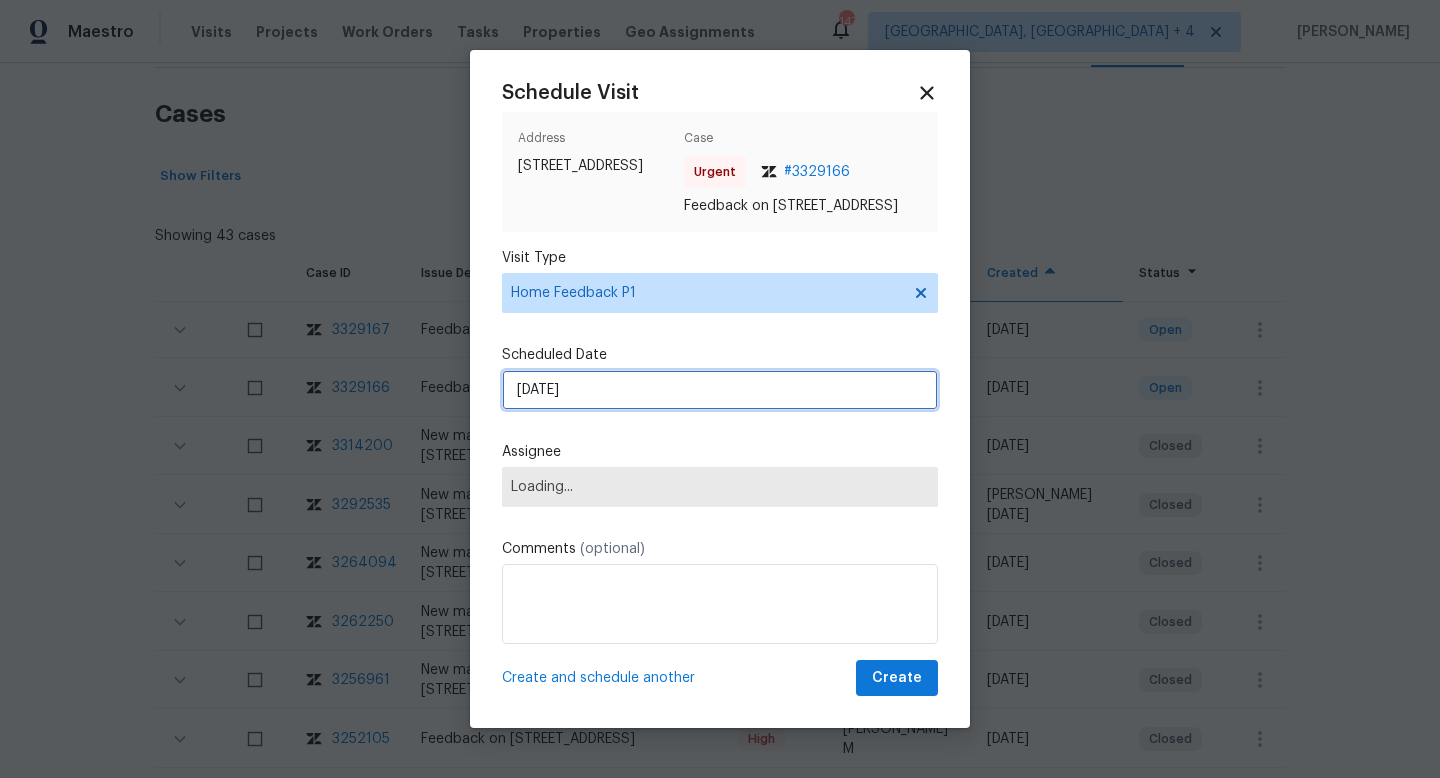click on "7/14/2025" at bounding box center (720, 390) 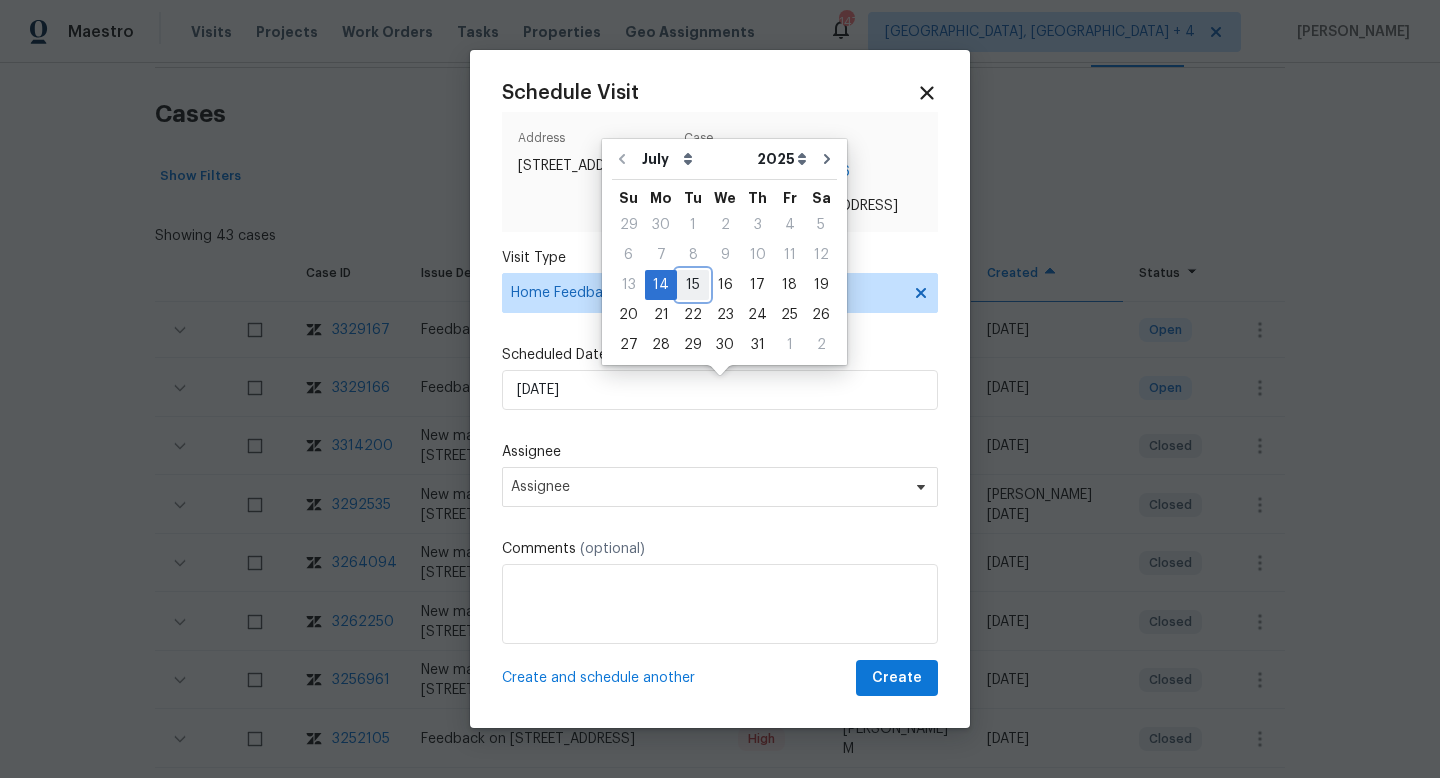 click on "15" at bounding box center [693, 285] 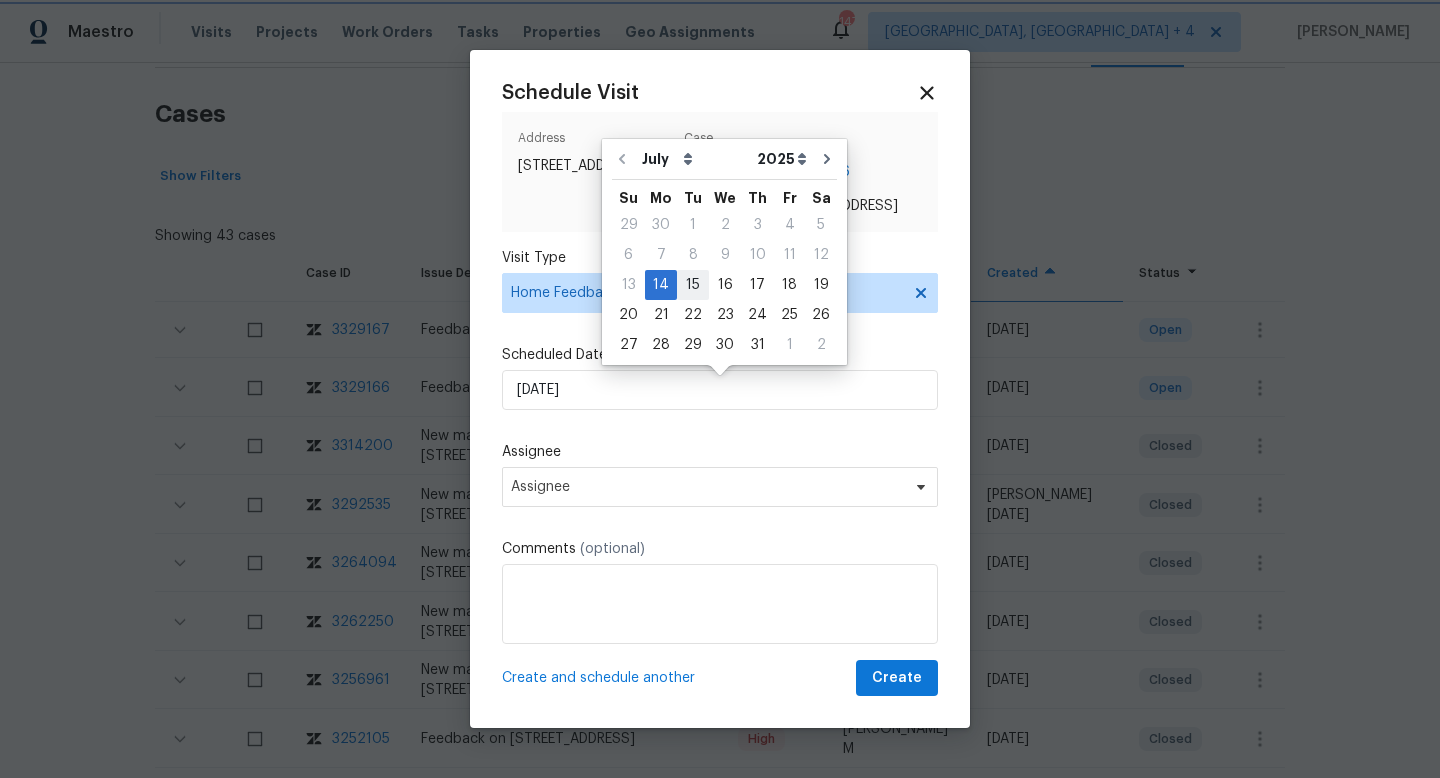 type on "7/15/2025" 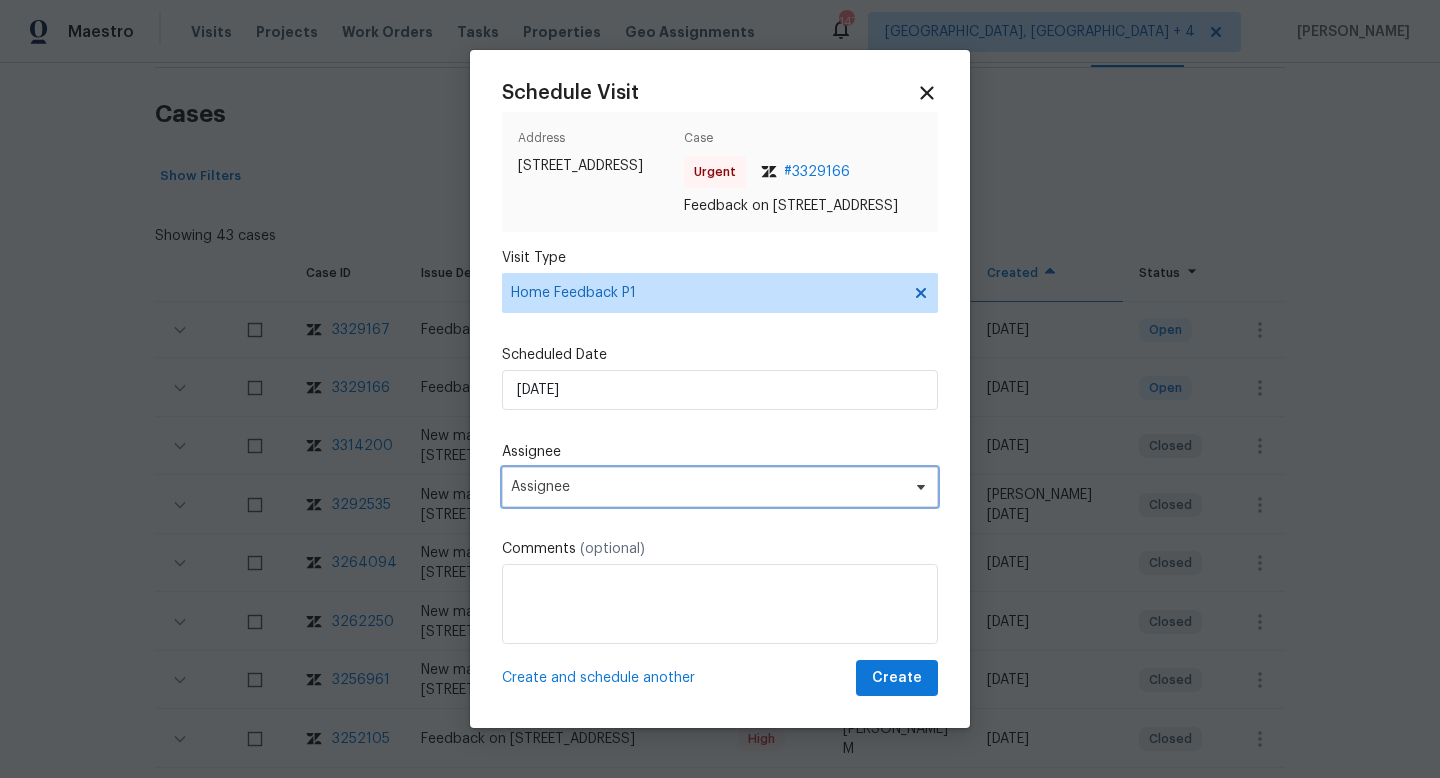 click on "Assignee" at bounding box center [707, 487] 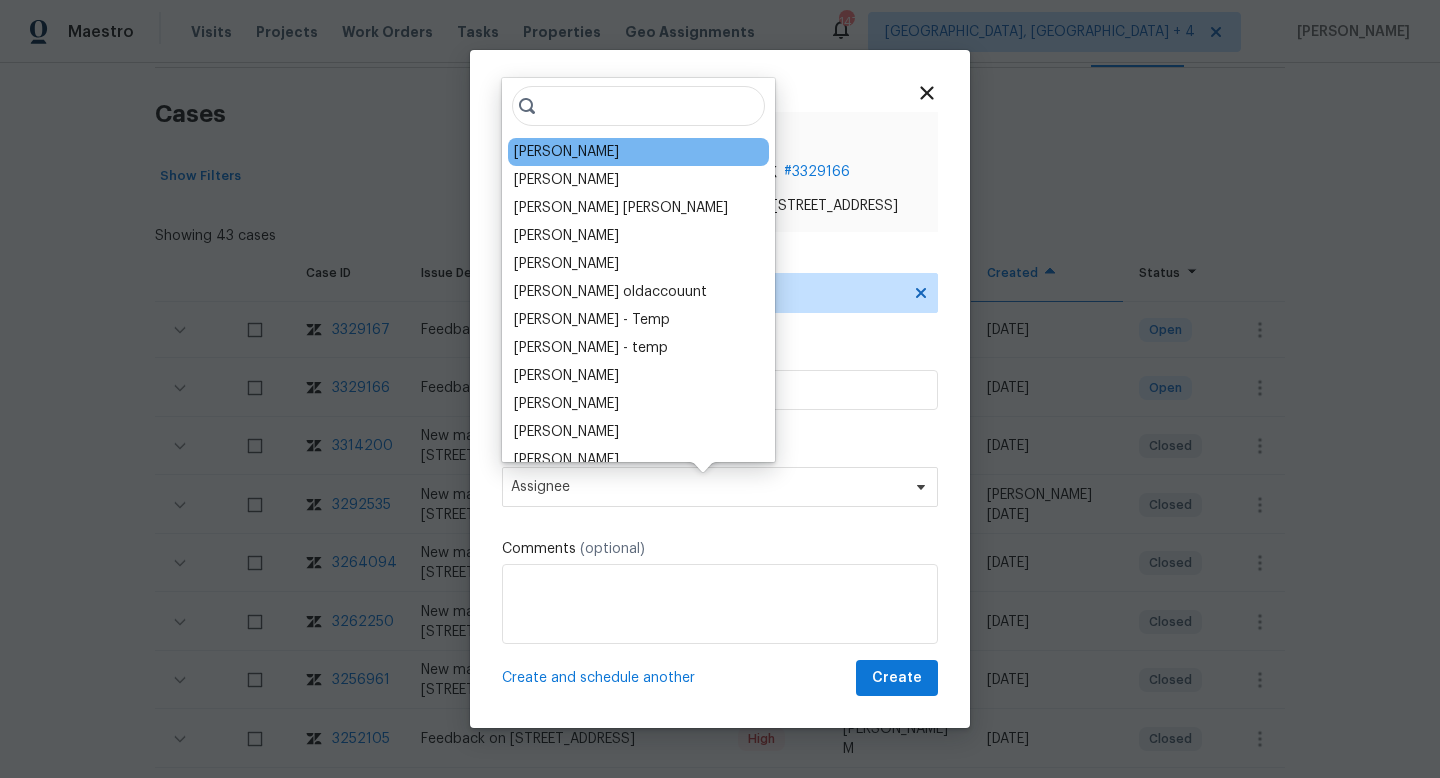 click on "[PERSON_NAME]" at bounding box center [566, 152] 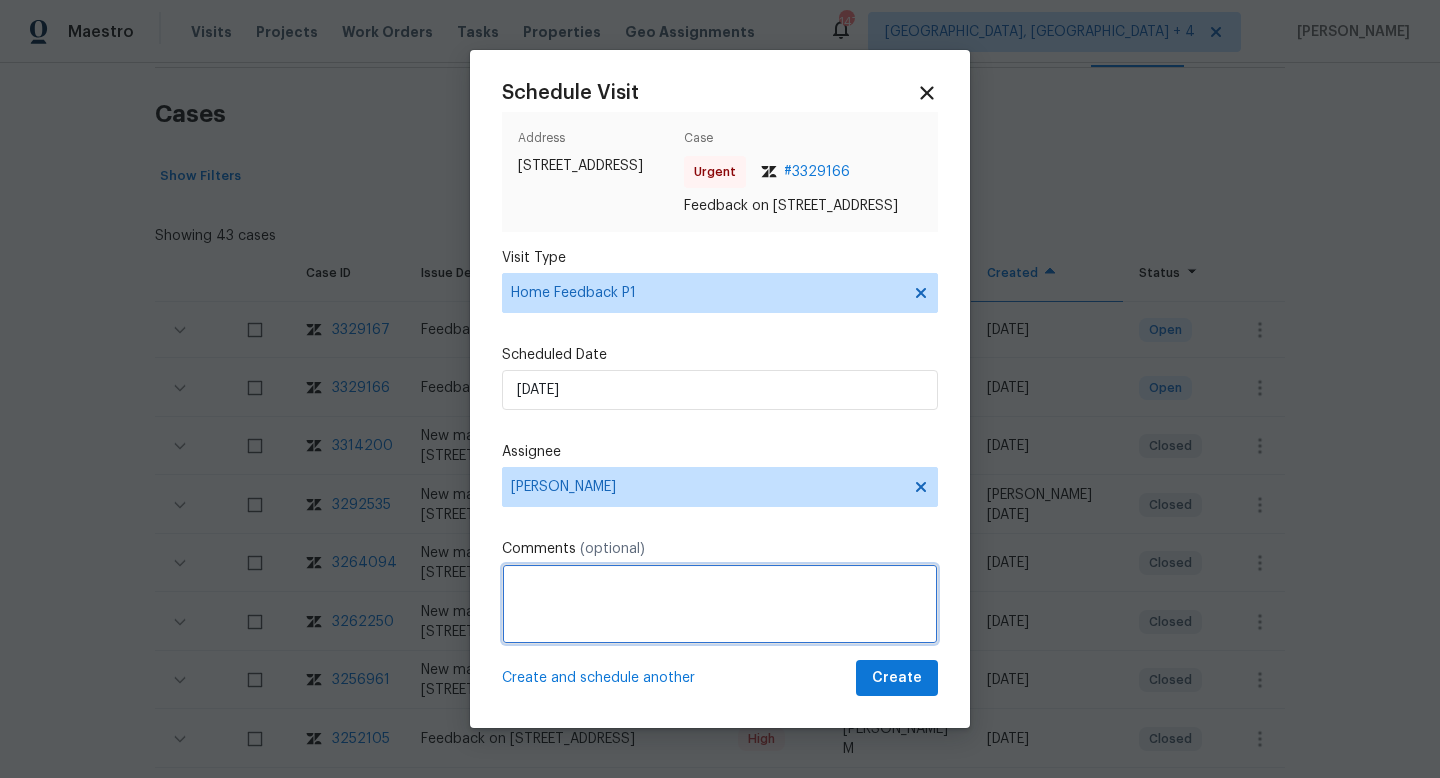 click at bounding box center [720, 604] 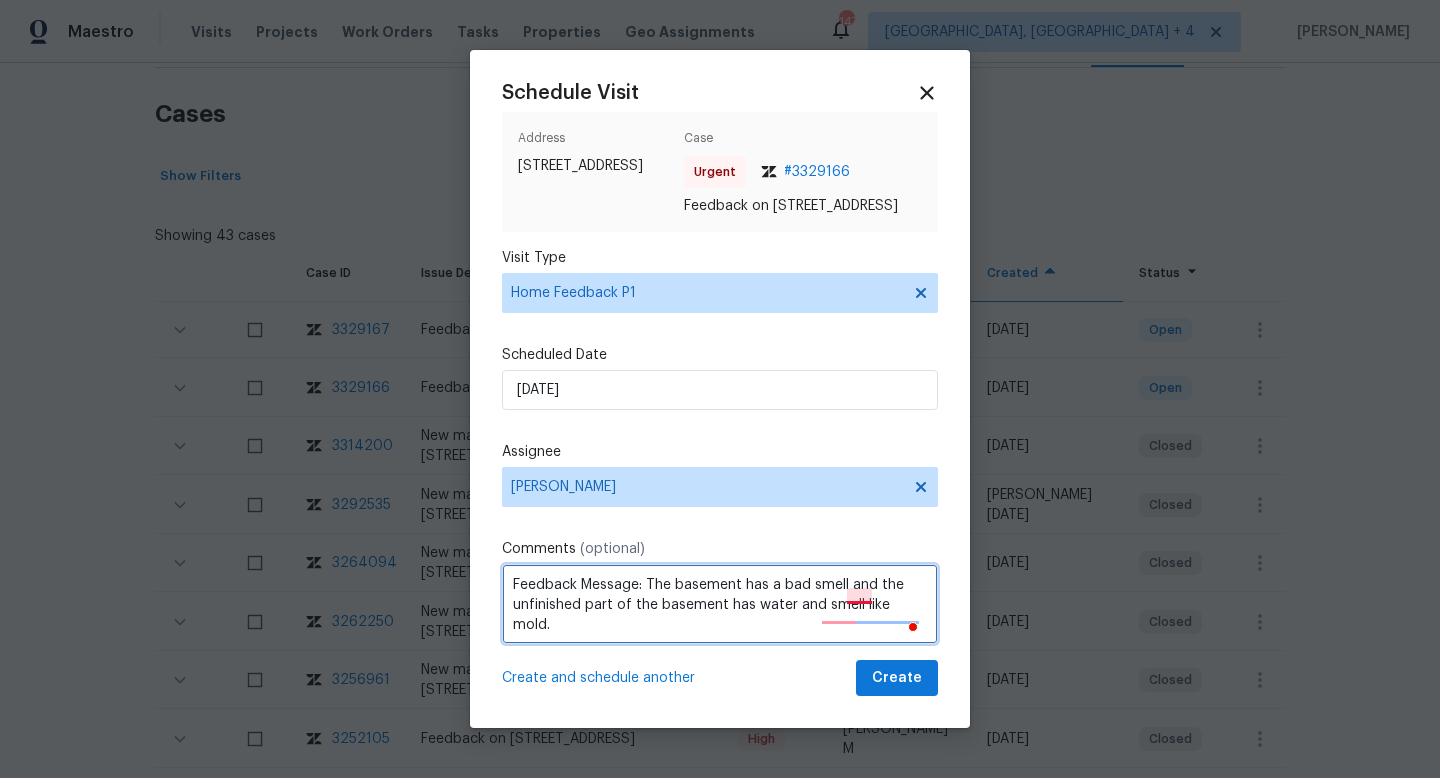 click on "Feedback Message: The basement has a bad smell and the unfinished part of the basement has water and smell like mold." at bounding box center [720, 604] 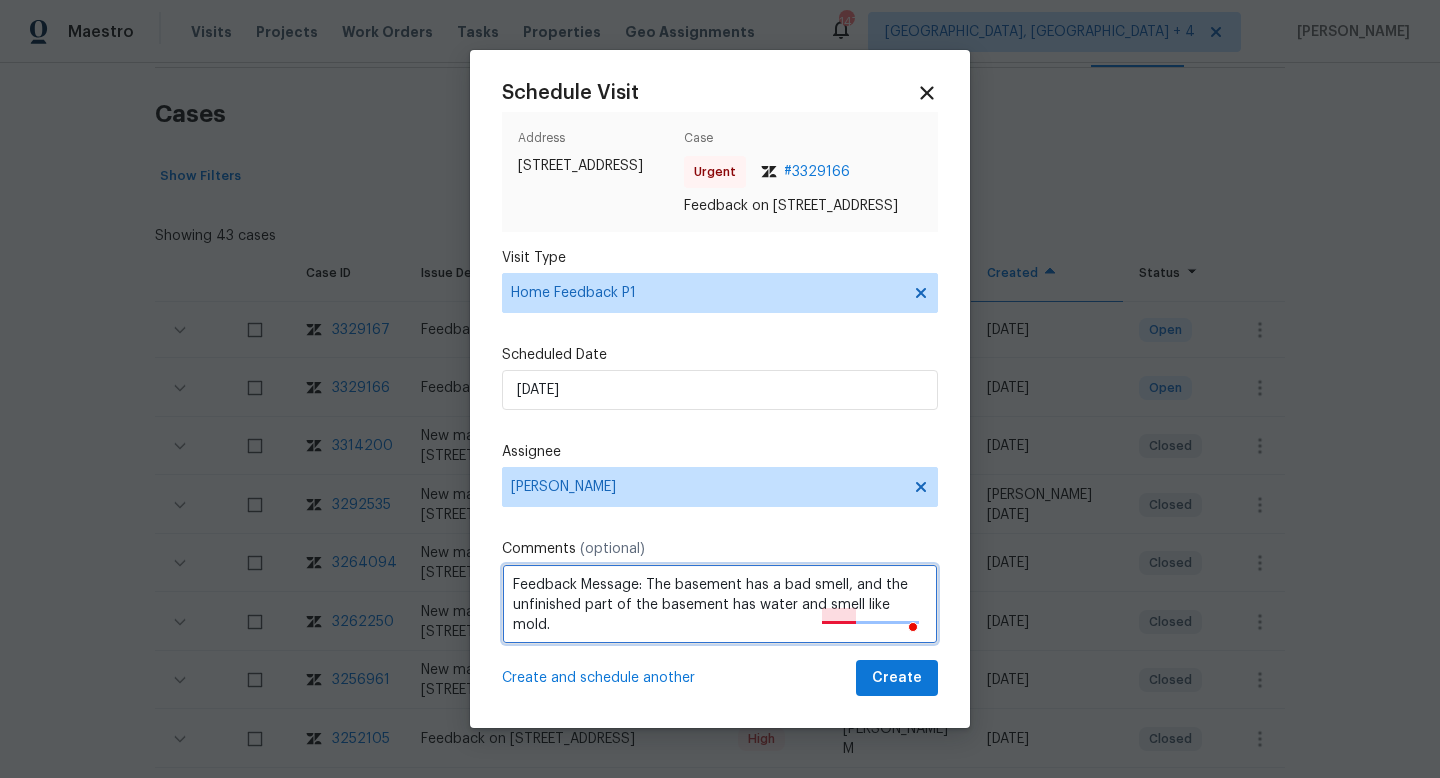 click on "Feedback Message: The basement has a bad smell, and the unfinished part of the basement has water and smell like mold." at bounding box center (720, 604) 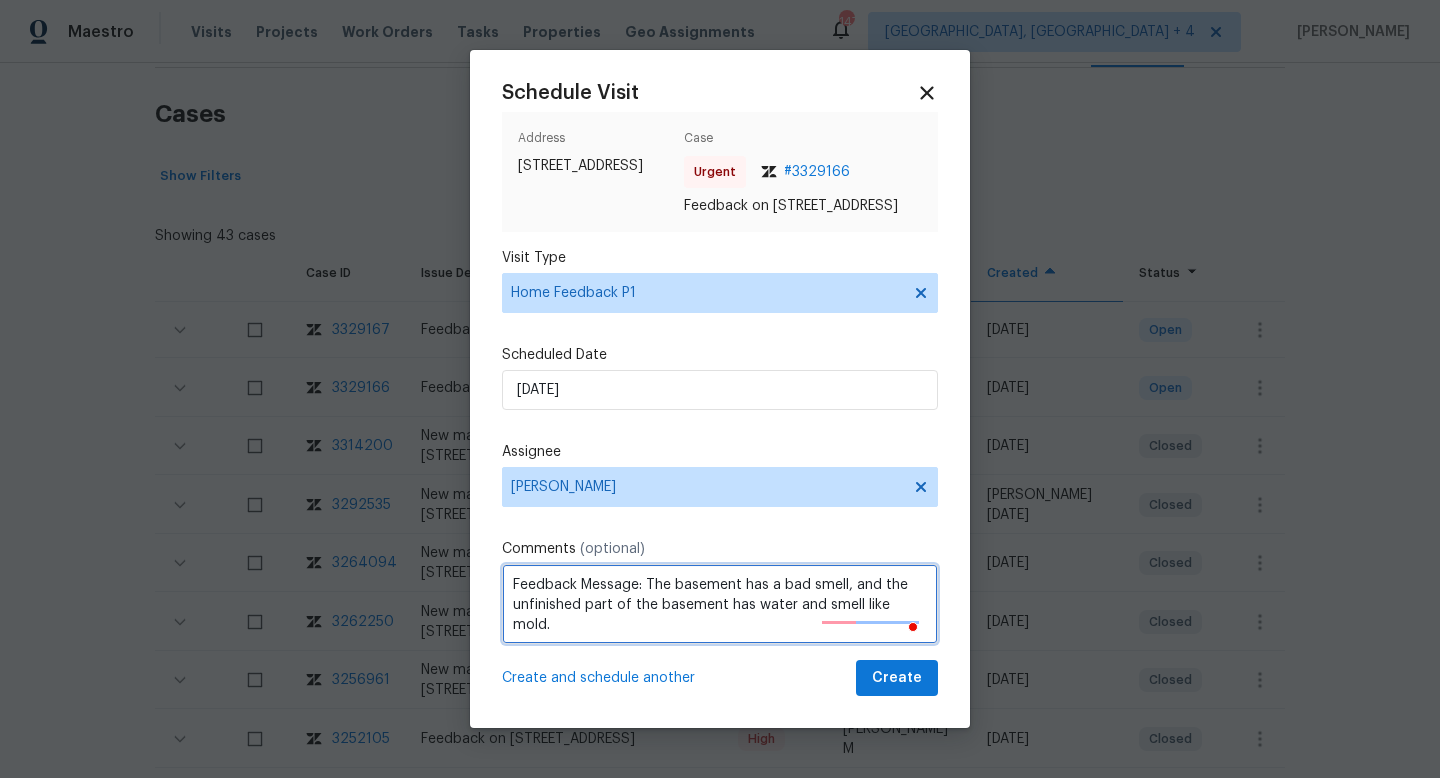 type on "Feedback Message: The basement has a bad smell, and the unfinished part of the basement has water and smell like mold." 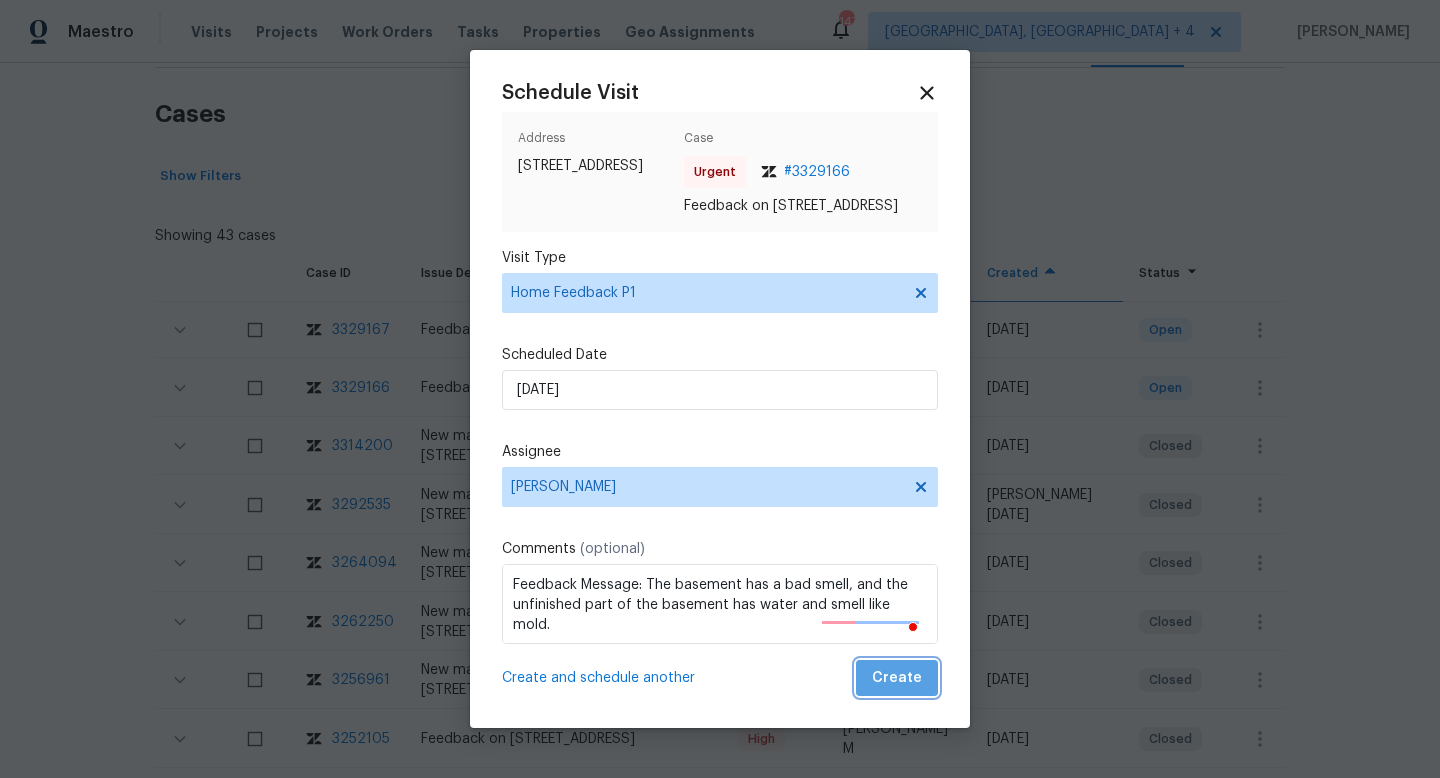 click on "Create" at bounding box center (897, 678) 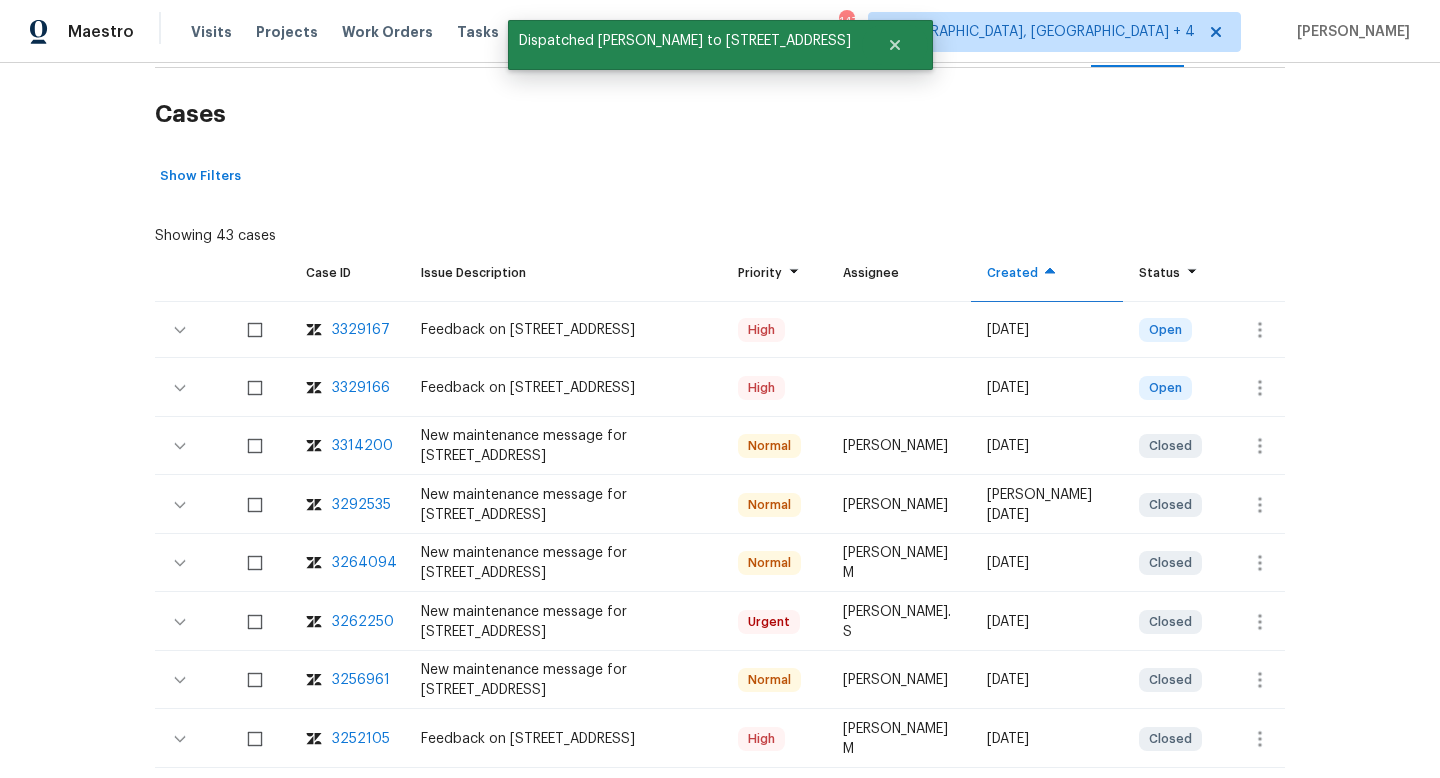 click on "Show Filters" at bounding box center [720, 176] 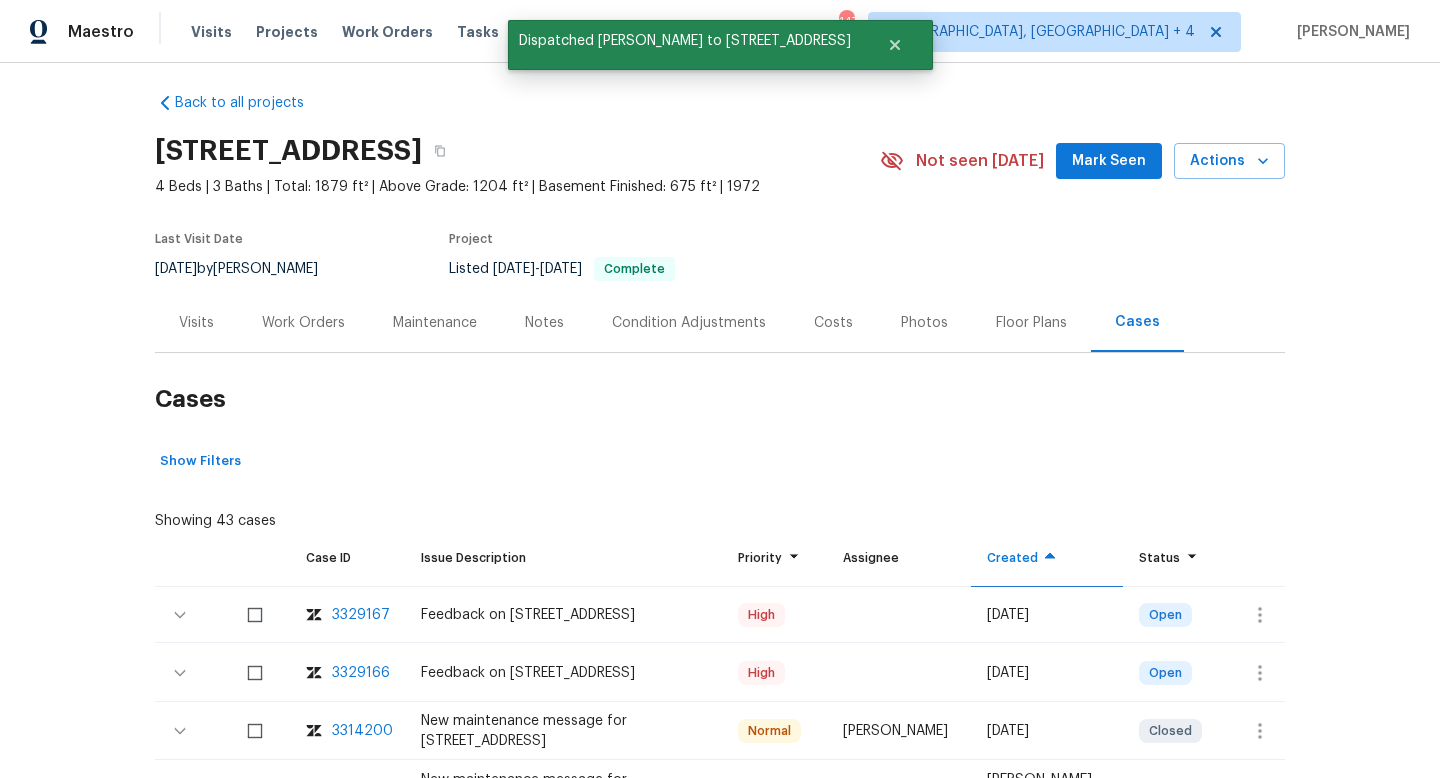 scroll, scrollTop: 0, scrollLeft: 0, axis: both 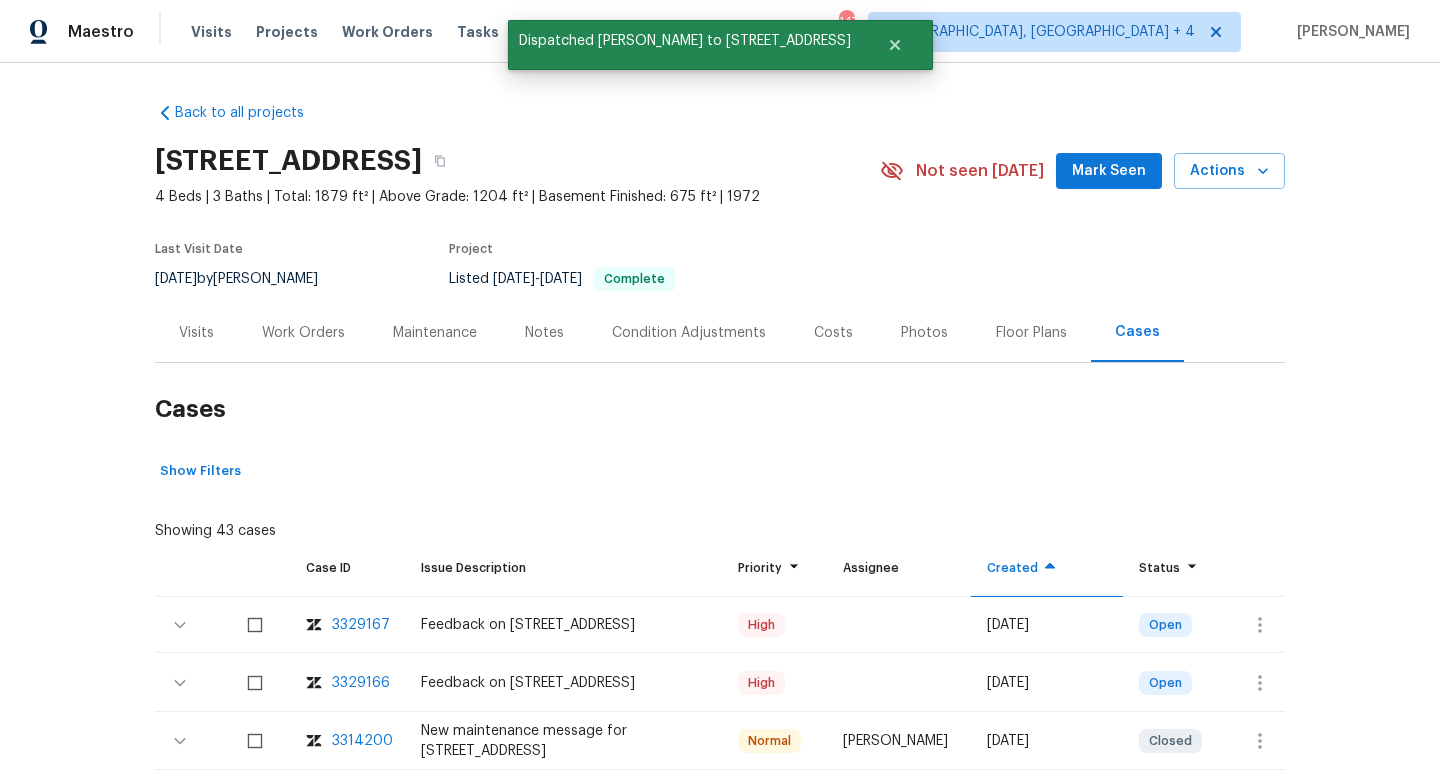click on "Visits" at bounding box center (196, 332) 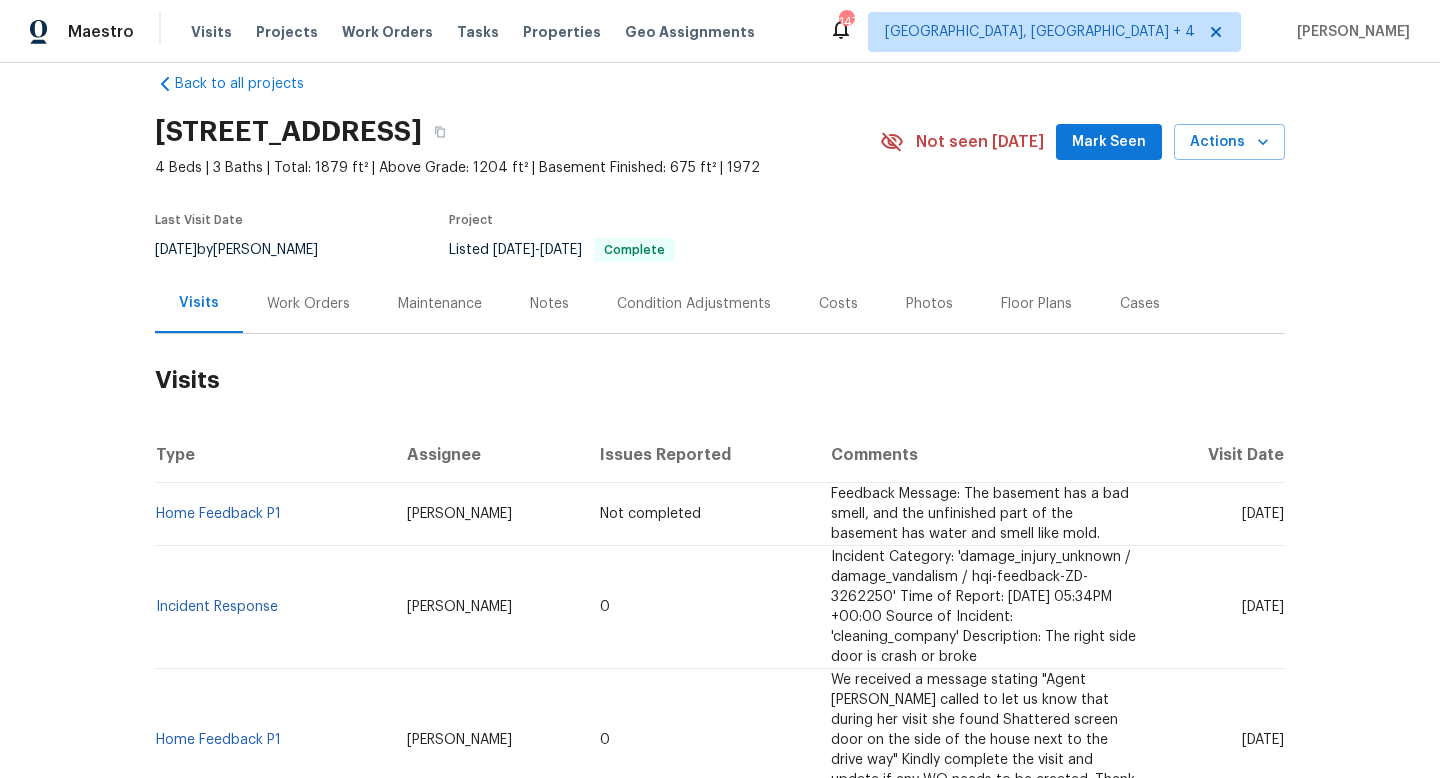 scroll, scrollTop: 43, scrollLeft: 0, axis: vertical 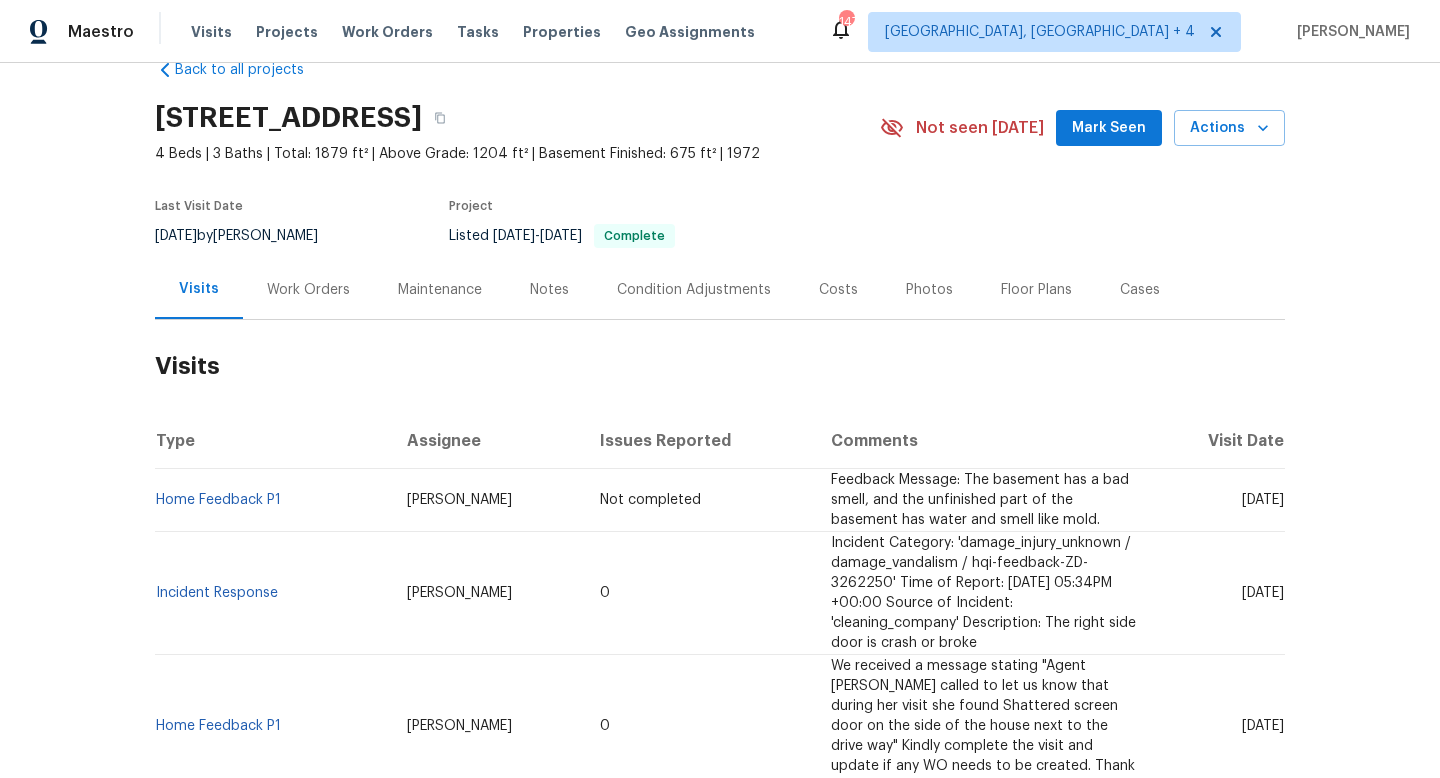 click on "Tue, Jun 17 2025" at bounding box center (1219, 726) 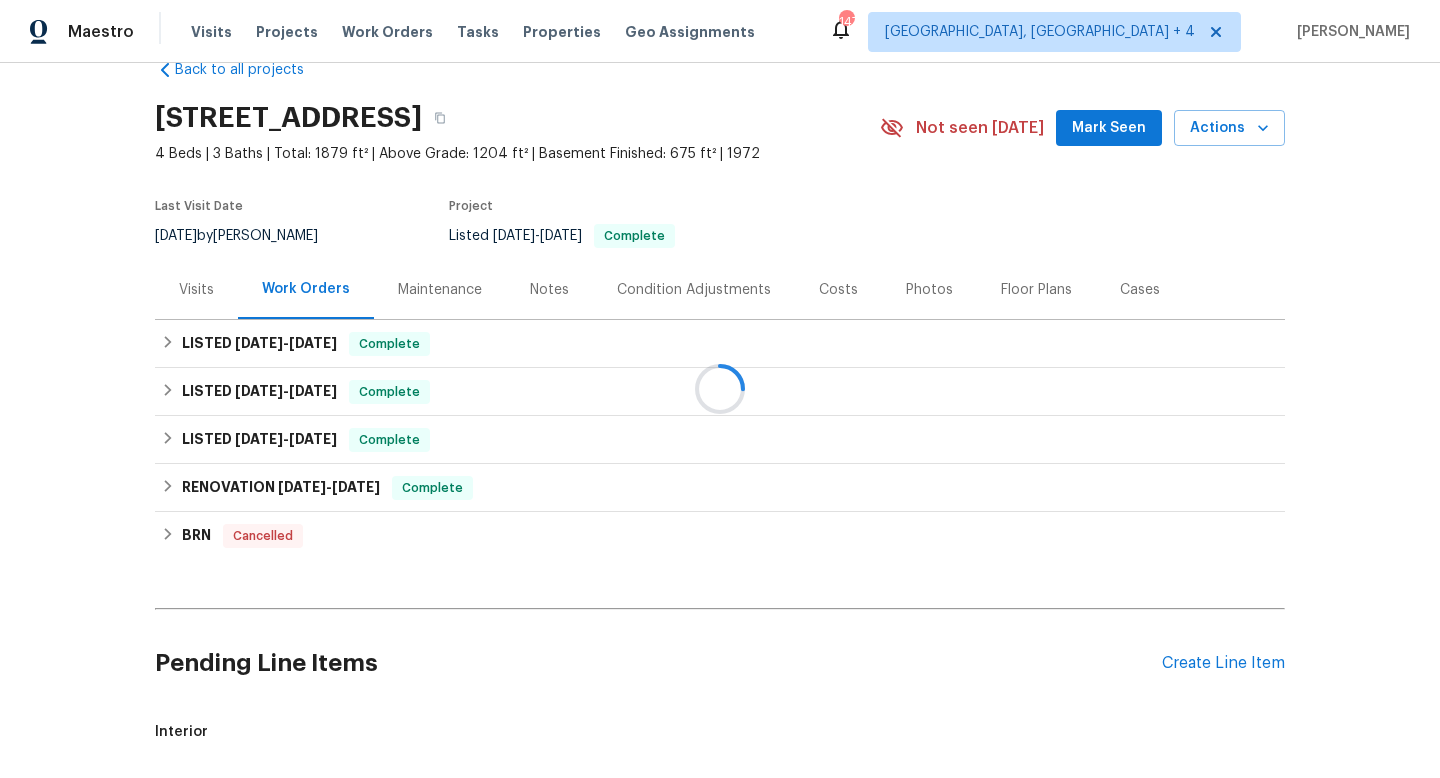 click at bounding box center (720, 389) 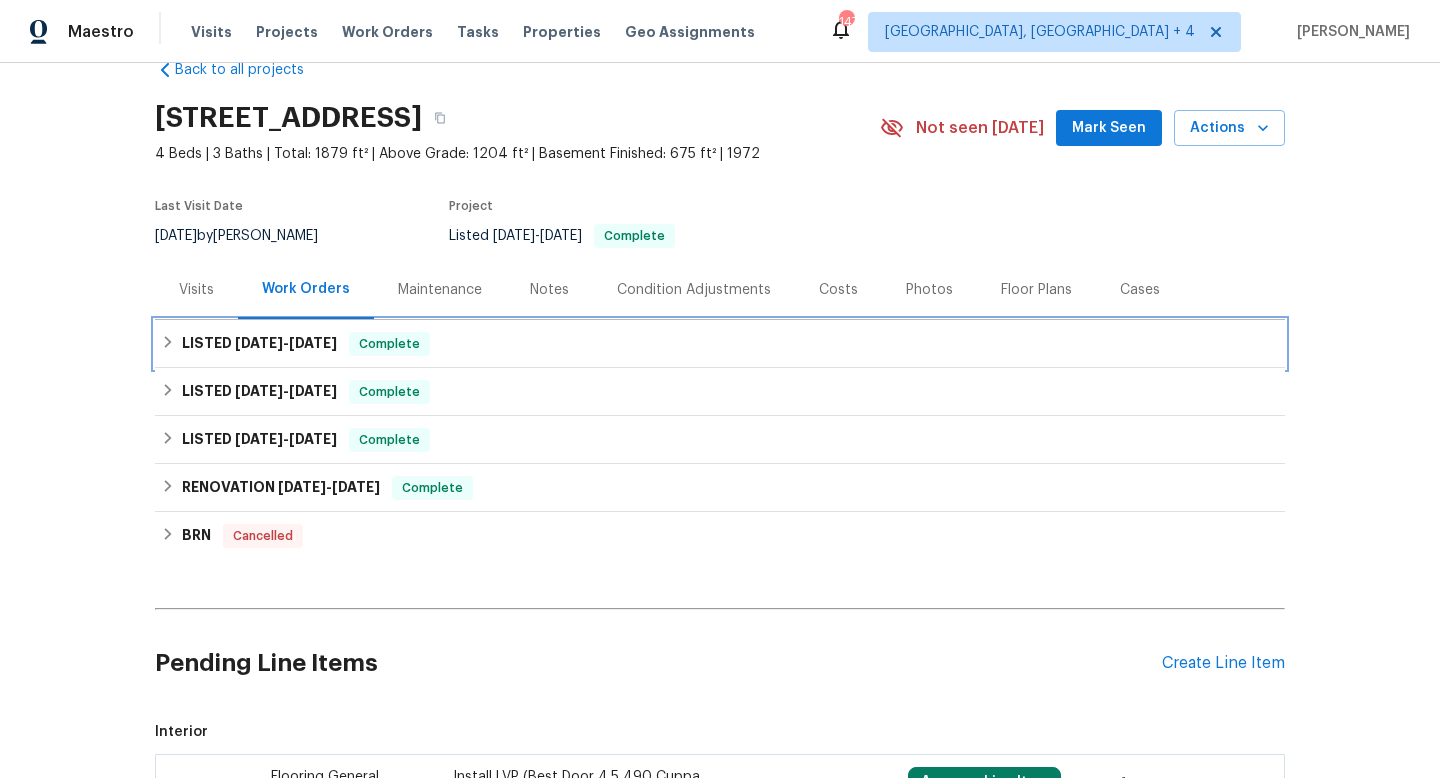 click on "6/20/25" at bounding box center (313, 343) 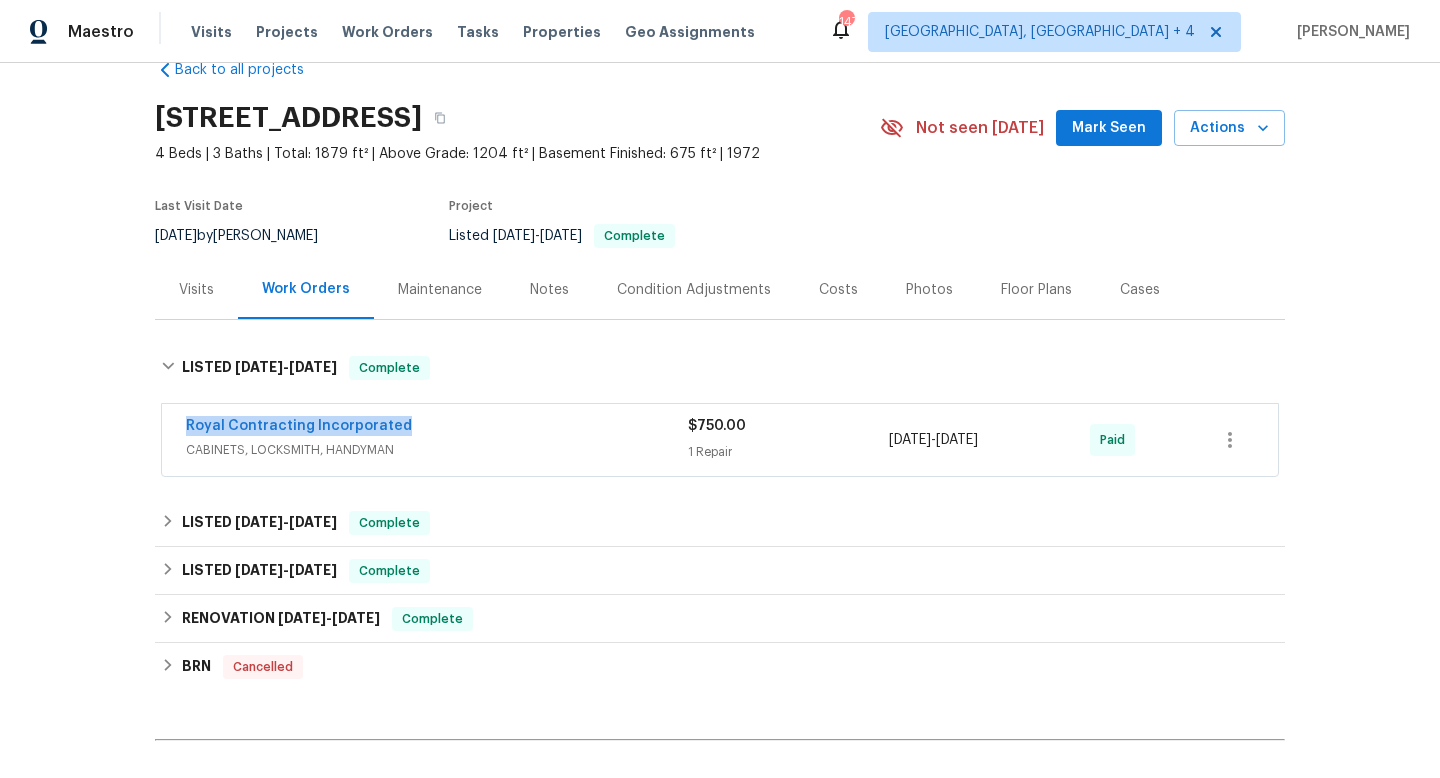 drag, startPoint x: 438, startPoint y: 422, endPoint x: 170, endPoint y: 418, distance: 268.02985 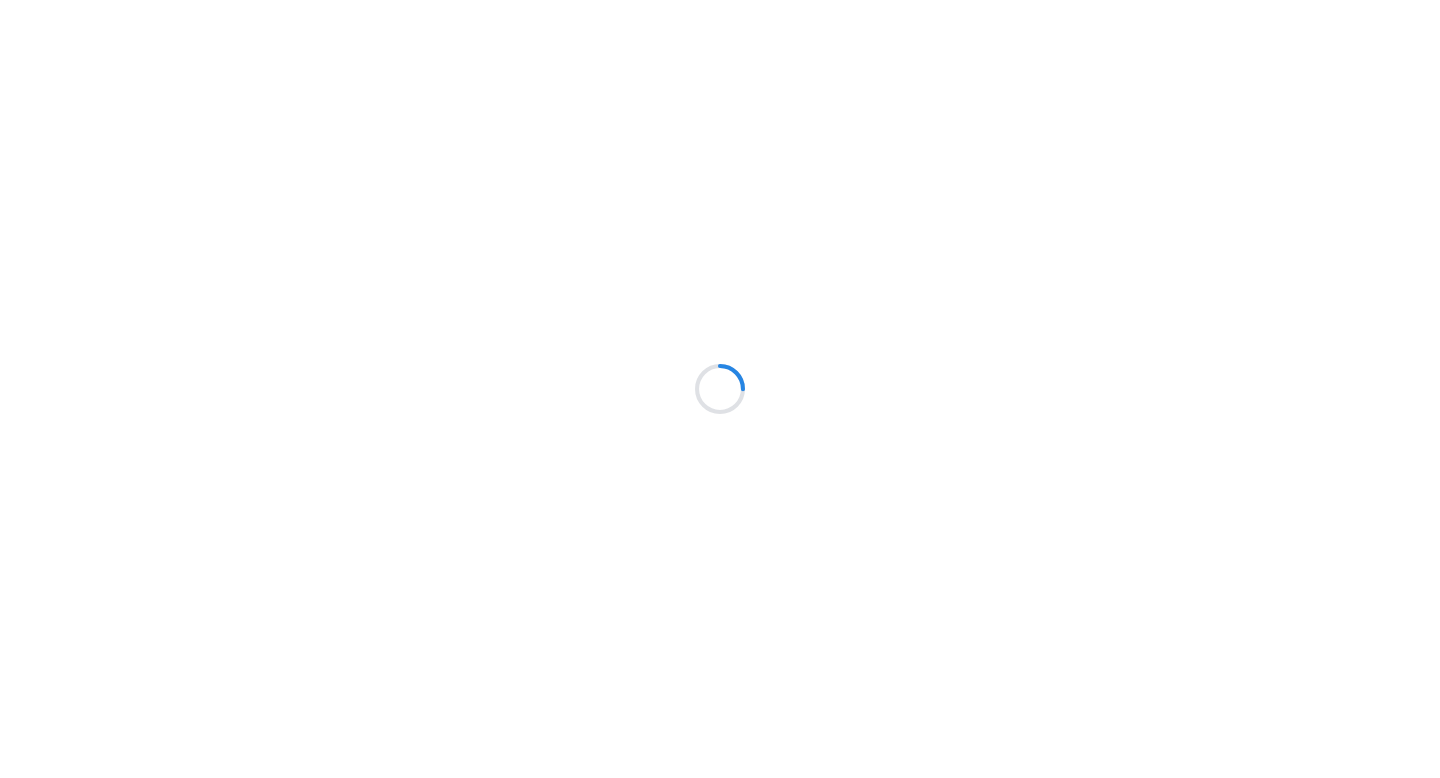 scroll, scrollTop: 0, scrollLeft: 0, axis: both 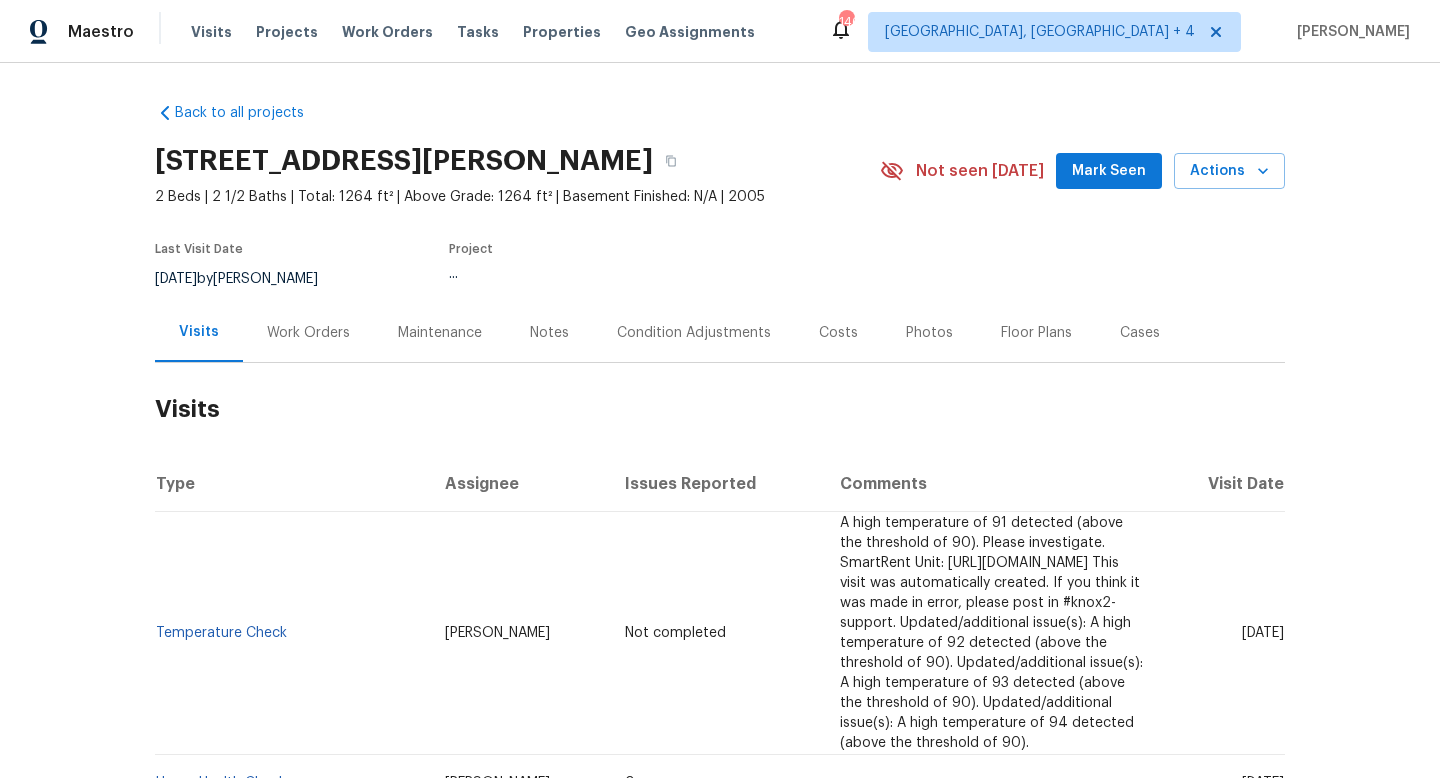 click on "Work Orders" at bounding box center [308, 332] 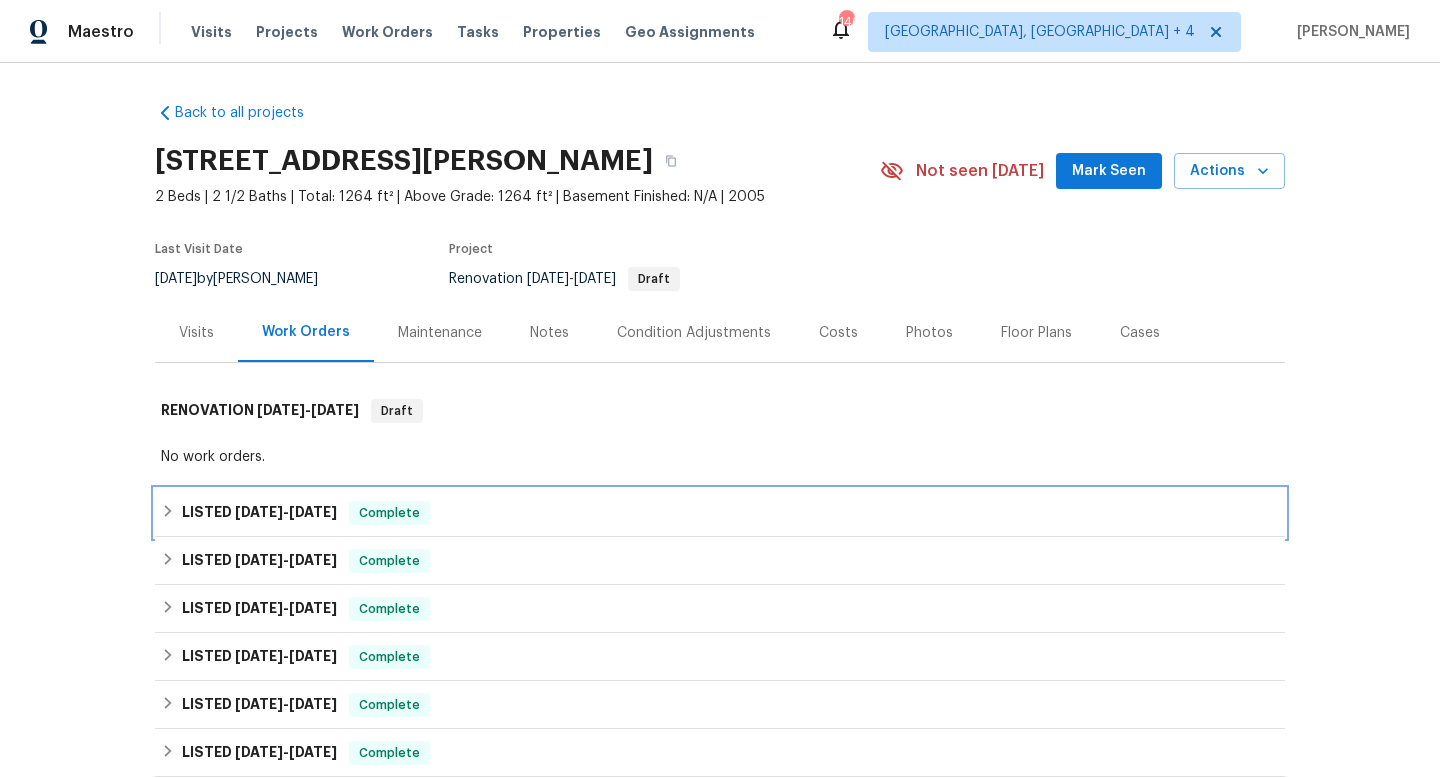click on "LISTED   6/12/25  -  6/16/25 Complete" at bounding box center (720, 513) 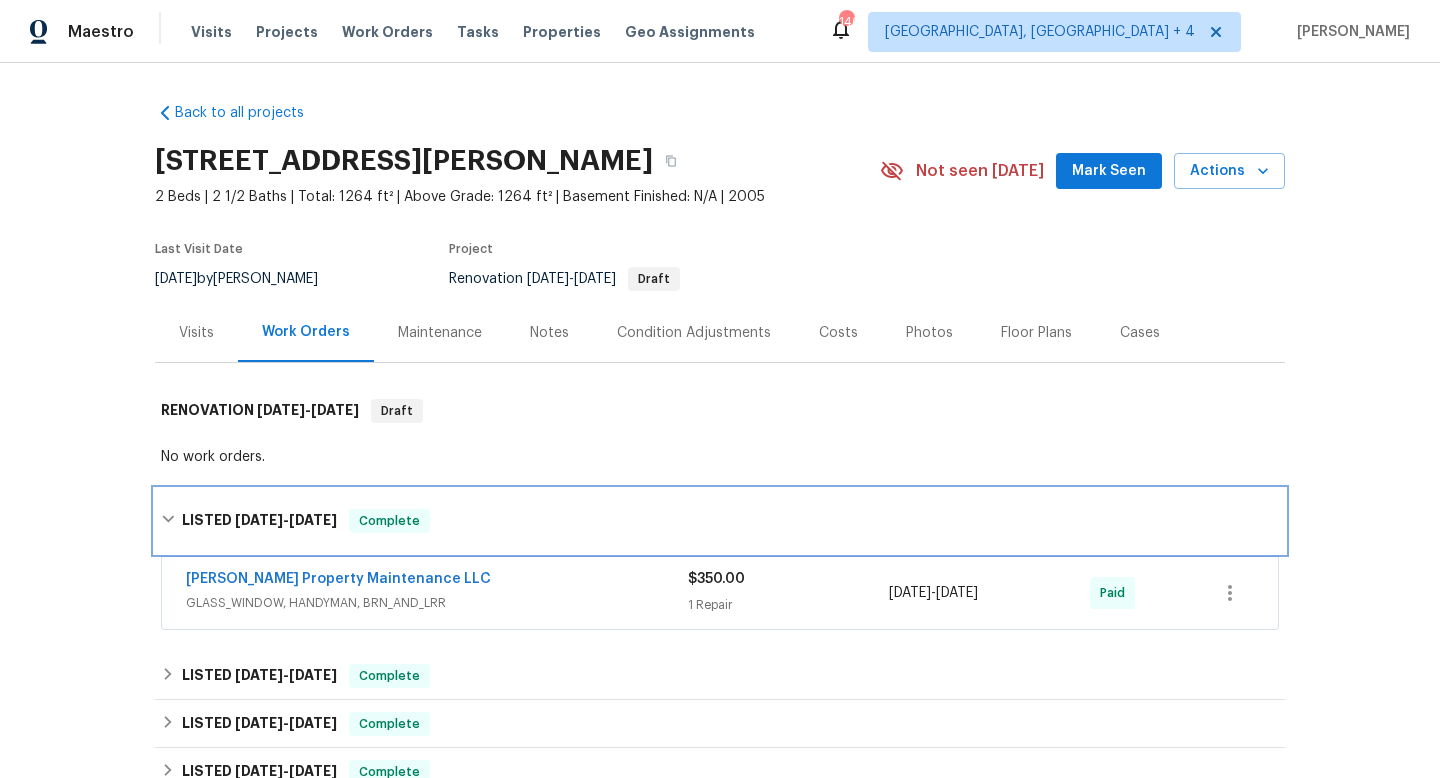 scroll, scrollTop: 13, scrollLeft: 0, axis: vertical 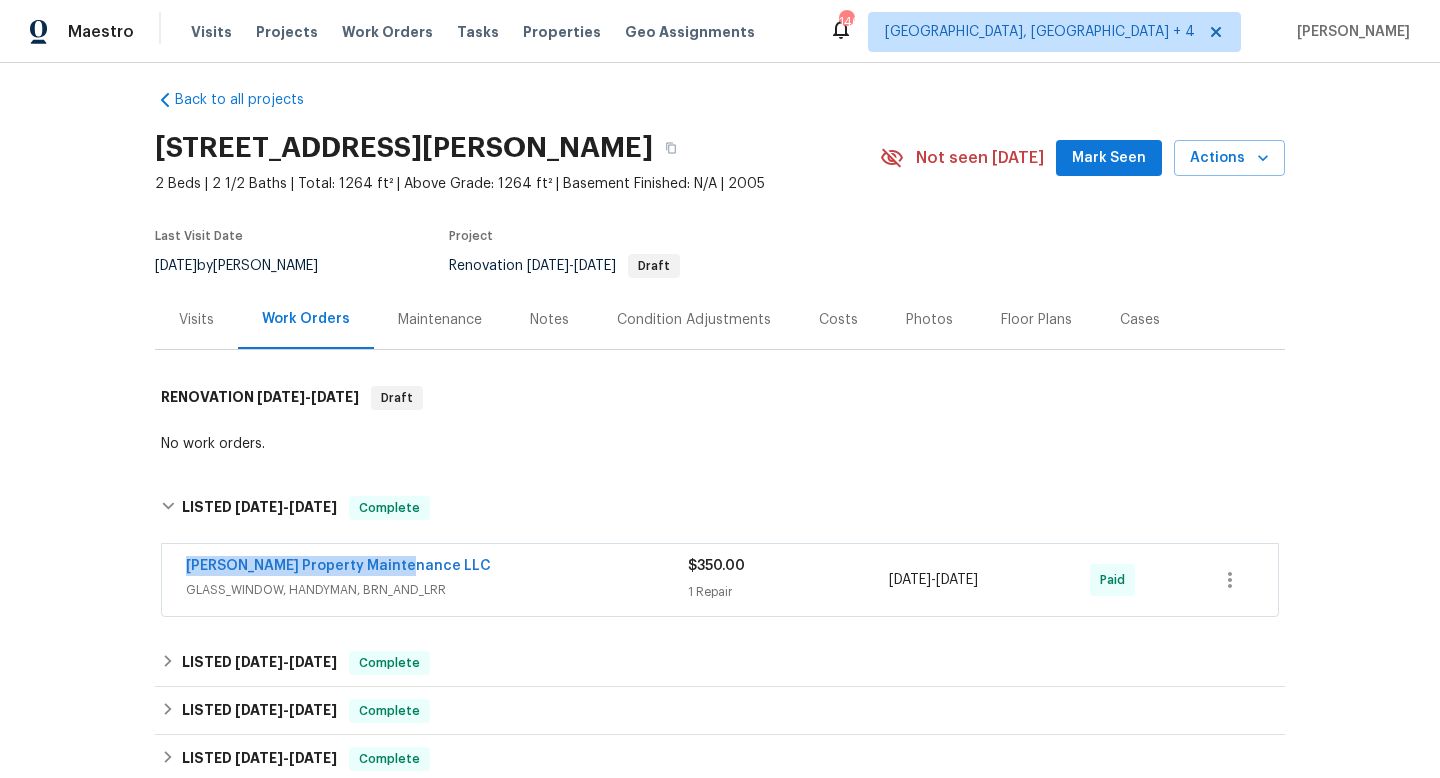 copy on "Glen Property Maintenance LLC" 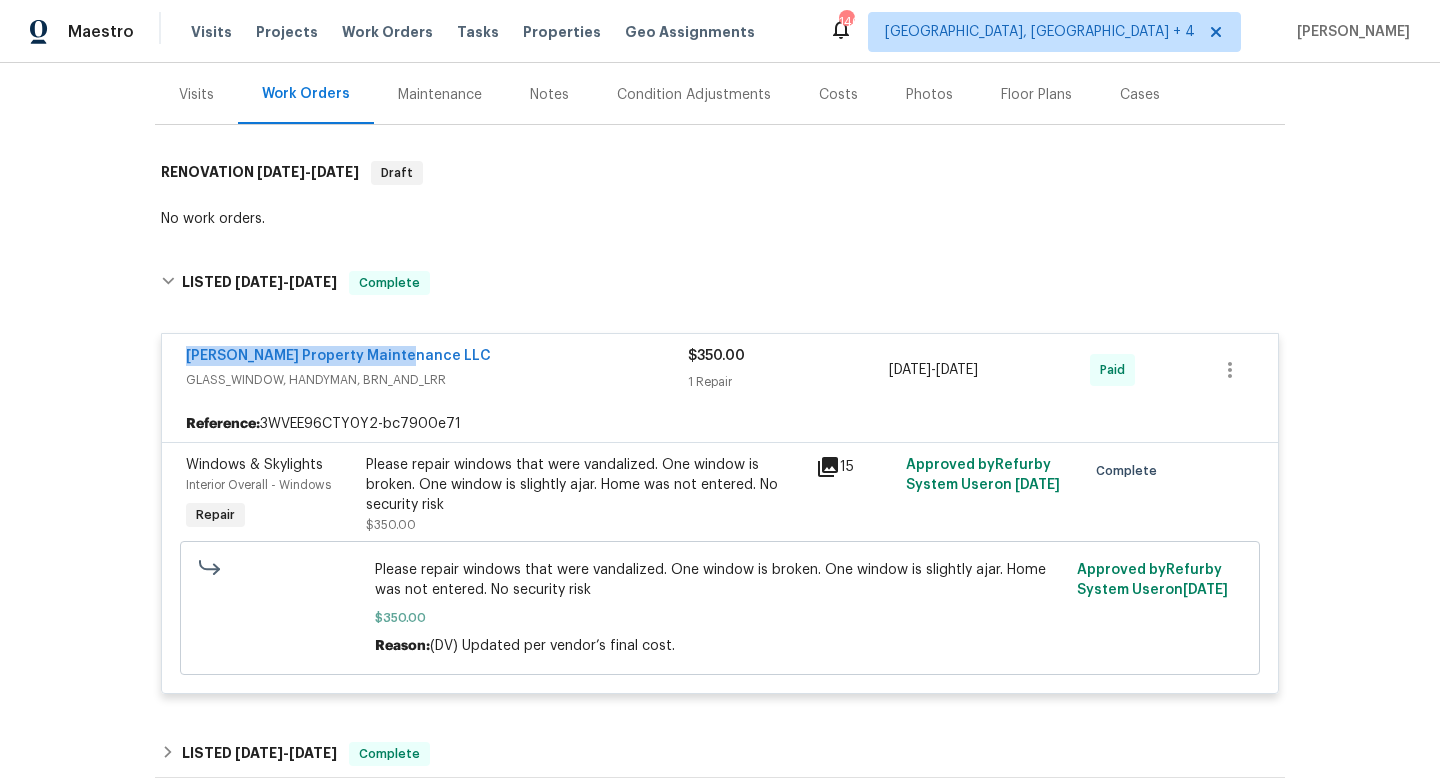 scroll, scrollTop: 0, scrollLeft: 0, axis: both 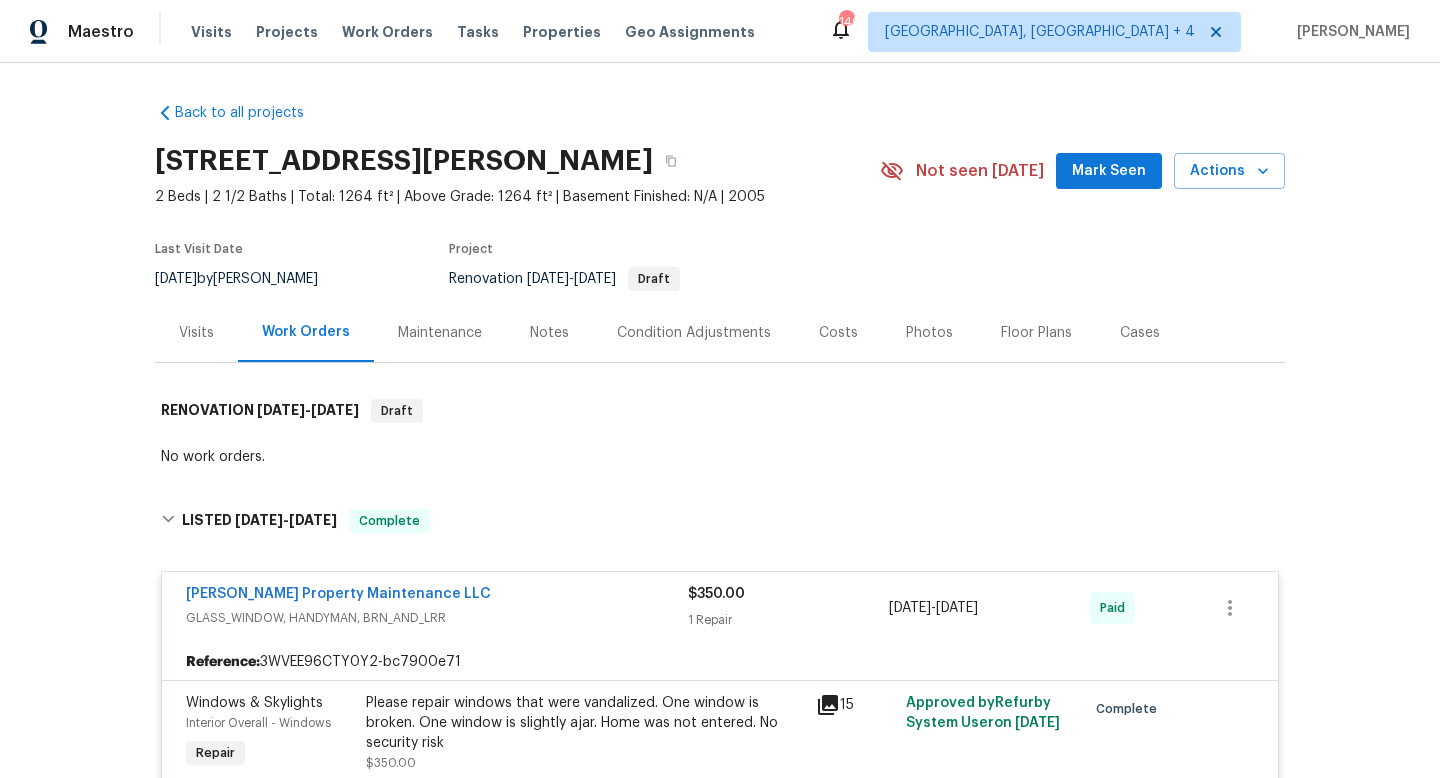 click on "Visits" at bounding box center [196, 332] 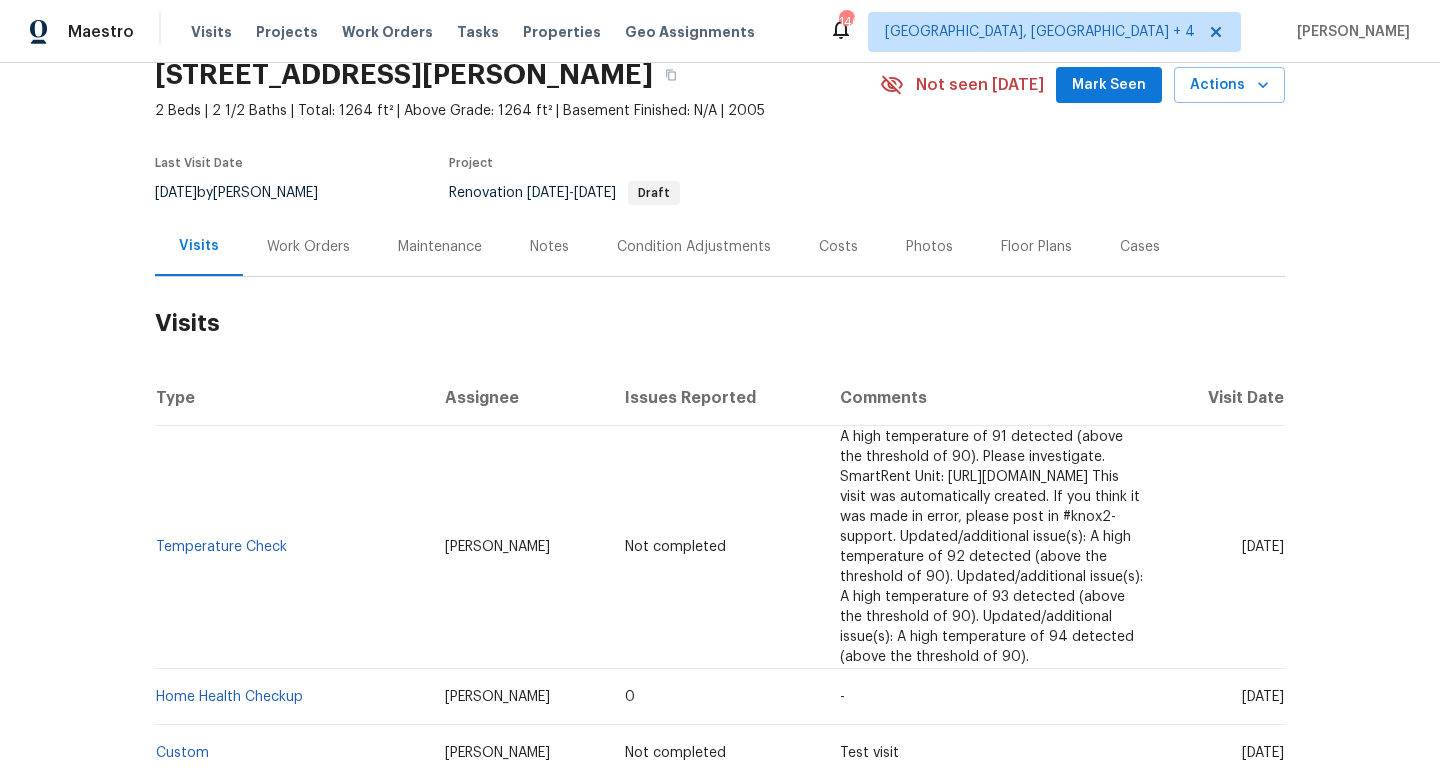 scroll, scrollTop: 110, scrollLeft: 0, axis: vertical 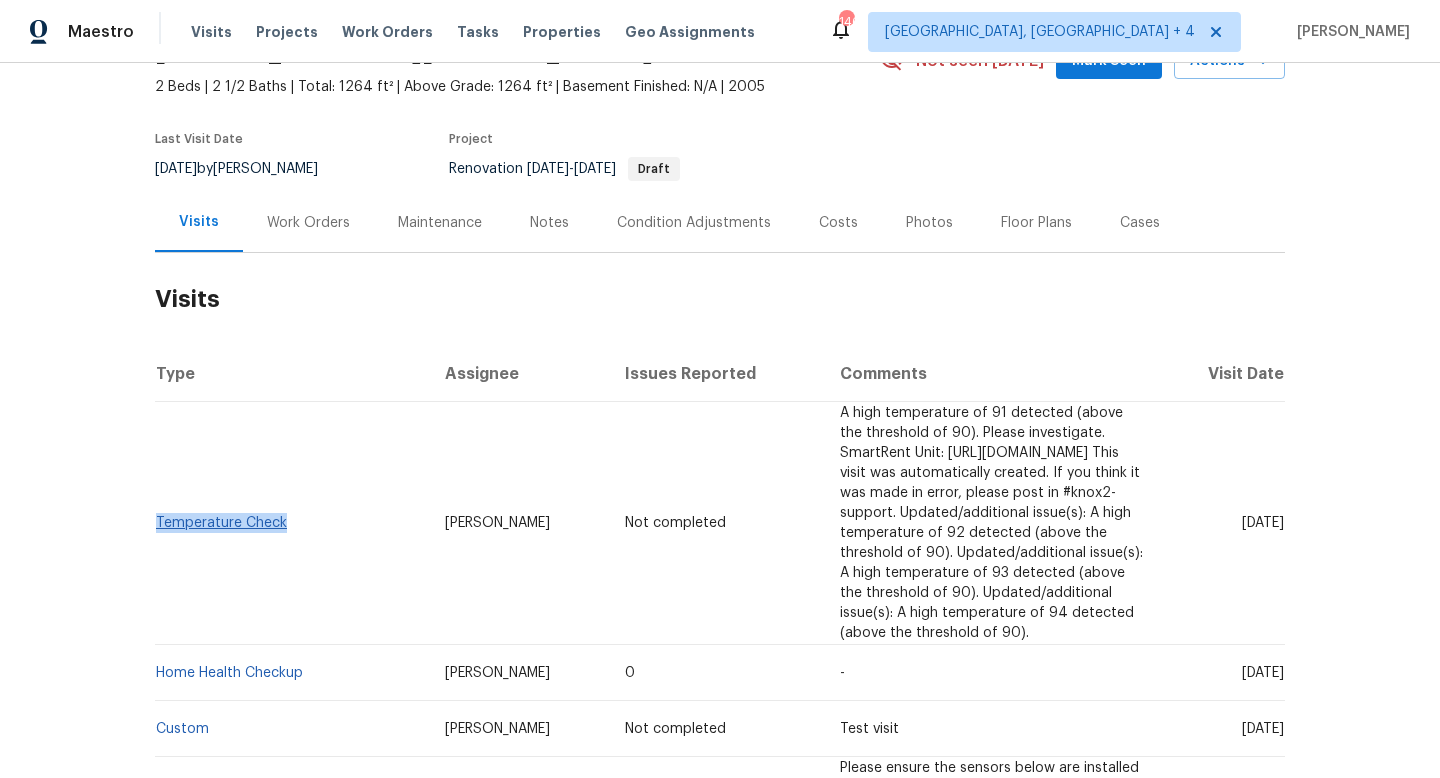 drag, startPoint x: 294, startPoint y: 504, endPoint x: 159, endPoint y: 507, distance: 135.03333 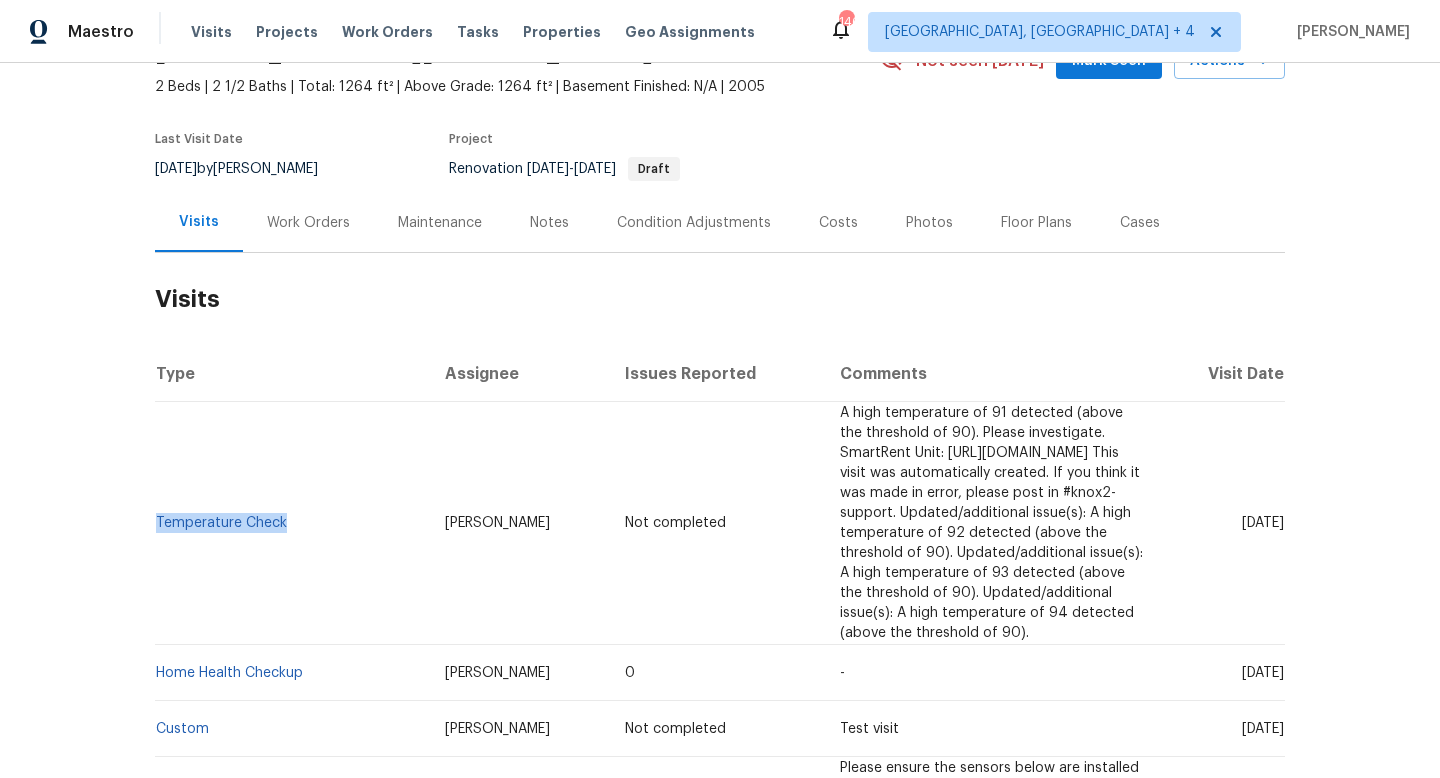 scroll, scrollTop: 0, scrollLeft: 0, axis: both 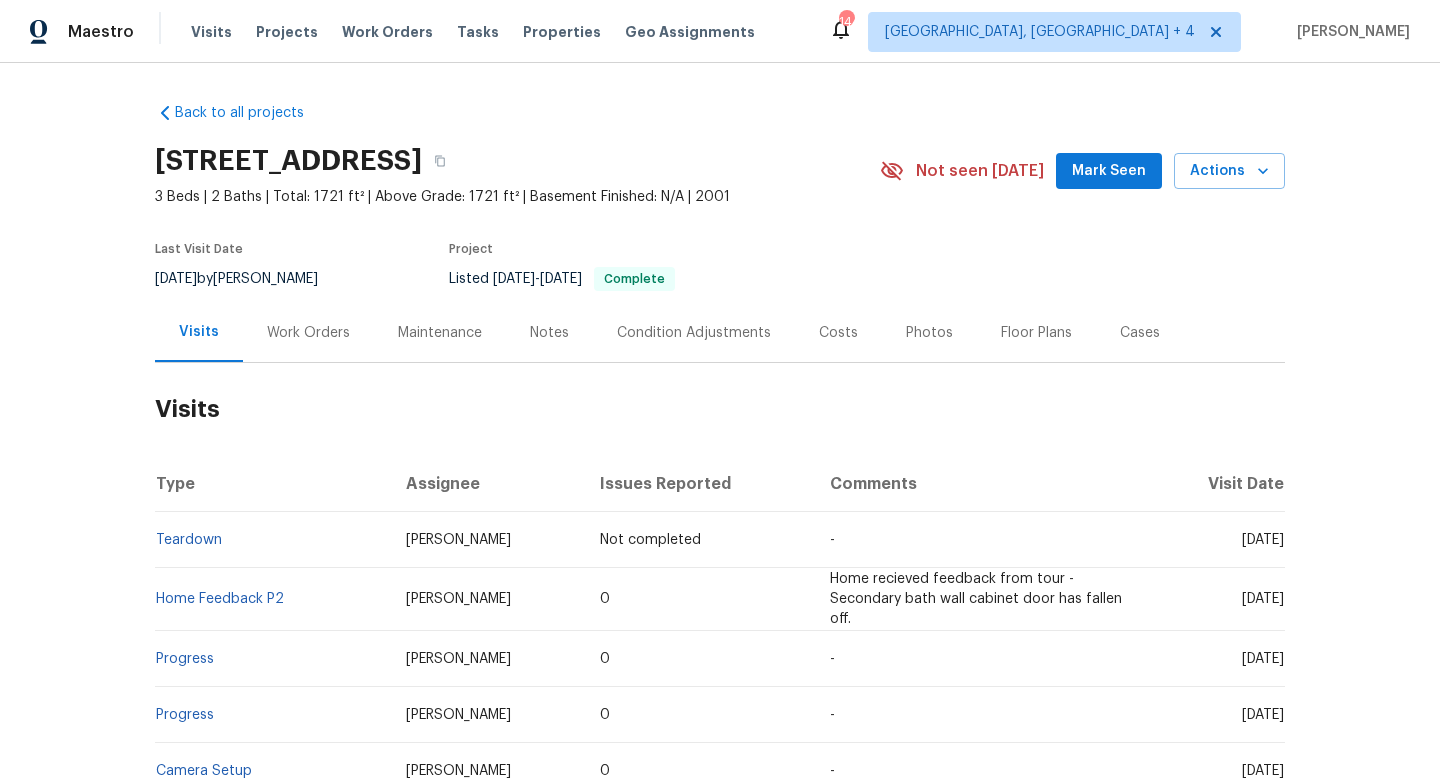 click on "Work Orders" at bounding box center [308, 333] 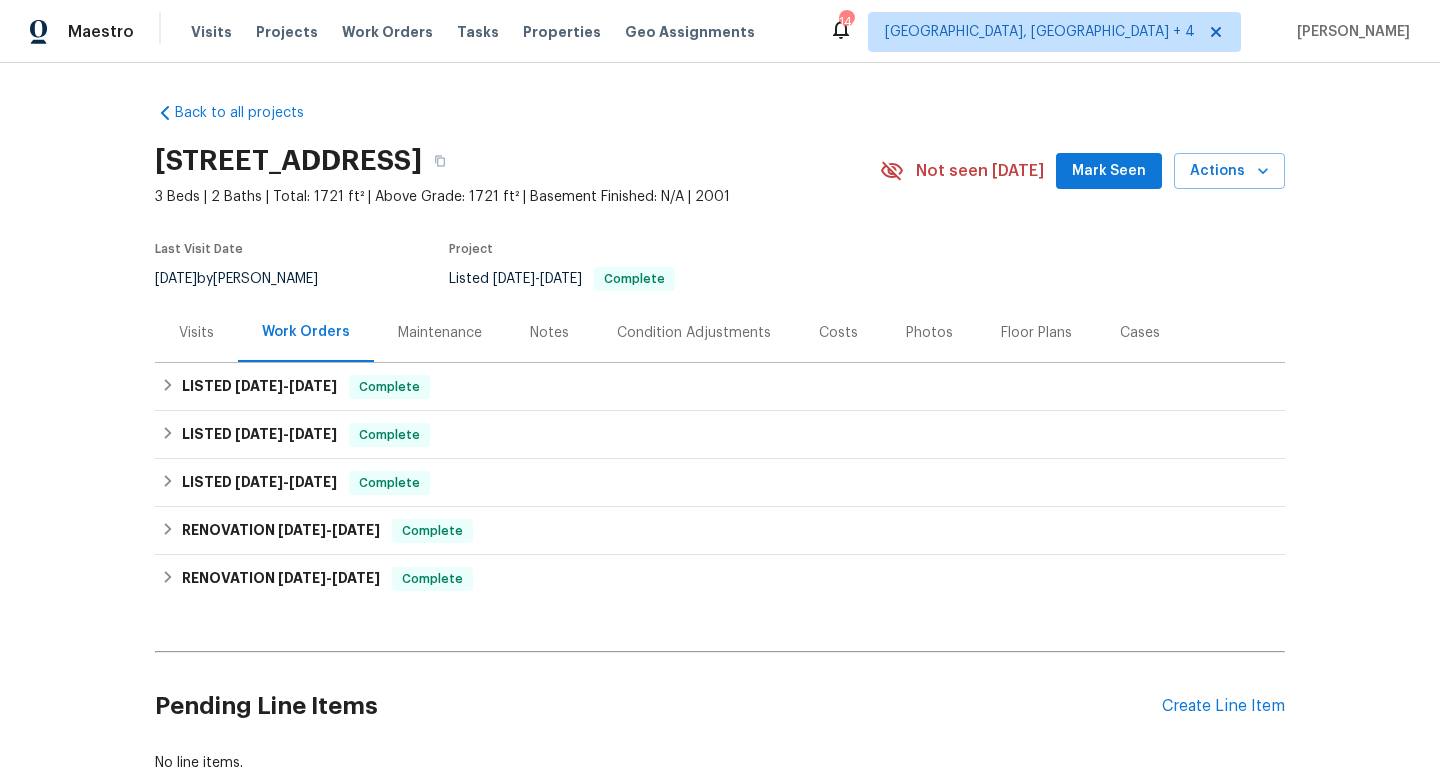 click on "Visits" at bounding box center [196, 332] 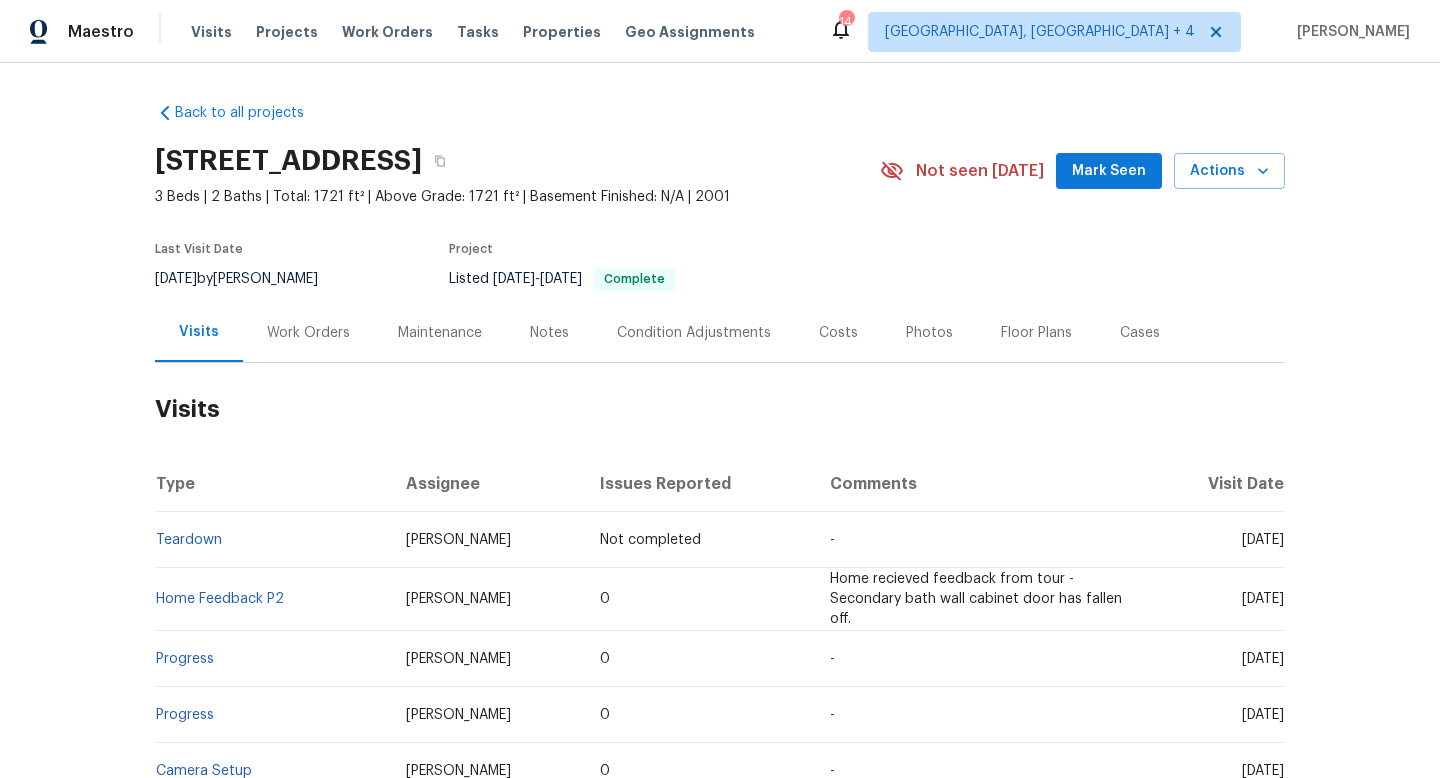 drag, startPoint x: 1208, startPoint y: 599, endPoint x: 1279, endPoint y: 603, distance: 71.11259 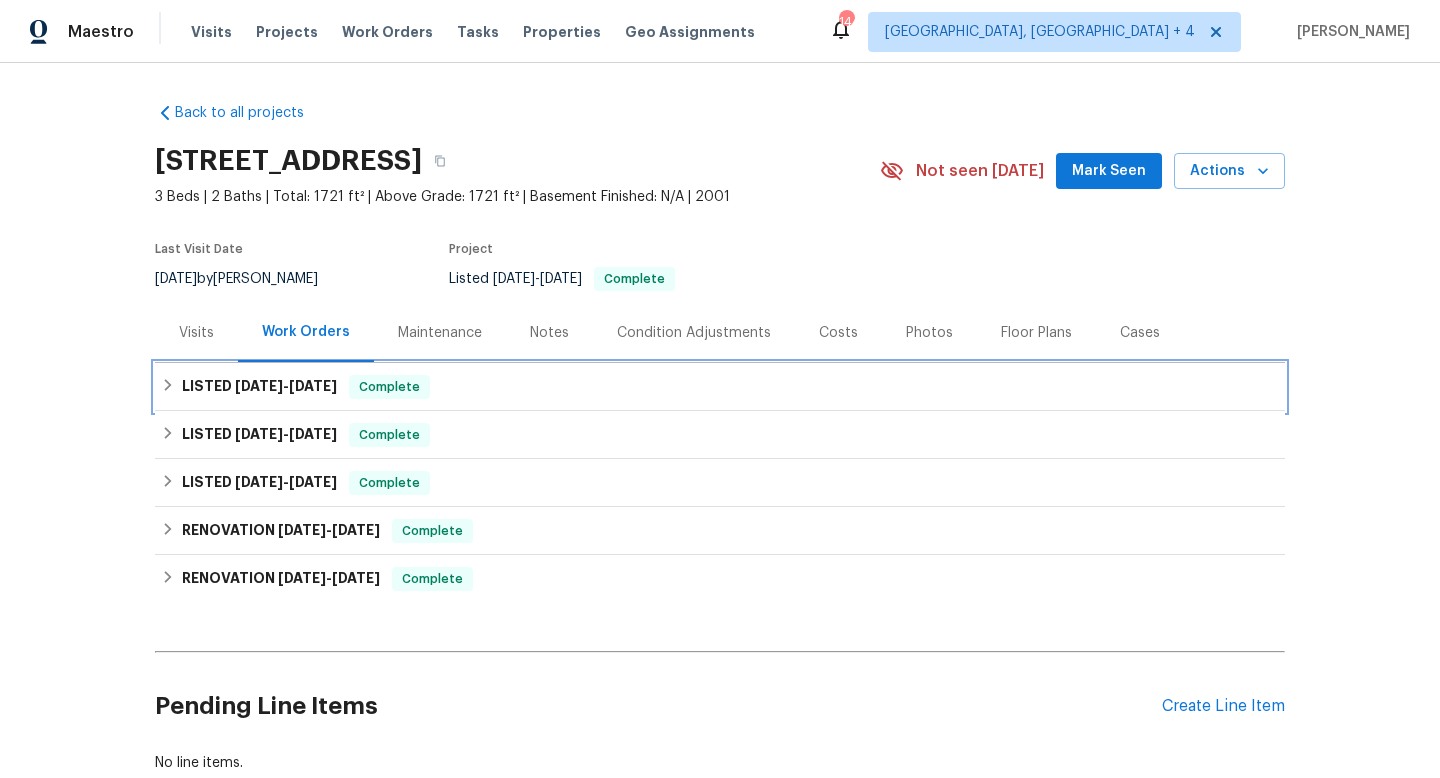 click on "[DATE]" at bounding box center [313, 386] 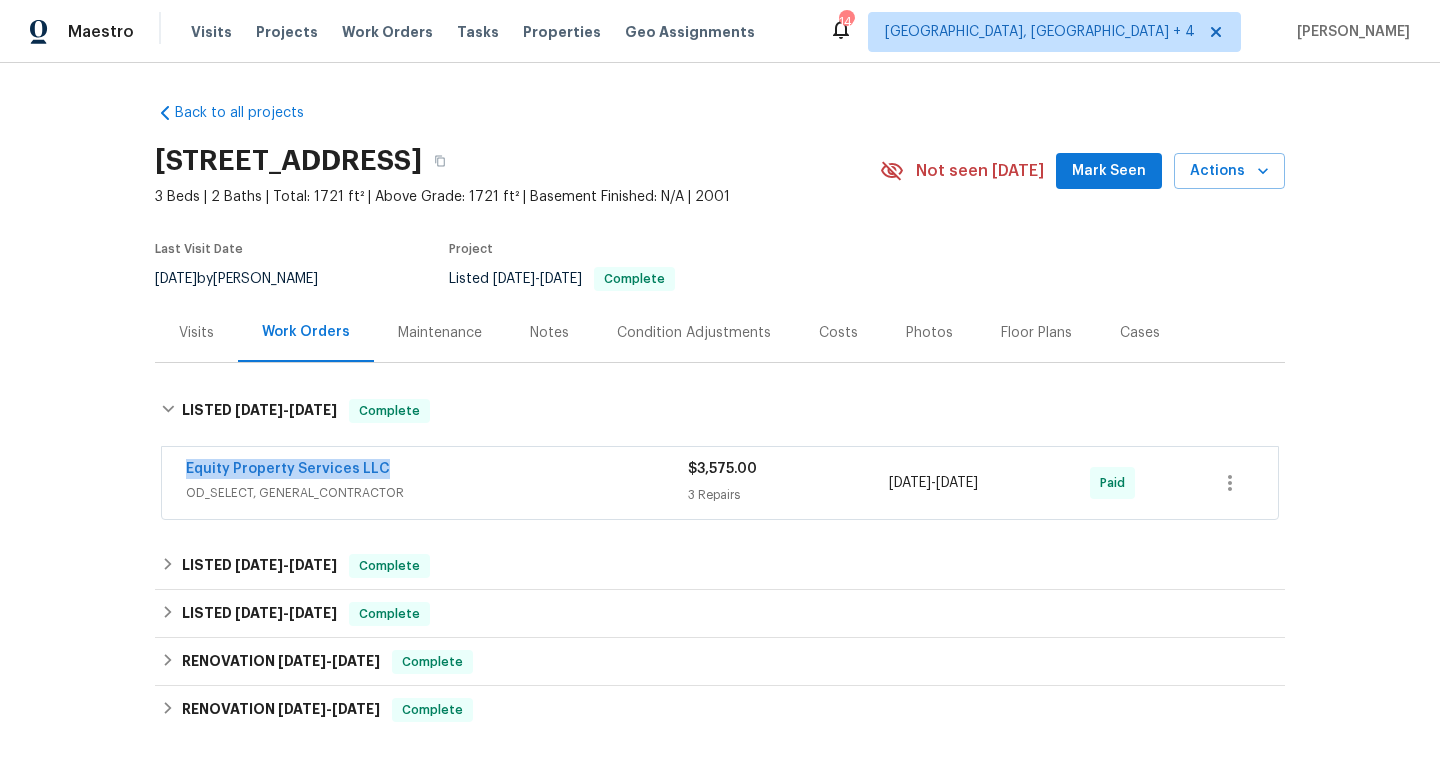drag, startPoint x: 390, startPoint y: 470, endPoint x: 137, endPoint y: 465, distance: 253.04941 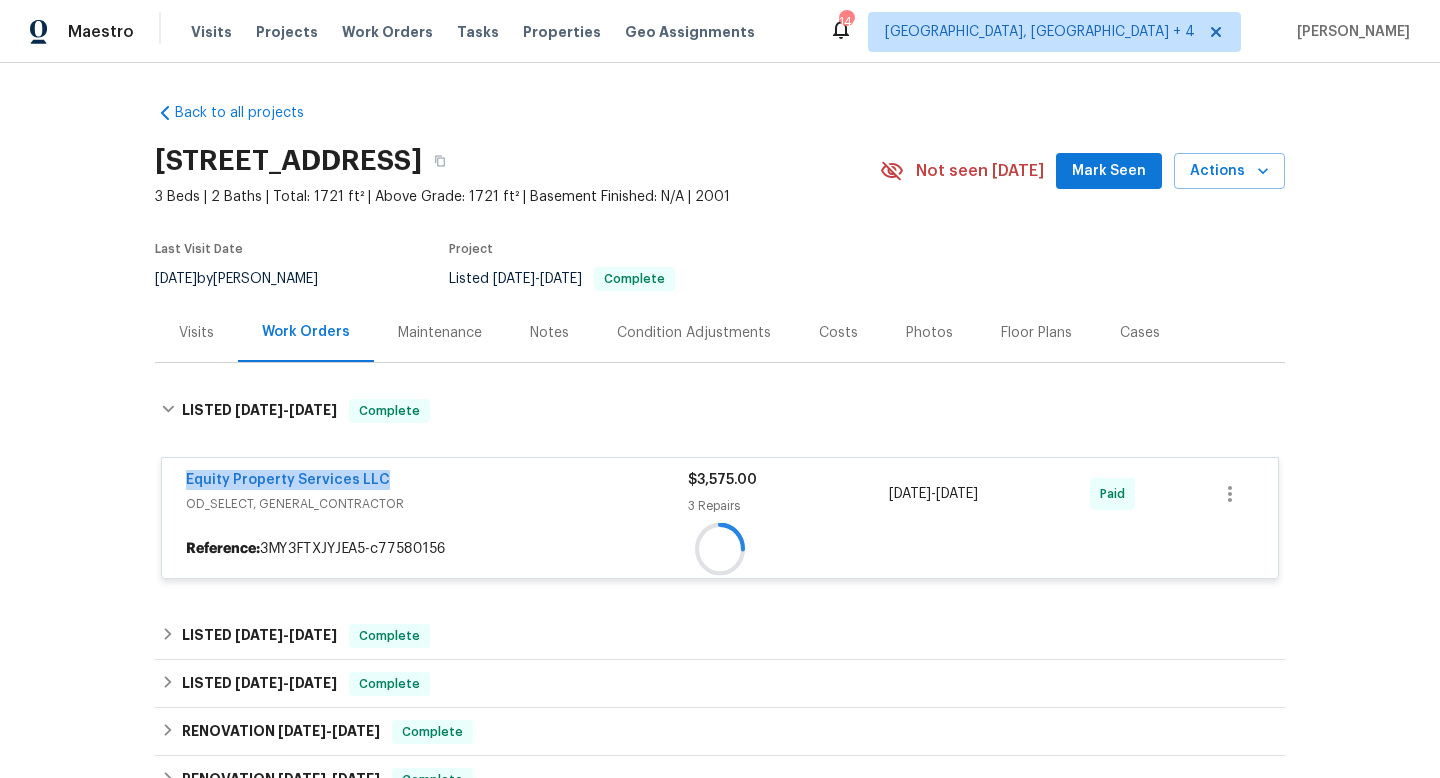copy on "3 Repairs [DATE]  -  [DATE]" 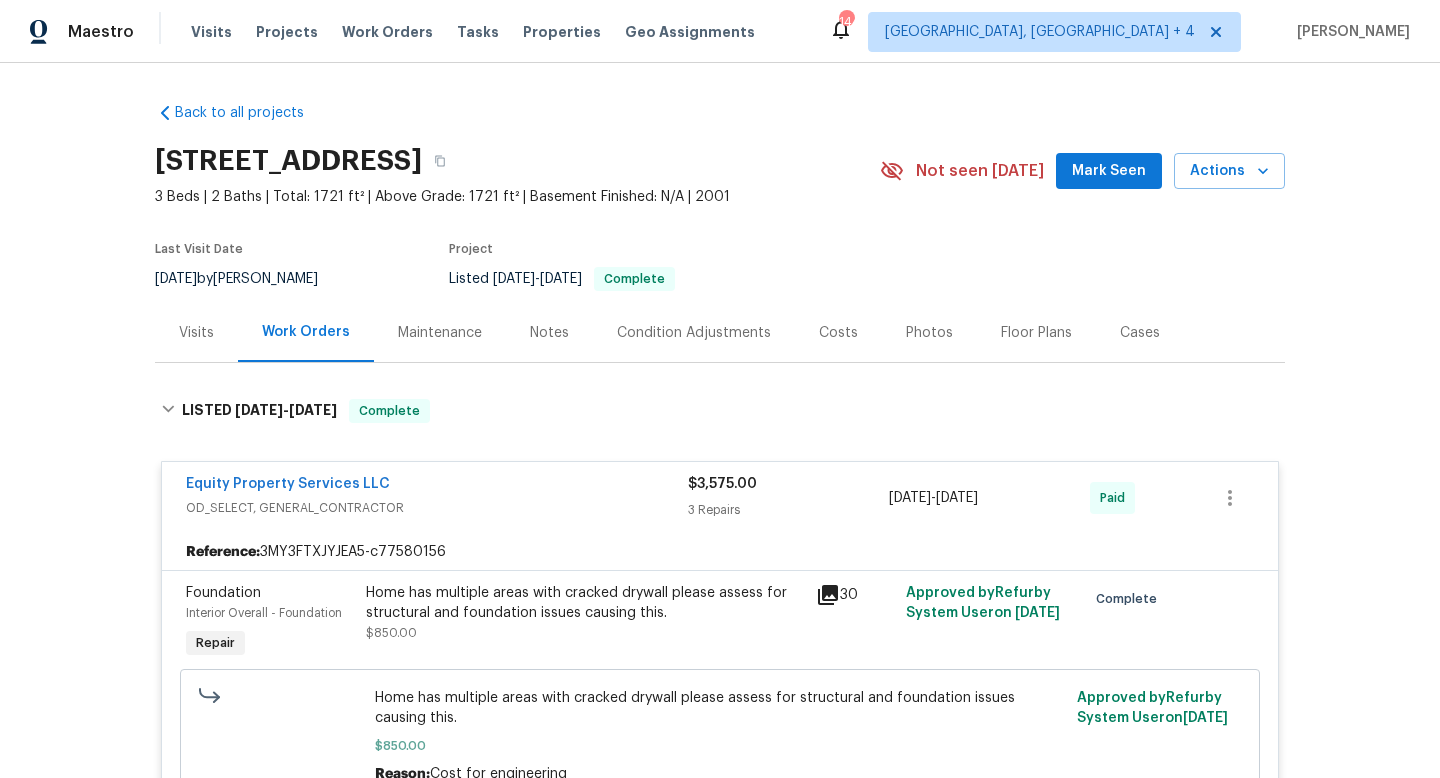 click on "Visits" at bounding box center [196, 333] 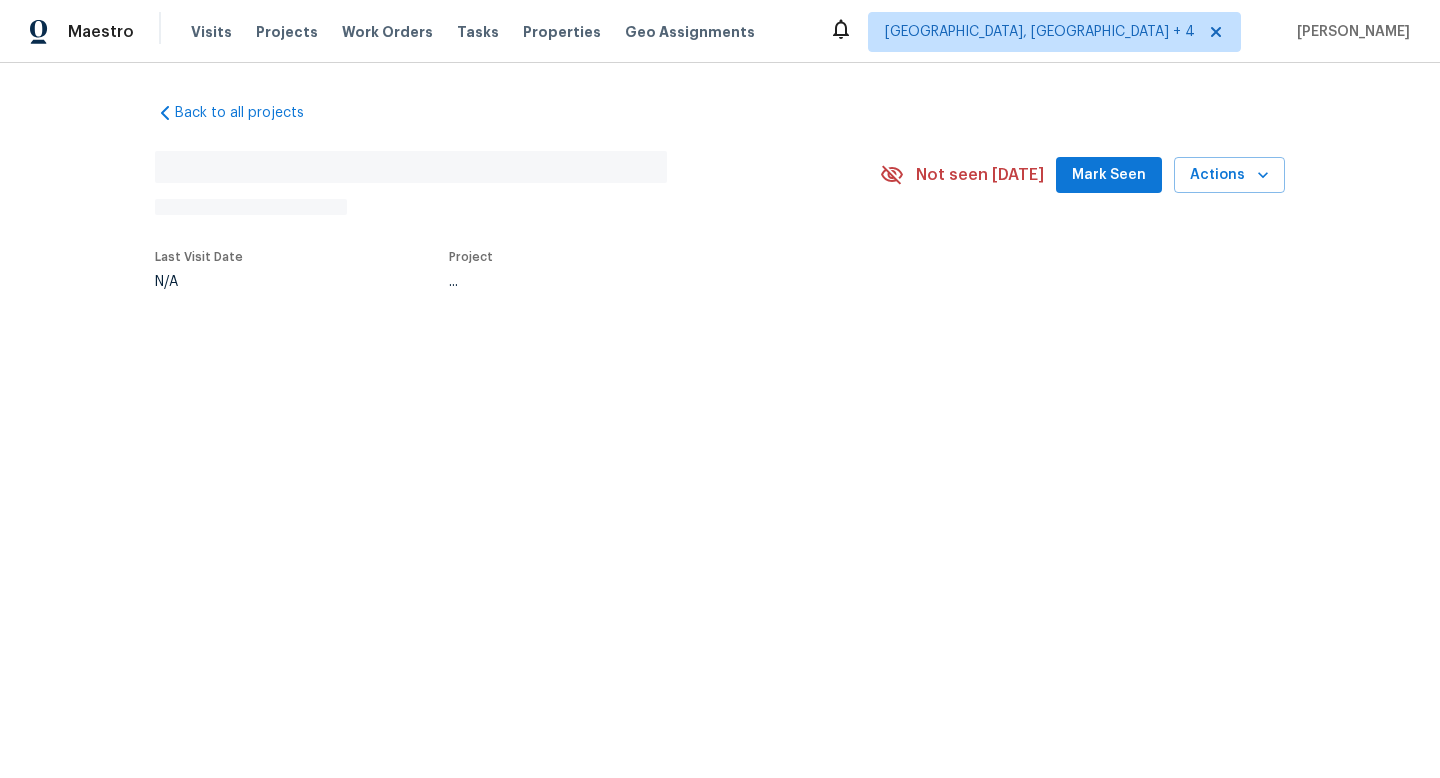 scroll, scrollTop: 0, scrollLeft: 0, axis: both 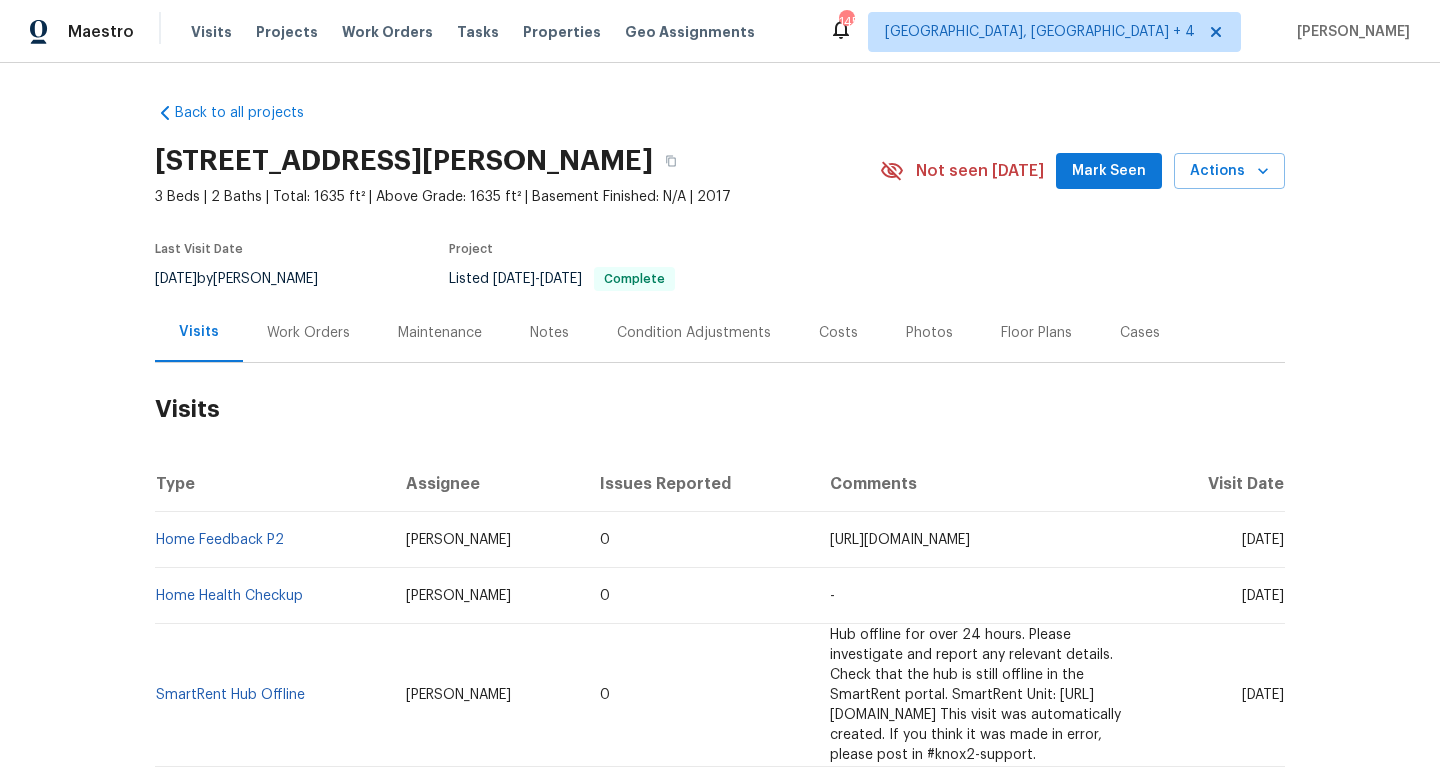 click on "Work Orders" at bounding box center [308, 332] 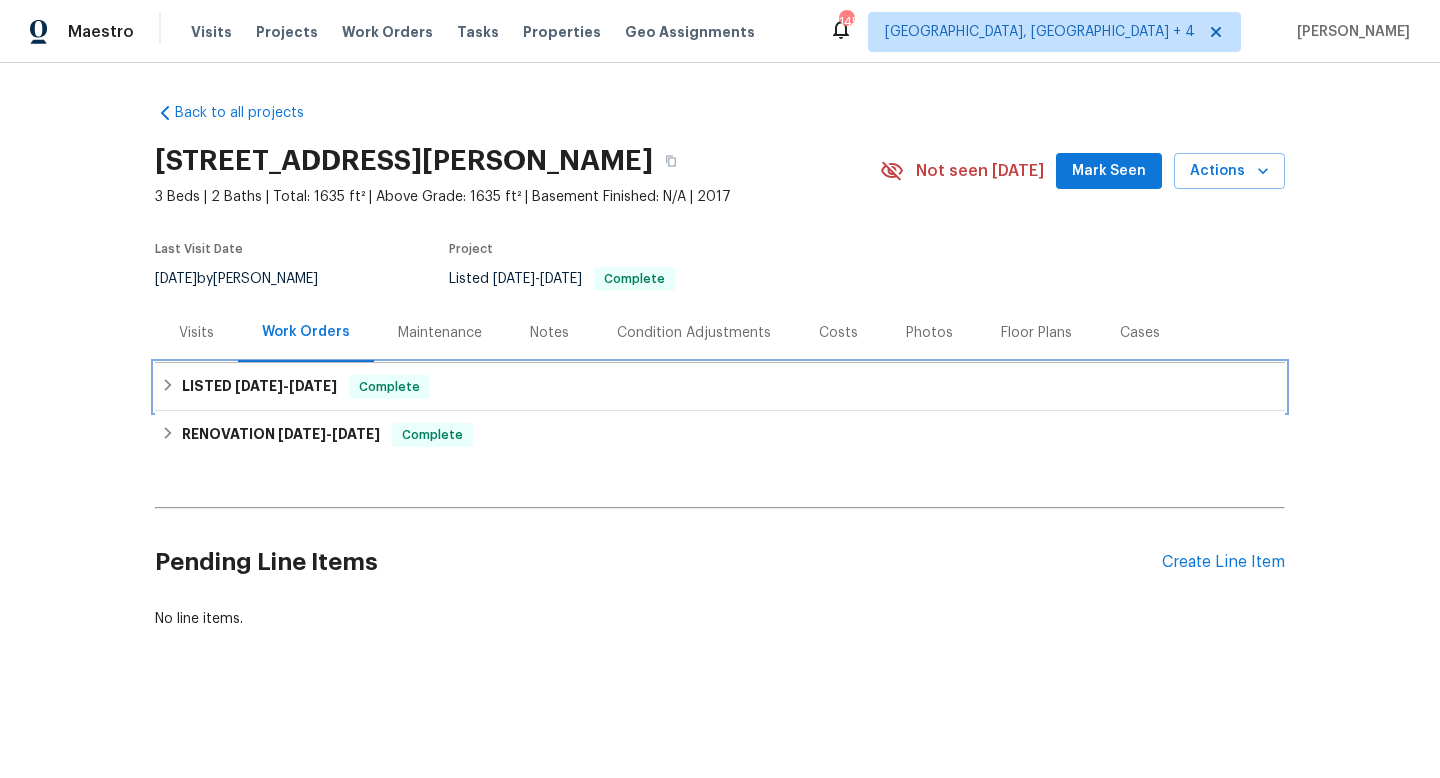 click on "[DATE]" at bounding box center [313, 386] 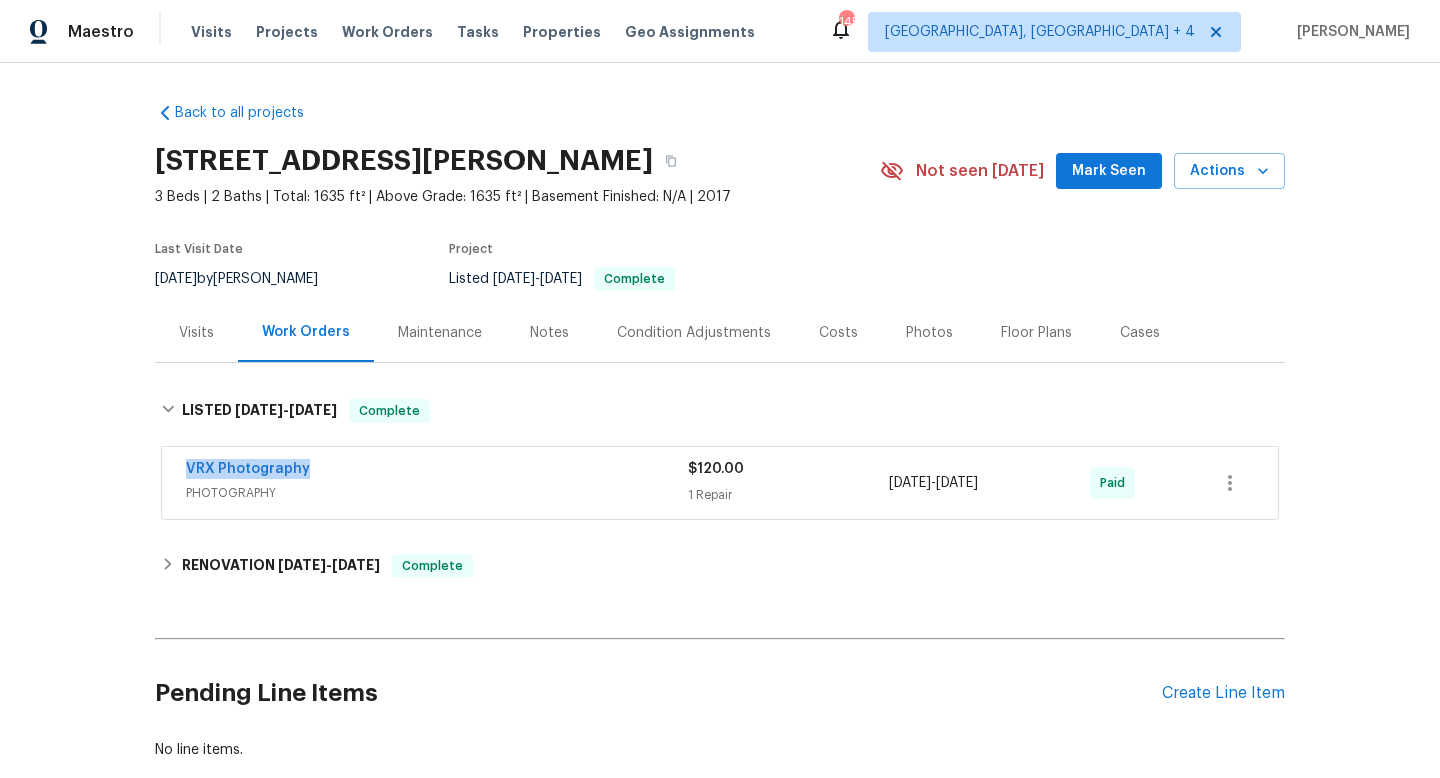 drag, startPoint x: 317, startPoint y: 472, endPoint x: 160, endPoint y: 470, distance: 157.01274 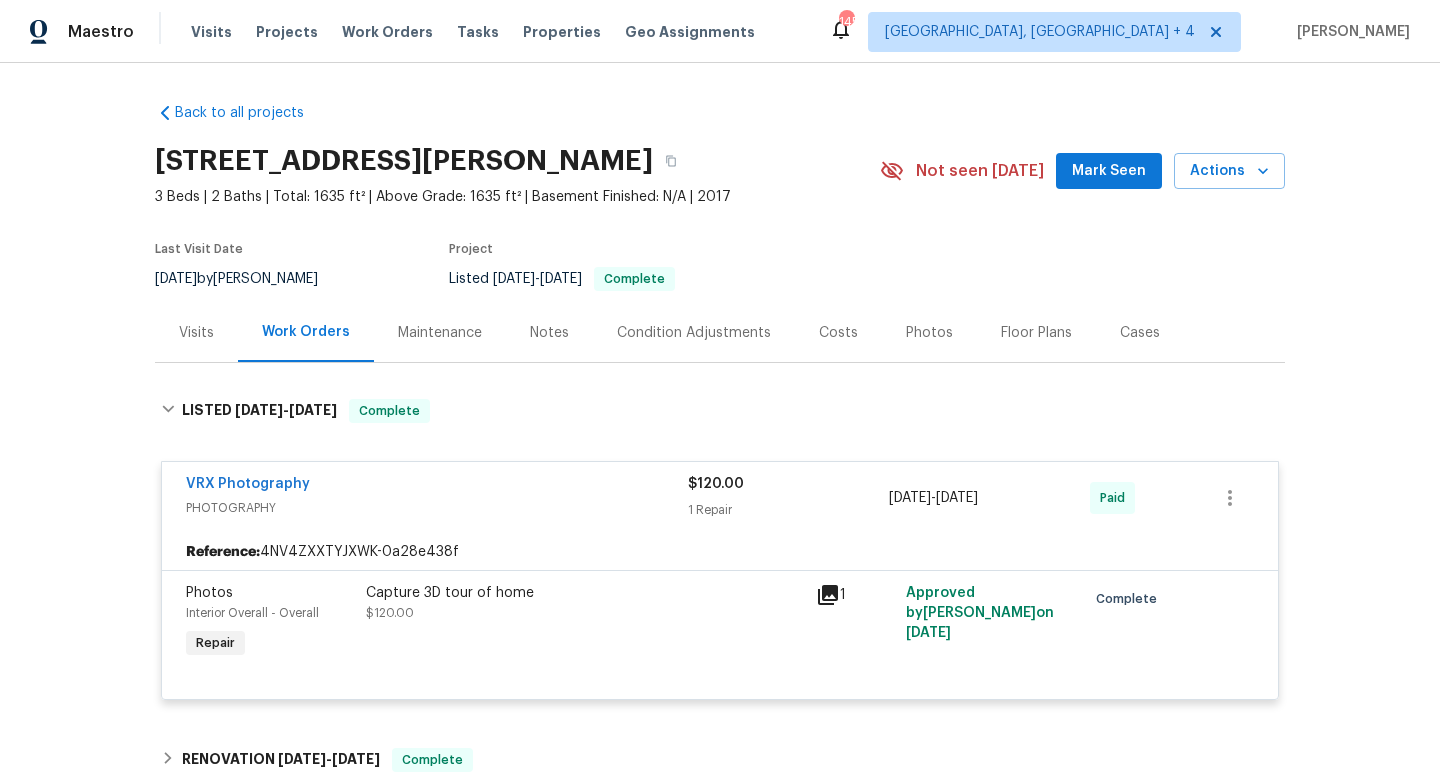 click on "Visits" at bounding box center [196, 332] 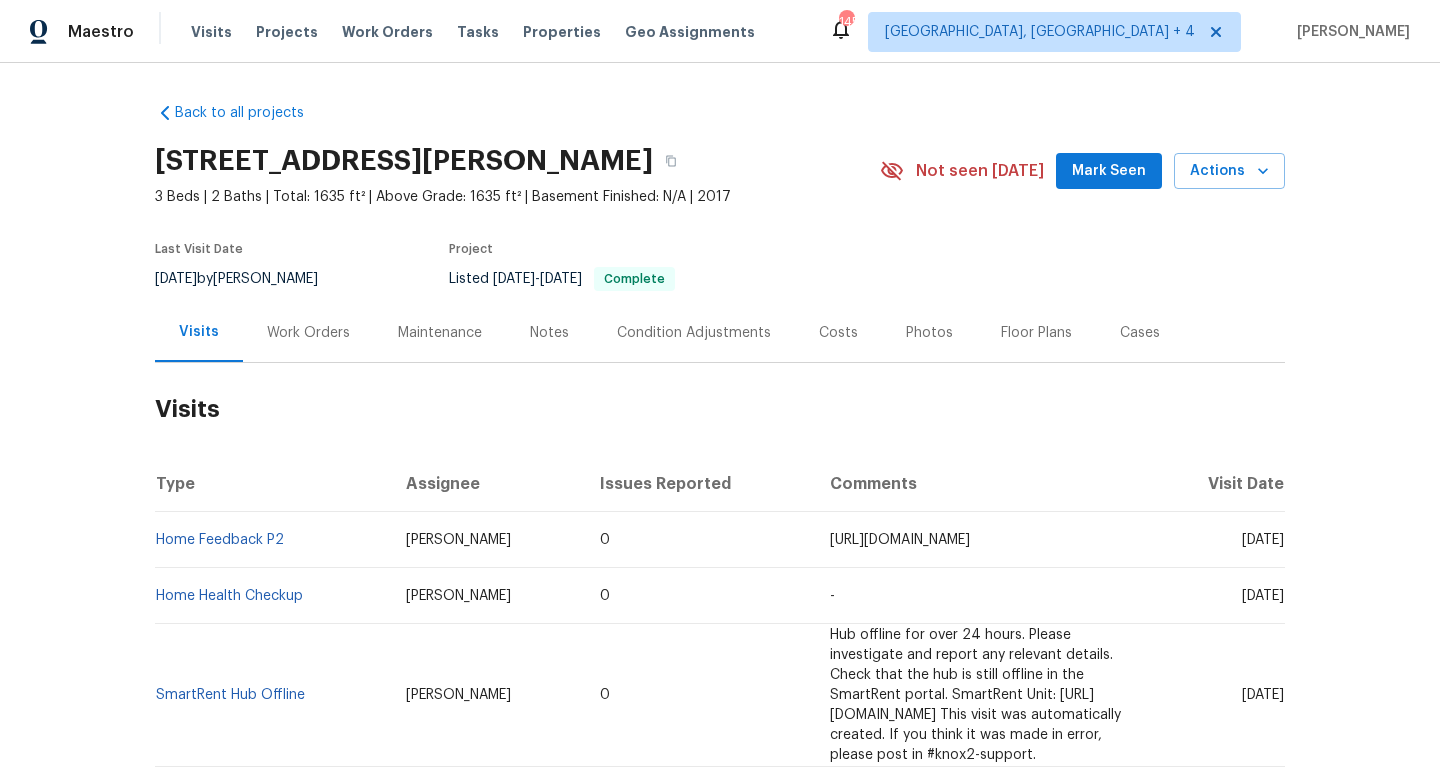 scroll, scrollTop: 21, scrollLeft: 0, axis: vertical 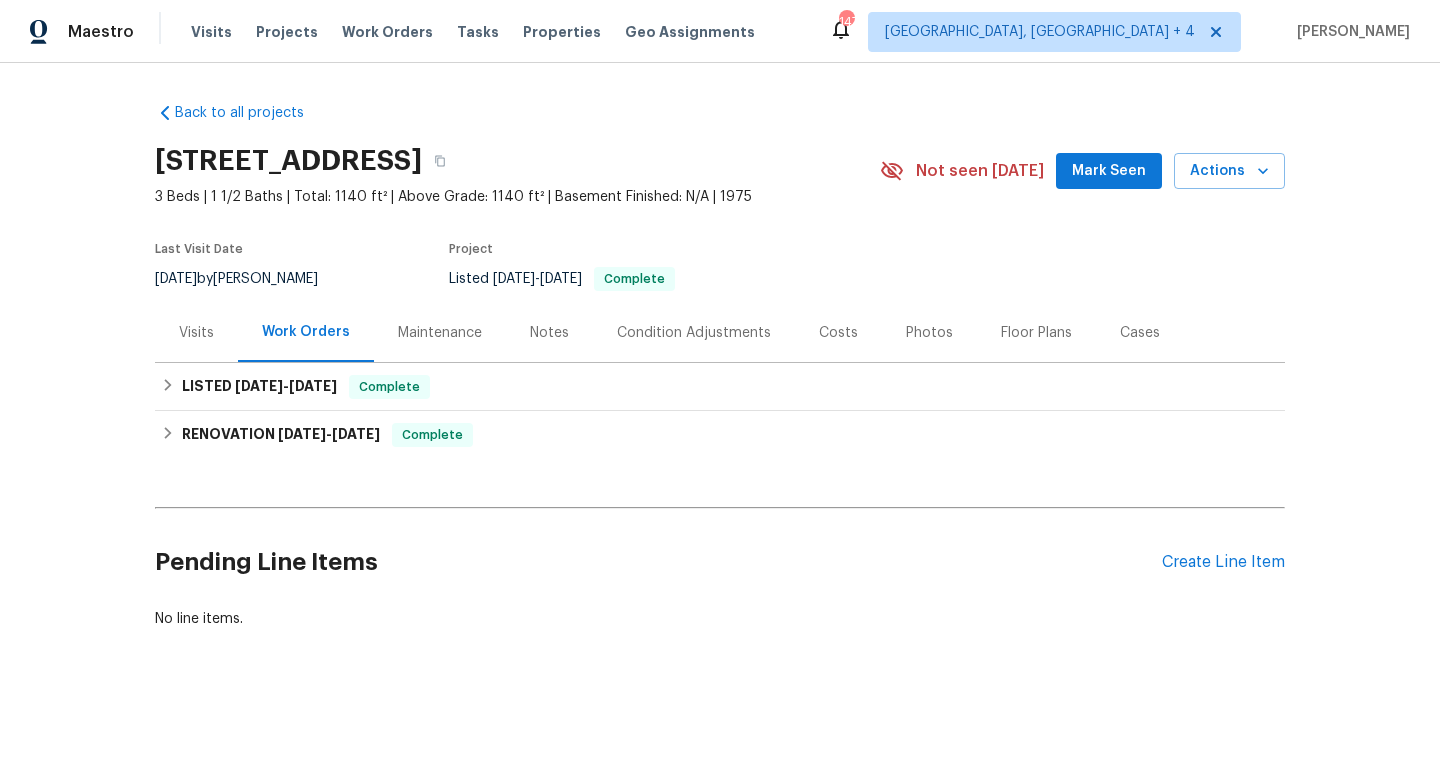 click on "Visits" at bounding box center [196, 332] 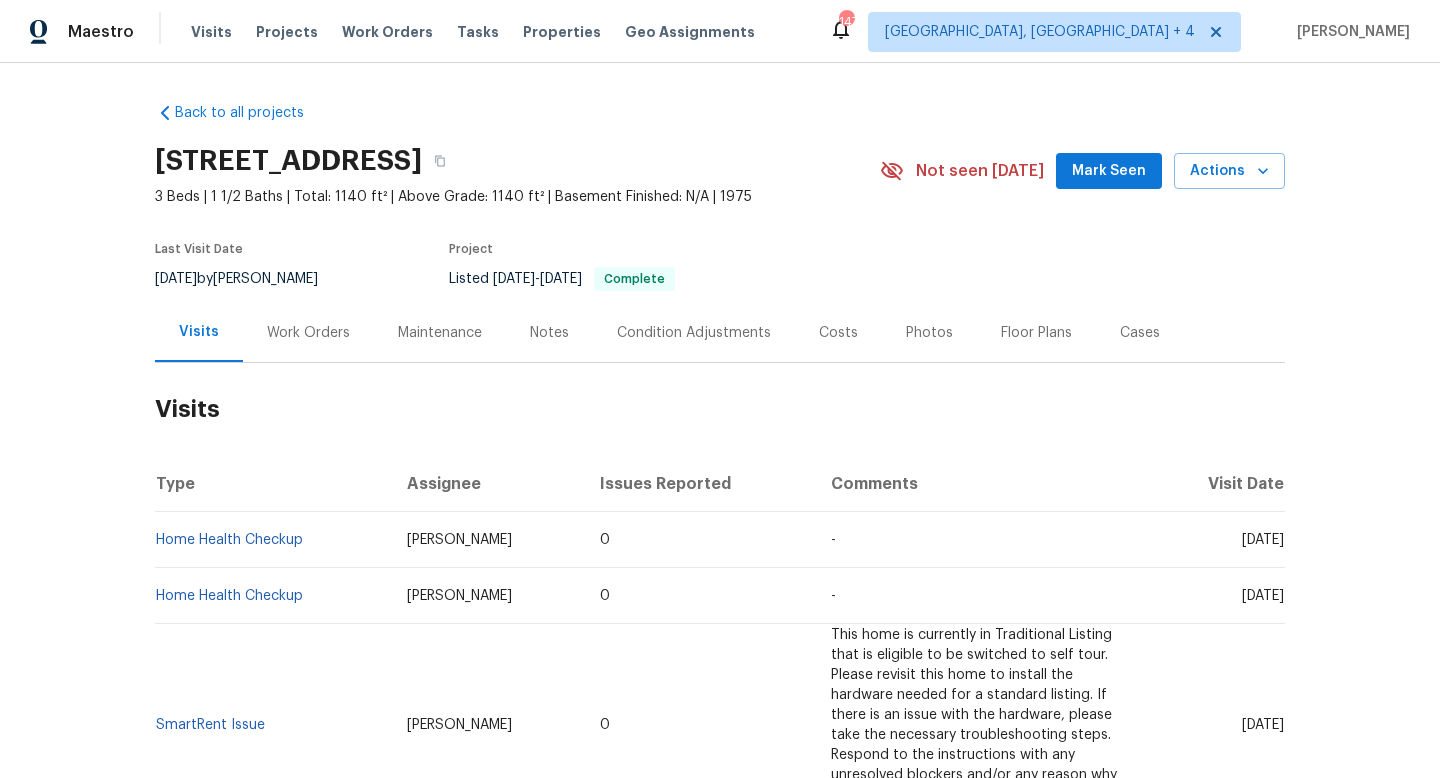 click on "Work Orders" at bounding box center (308, 333) 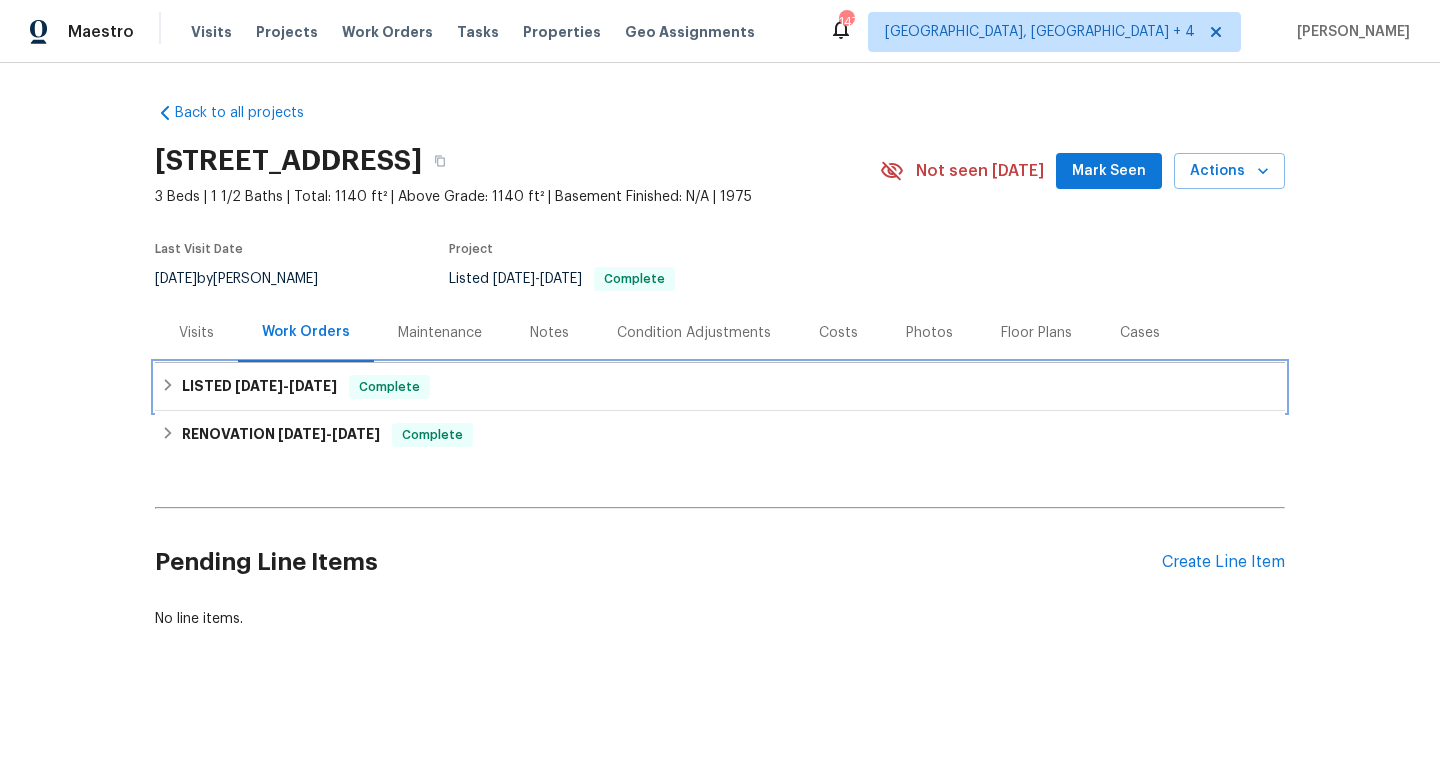 click on "[DATE]" at bounding box center [313, 386] 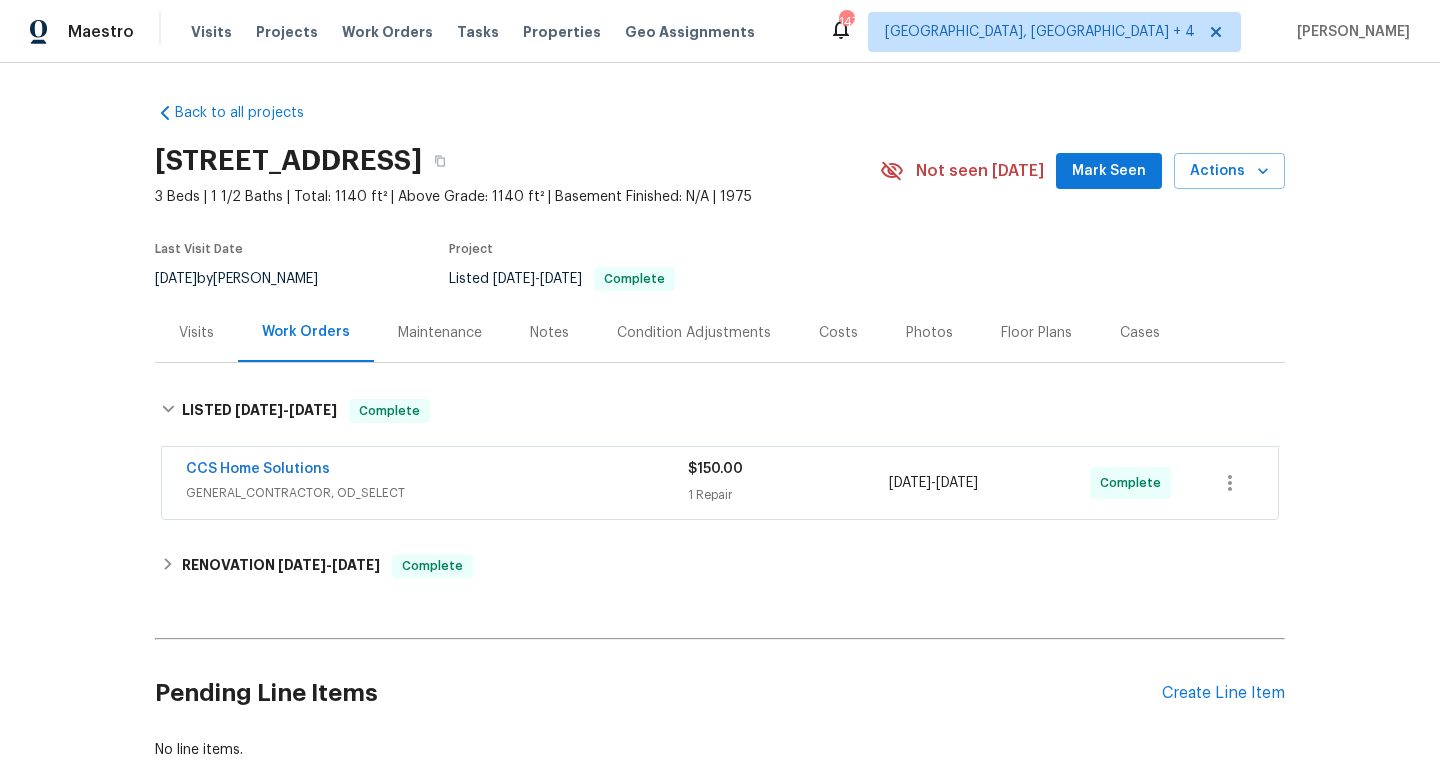 click on "Visits" at bounding box center (196, 333) 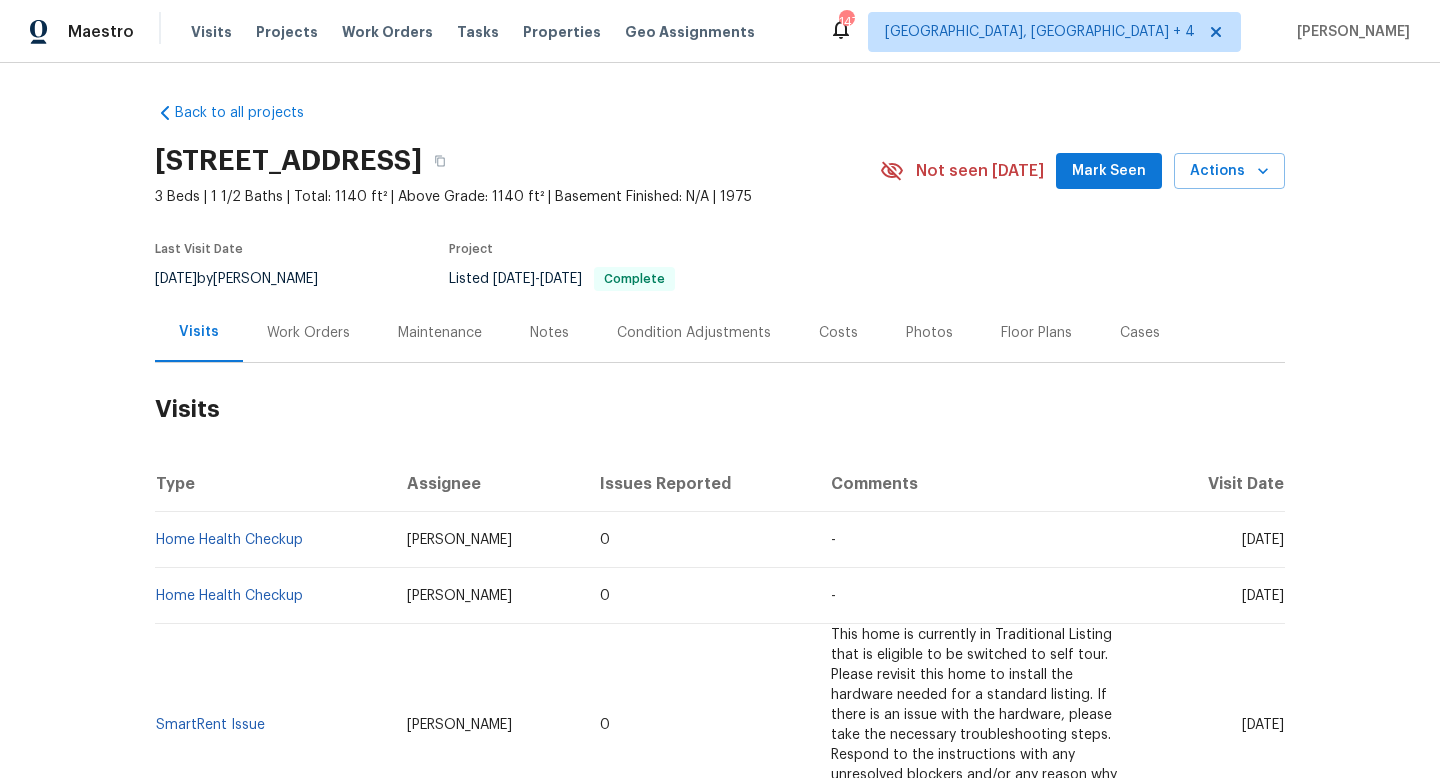 click on "Work Orders" at bounding box center (308, 332) 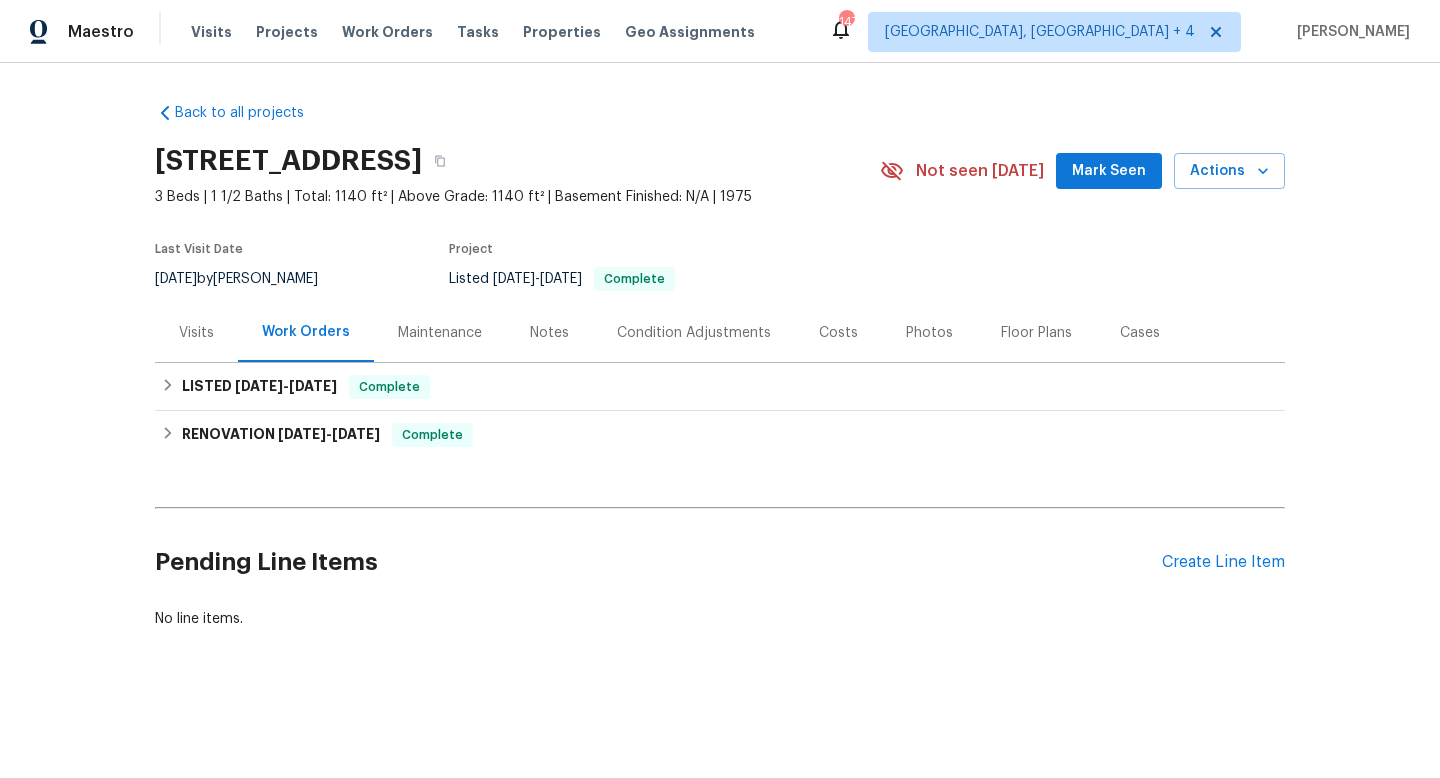 click on "Visits" at bounding box center [196, 332] 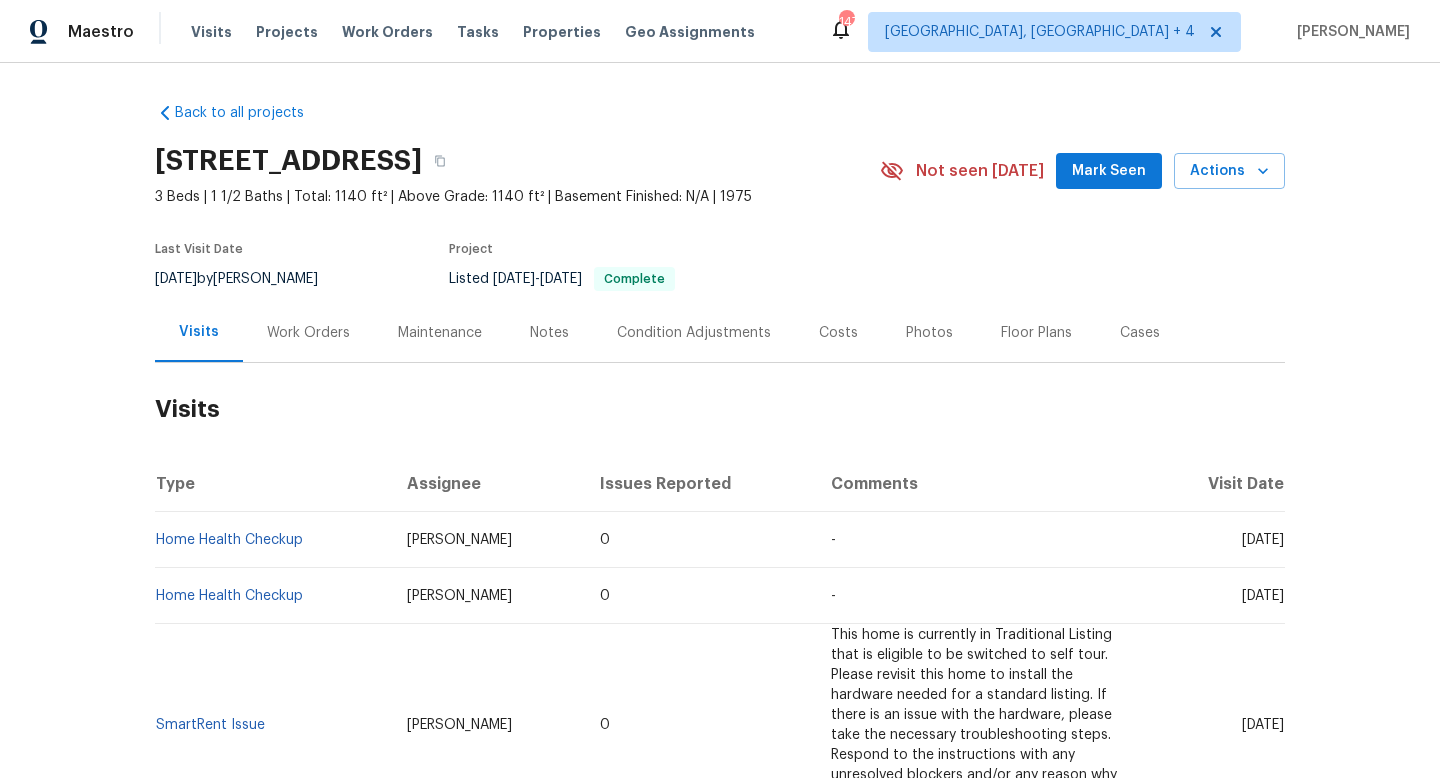 click on "Work Orders" at bounding box center (308, 332) 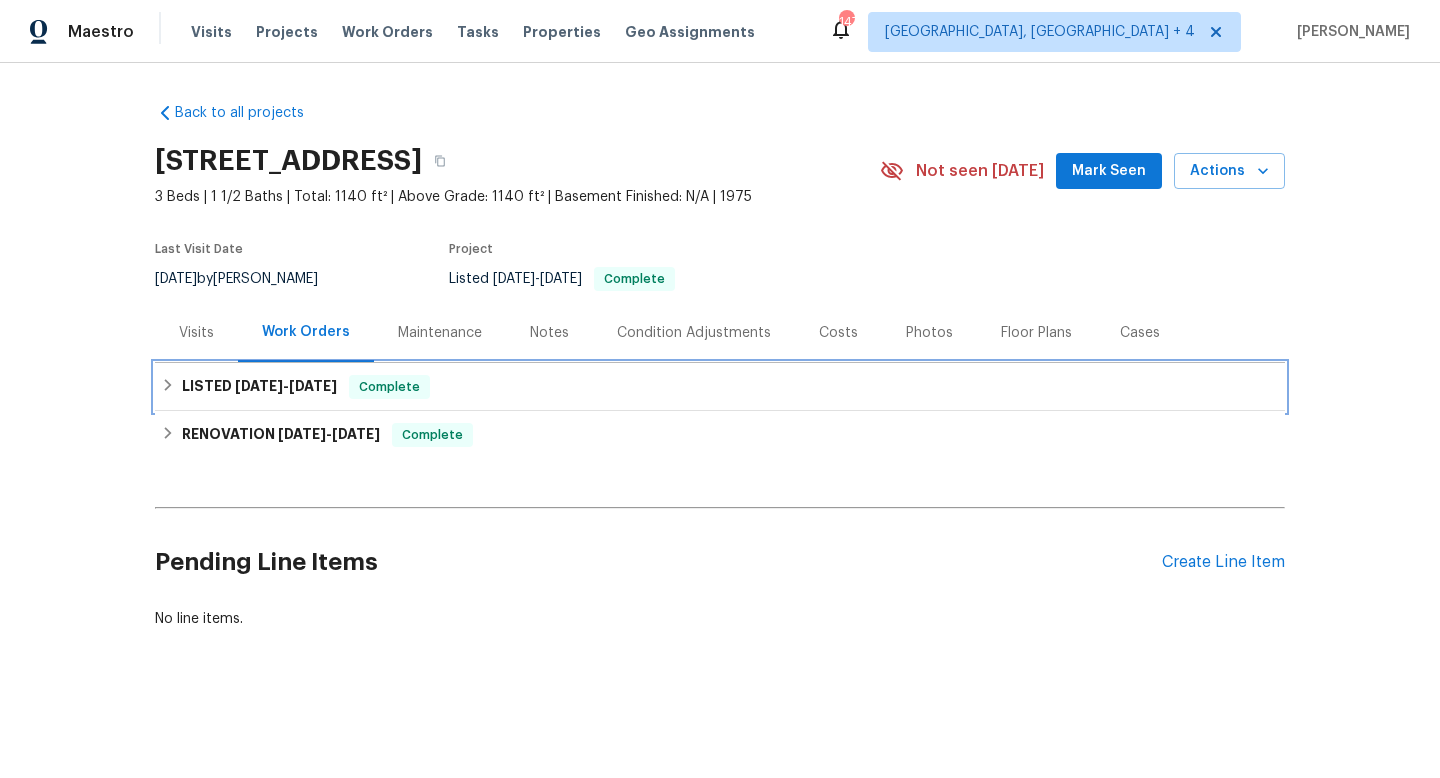 click on "[DATE]" at bounding box center (259, 386) 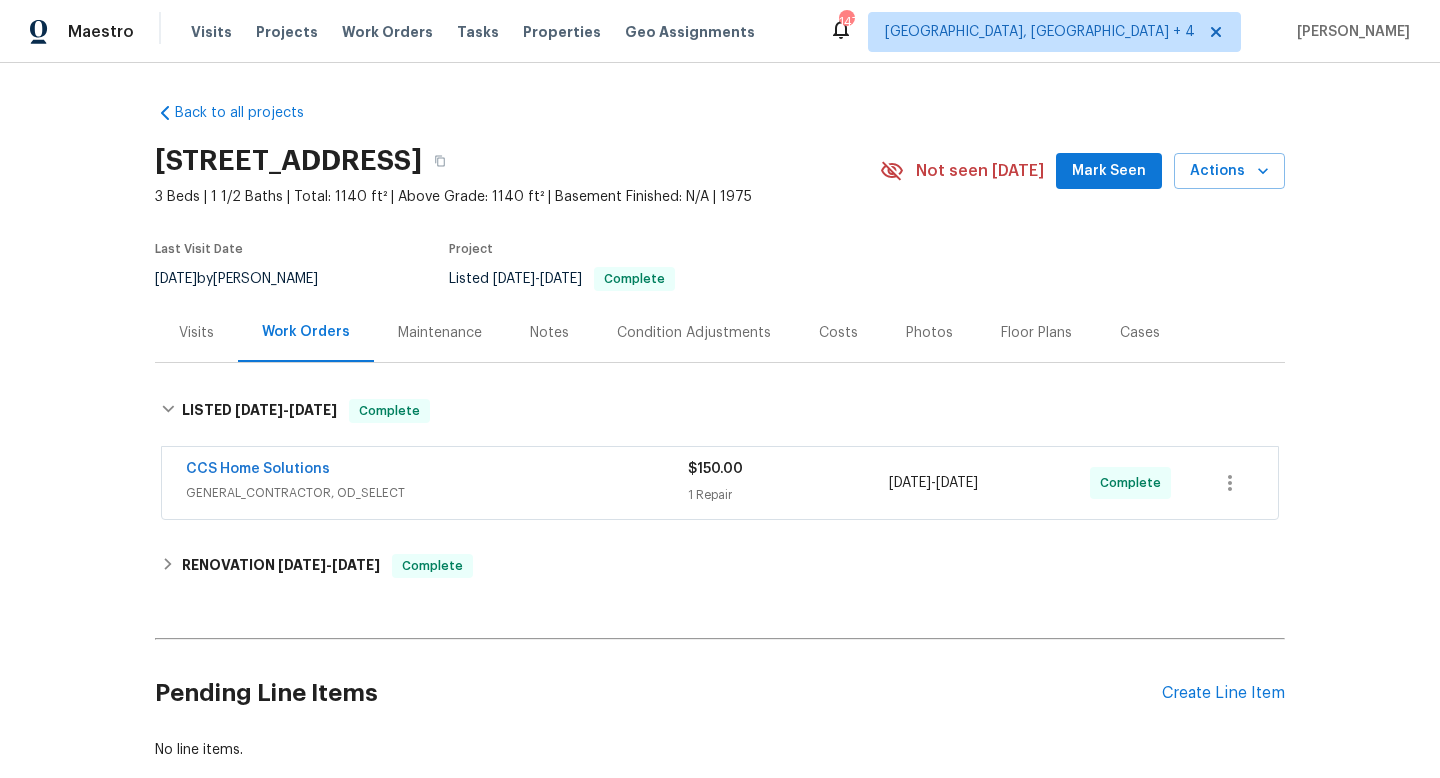click on "GENERAL_CONTRACTOR, OD_SELECT" at bounding box center (437, 493) 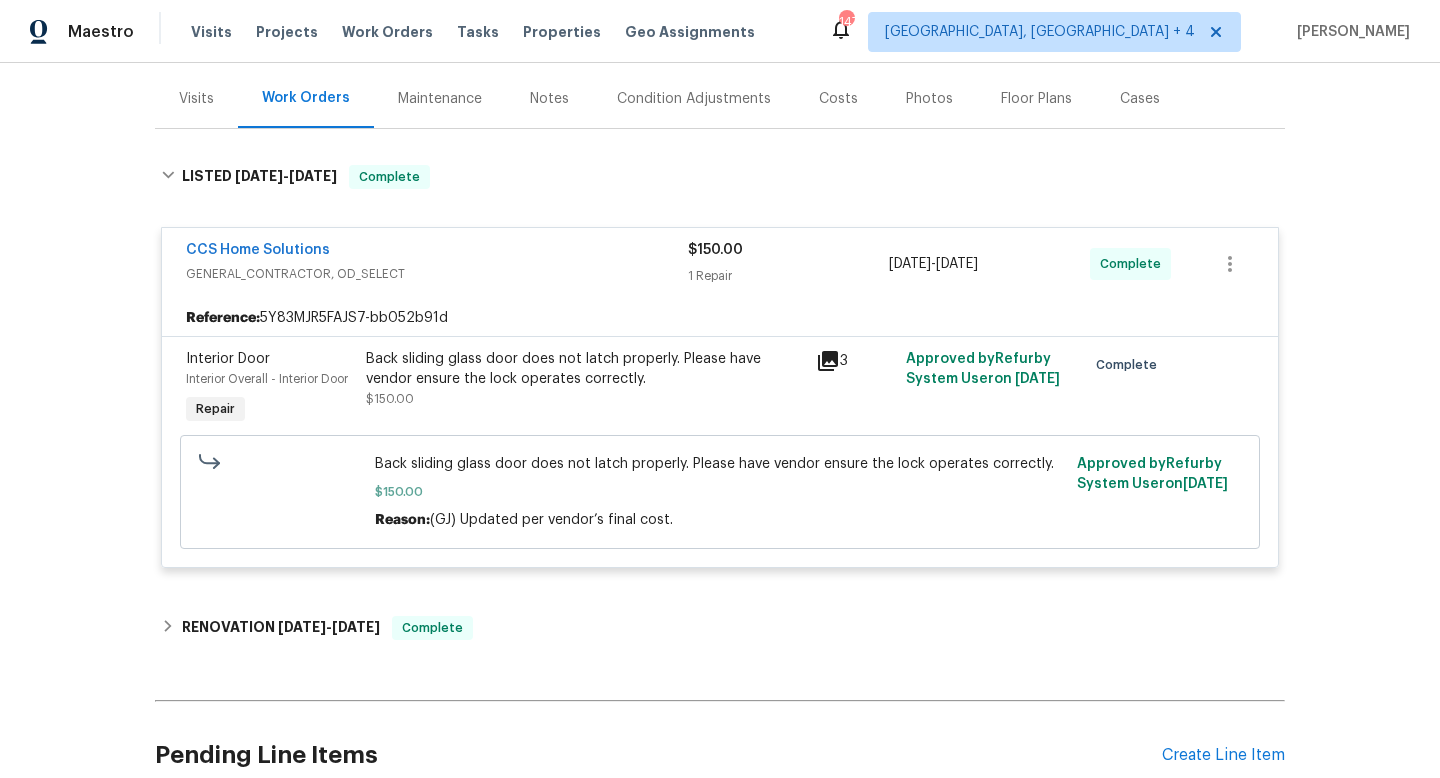 scroll, scrollTop: 415, scrollLeft: 0, axis: vertical 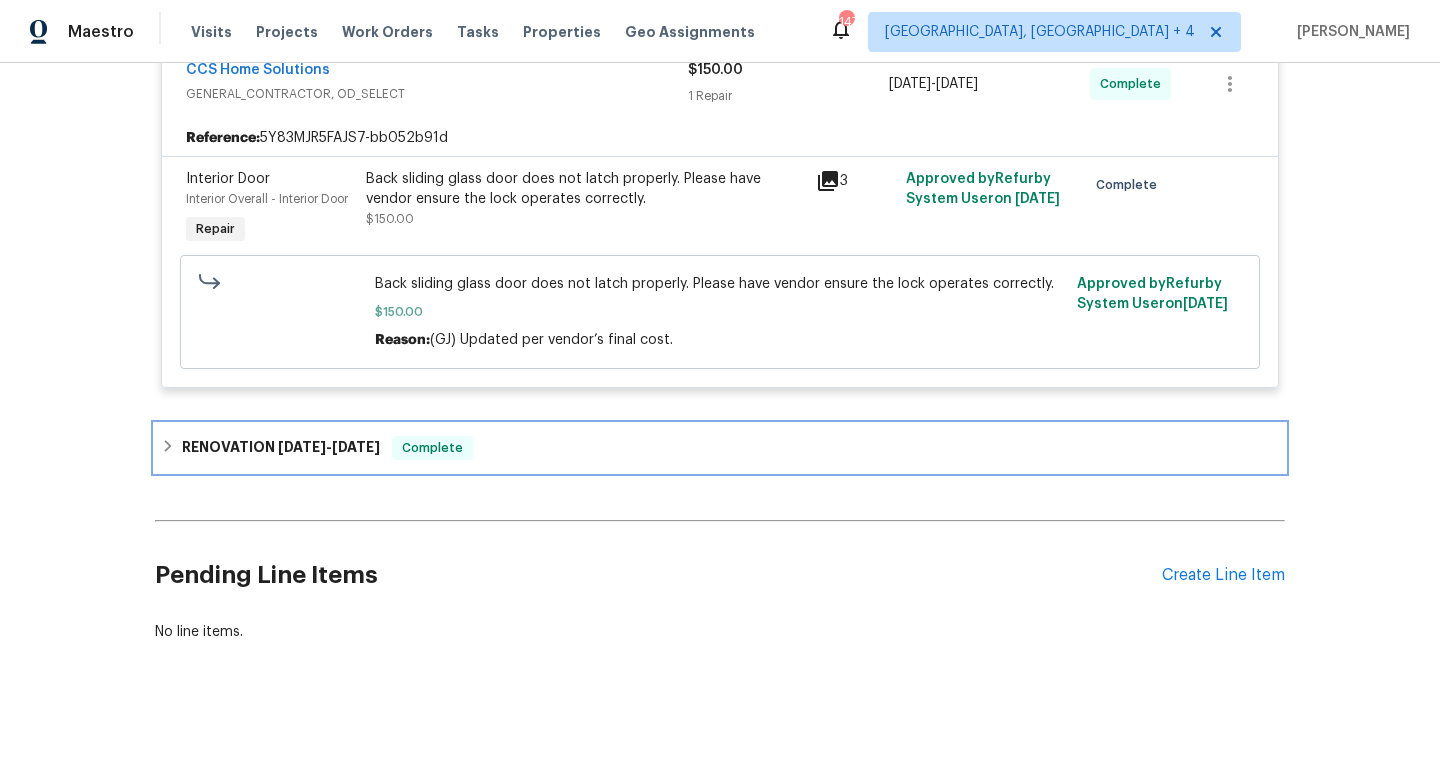 click on "RENOVATION   [DATE]  -  [DATE]" at bounding box center (281, 448) 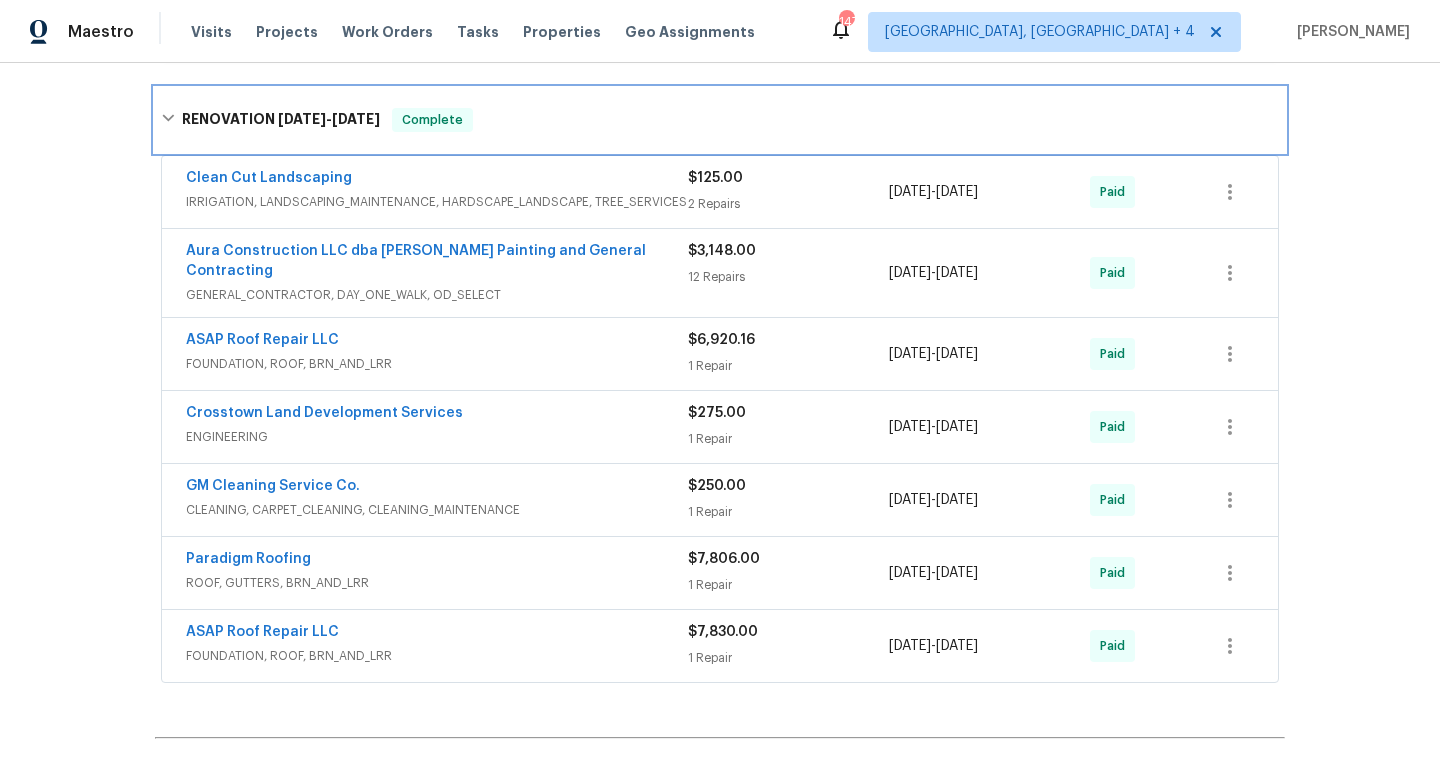 scroll, scrollTop: 0, scrollLeft: 0, axis: both 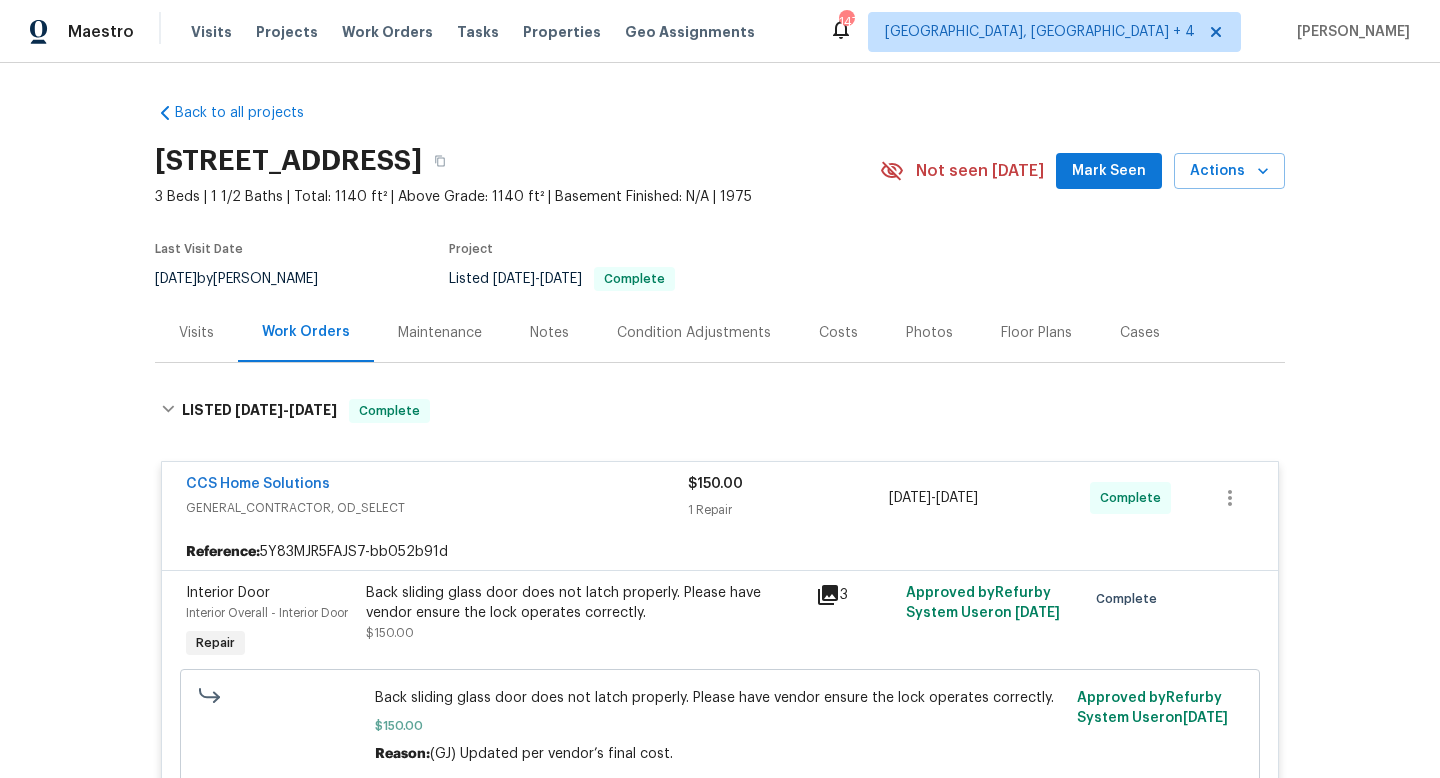click on "Visits" at bounding box center (196, 332) 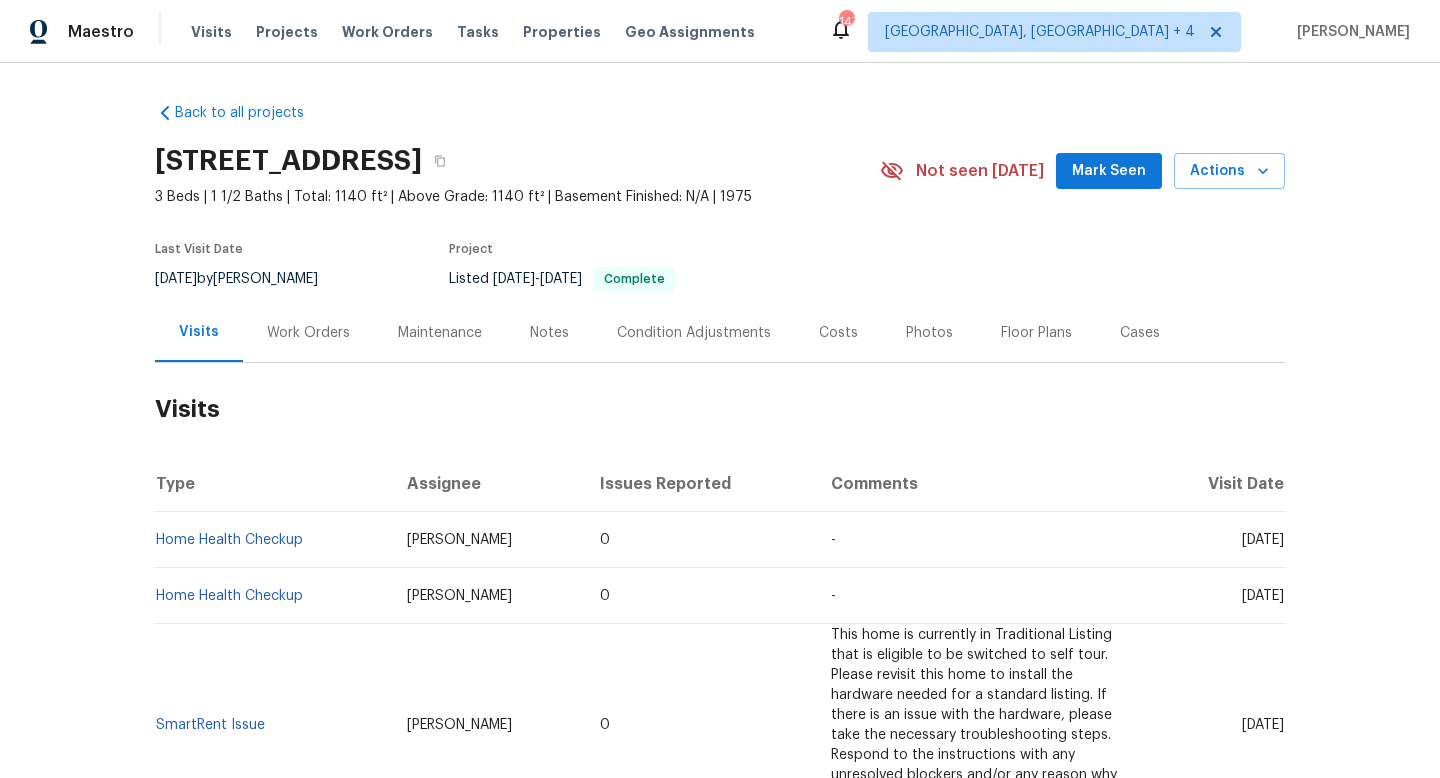 click on "Work Orders" at bounding box center (308, 333) 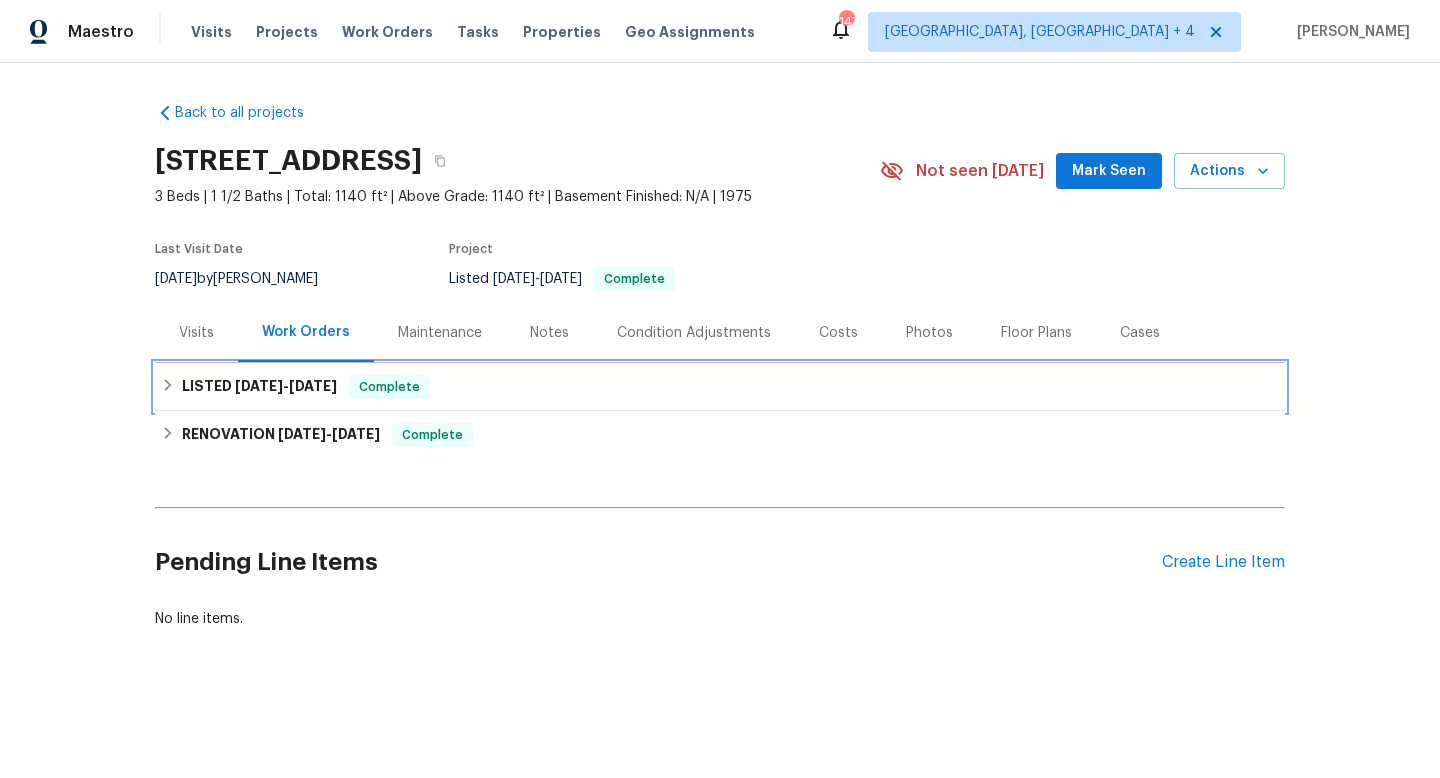 click on "LISTED   6/27/25  -  7/3/25" at bounding box center [259, 387] 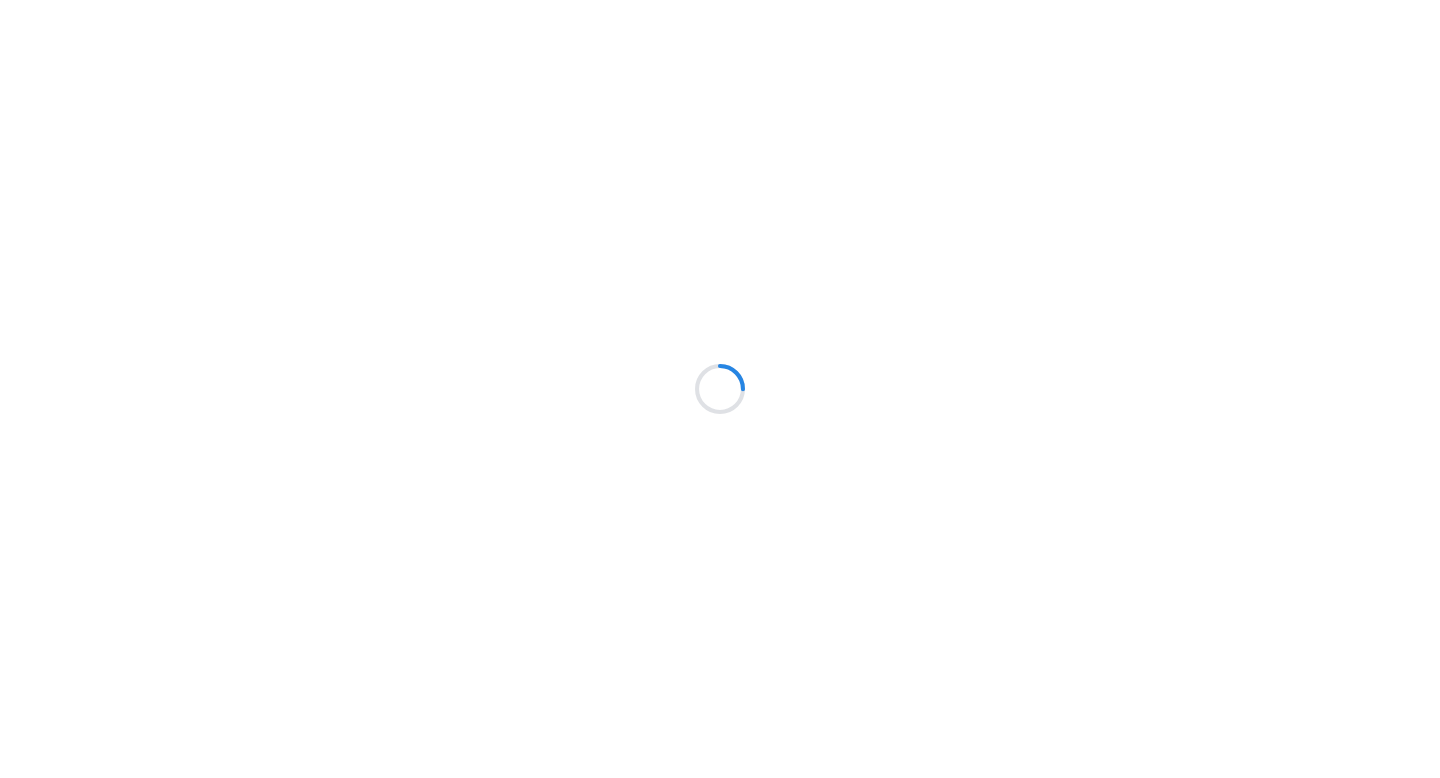 scroll, scrollTop: 0, scrollLeft: 0, axis: both 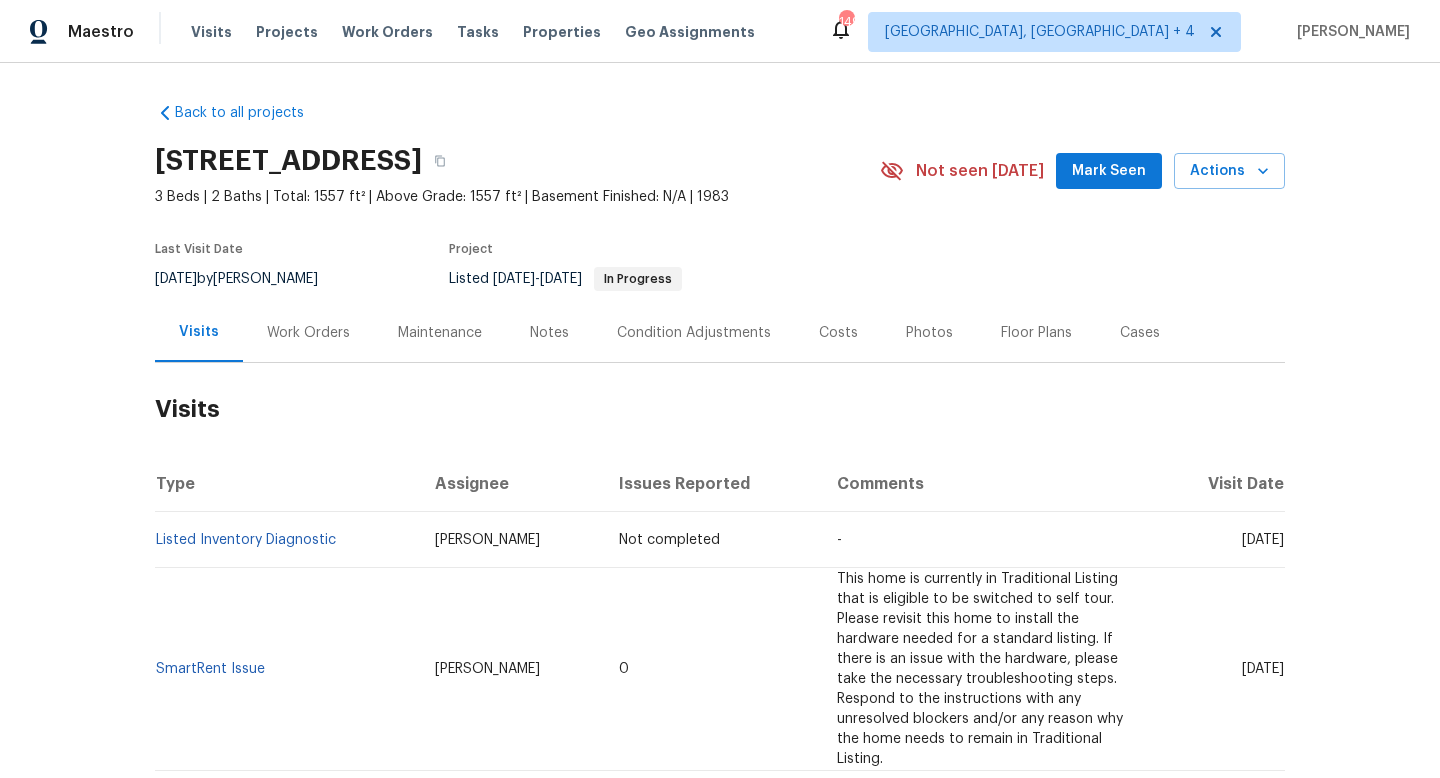 click on "Cases" at bounding box center [1140, 332] 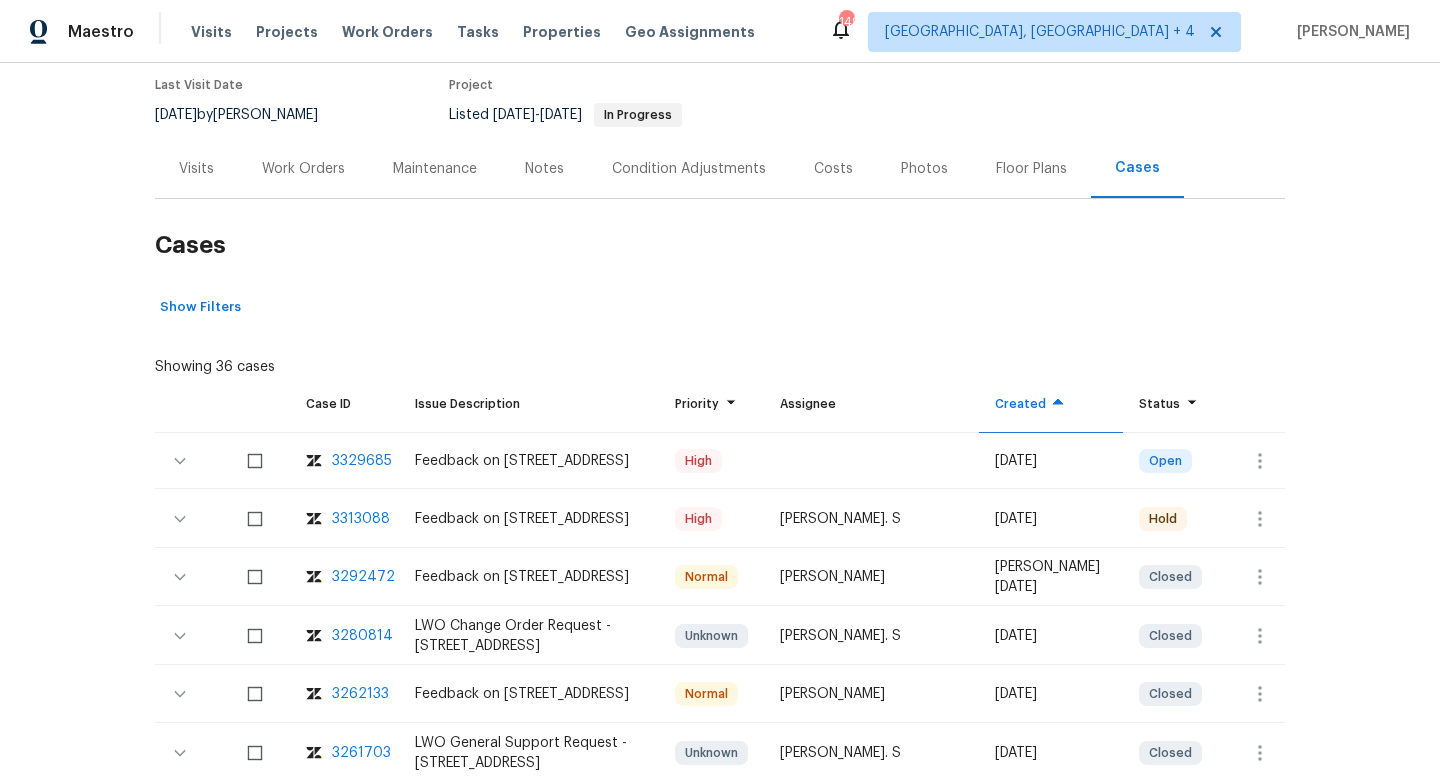 scroll, scrollTop: 223, scrollLeft: 0, axis: vertical 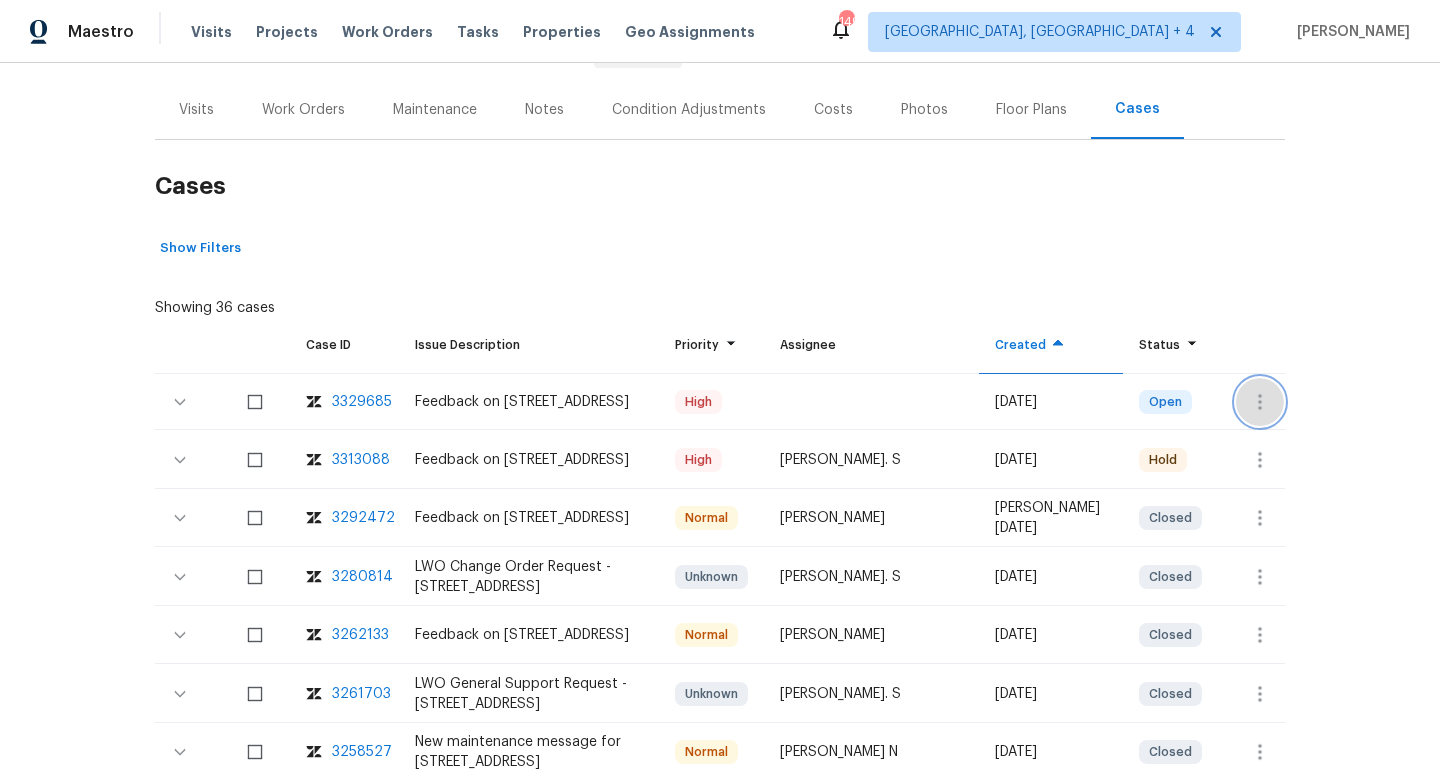 click 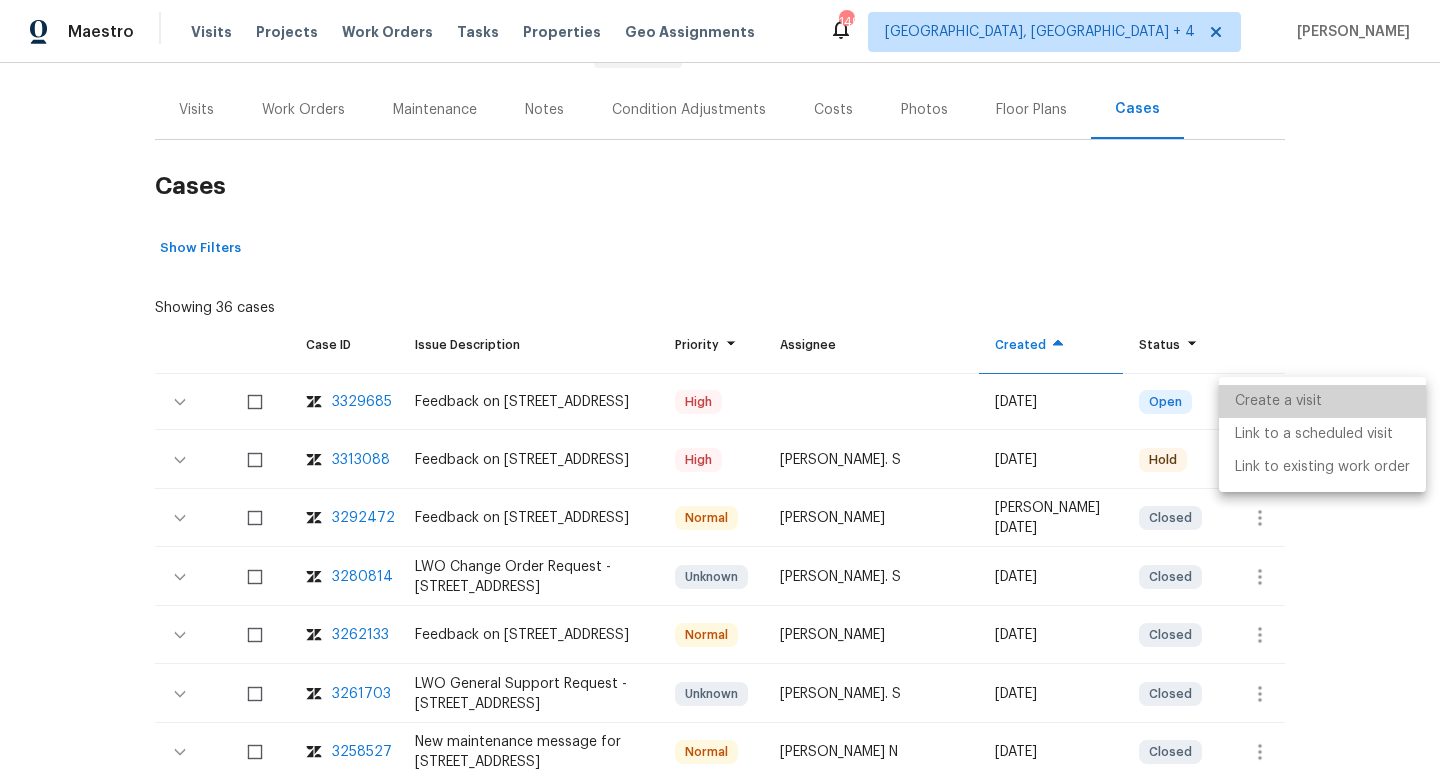 click on "Create a visit" at bounding box center (1322, 401) 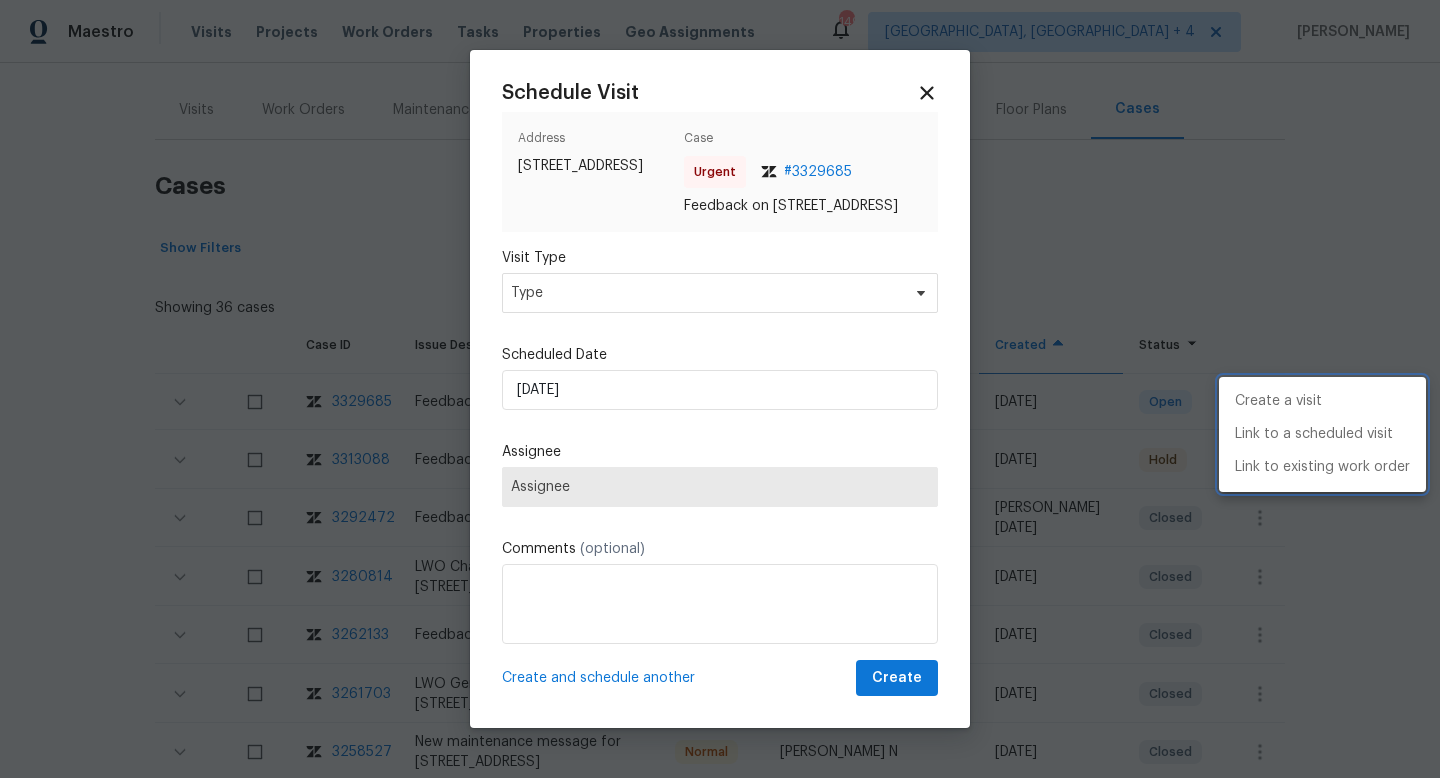 click at bounding box center [720, 389] 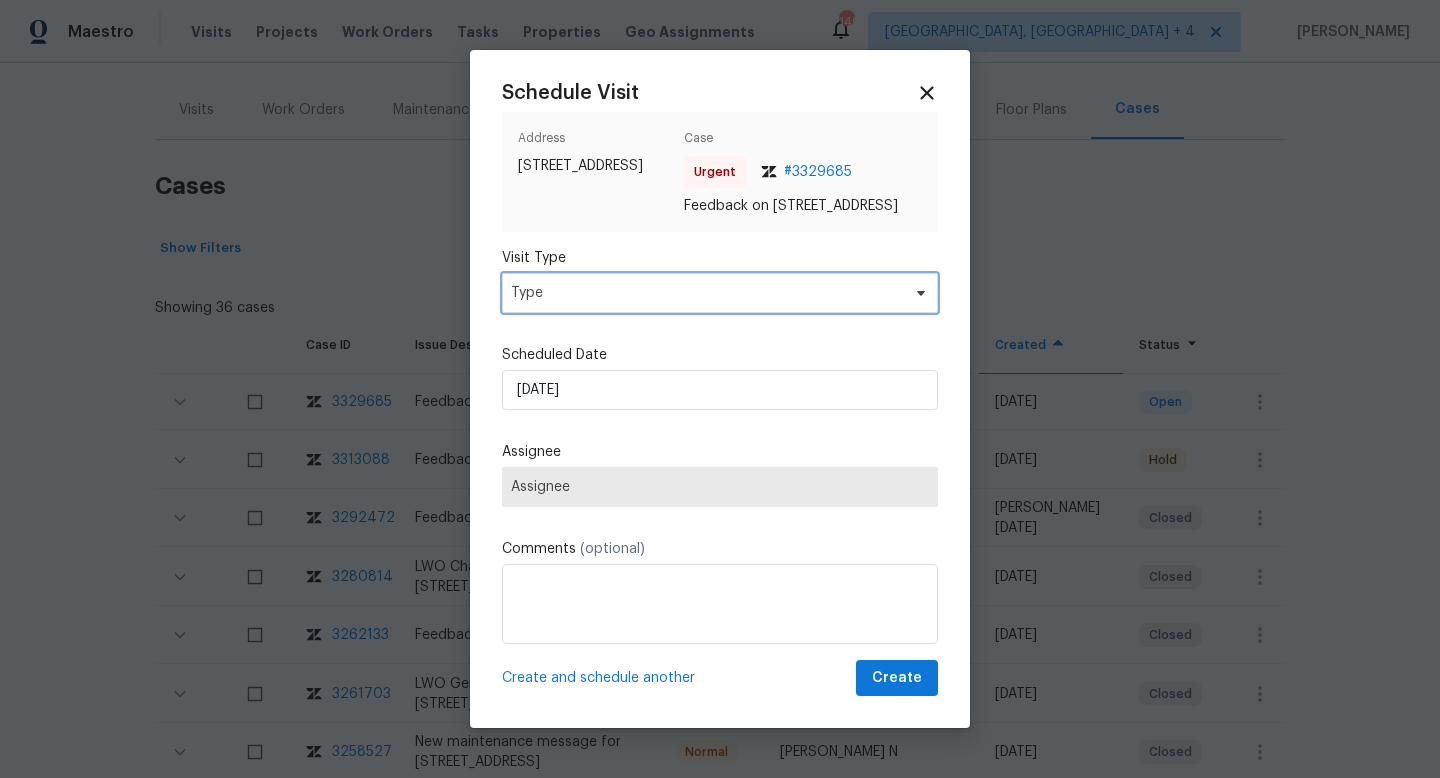 click on "Type" at bounding box center [705, 293] 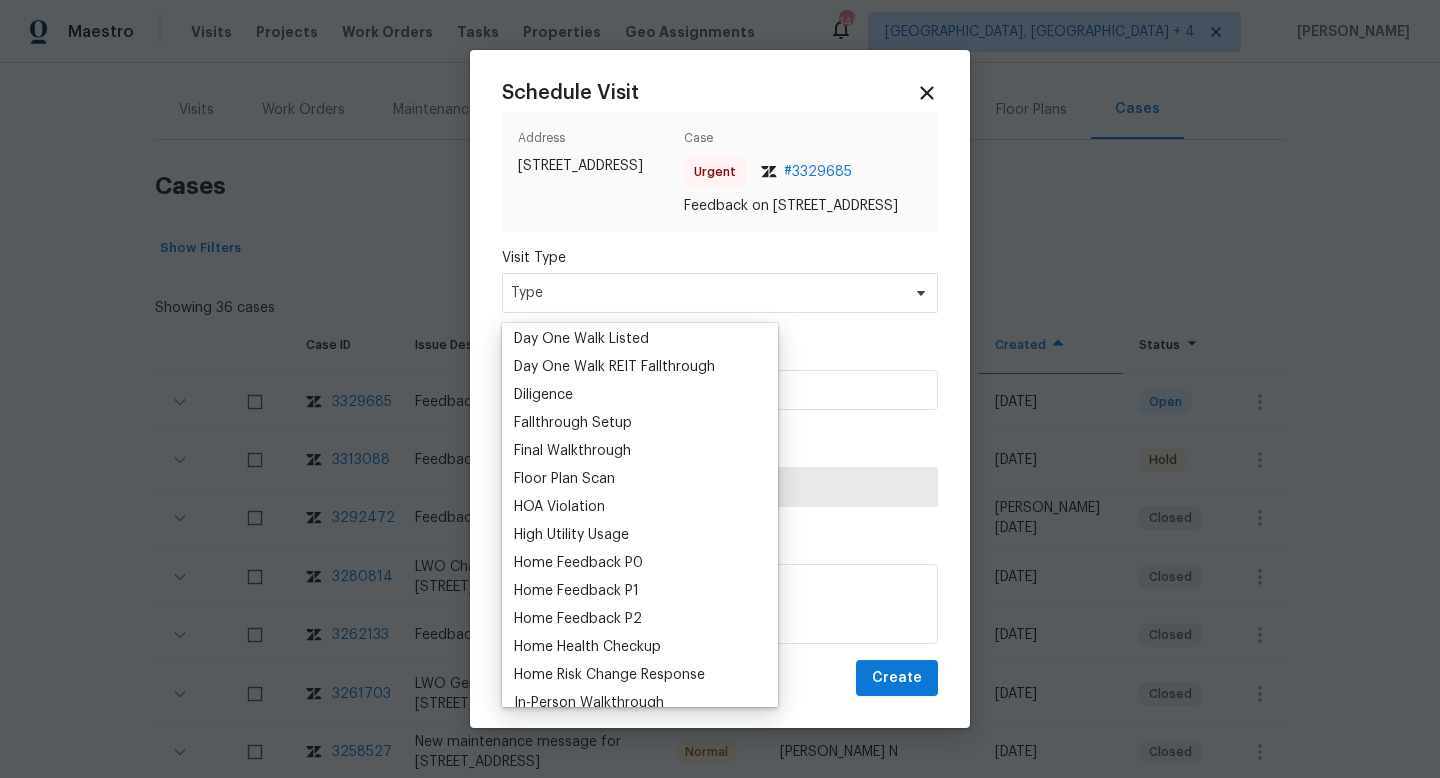 scroll, scrollTop: 399, scrollLeft: 0, axis: vertical 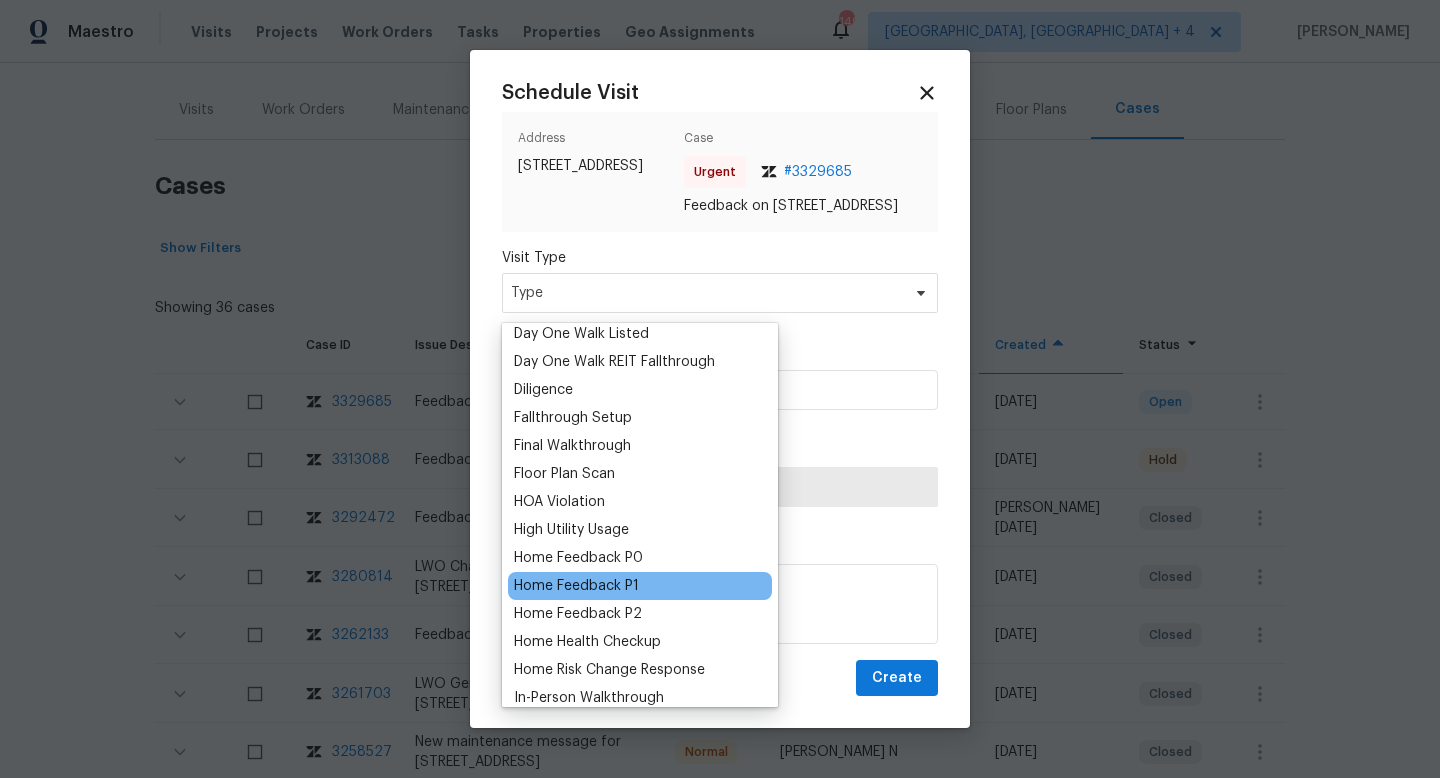 click on "Home Feedback P1" at bounding box center (576, 586) 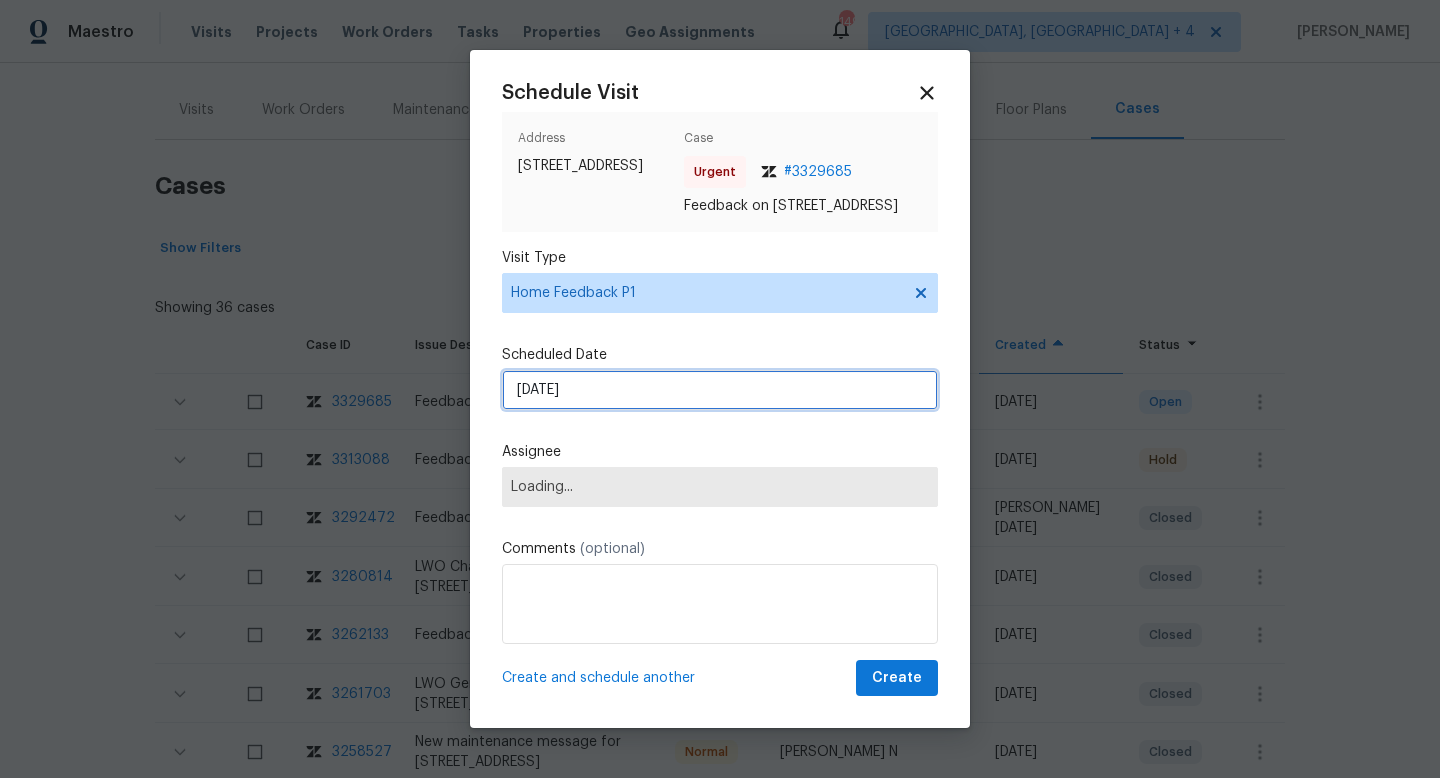 click on "7/14/2025" at bounding box center (720, 390) 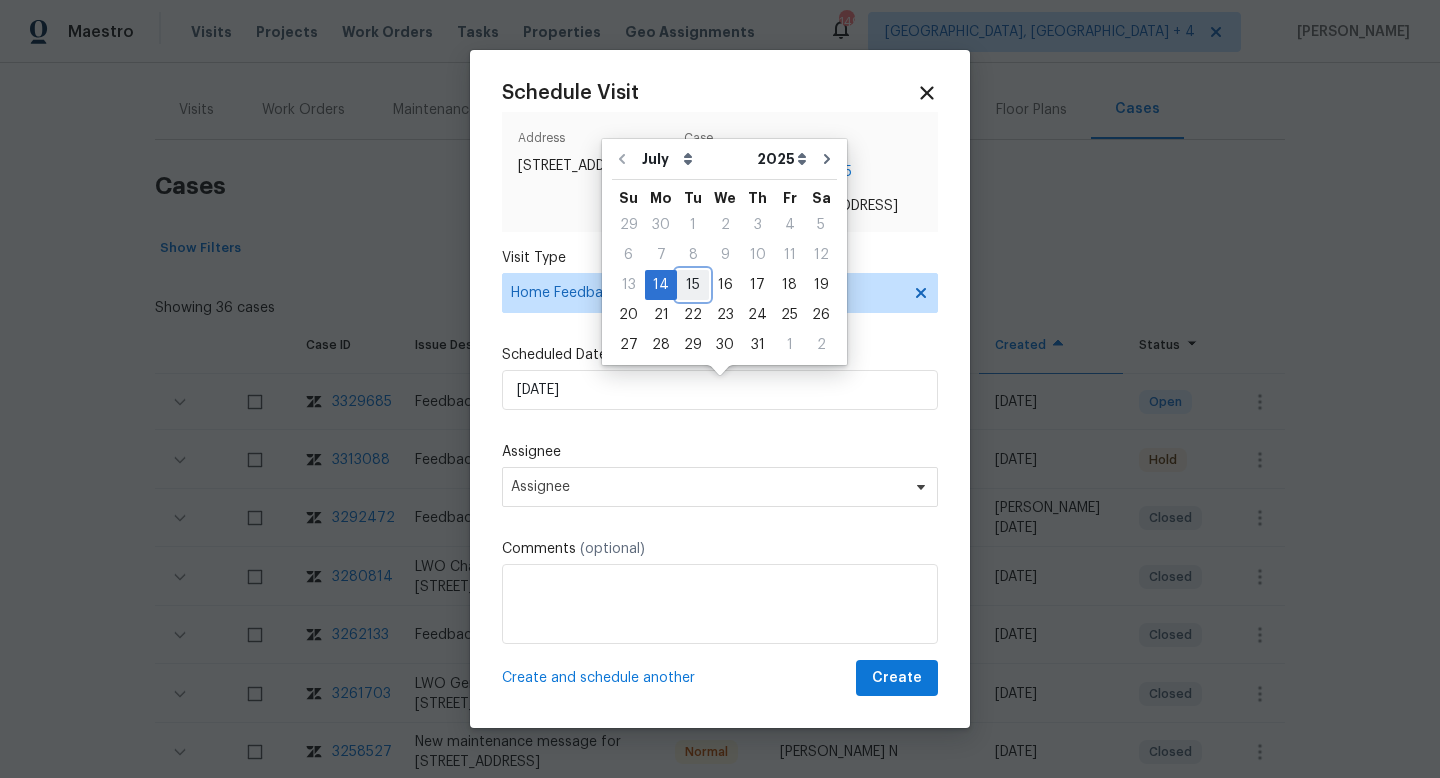 click on "15" at bounding box center (693, 285) 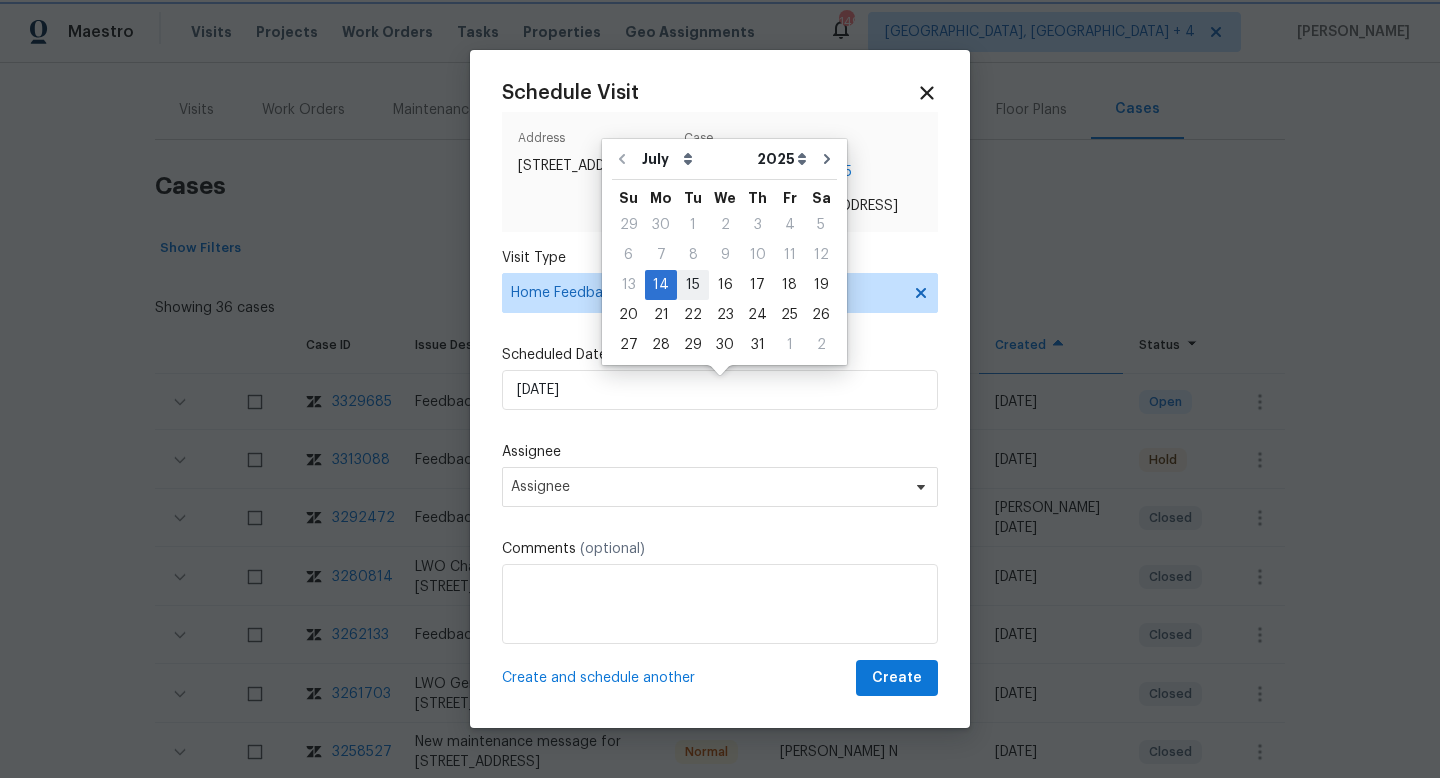 type on "7/15/2025" 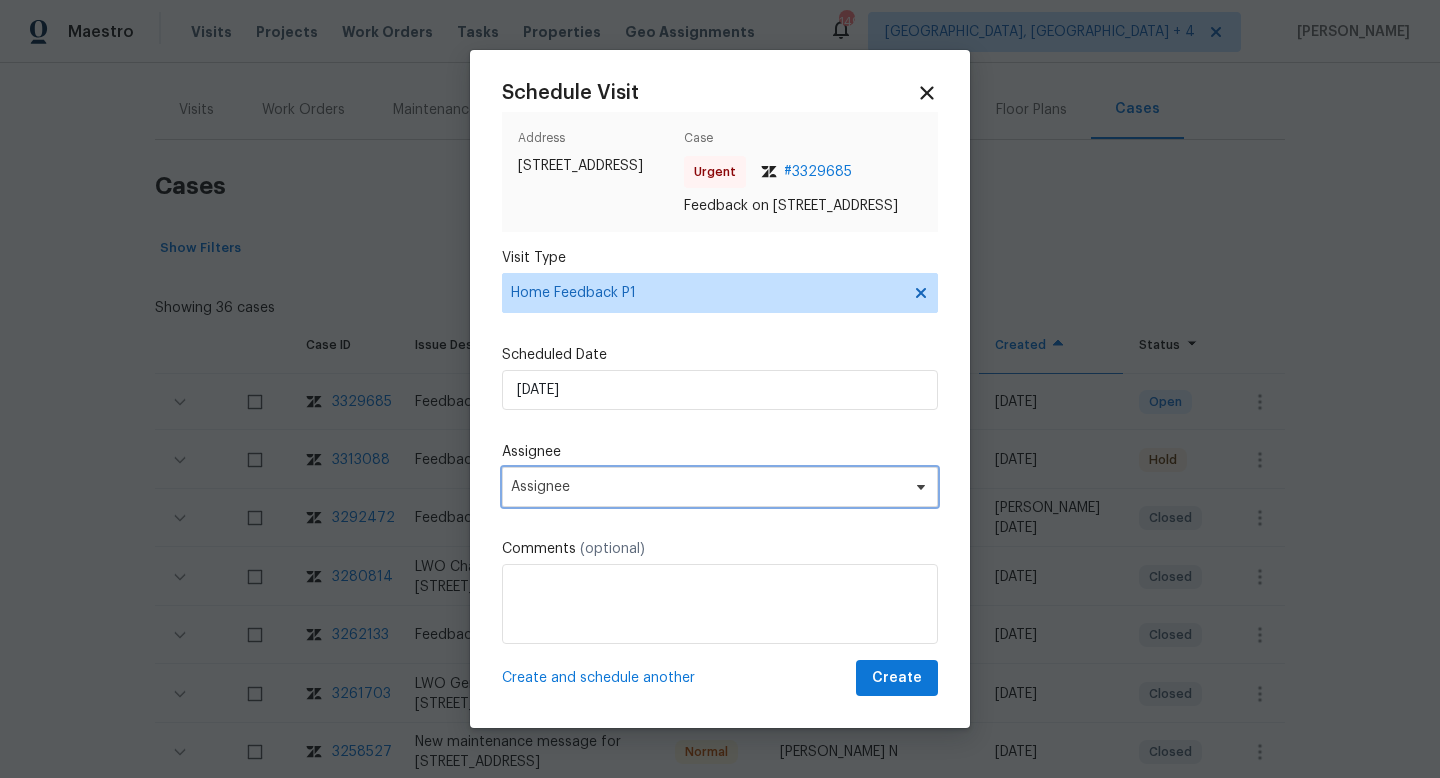 click on "Assignee" at bounding box center [720, 487] 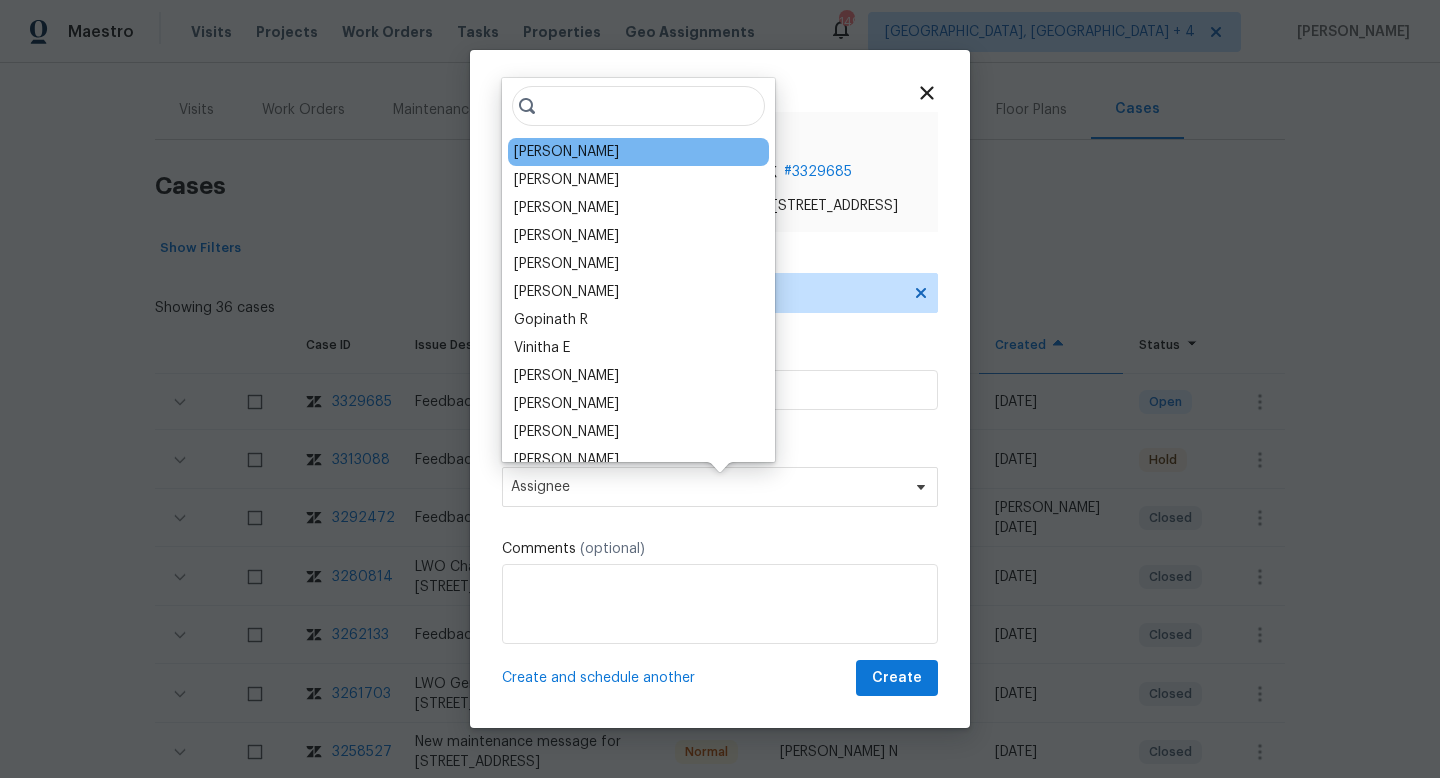 click on "Kati Dunn" at bounding box center [638, 152] 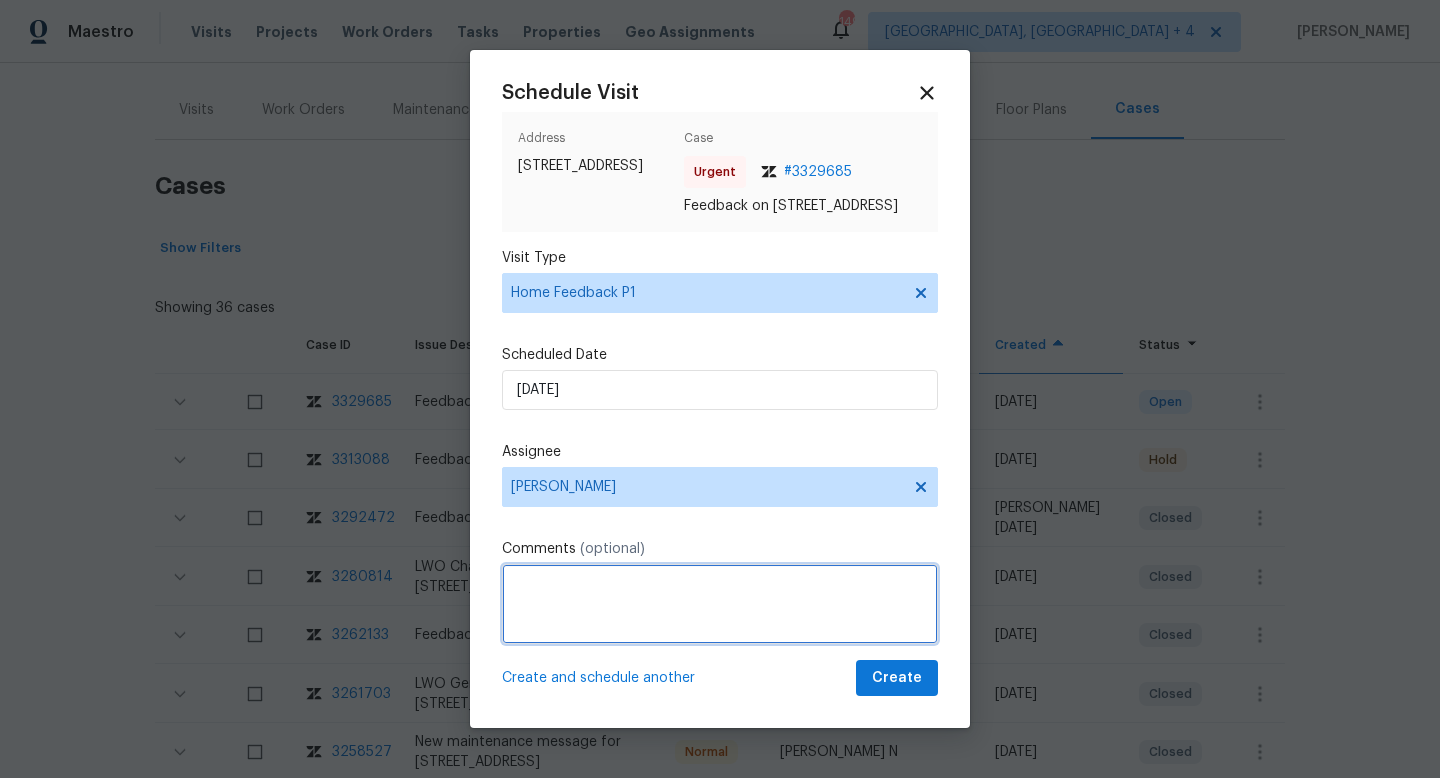 click at bounding box center (720, 604) 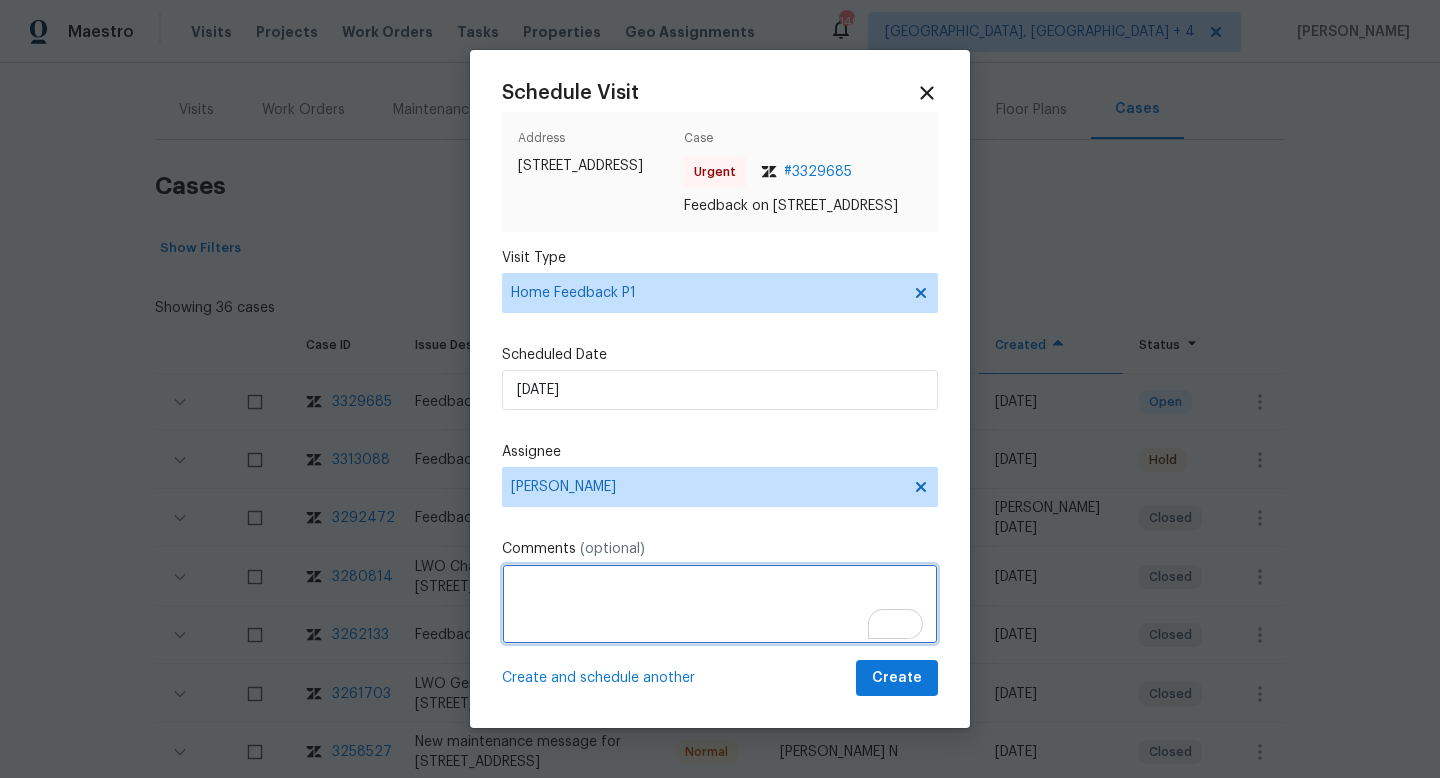 click at bounding box center (720, 604) 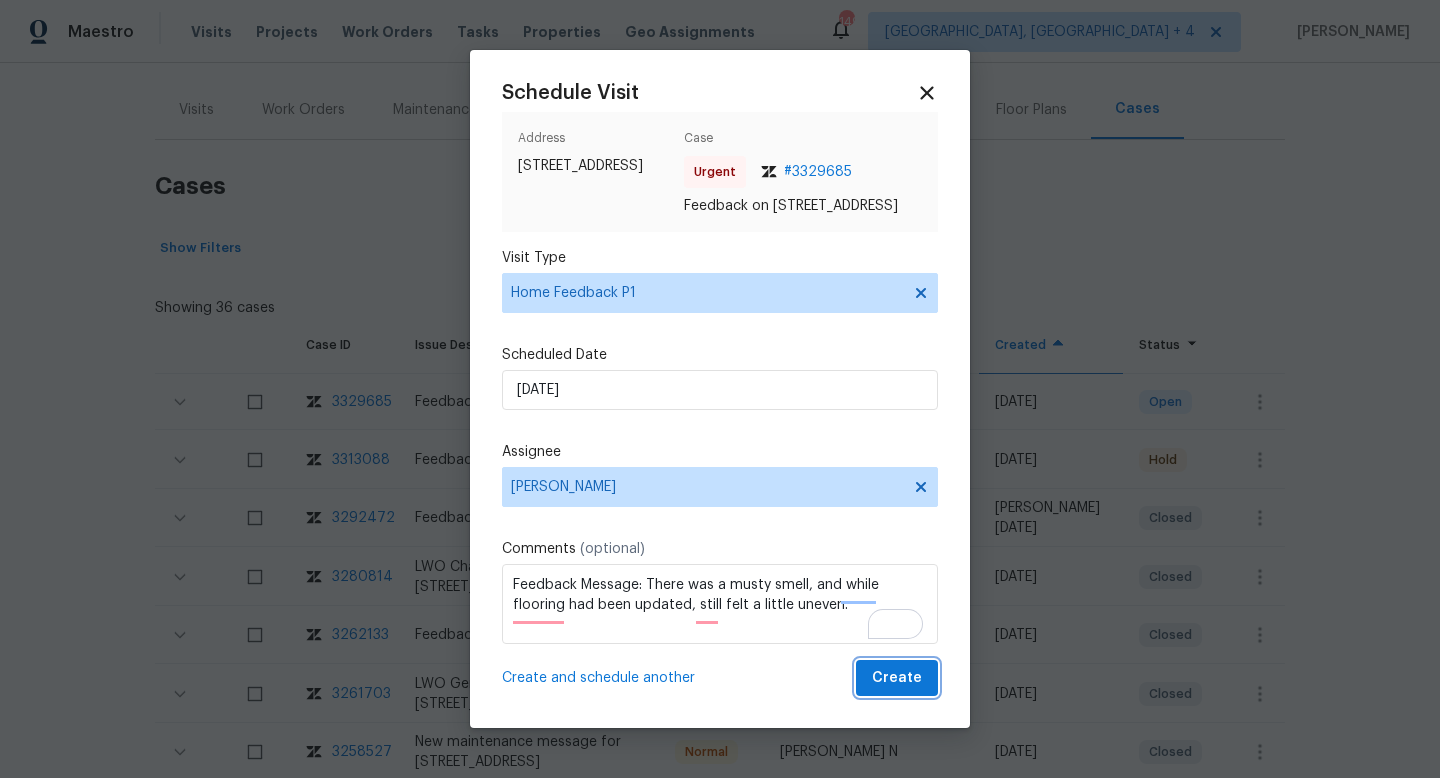 drag, startPoint x: 908, startPoint y: 684, endPoint x: 860, endPoint y: 586, distance: 109.12378 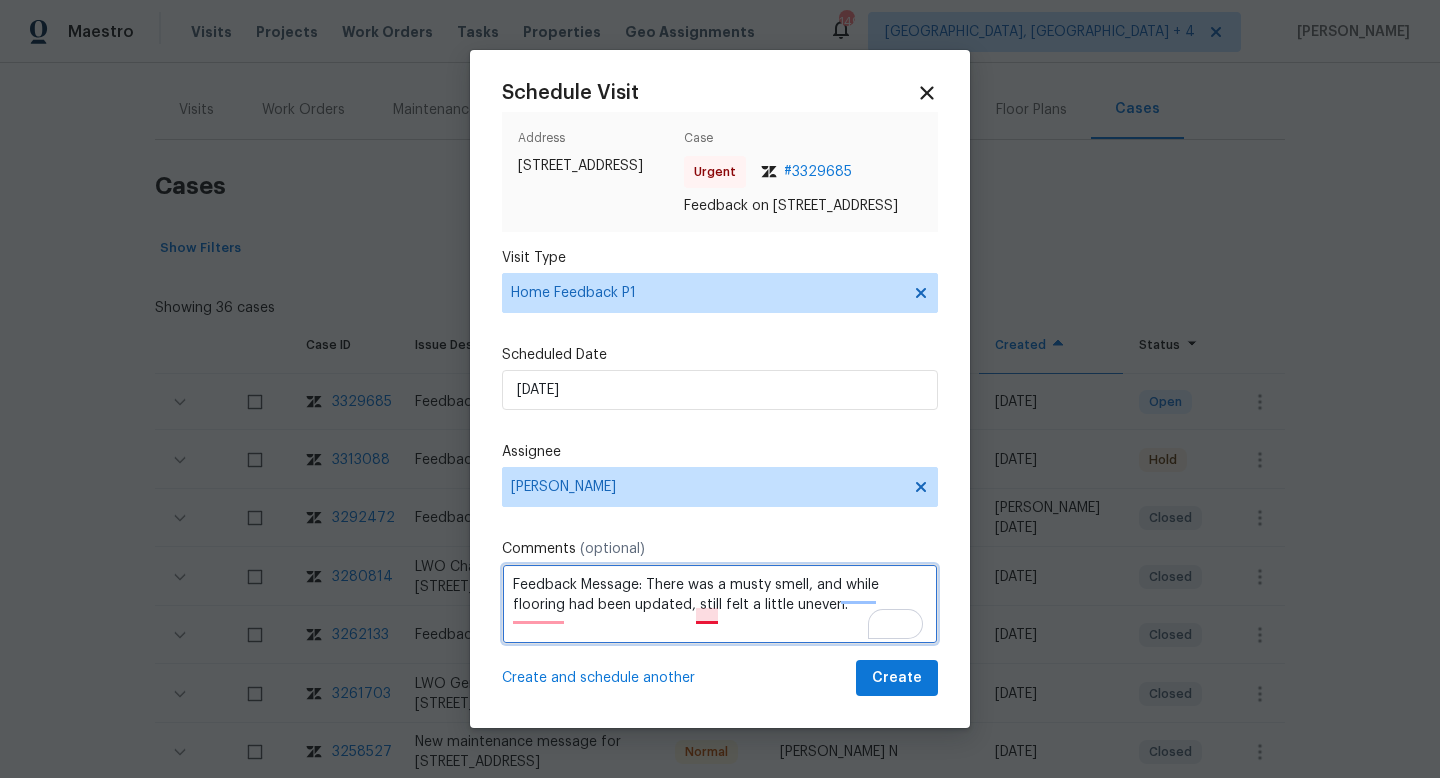 click on "Feedback Message: There was a musty smell, and while flooring had been updated, still felt a little uneven." at bounding box center [720, 604] 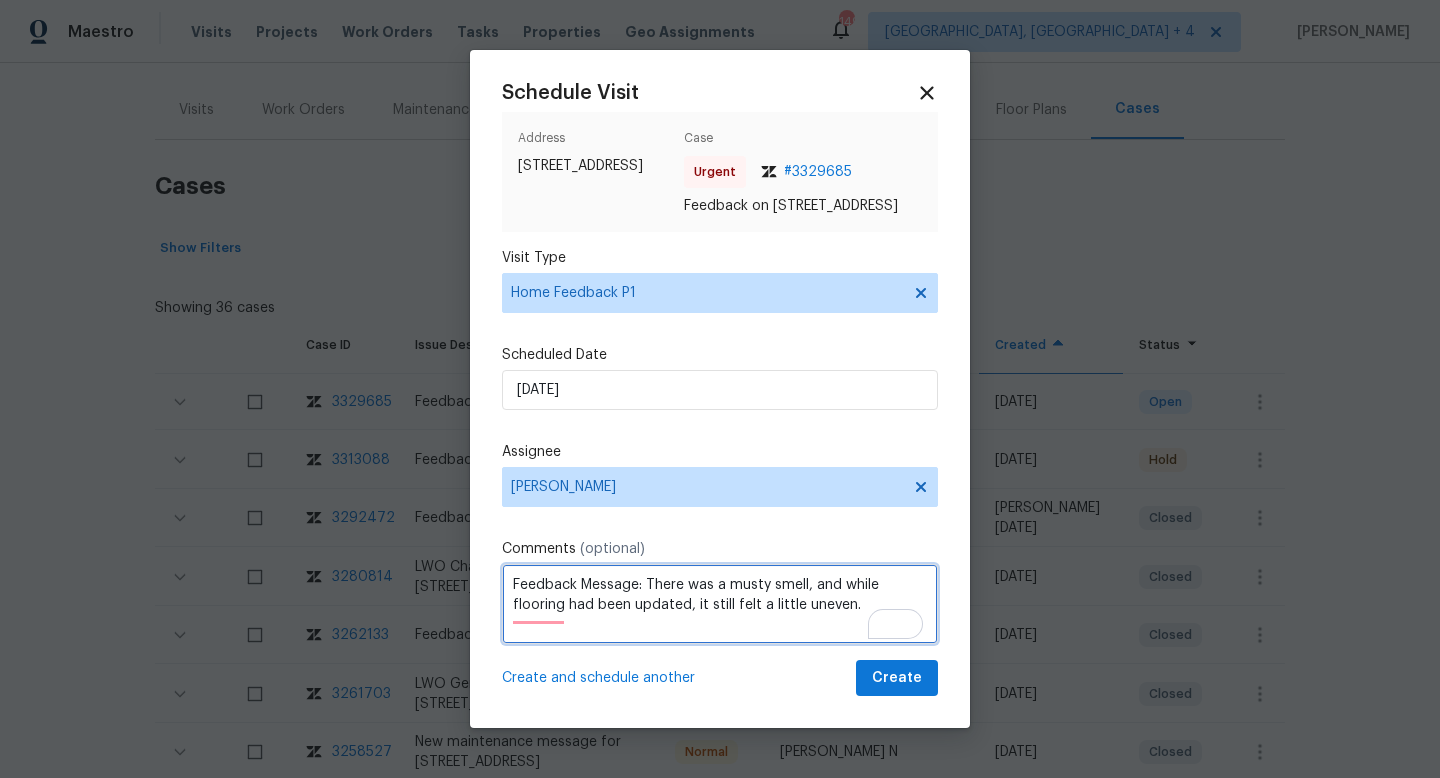 click on "Feedback Message: There was a musty smell, and while flooring had been updated, it still felt a little uneven." at bounding box center (720, 604) 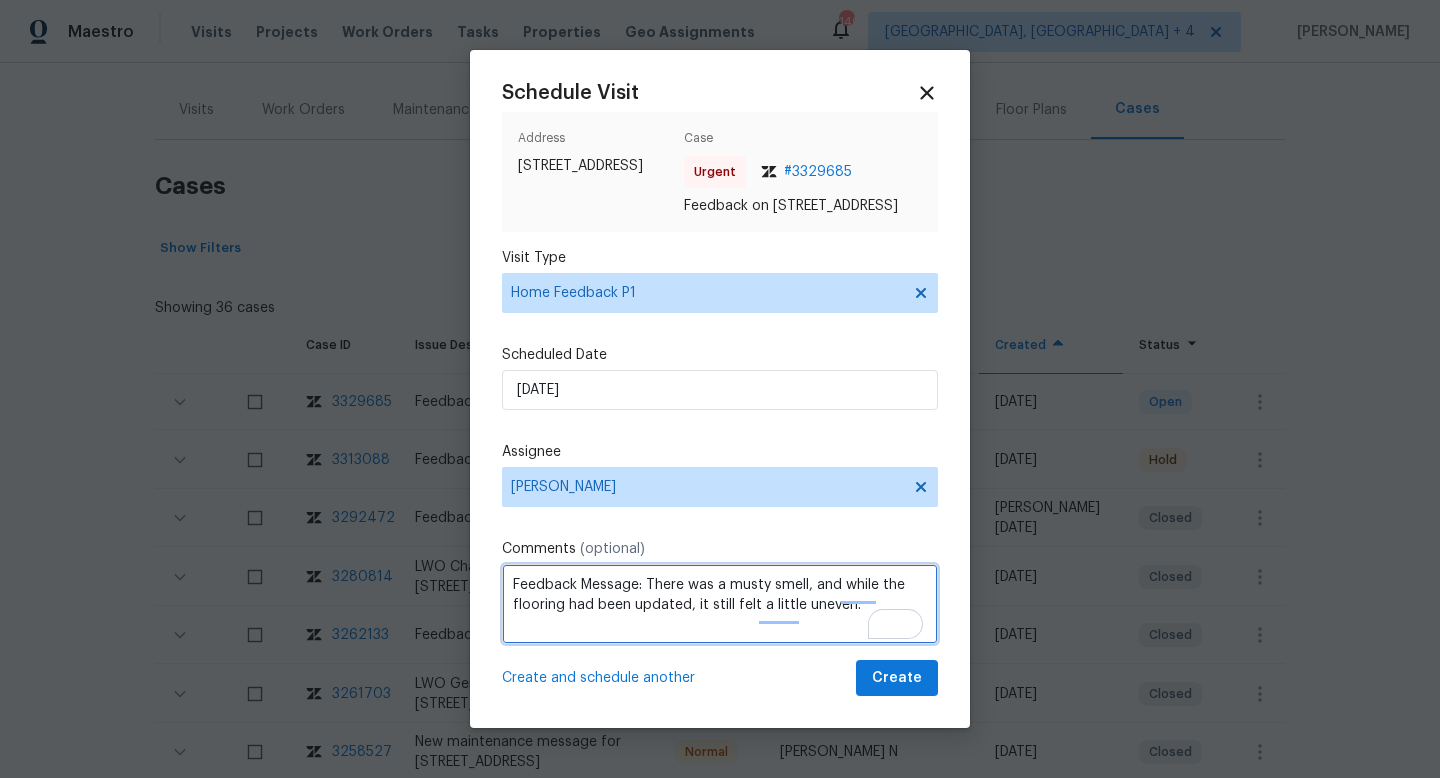 type on "Feedback Message: There was a musty smell, and while the flooring had been updated, it still felt a little uneven." 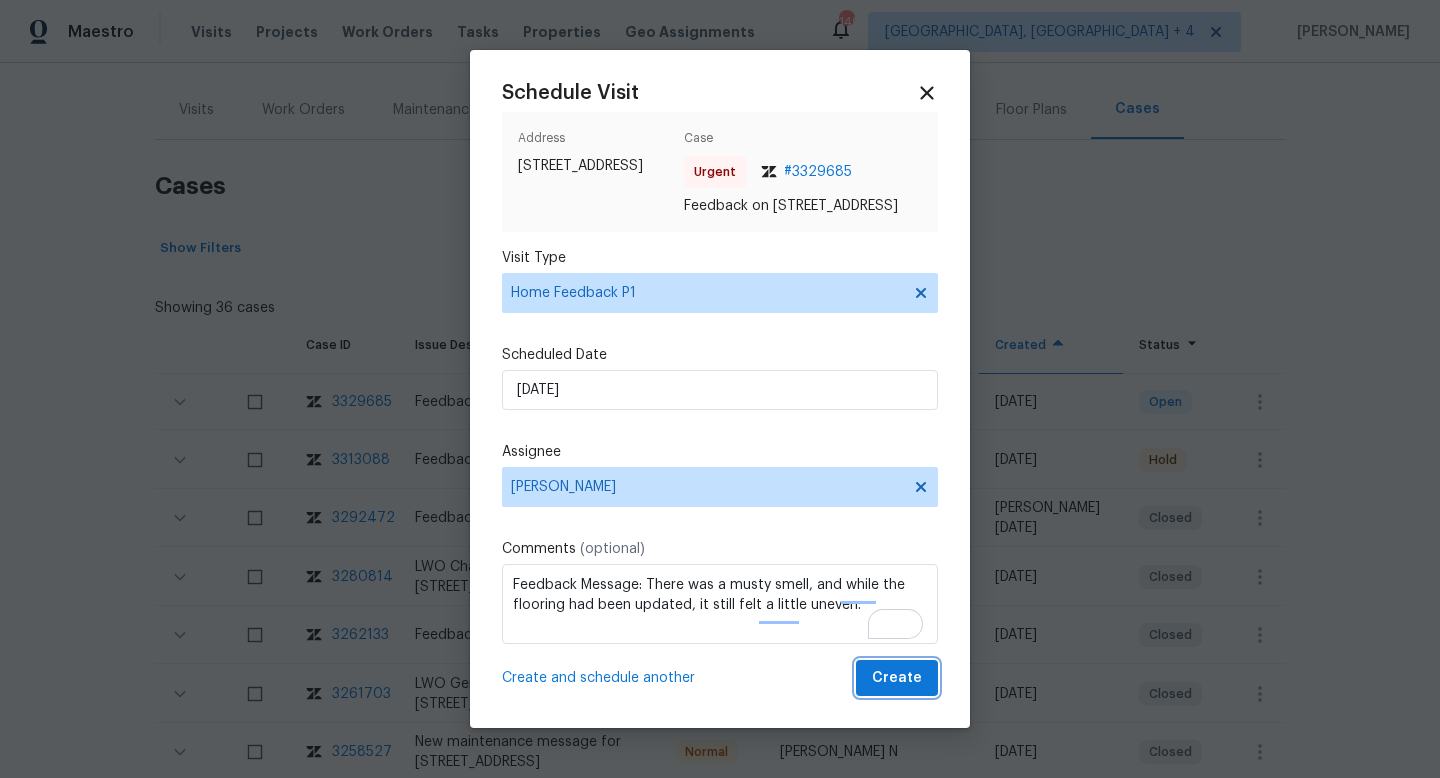 click on "Create" at bounding box center (897, 678) 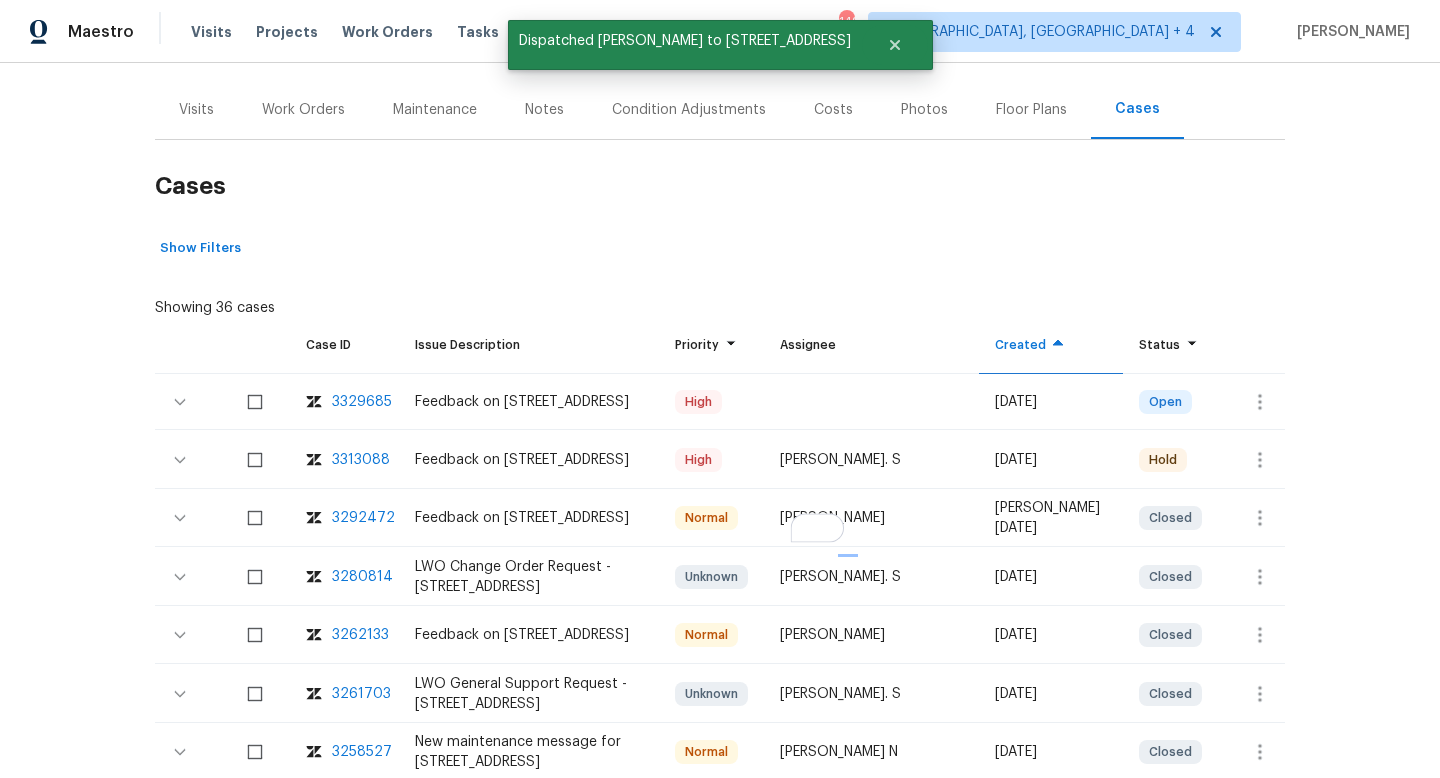 click on "Visits" at bounding box center [196, 109] 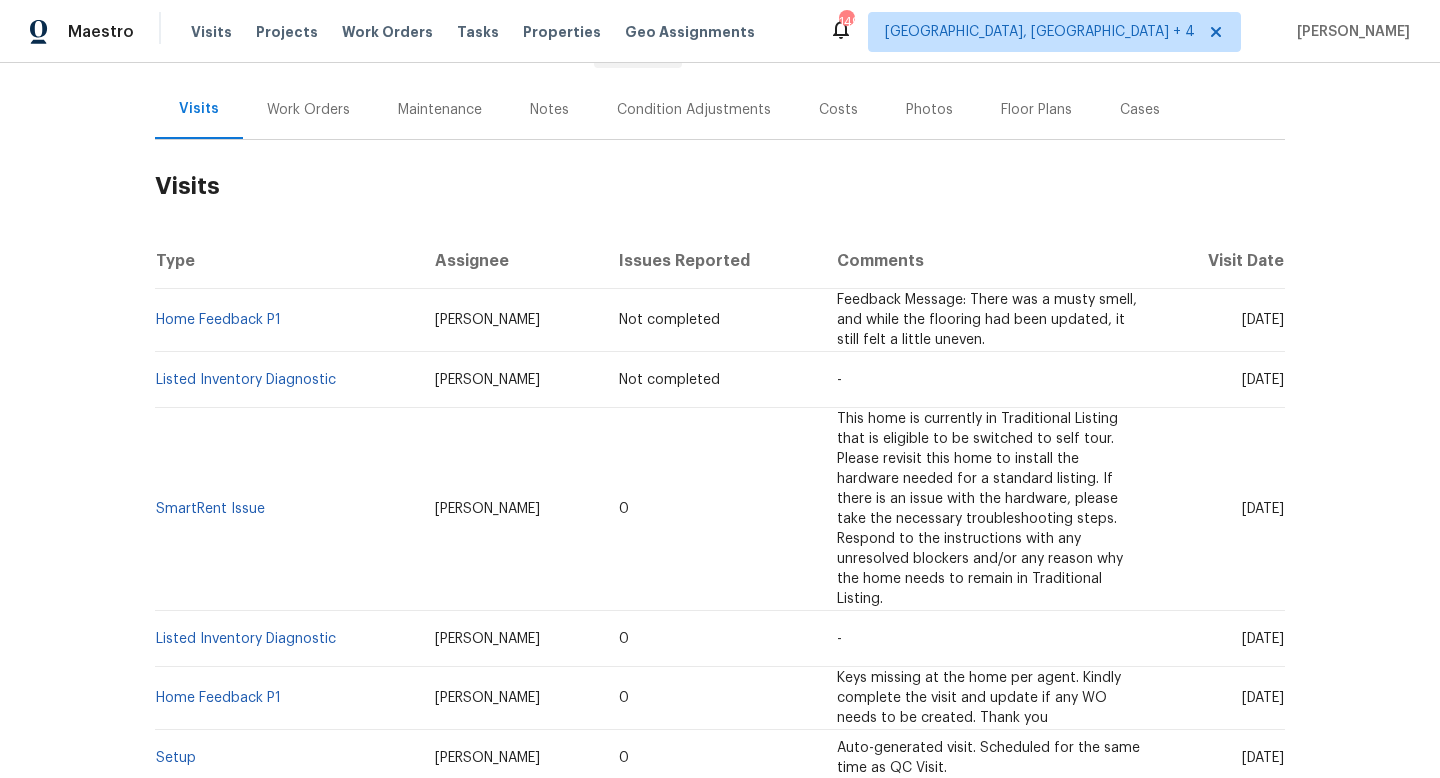 click on "Fri, May 09 2025" at bounding box center (1222, 509) 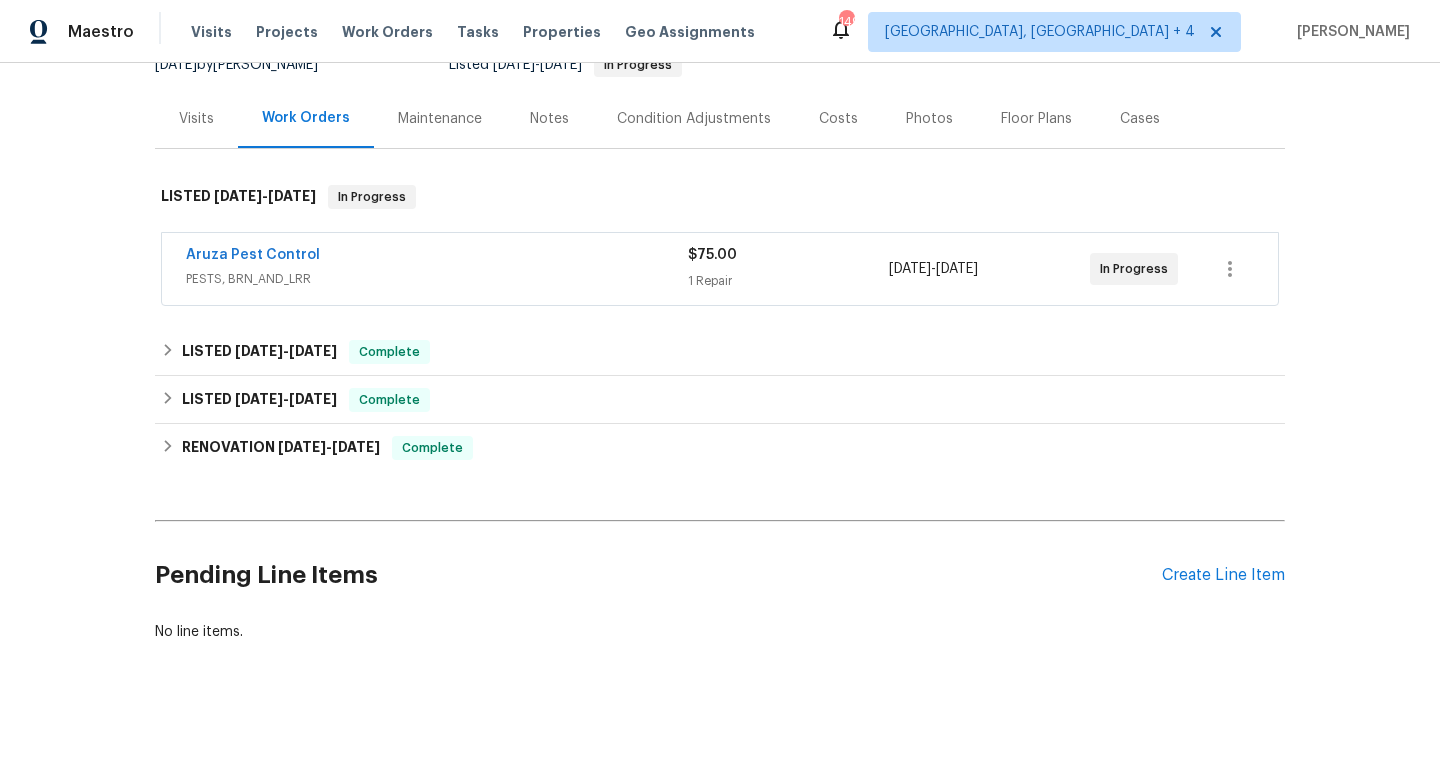 scroll, scrollTop: 214, scrollLeft: 0, axis: vertical 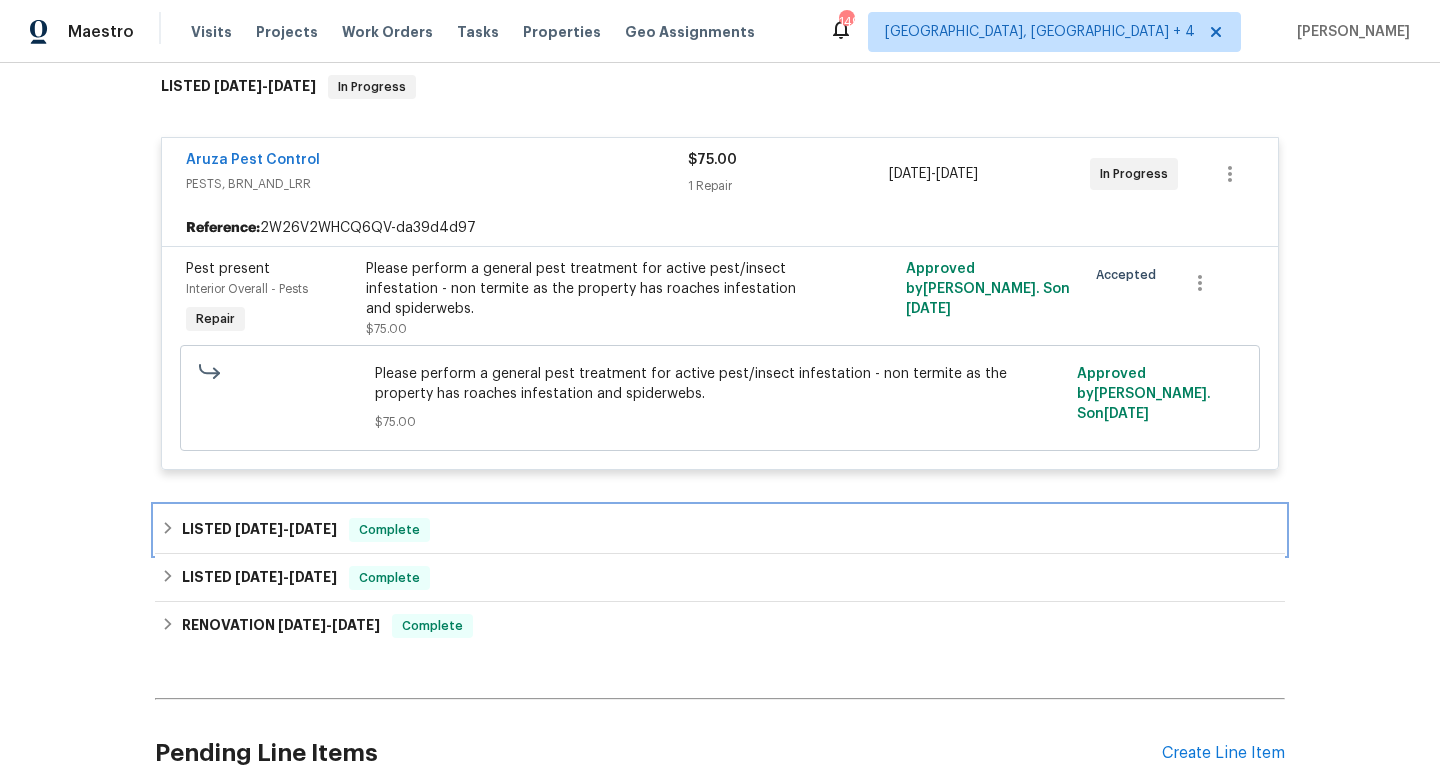 click on "Complete" at bounding box center (389, 530) 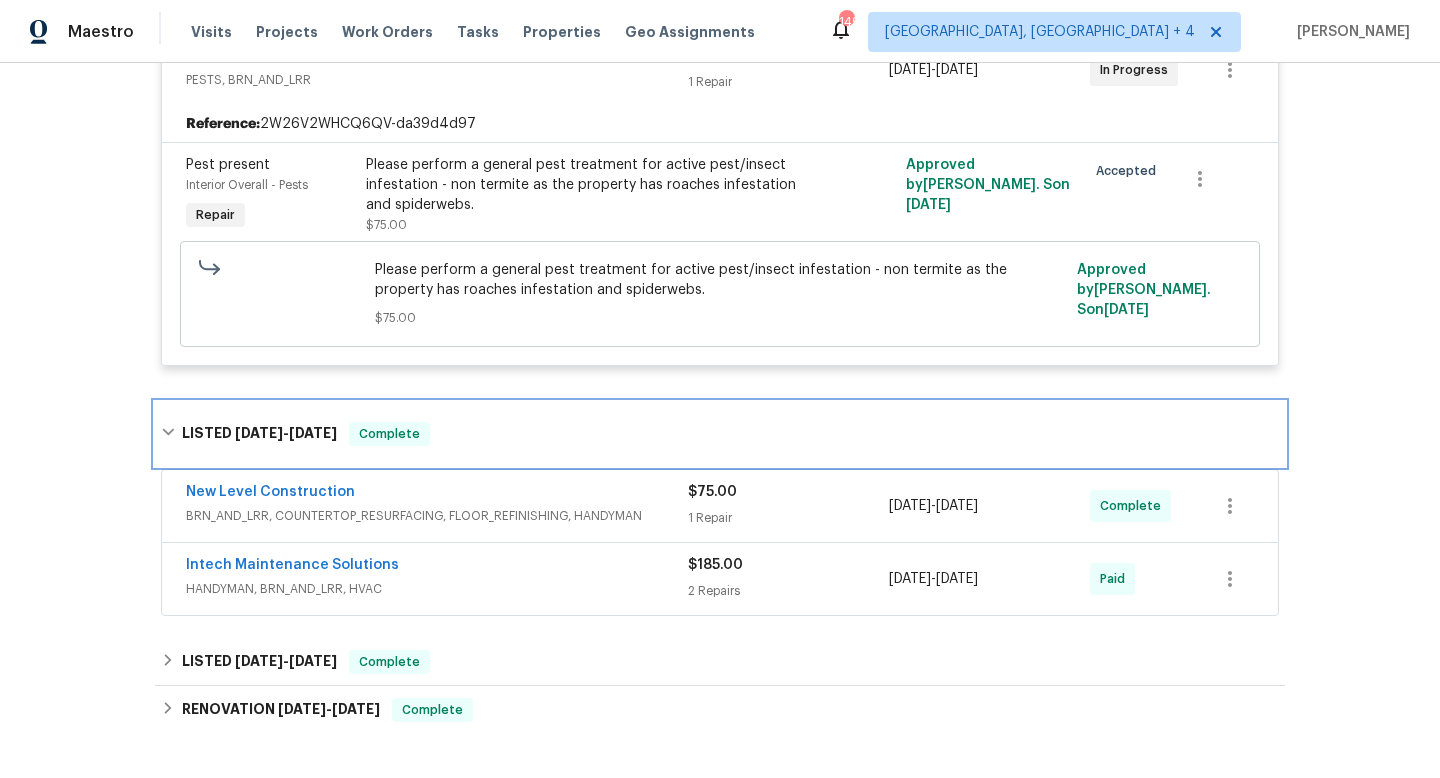 scroll, scrollTop: 447, scrollLeft: 0, axis: vertical 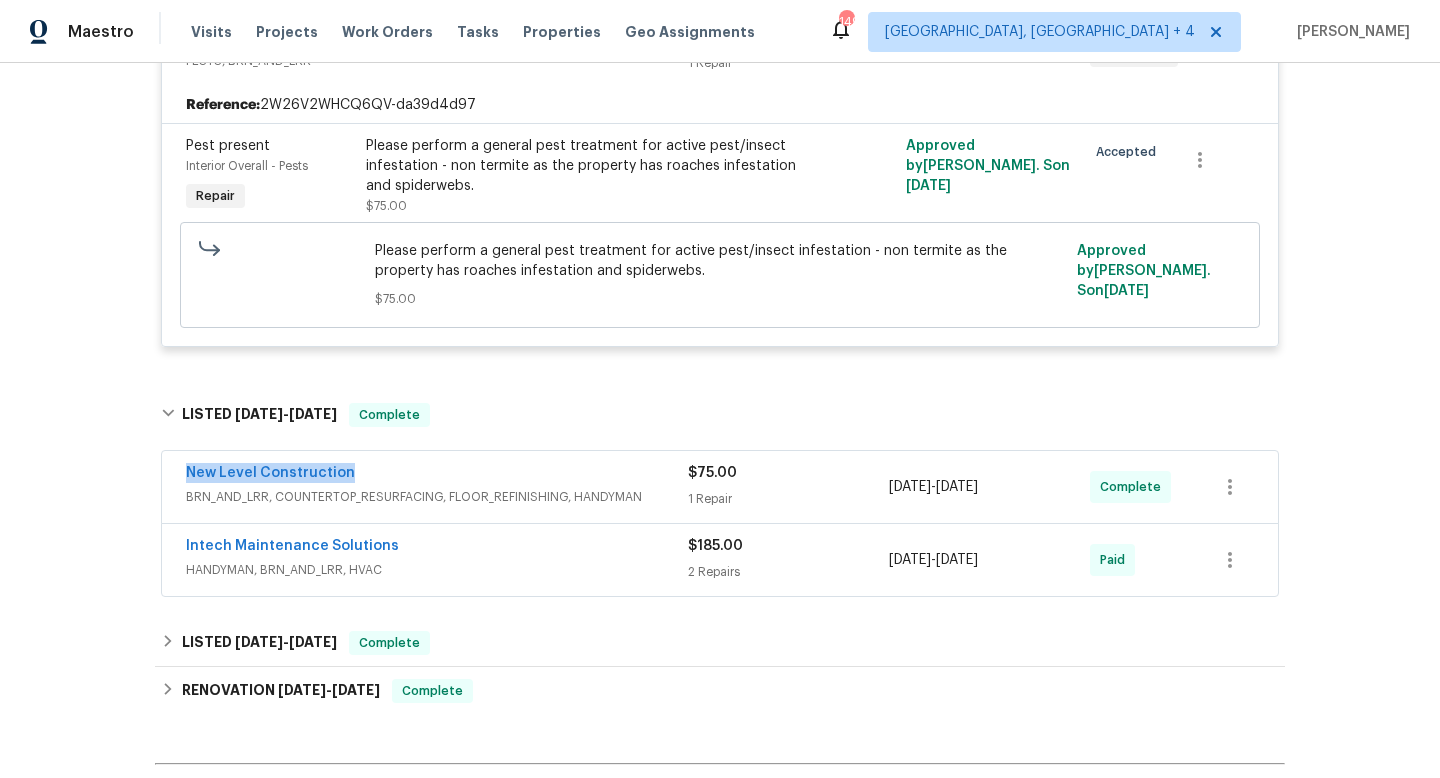 drag, startPoint x: 370, startPoint y: 472, endPoint x: 183, endPoint y: 472, distance: 187 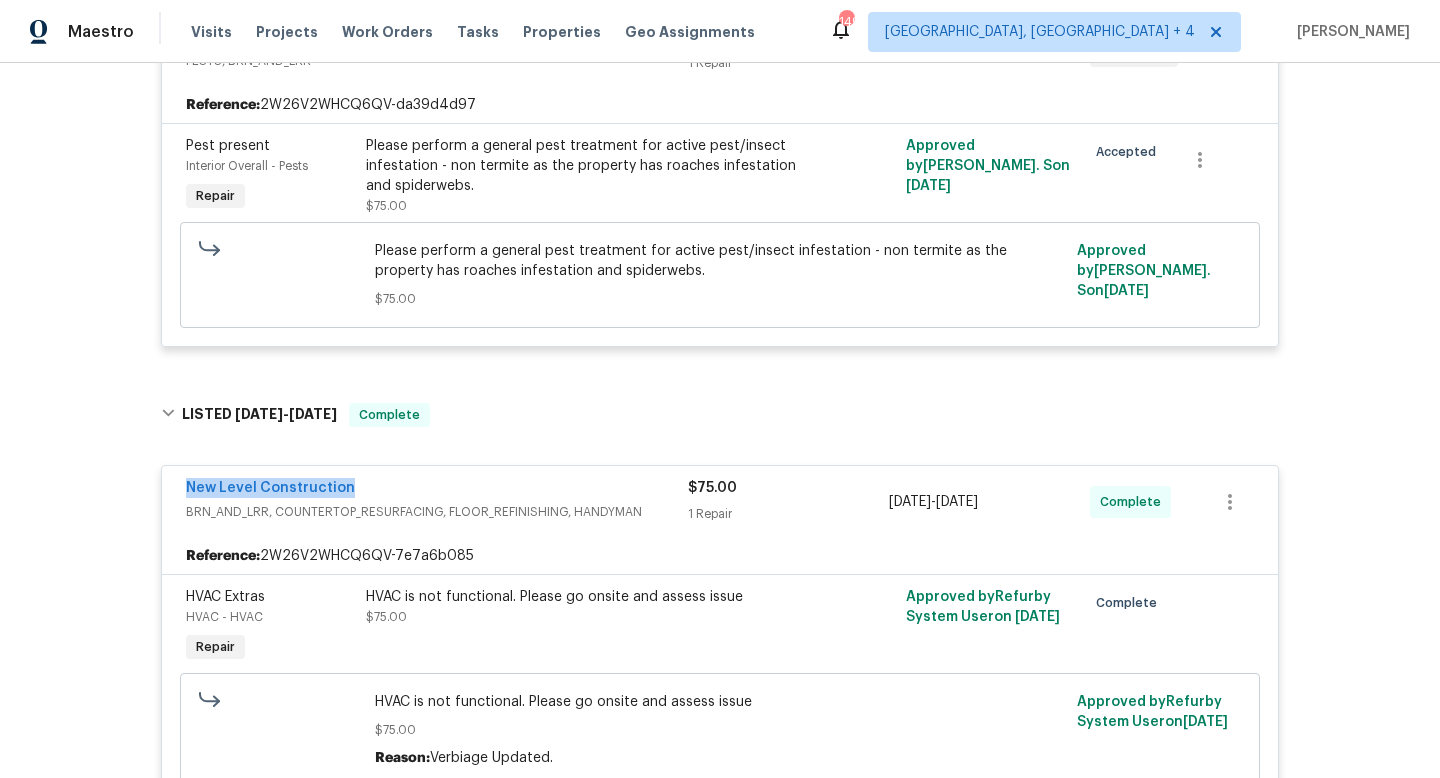 scroll, scrollTop: 0, scrollLeft: 0, axis: both 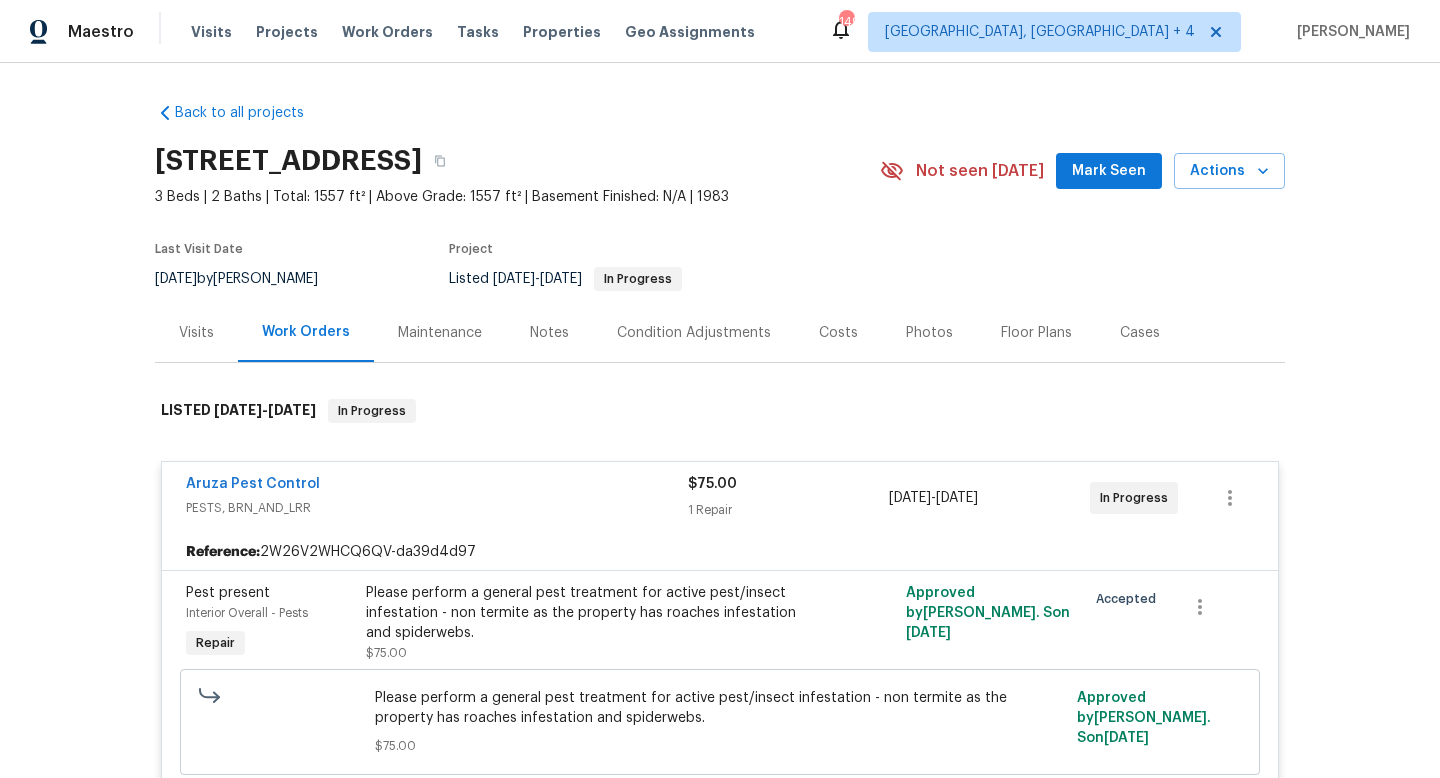 click on "Visits" at bounding box center (196, 332) 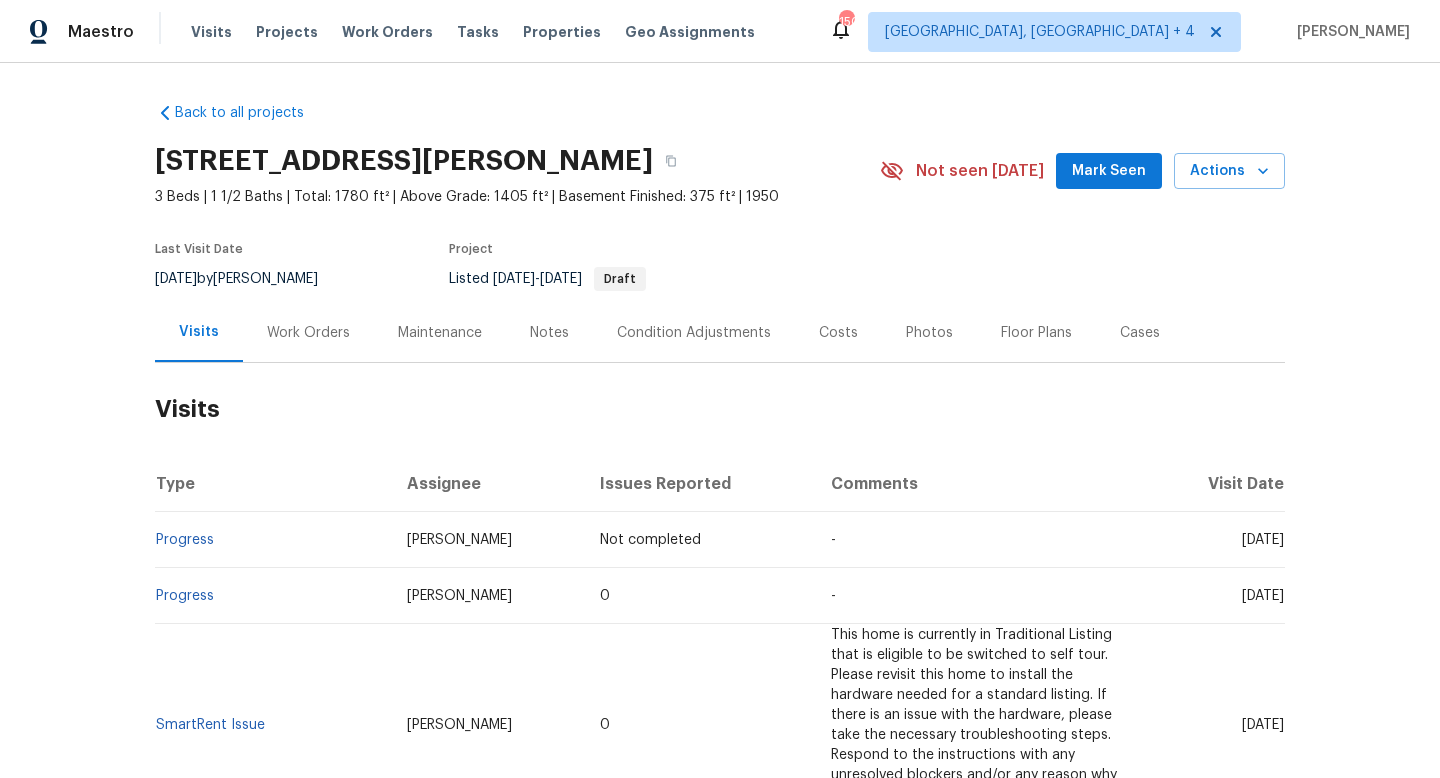 scroll, scrollTop: 0, scrollLeft: 0, axis: both 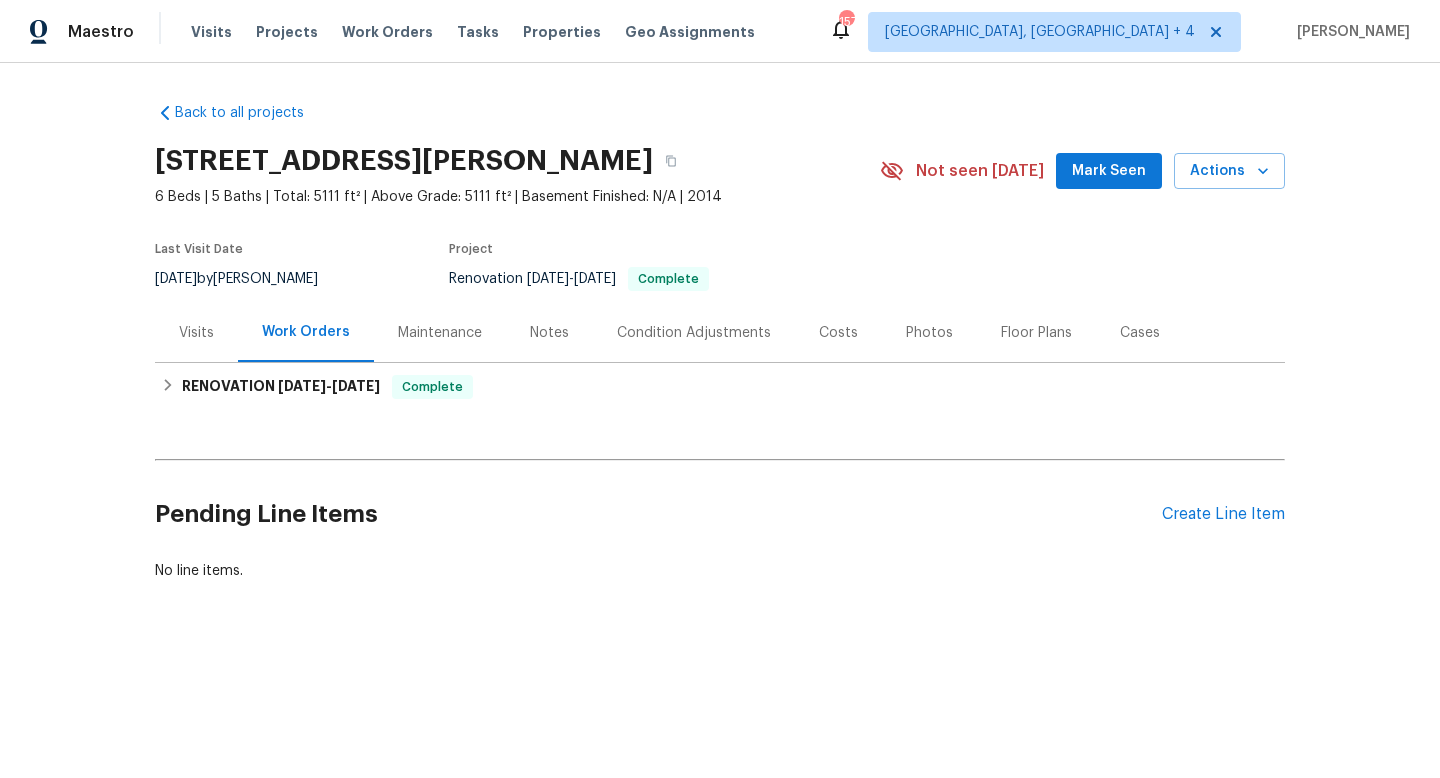 click on "Visits" at bounding box center (196, 332) 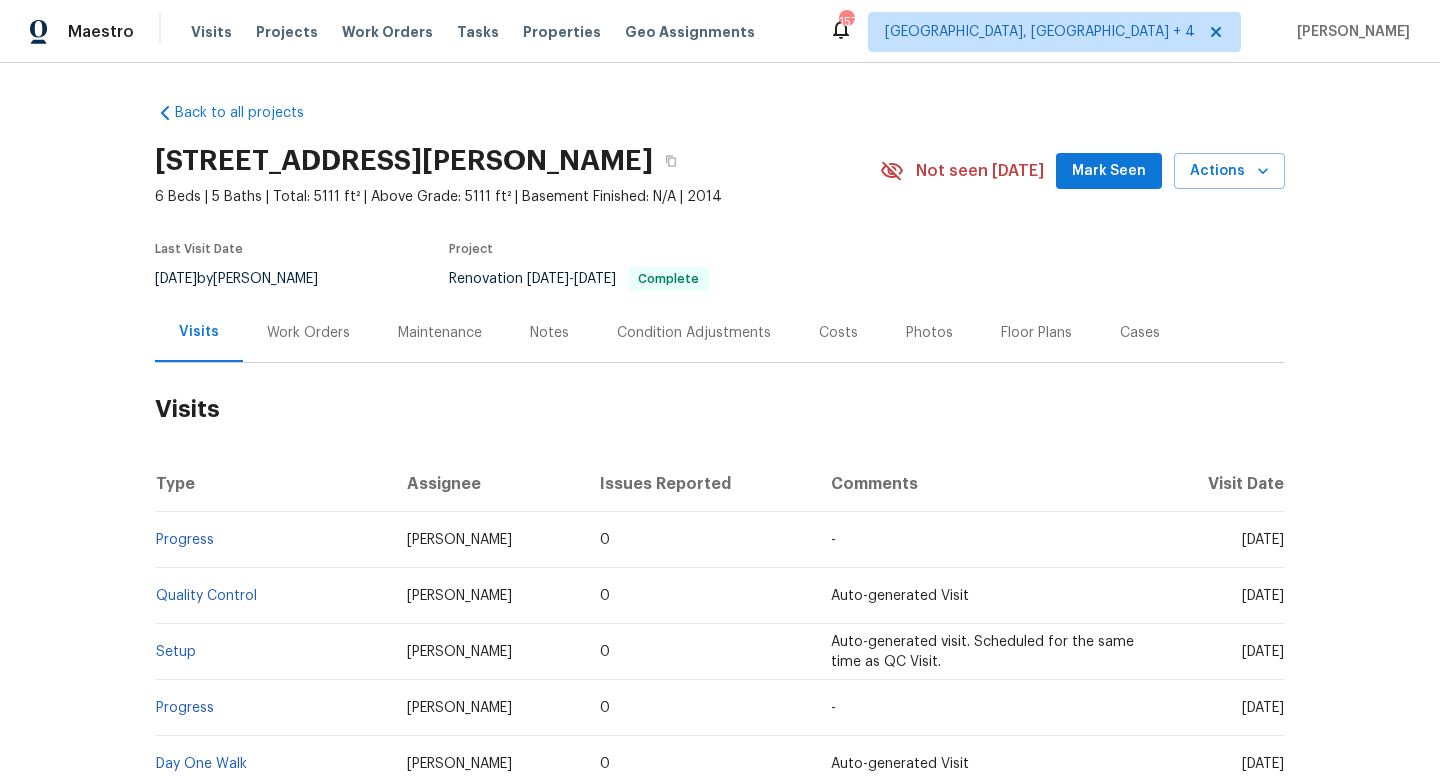 click on "[DATE]" at bounding box center (1219, 652) 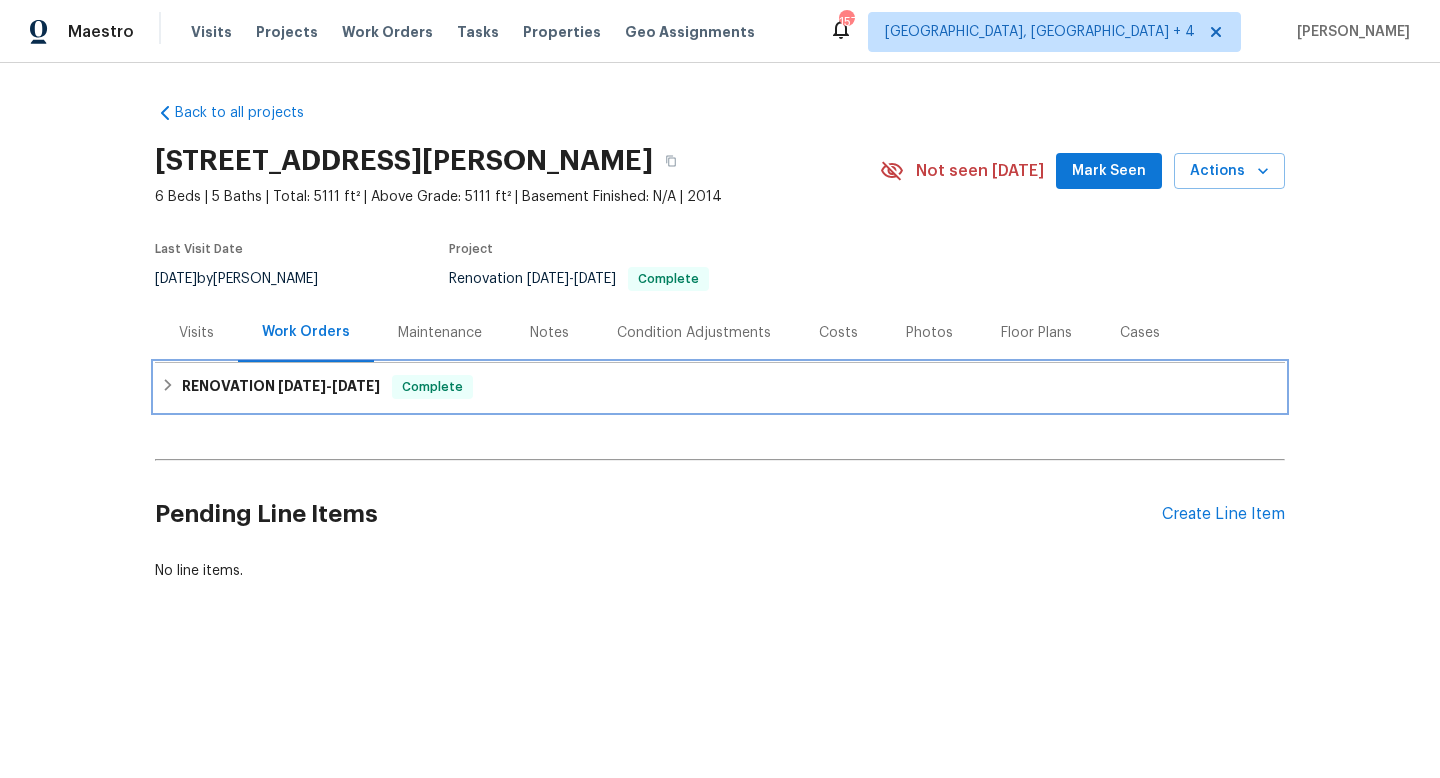 click on "RENOVATION   [DATE]  -  [DATE] Complete" at bounding box center (720, 387) 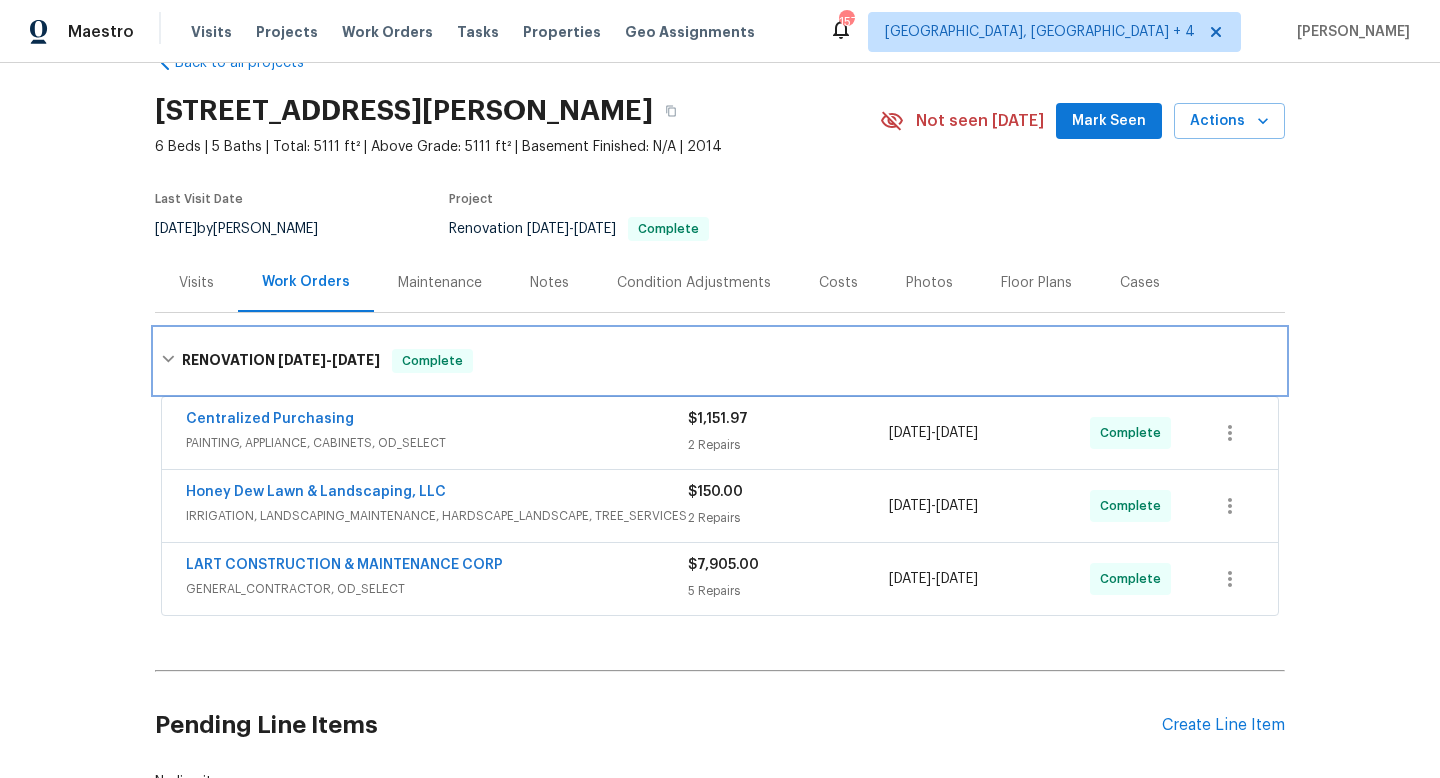 scroll, scrollTop: 108, scrollLeft: 0, axis: vertical 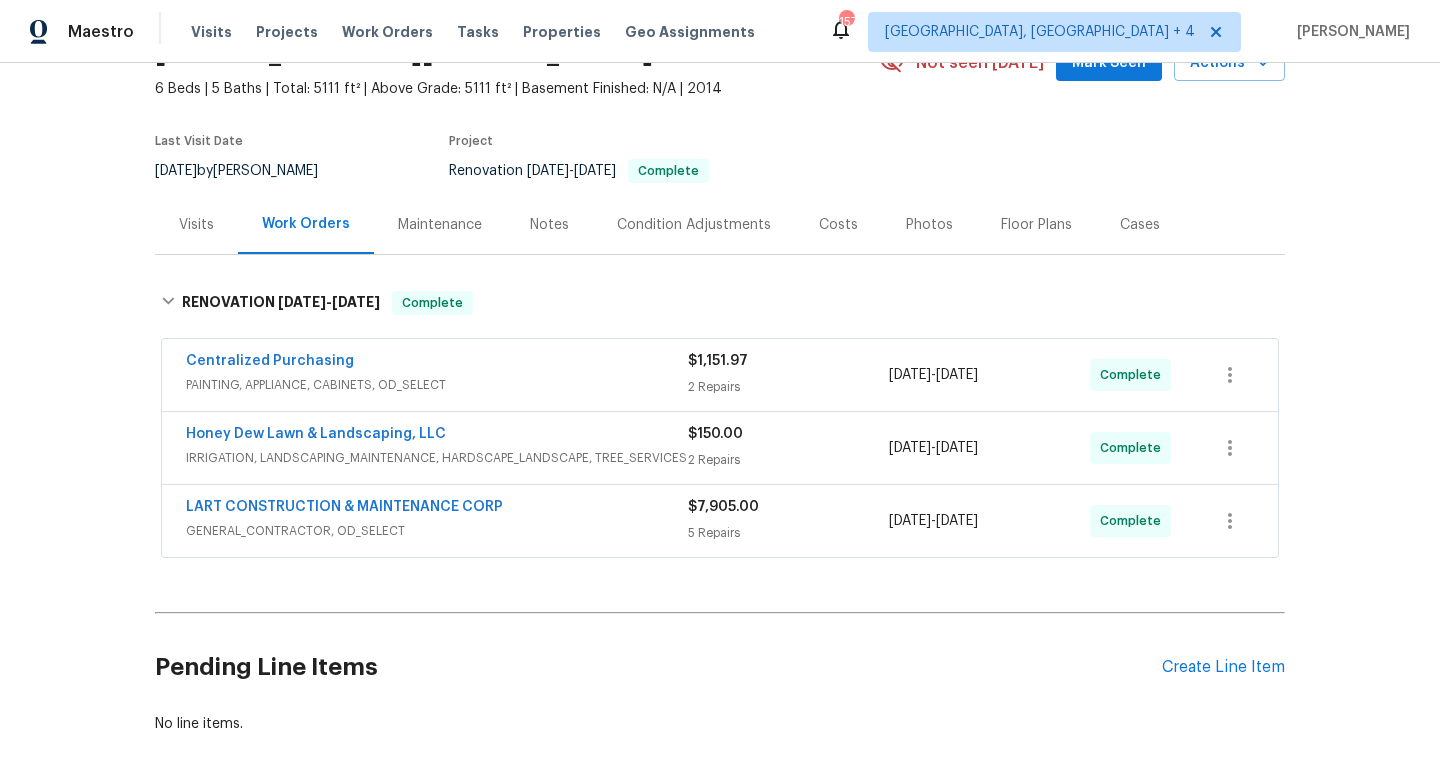 click on "Honey Dew Lawn & Landscaping, LLC" at bounding box center (437, 436) 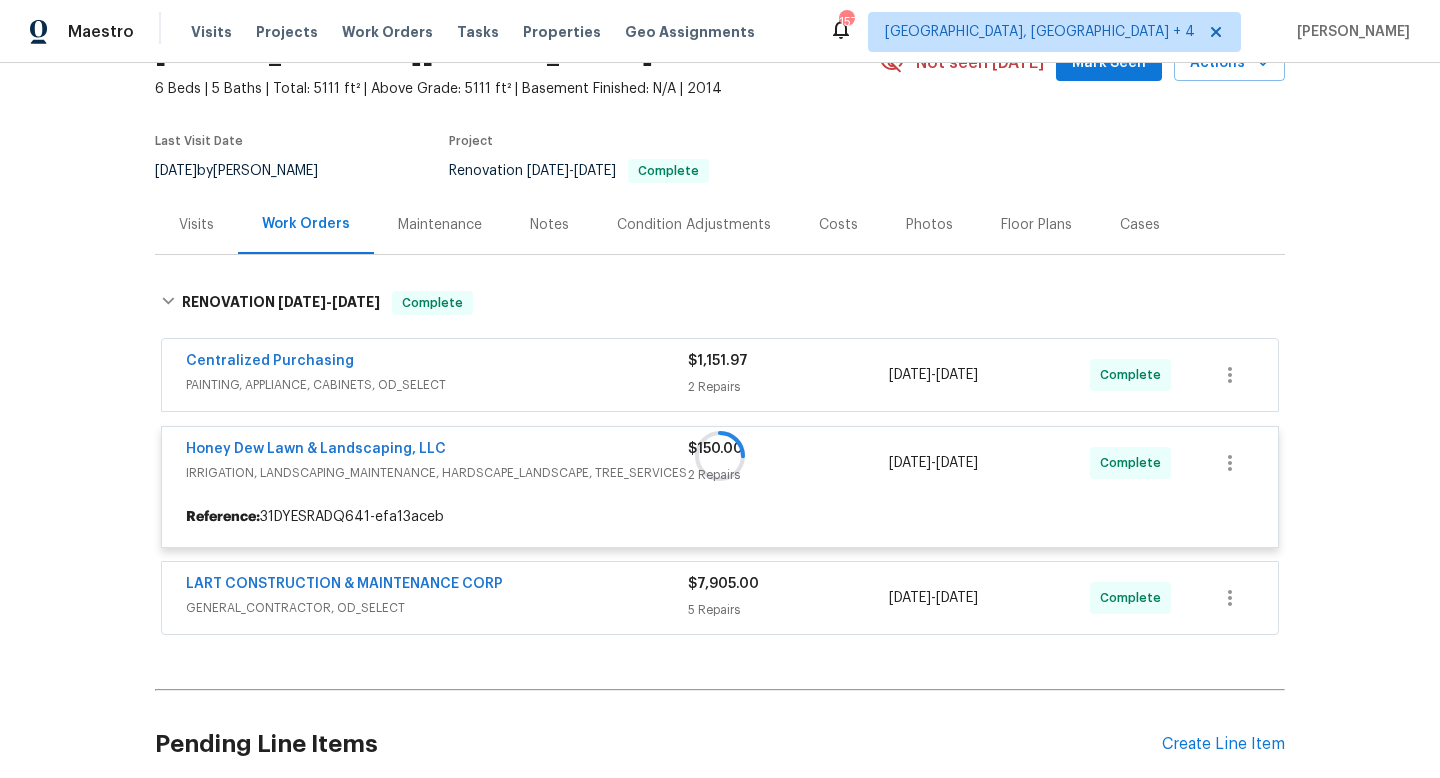 scroll, scrollTop: 117, scrollLeft: 0, axis: vertical 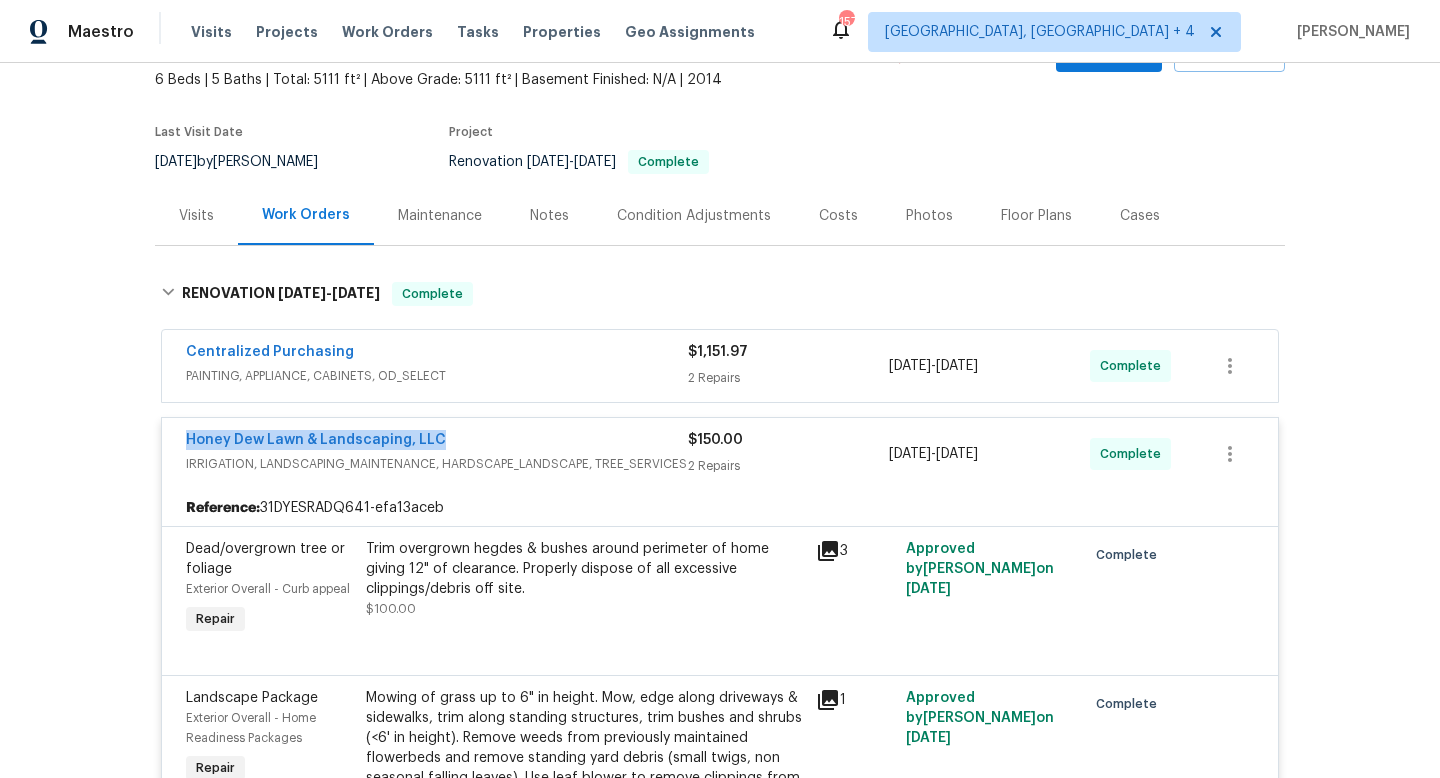 drag, startPoint x: 469, startPoint y: 437, endPoint x: 121, endPoint y: 429, distance: 348.09195 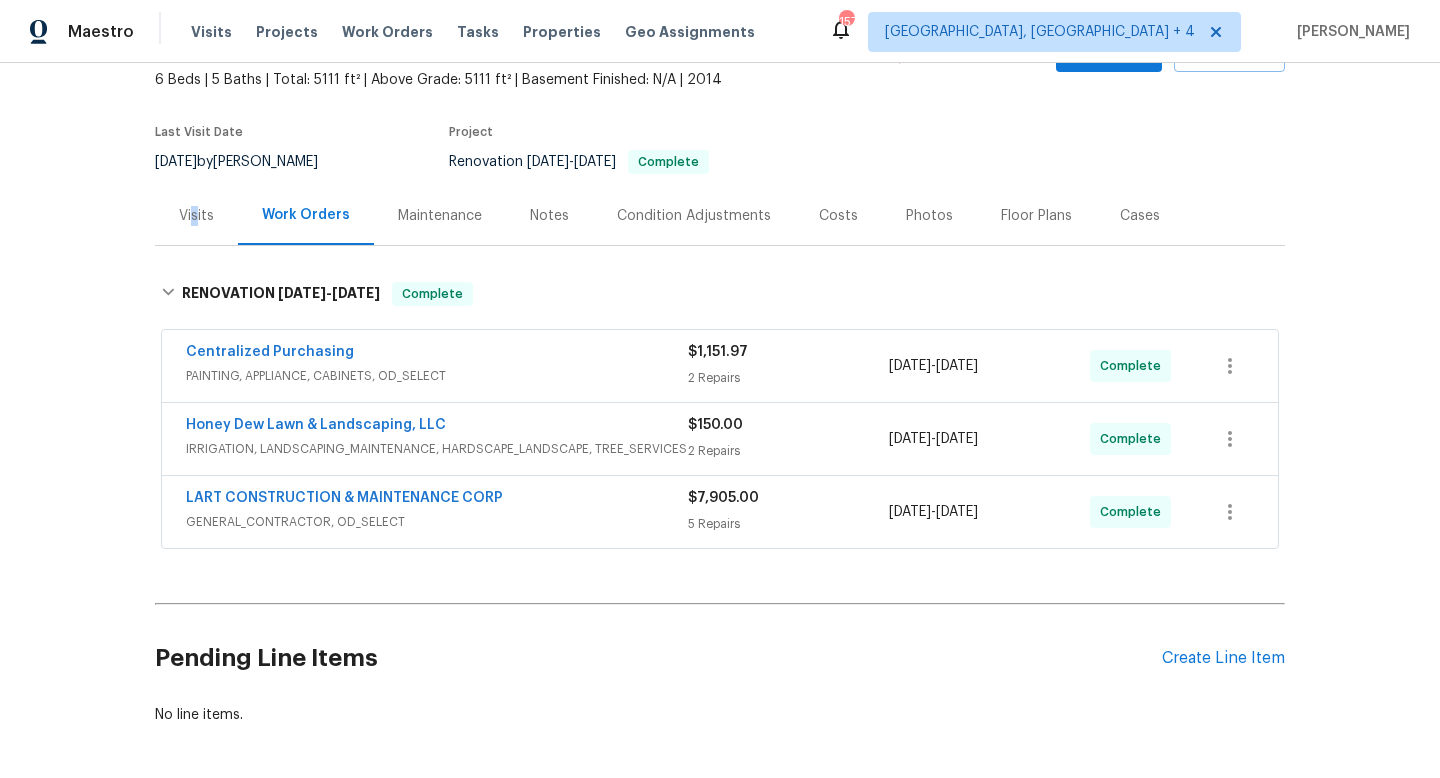 click on "Visits" at bounding box center (196, 216) 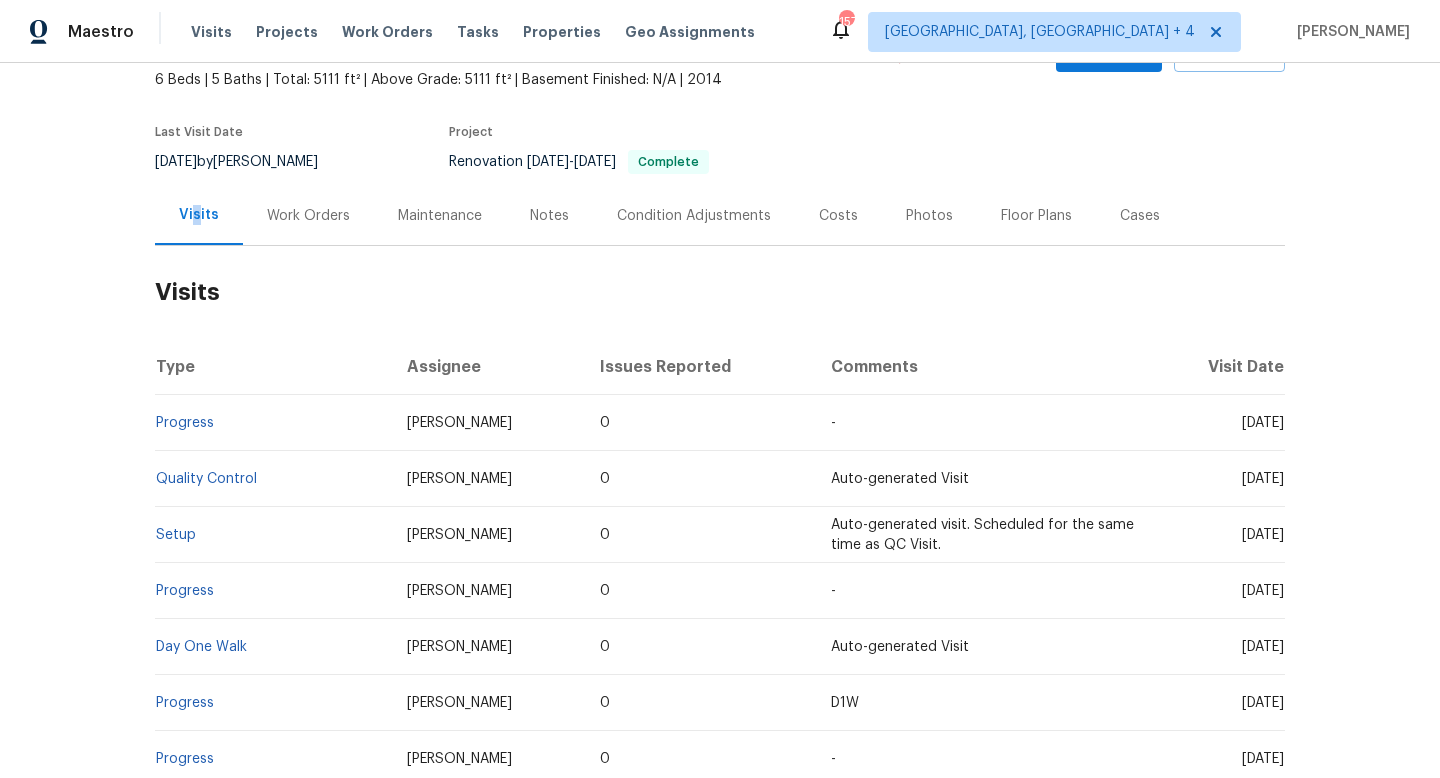 scroll, scrollTop: 0, scrollLeft: 0, axis: both 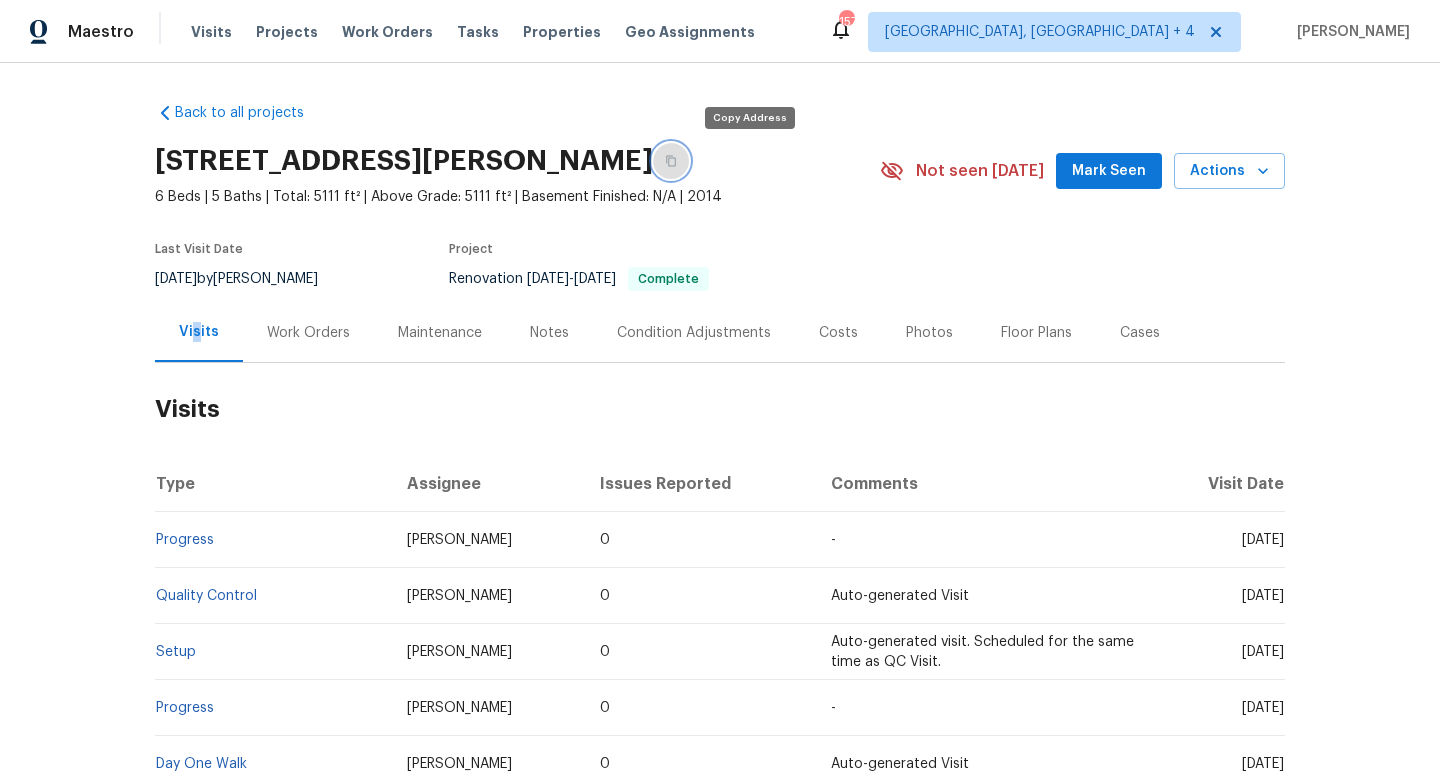click at bounding box center (671, 161) 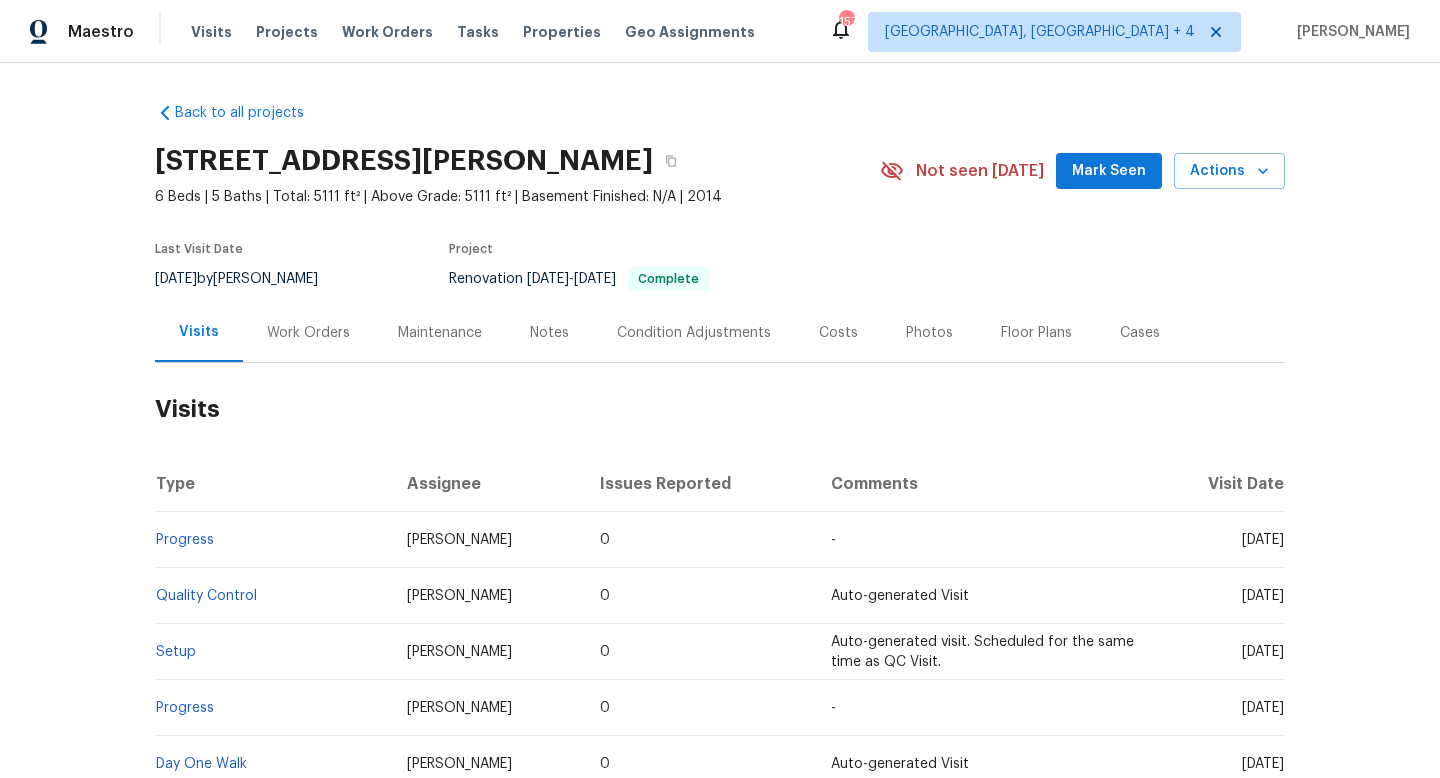 click on "Work Orders" at bounding box center (308, 333) 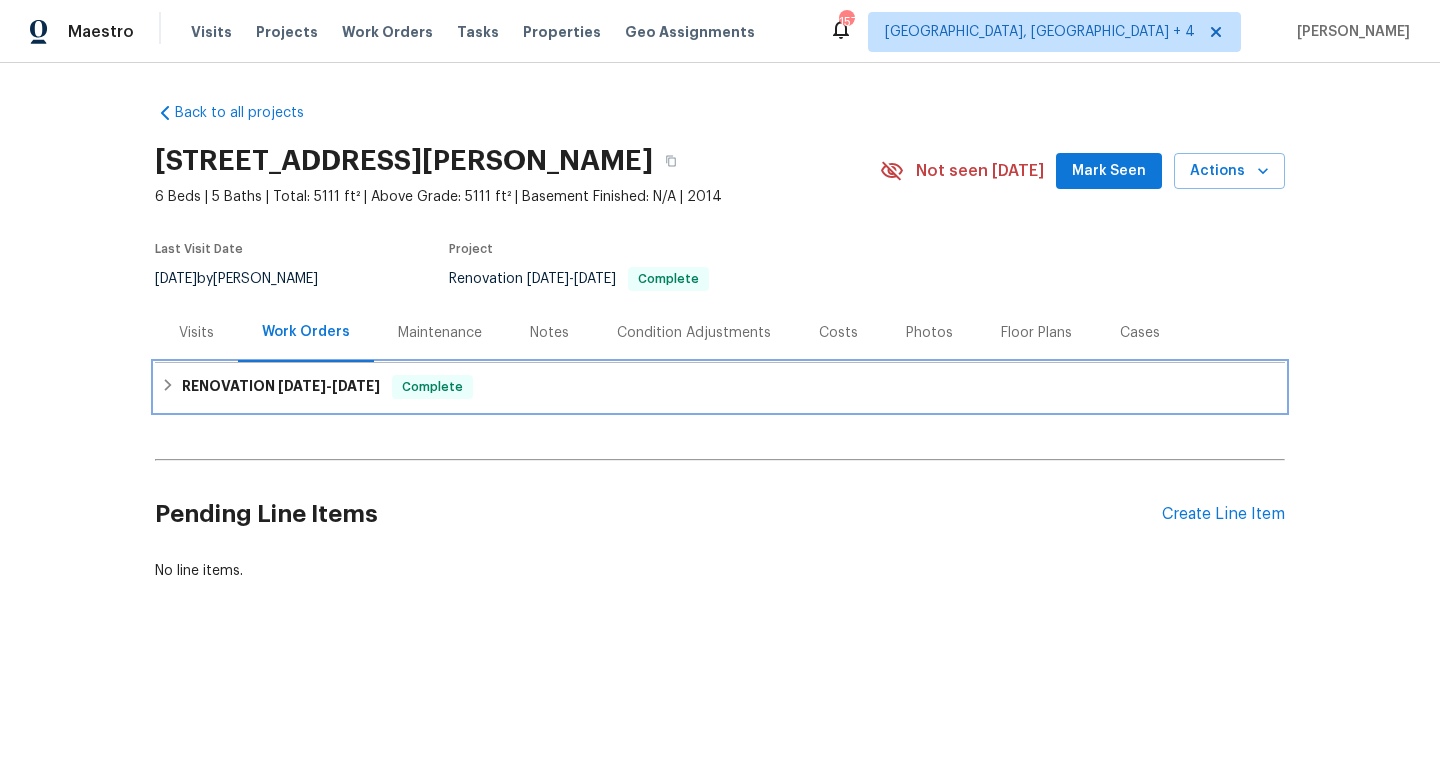 click on "7/1/25  -  7/7/25" at bounding box center (329, 386) 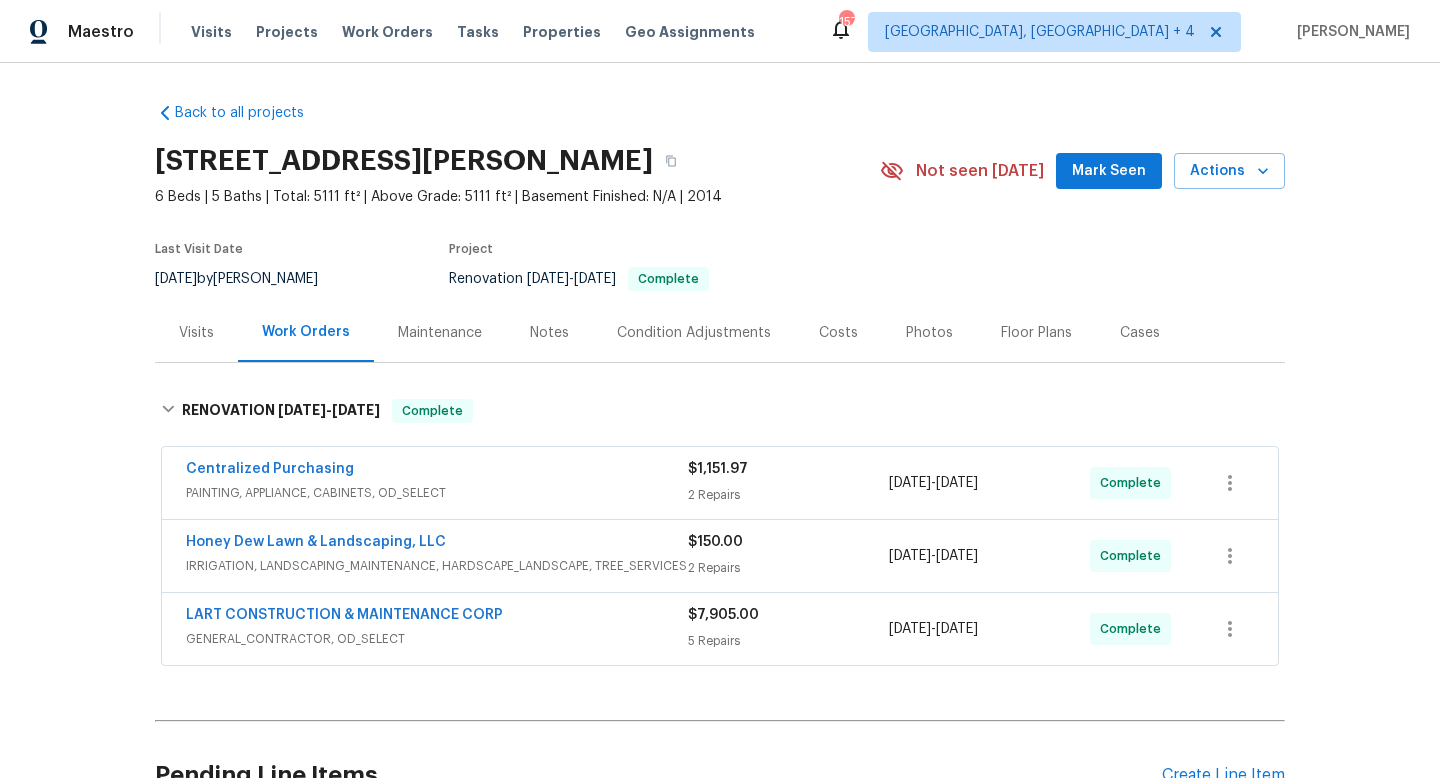 click on "Visits" at bounding box center [196, 332] 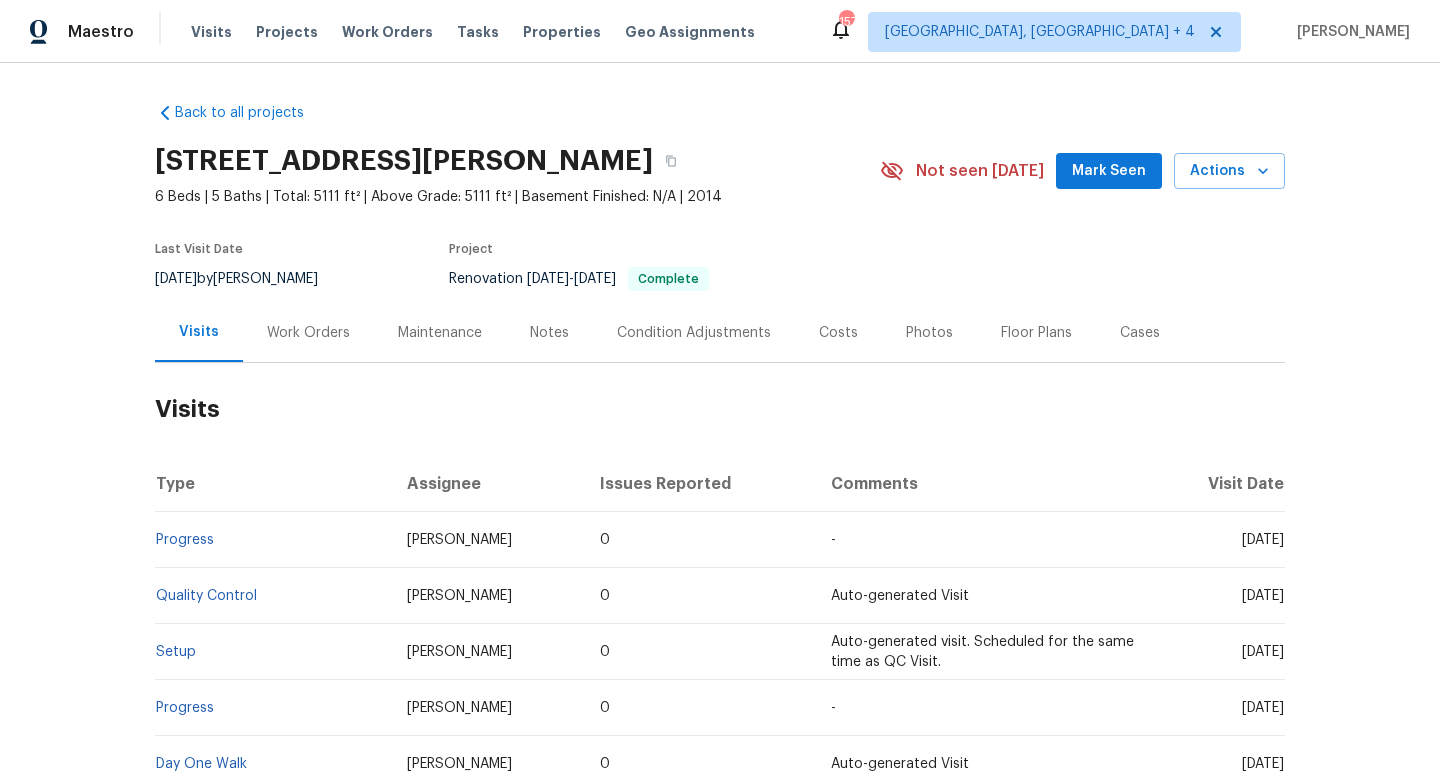click on "Comments" at bounding box center (984, 484) 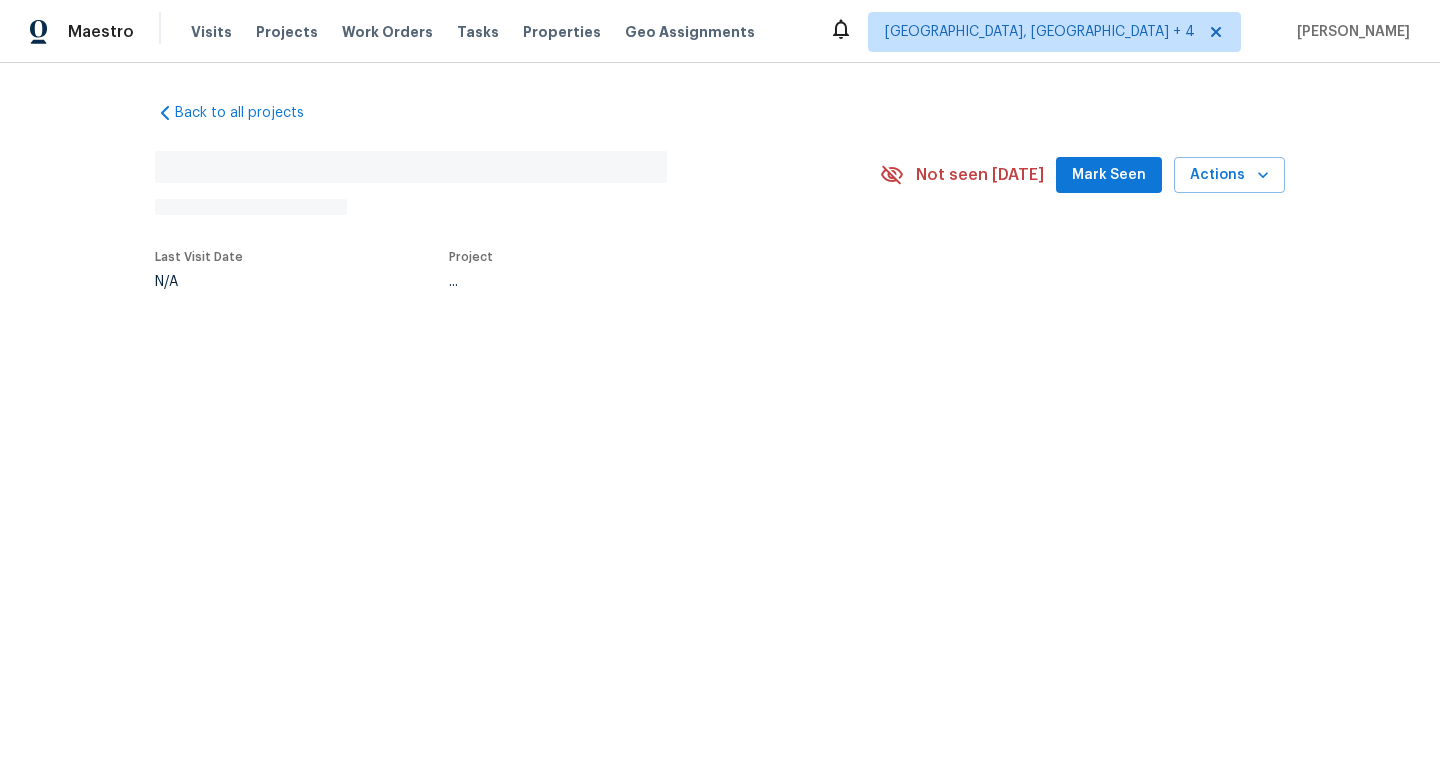 scroll, scrollTop: 0, scrollLeft: 0, axis: both 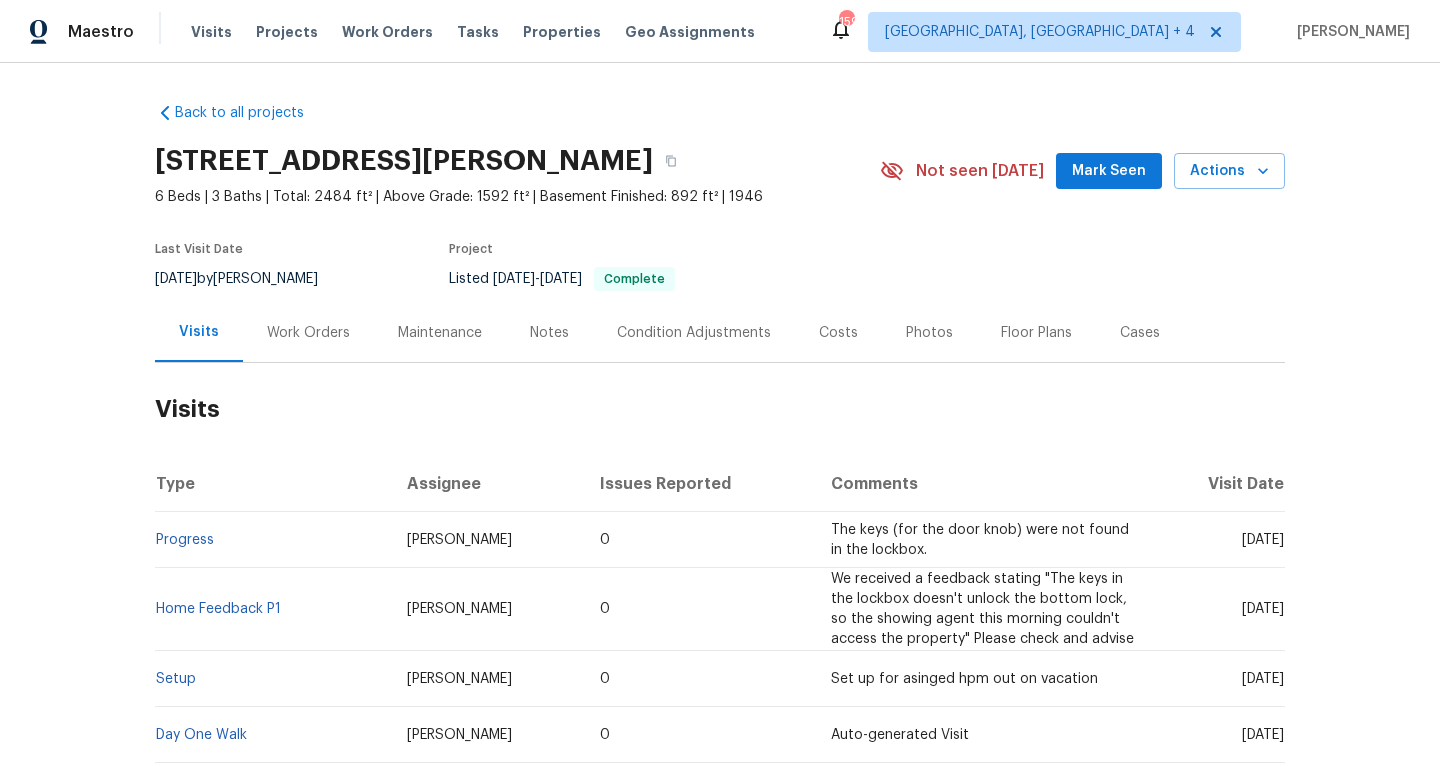 click on "Cases" at bounding box center (1140, 332) 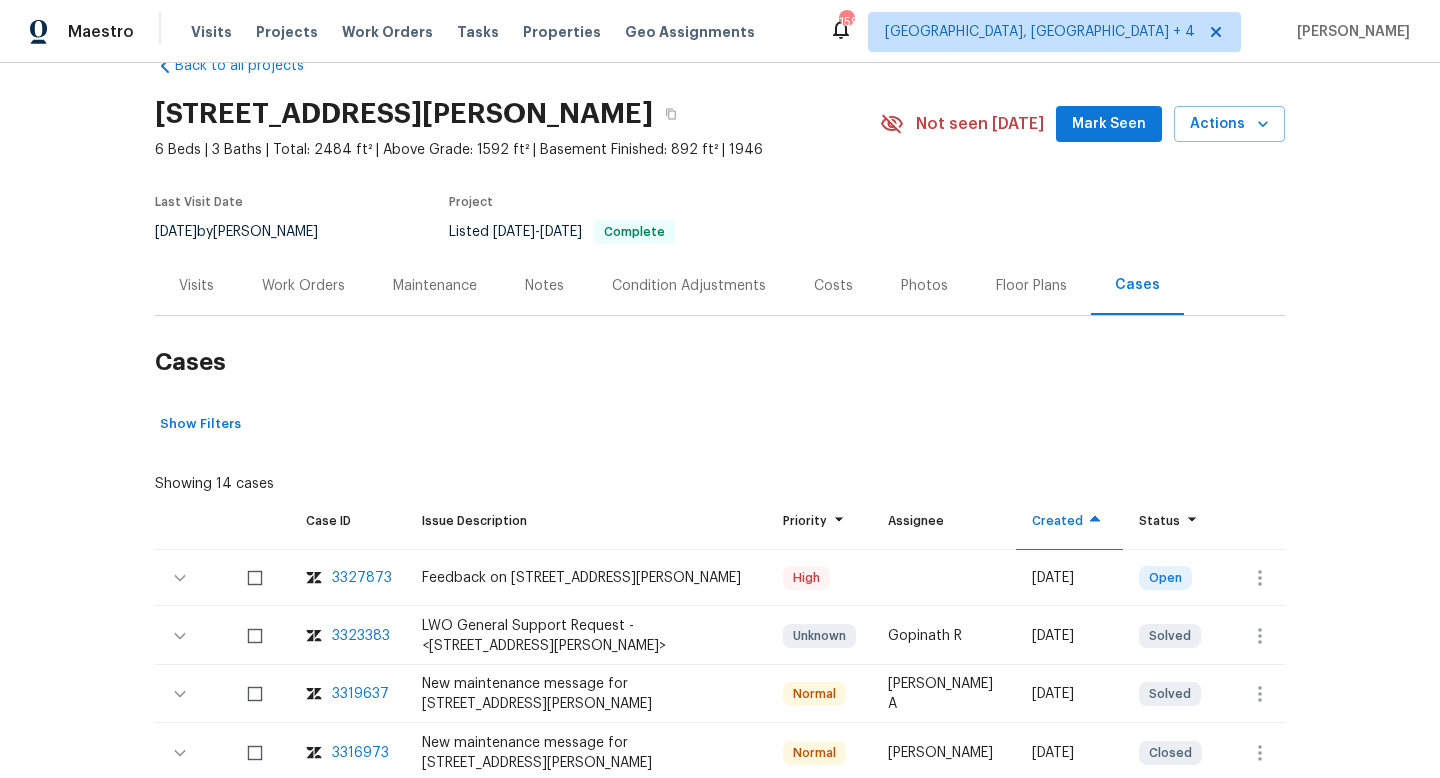 scroll, scrollTop: 142, scrollLeft: 0, axis: vertical 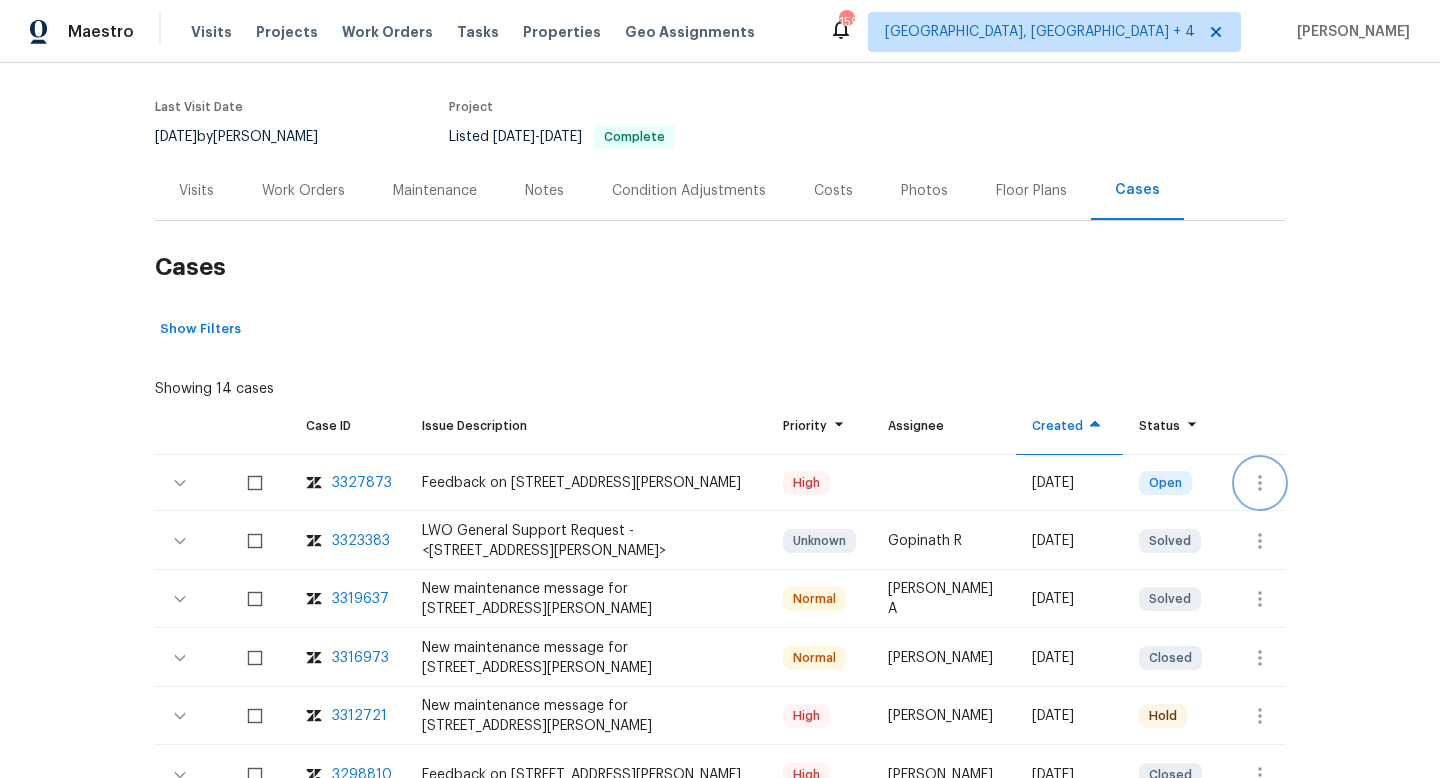 click 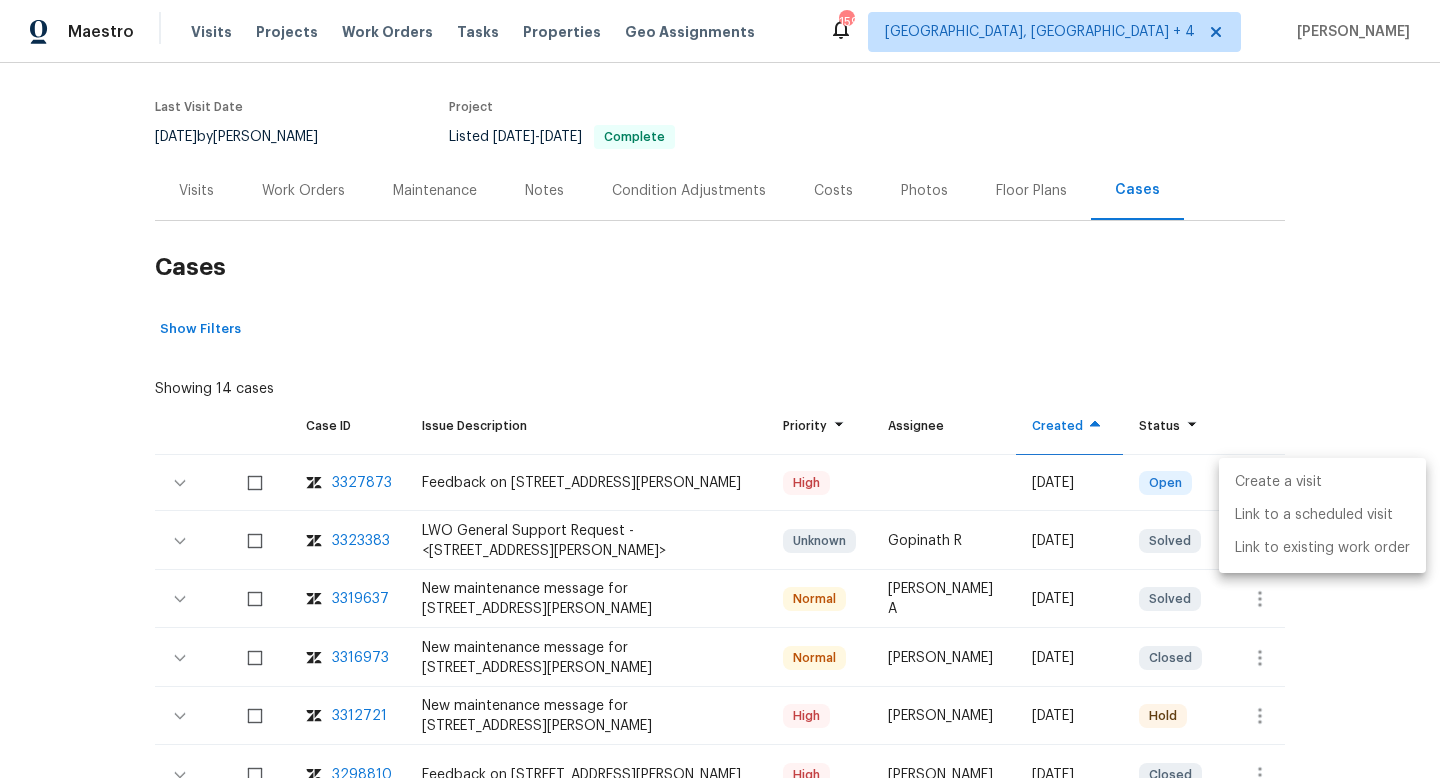 click on "Create a visit" at bounding box center [1322, 482] 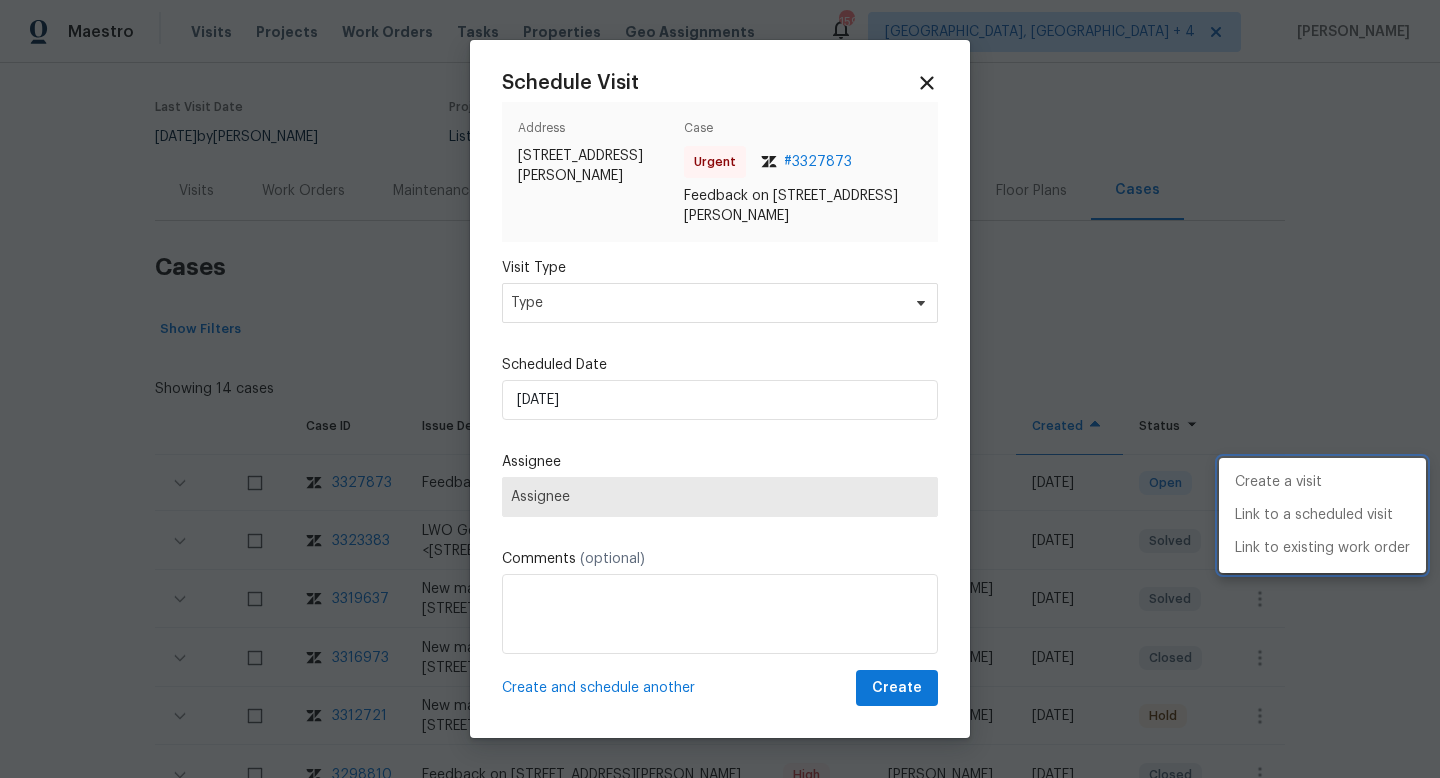 click at bounding box center [720, 389] 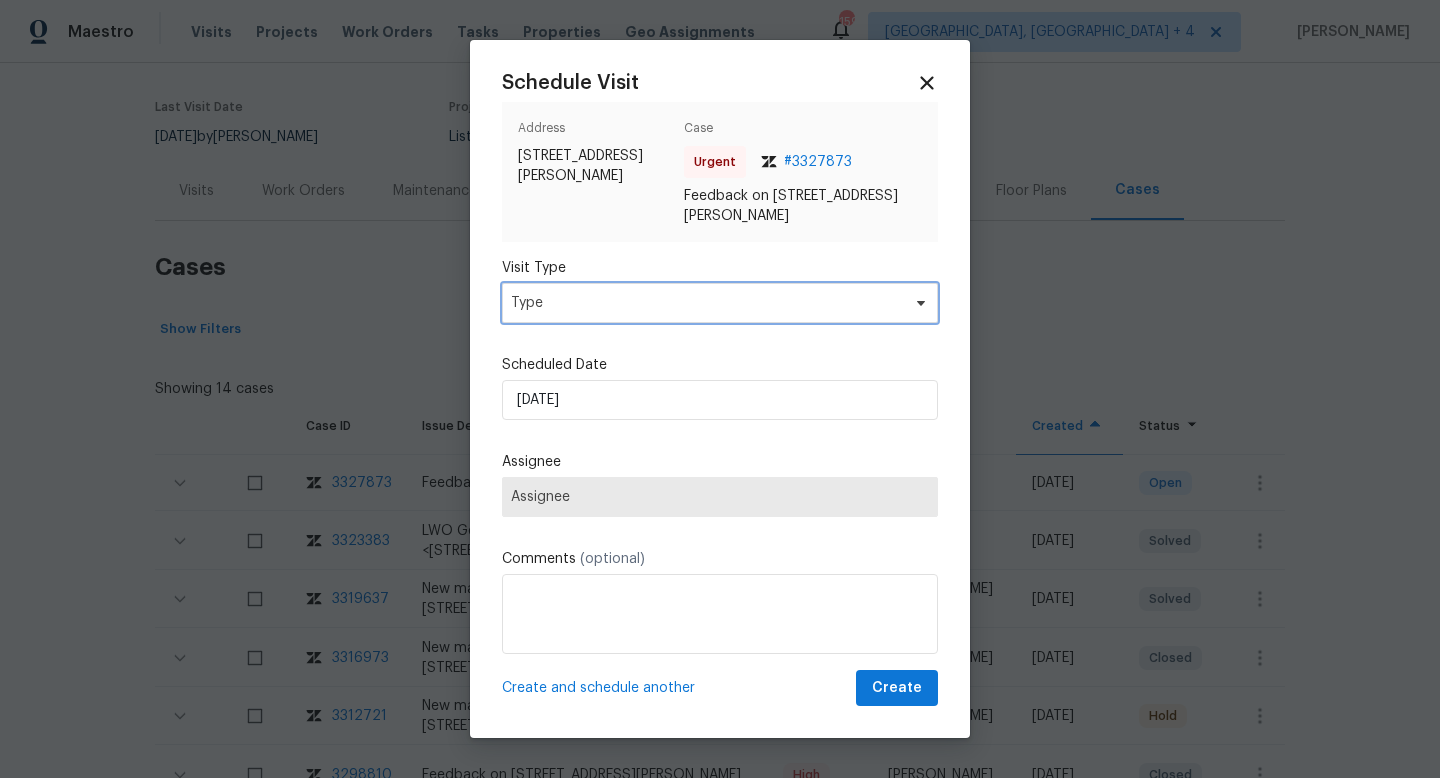 click on "Type" at bounding box center (705, 303) 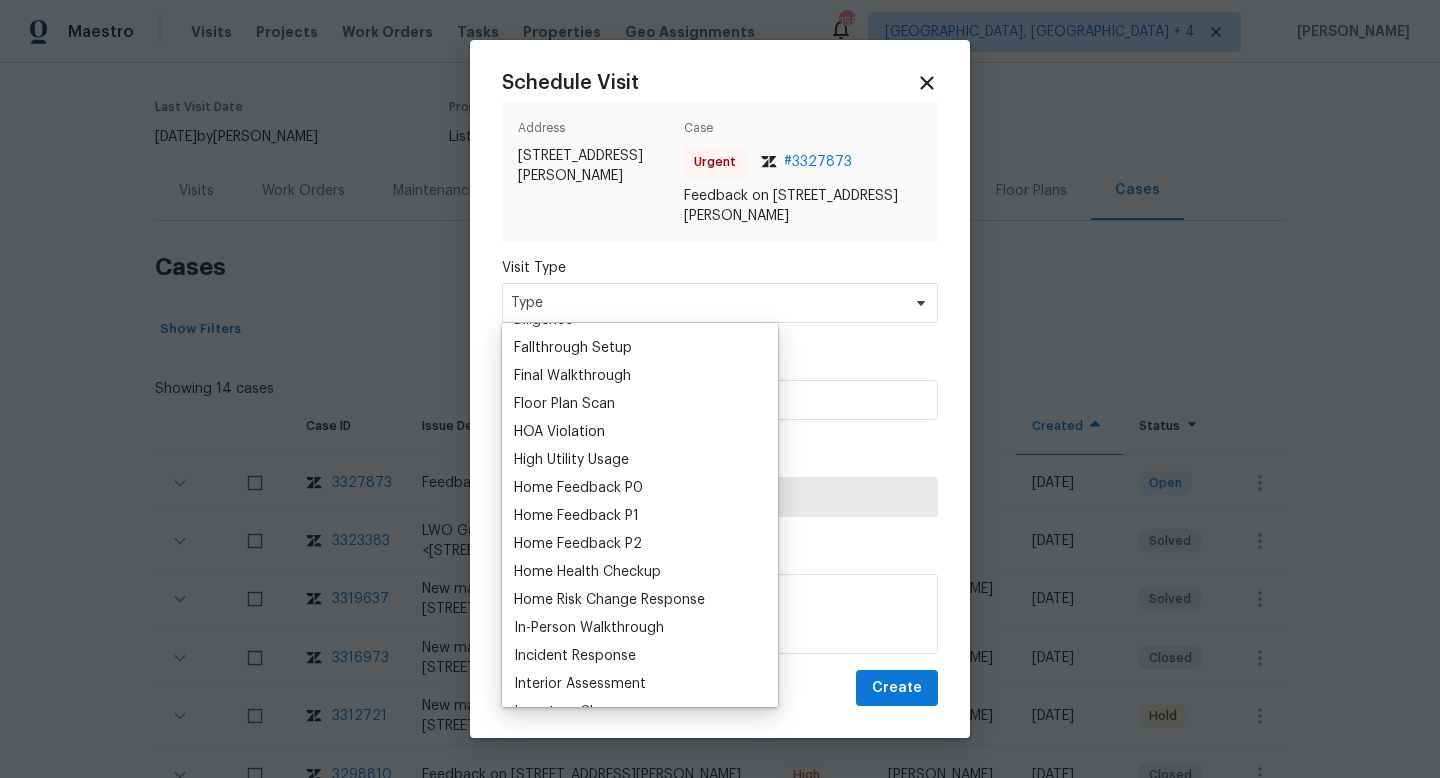 scroll, scrollTop: 493, scrollLeft: 0, axis: vertical 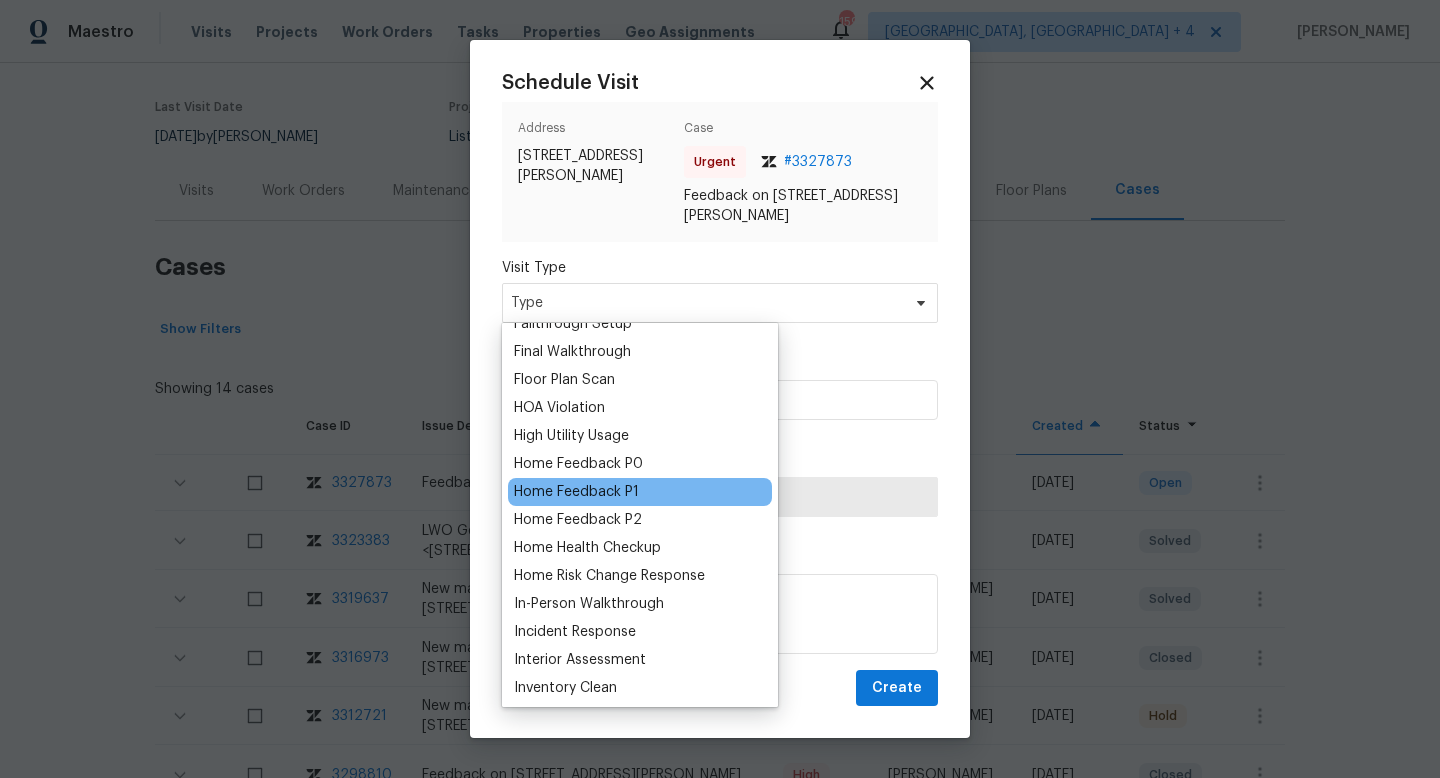 click on "Home Feedback P1" at bounding box center [576, 492] 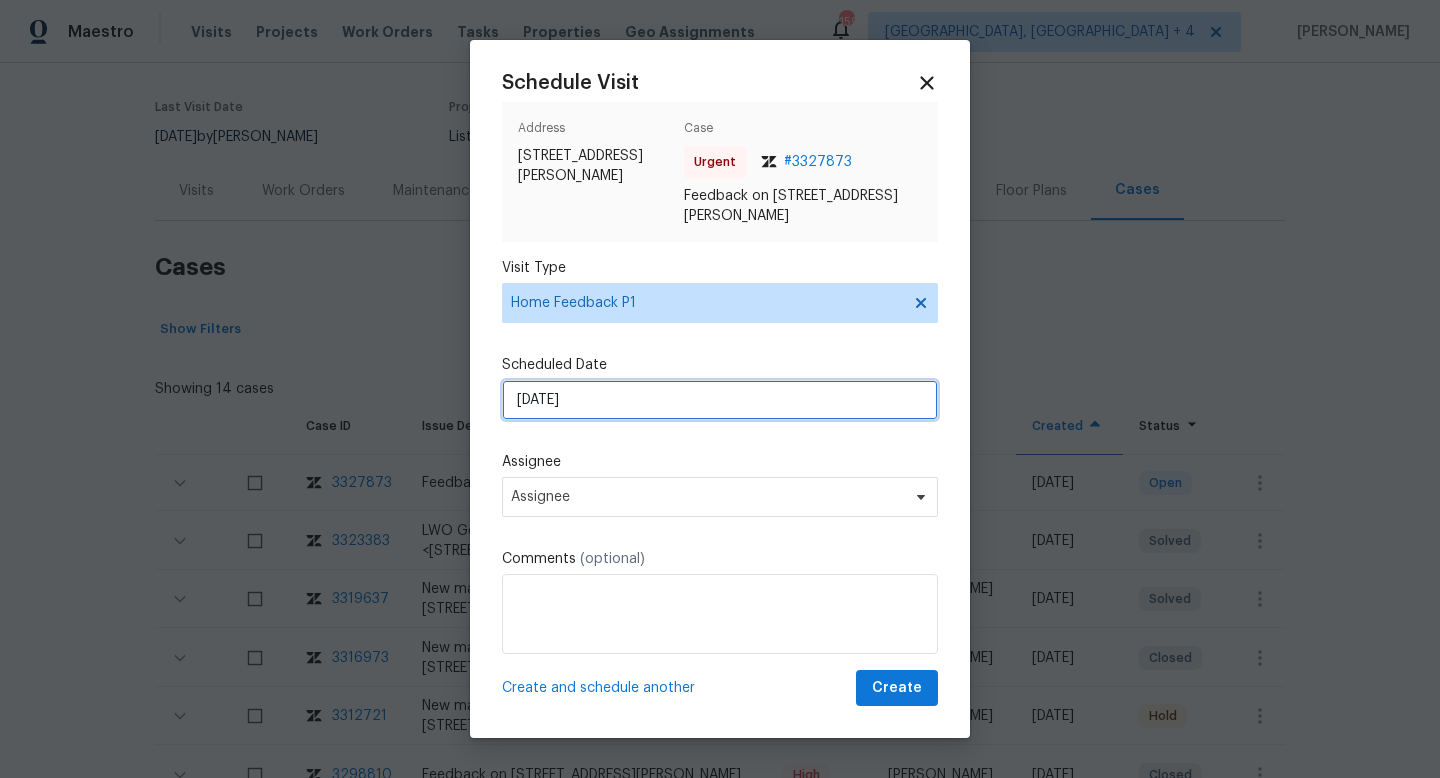 click on "7/14/2025" at bounding box center [720, 400] 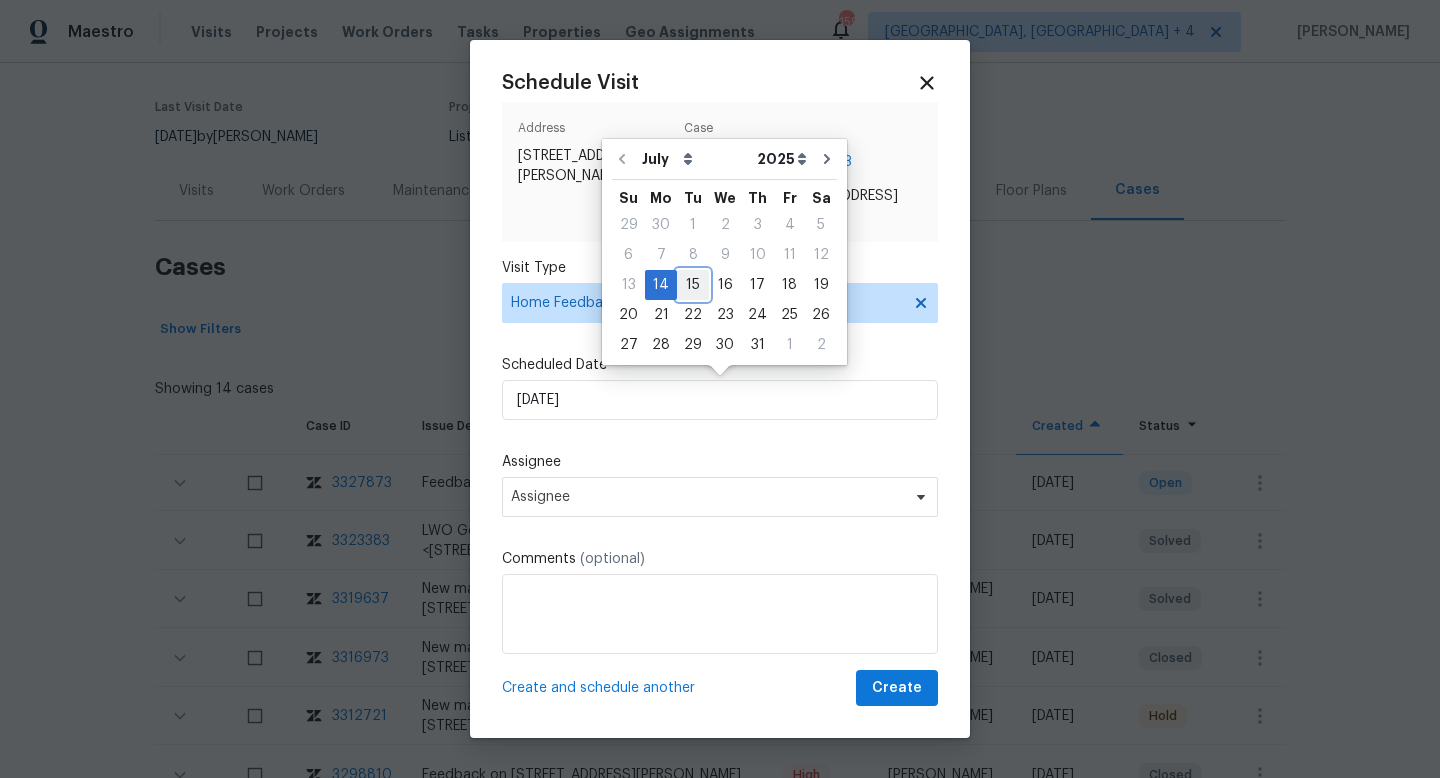click on "15" at bounding box center [693, 285] 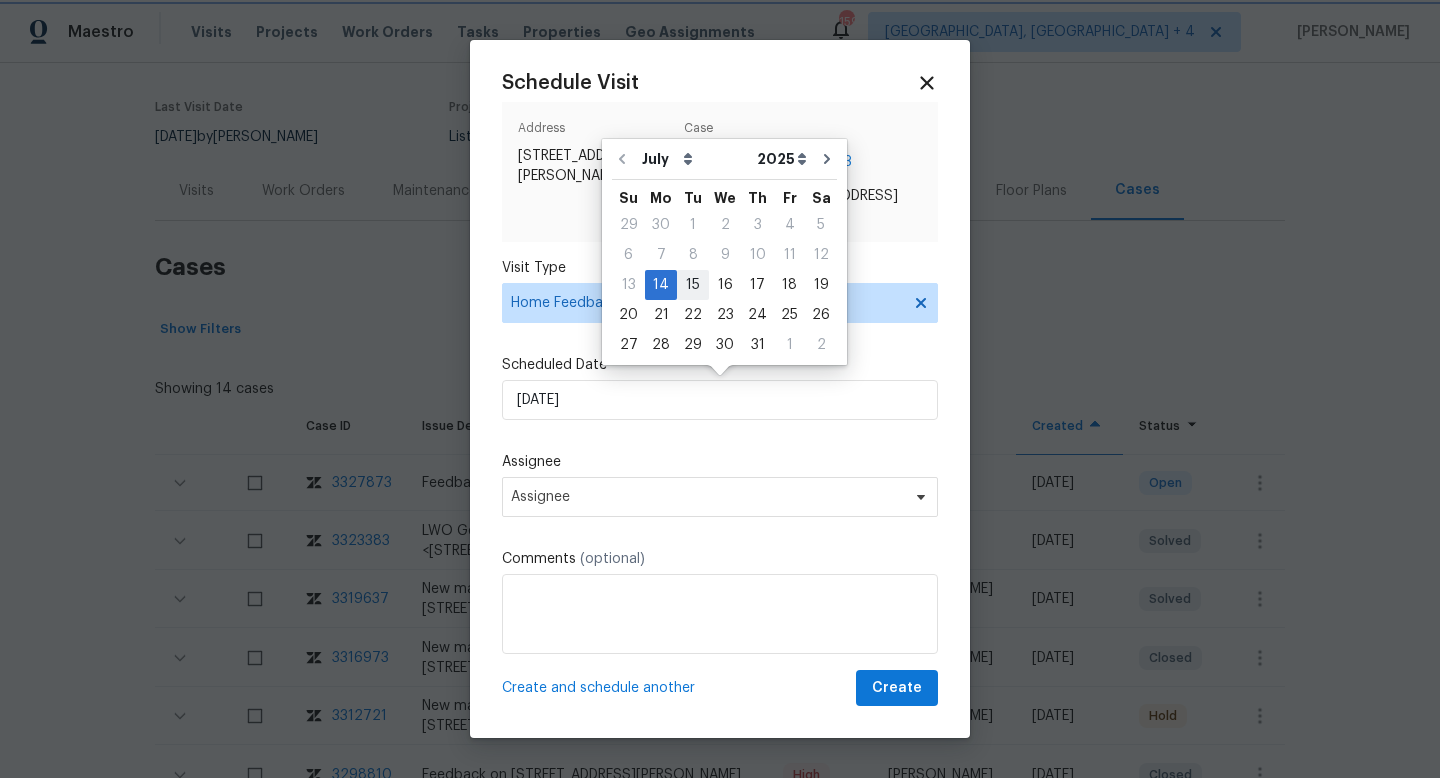 type on "7/15/2025" 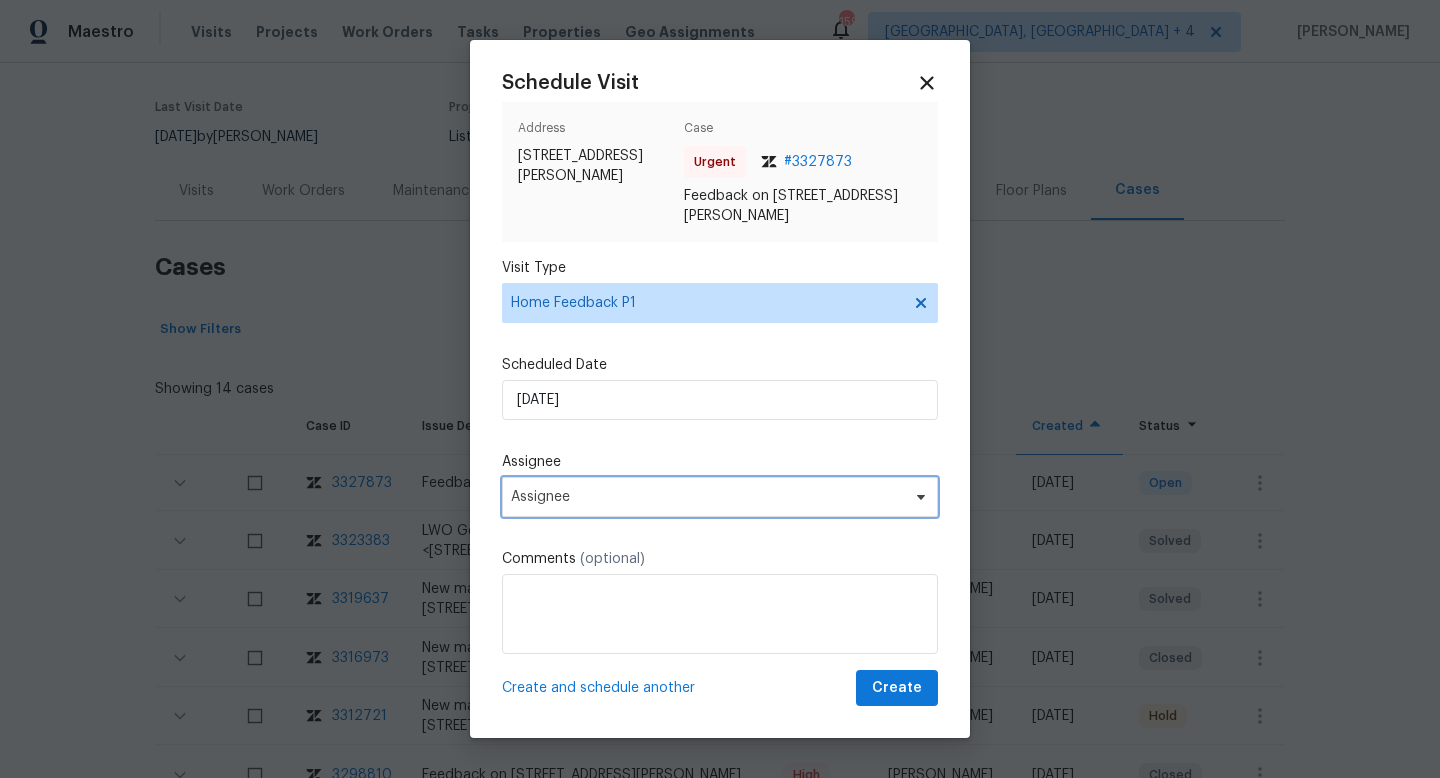 click on "Assignee" at bounding box center (707, 497) 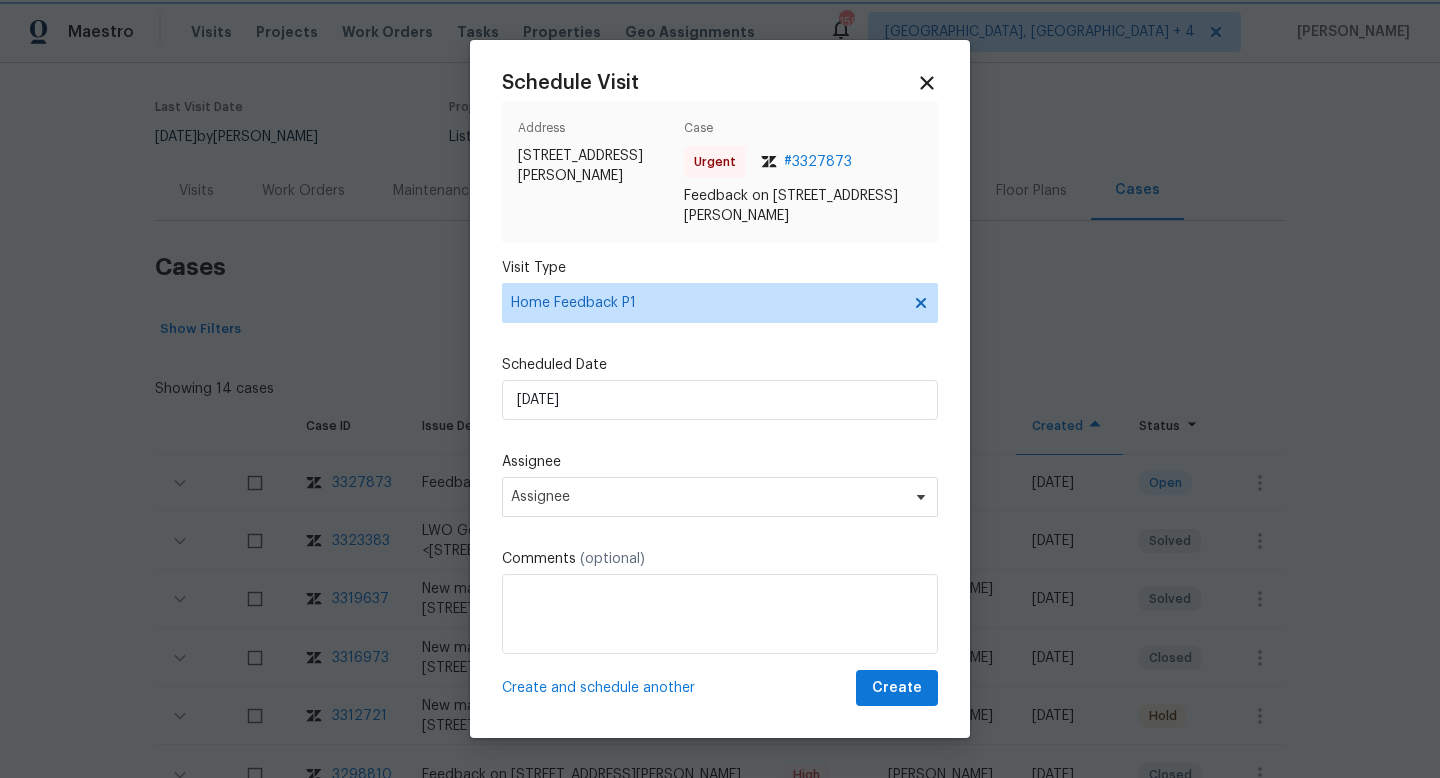 click at bounding box center [720, 389] 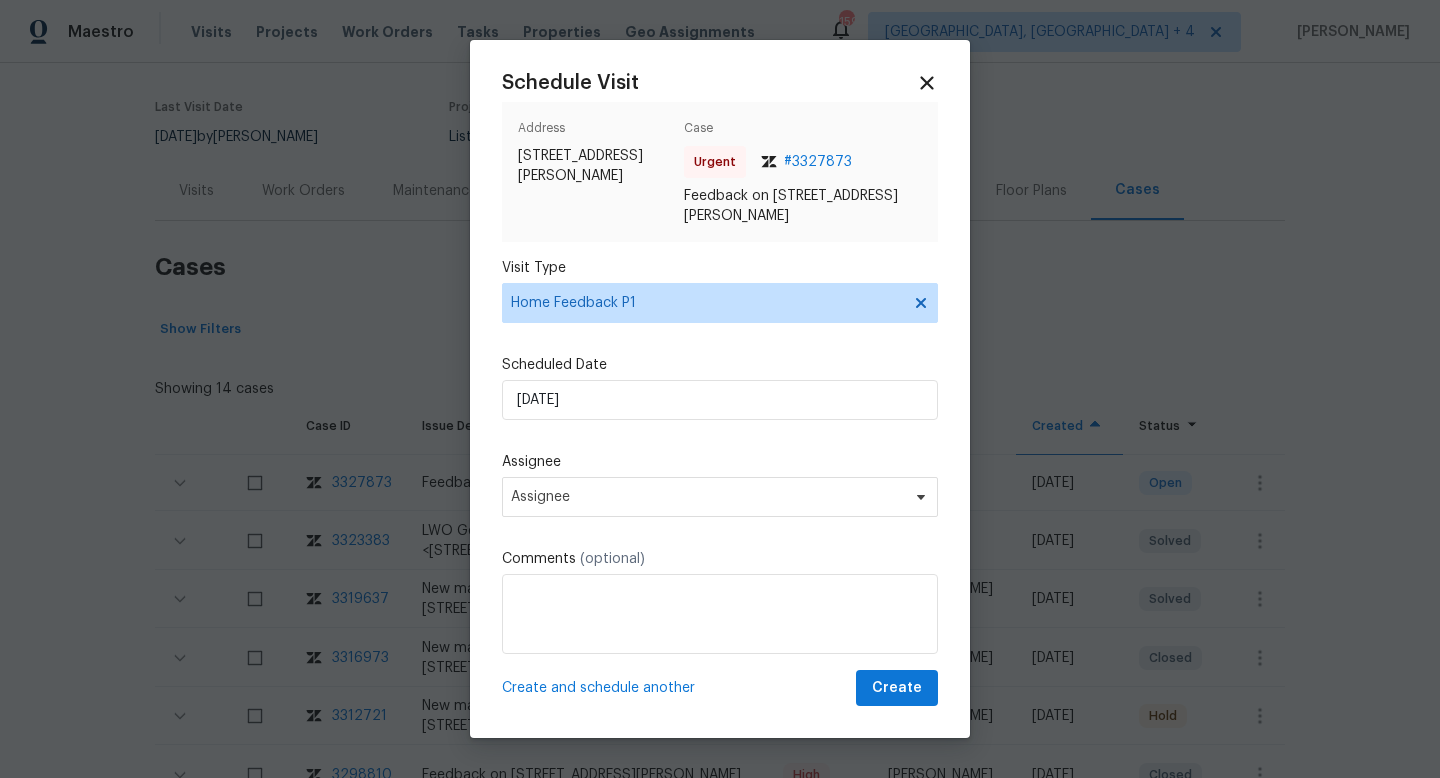 click on "Schedule Visit Address 6019 Old Silver Hill Rd, District Heights, MD 20747 Case Urgent # 3327873 Feedback on 6019 Old Silver Hill Rd, District Heights, MD 20747 Visit Type   Home Feedback P1 Scheduled Date   7/15/2025 Assignee   Assignee Comments   (optional) Create and schedule another Create" at bounding box center (720, 389) 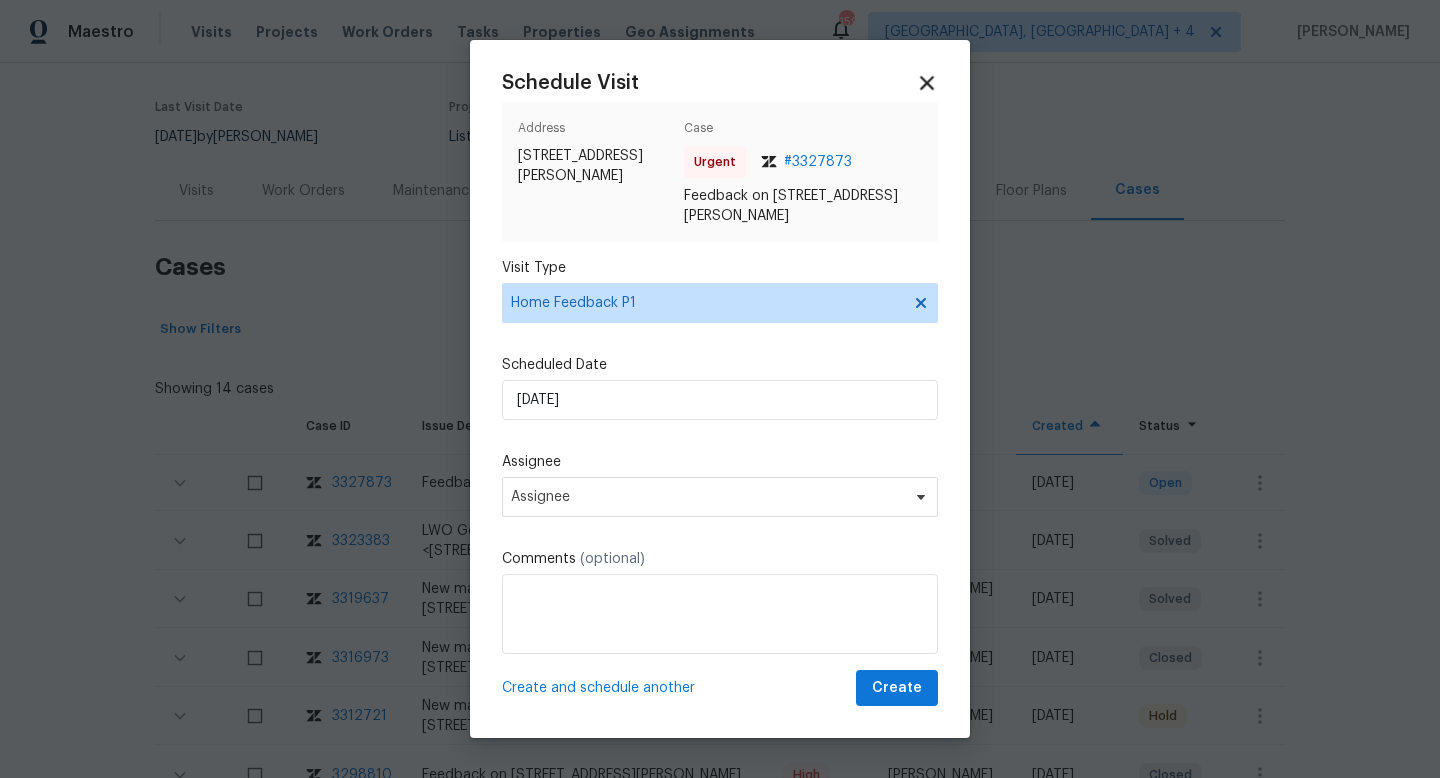 click 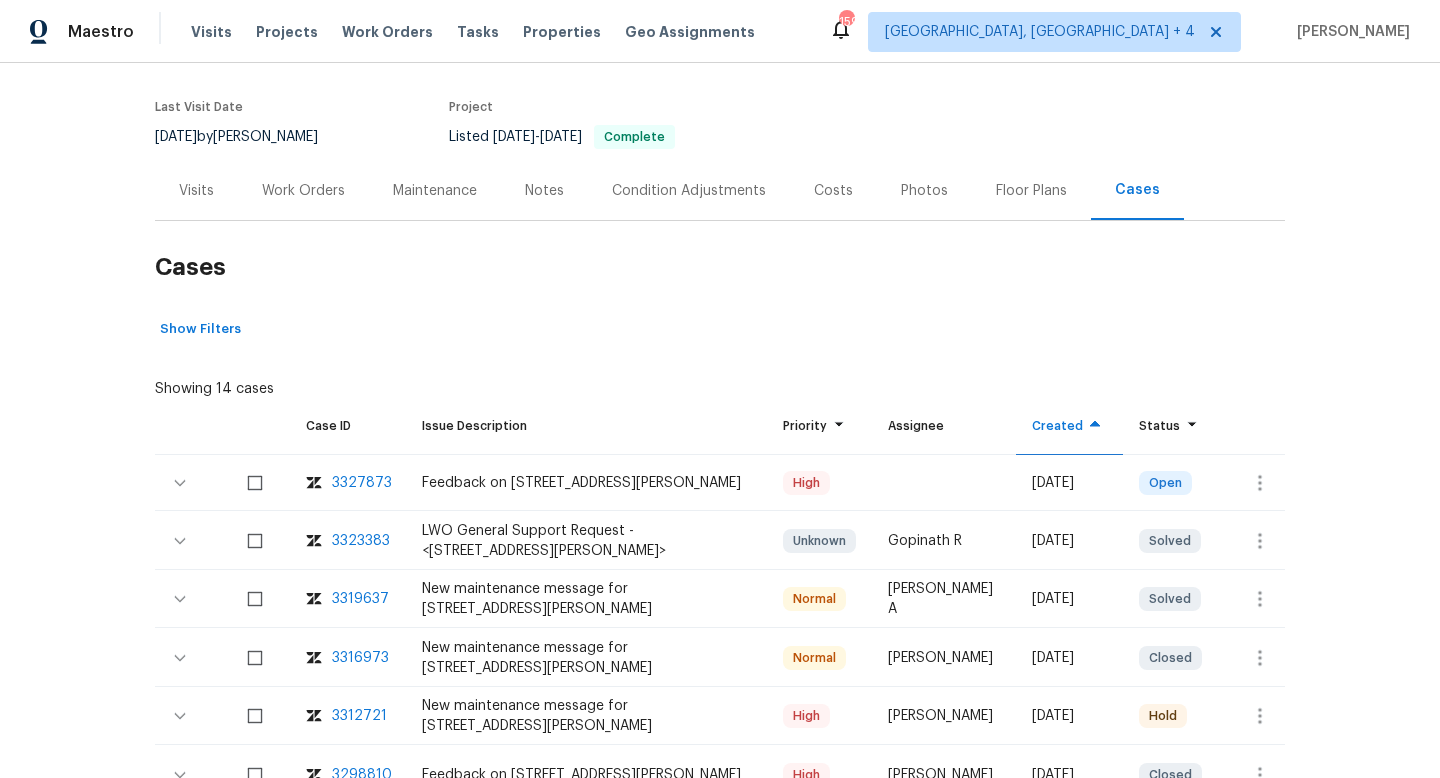 click on "Work Orders" at bounding box center (303, 191) 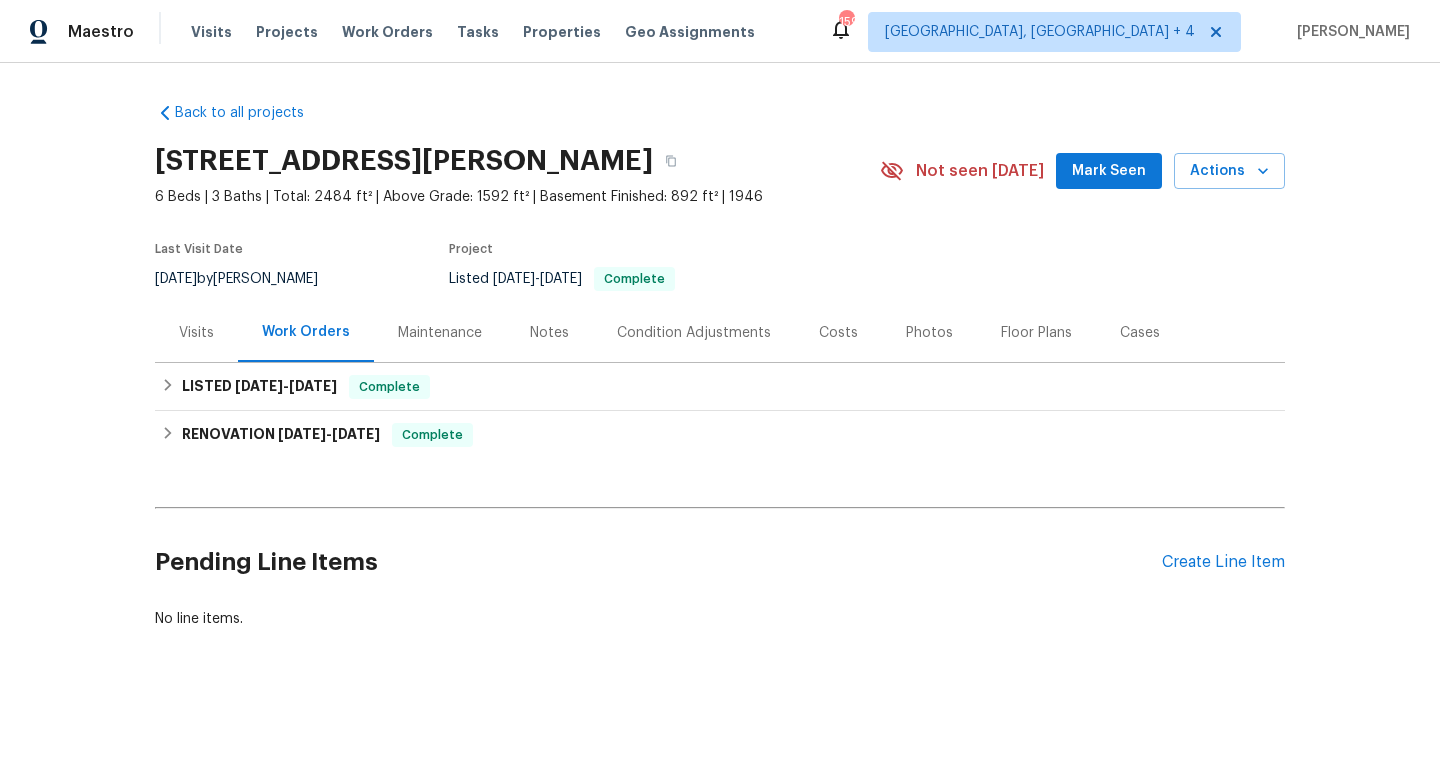 scroll, scrollTop: 0, scrollLeft: 0, axis: both 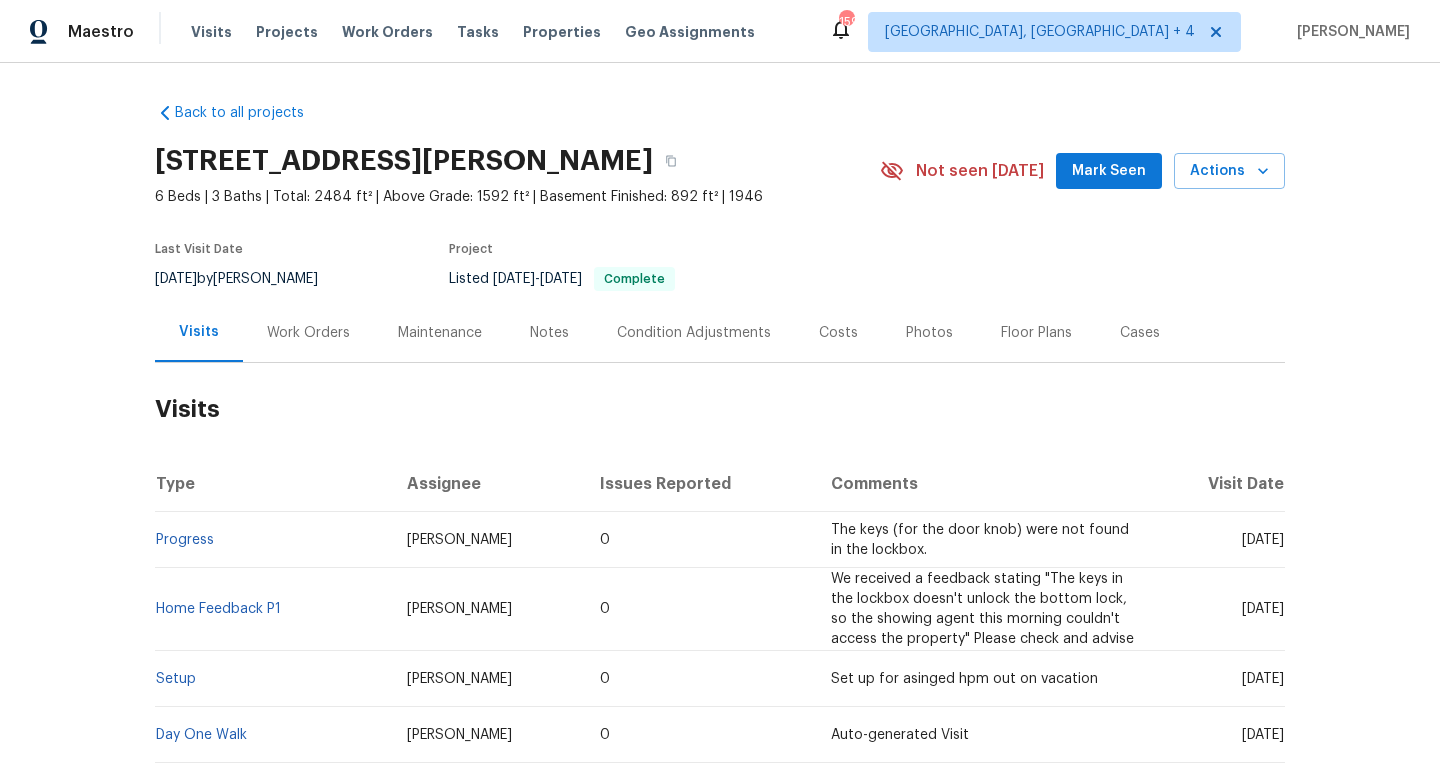 click on "Work Orders" at bounding box center [308, 332] 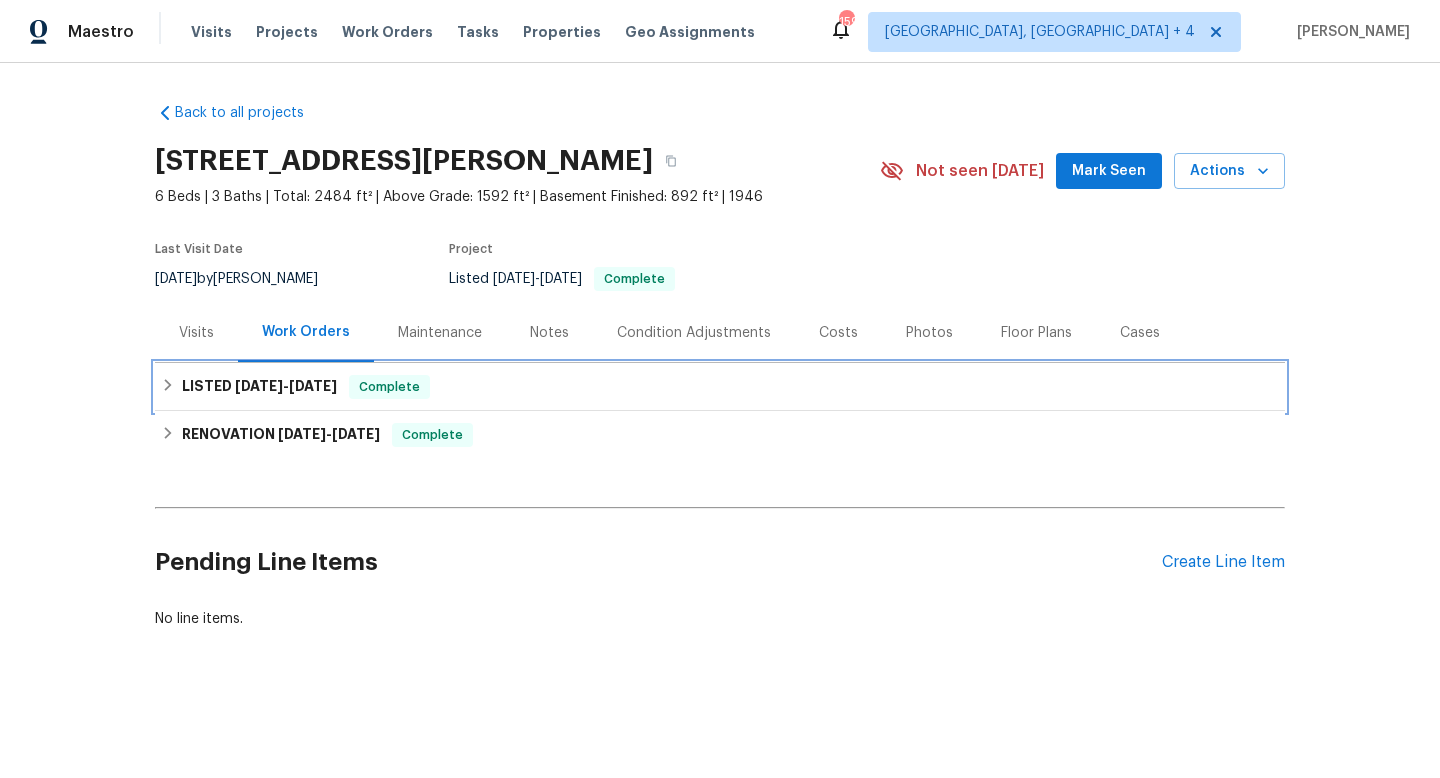 click on "7/4/25" at bounding box center [313, 386] 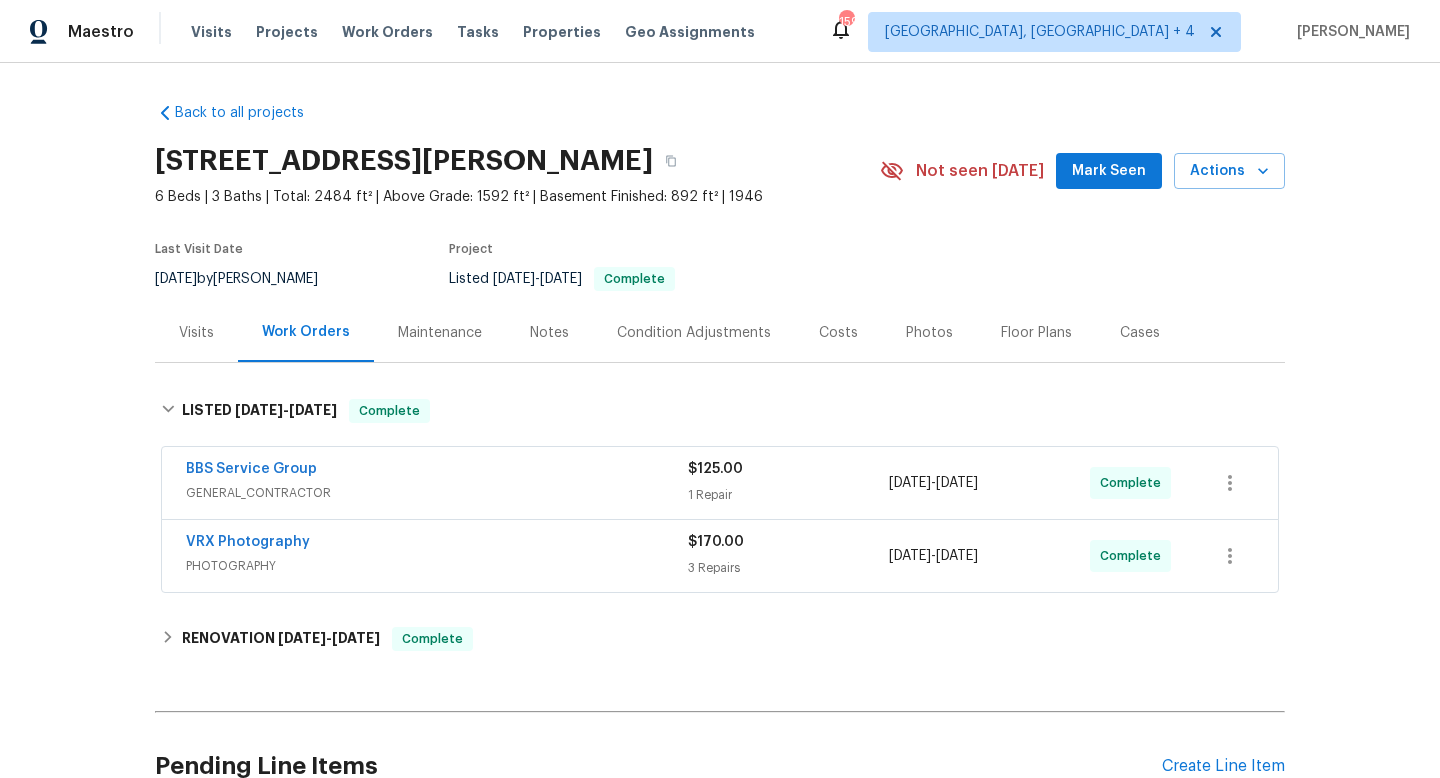 click on "GENERAL_CONTRACTOR" at bounding box center (437, 493) 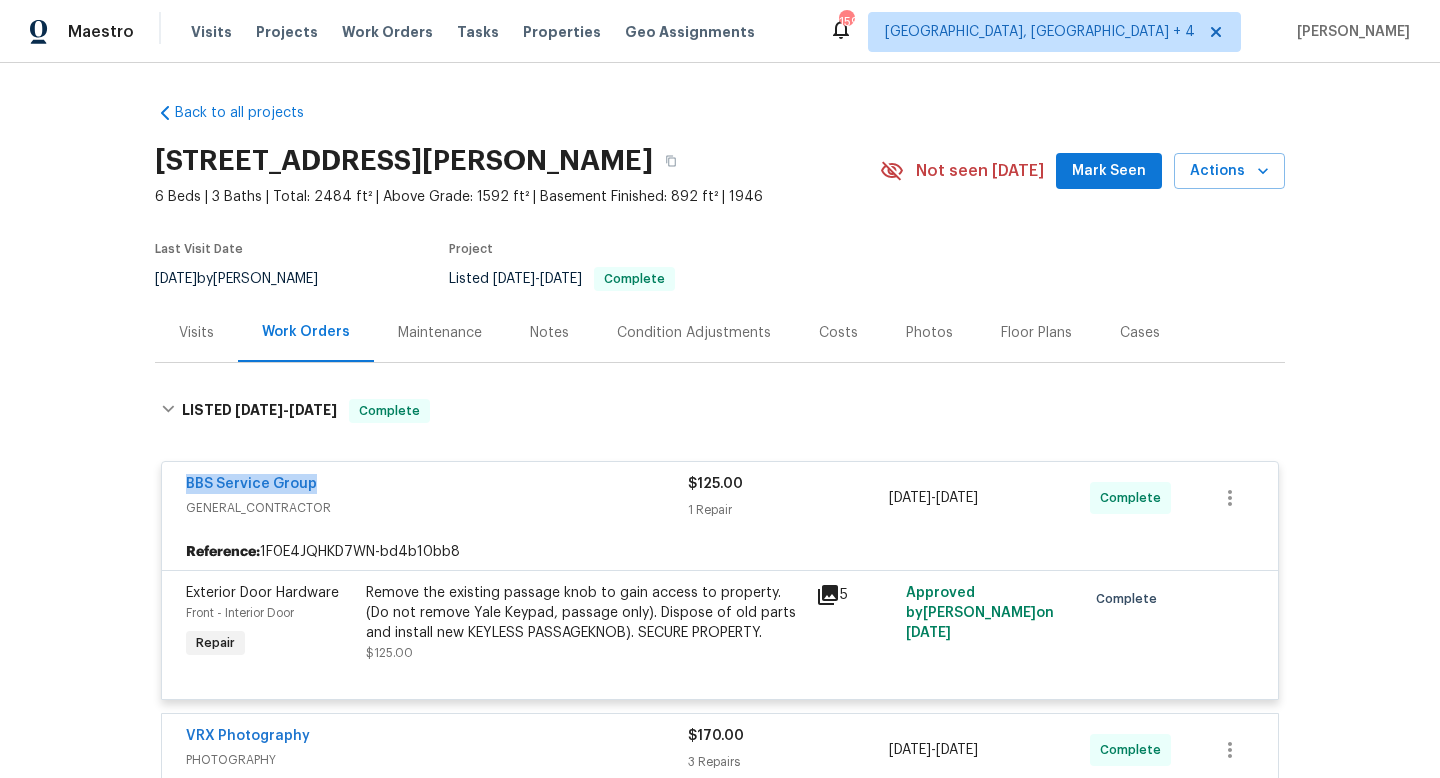 drag, startPoint x: 345, startPoint y: 486, endPoint x: 167, endPoint y: 486, distance: 178 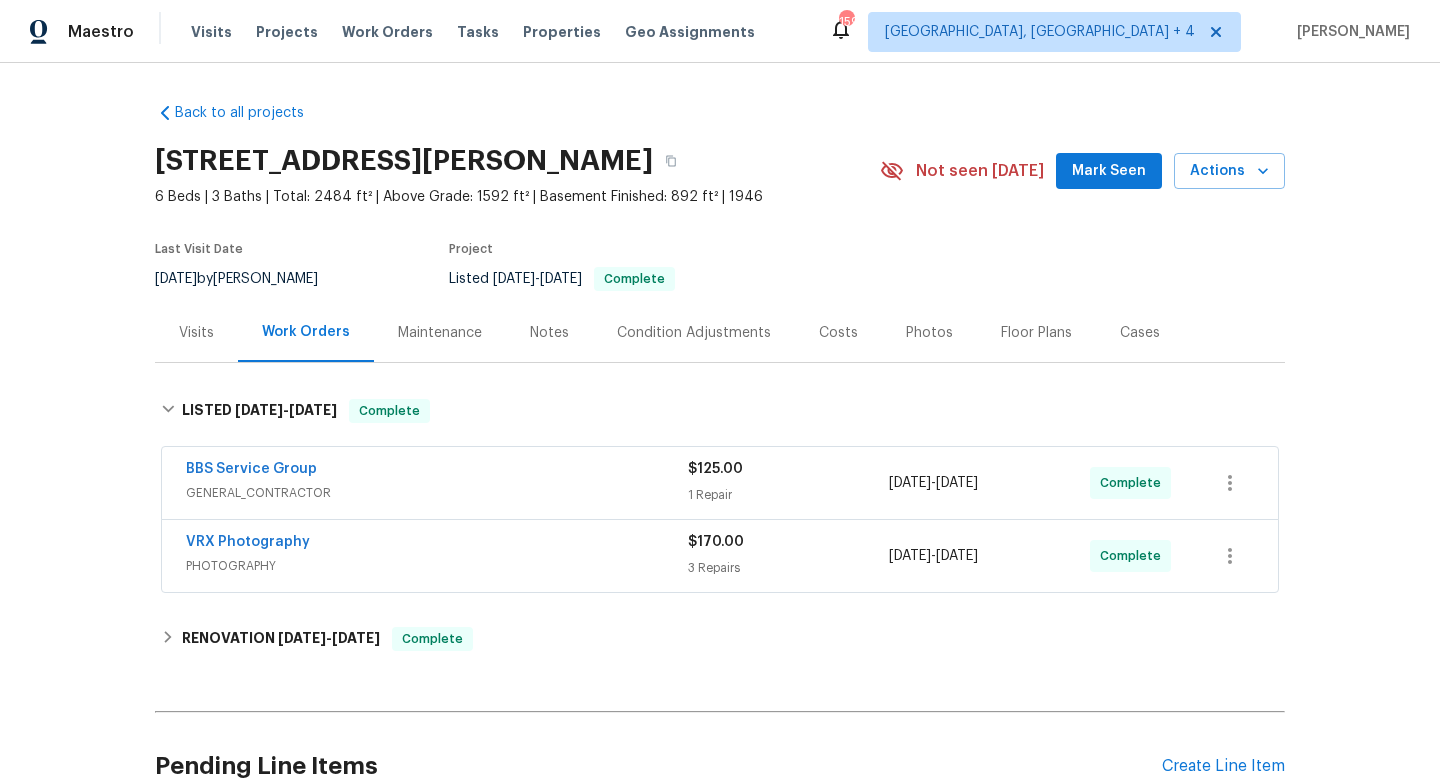 click on "Visits" at bounding box center (196, 333) 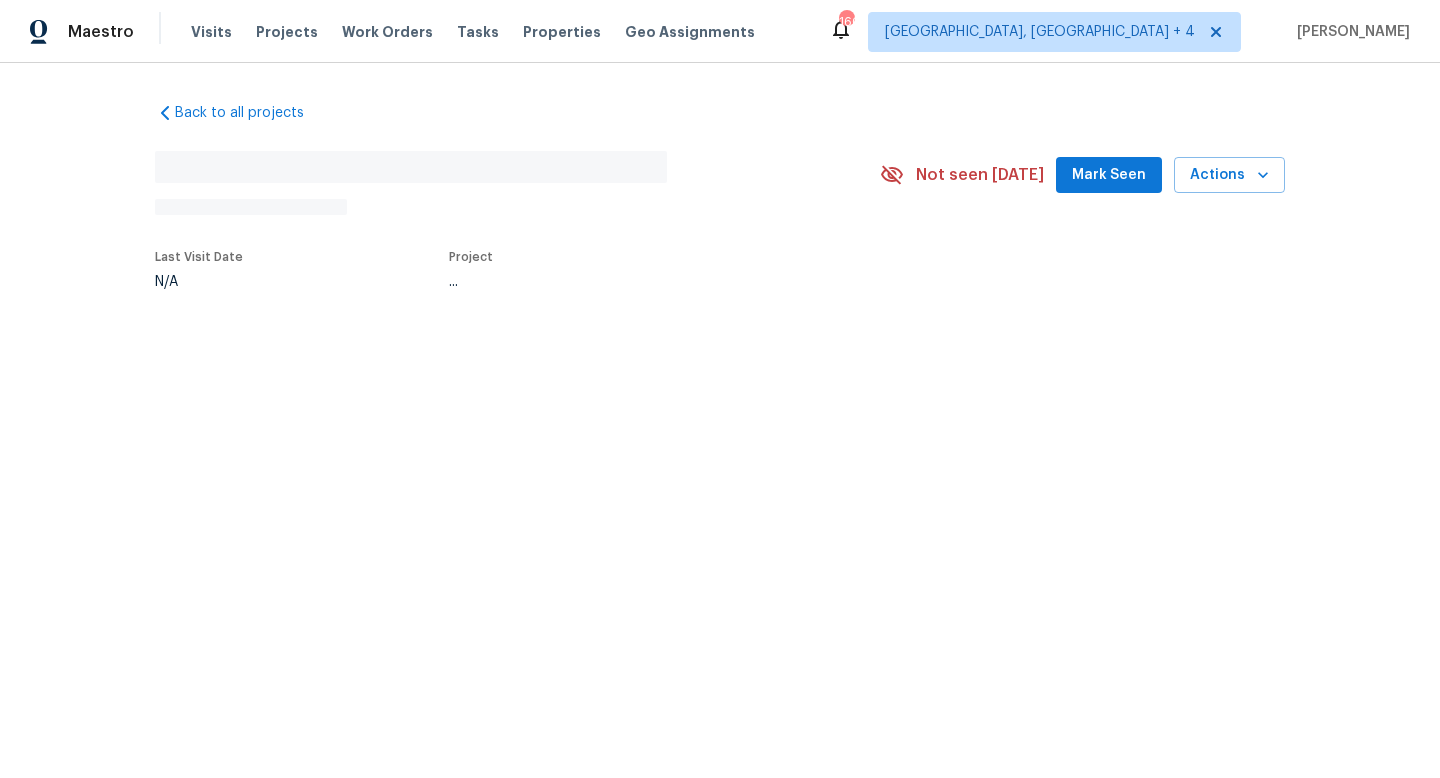 scroll, scrollTop: 0, scrollLeft: 0, axis: both 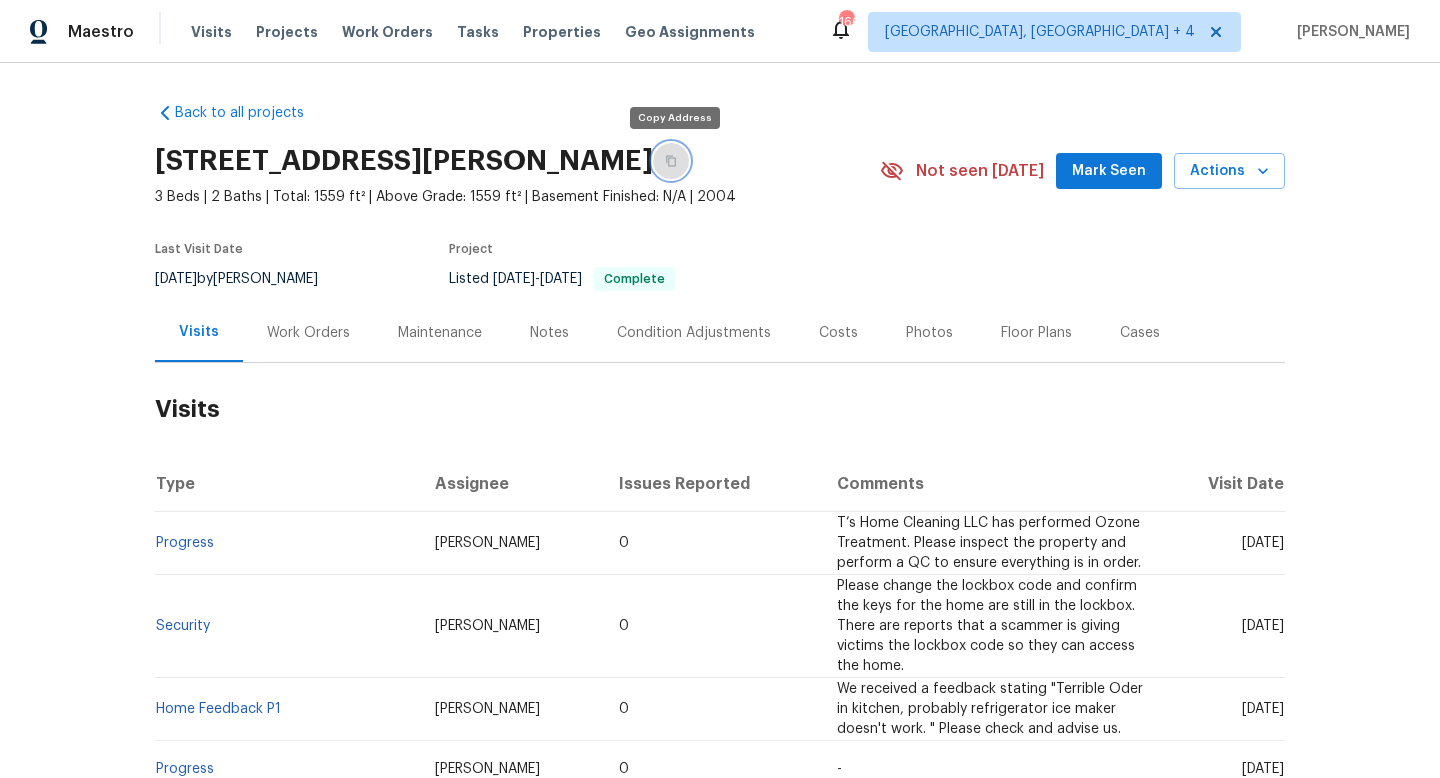 click at bounding box center (671, 161) 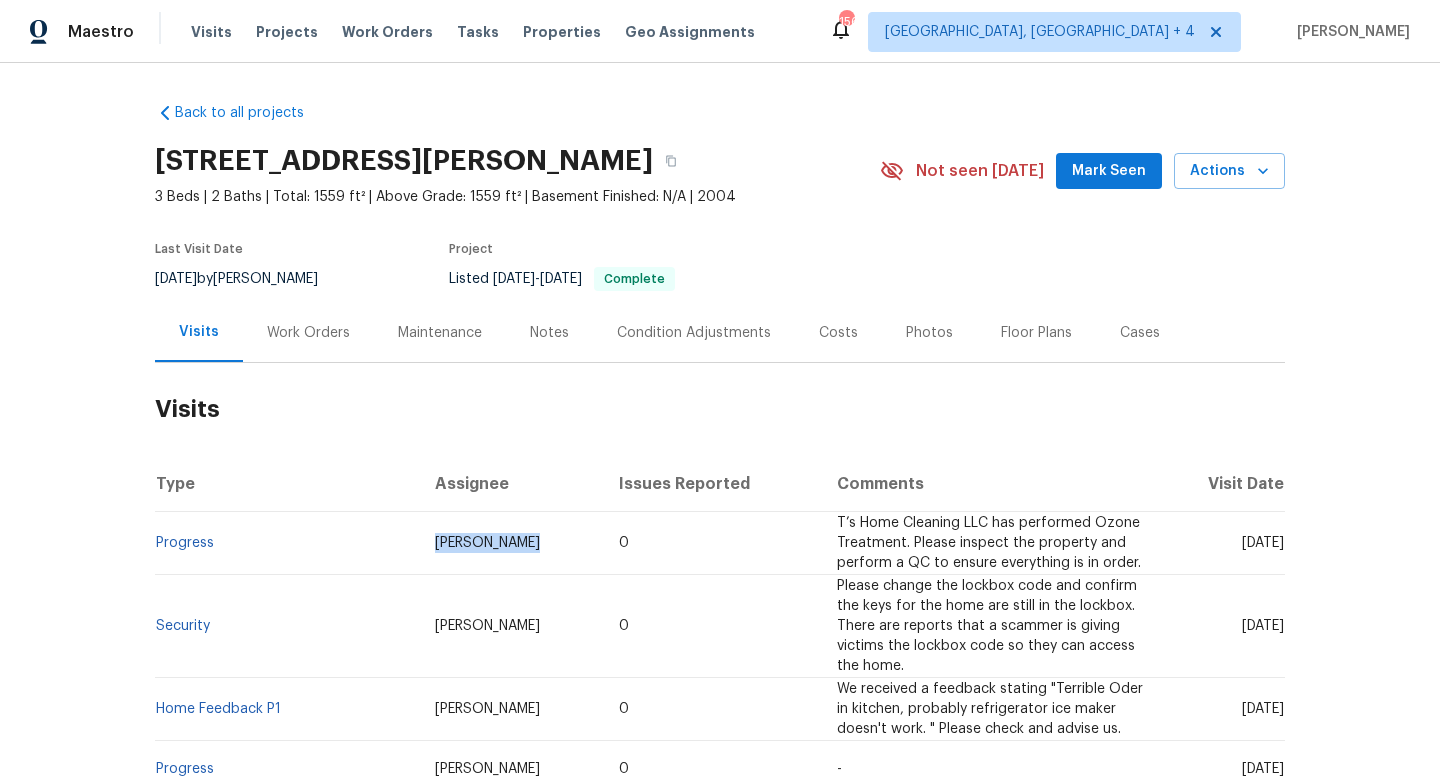 drag, startPoint x: 528, startPoint y: 543, endPoint x: 416, endPoint y: 542, distance: 112.00446 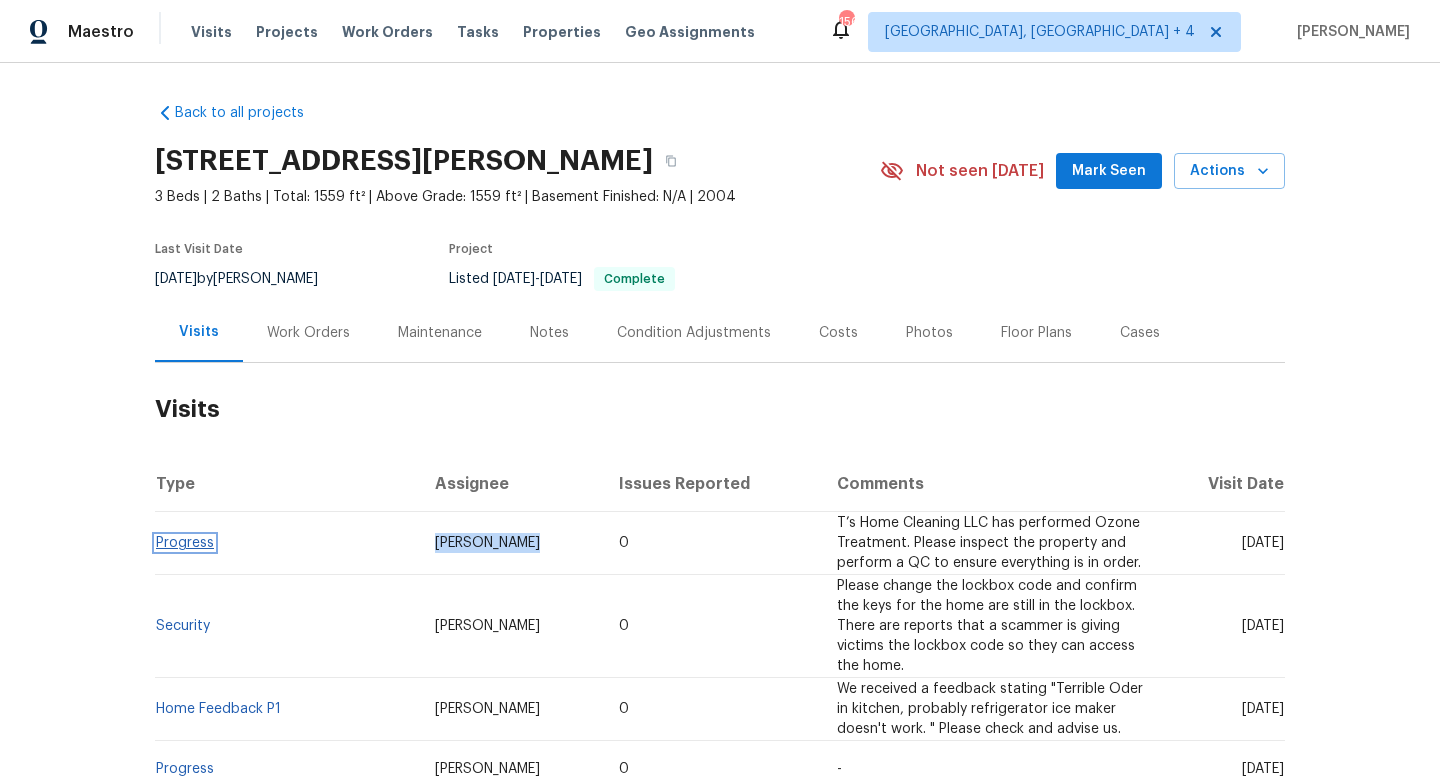 click on "Progress" at bounding box center (185, 543) 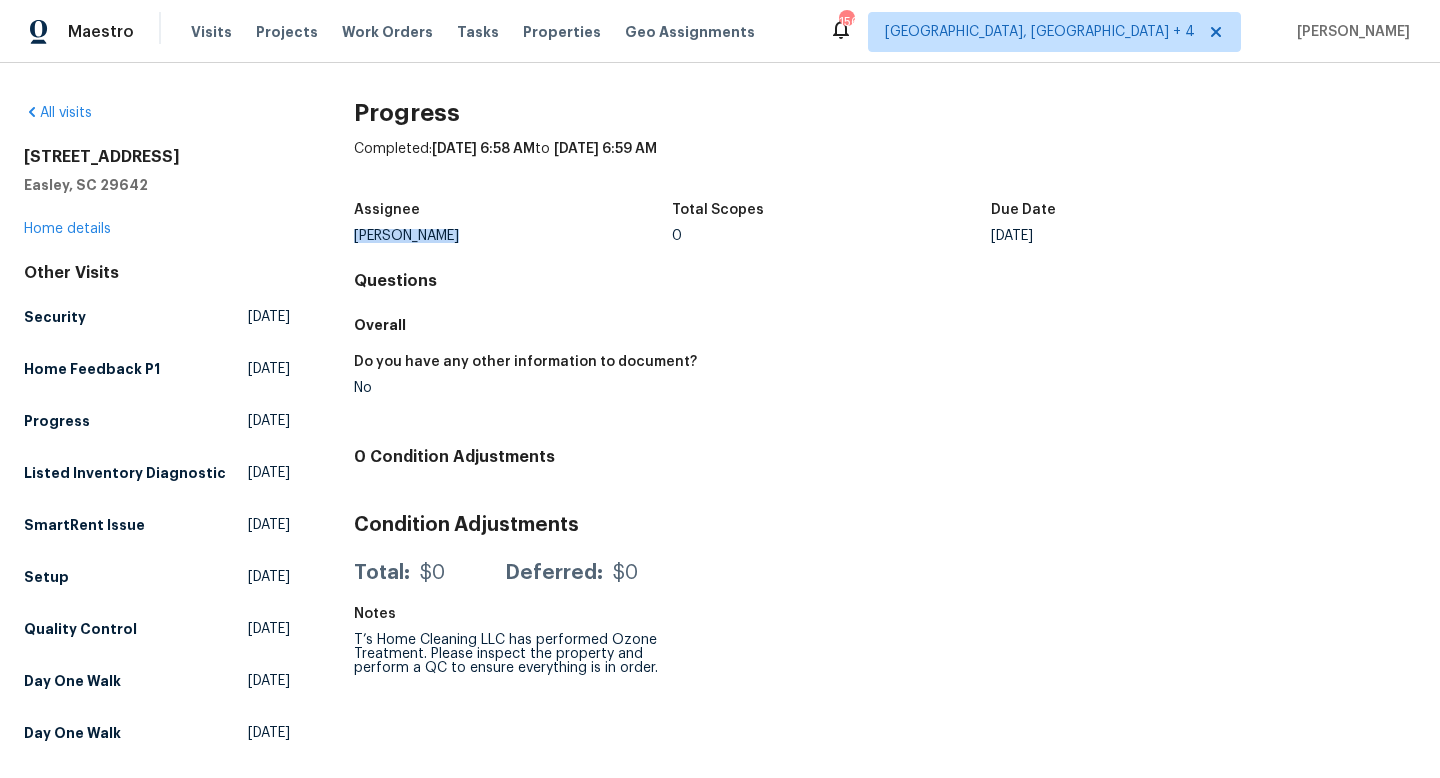drag, startPoint x: 474, startPoint y: 243, endPoint x: 342, endPoint y: 236, distance: 132.18547 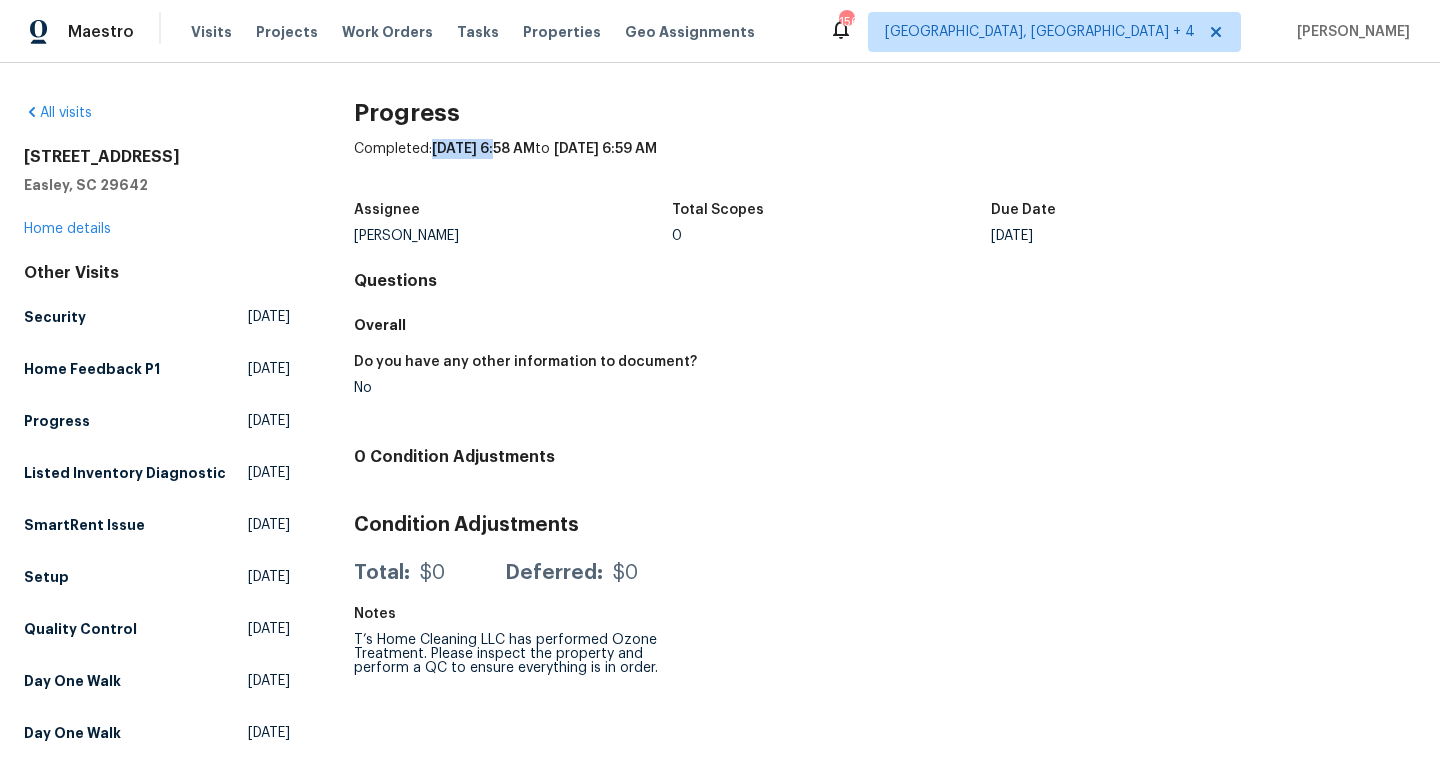 drag, startPoint x: 501, startPoint y: 151, endPoint x: 435, endPoint y: 152, distance: 66.007576 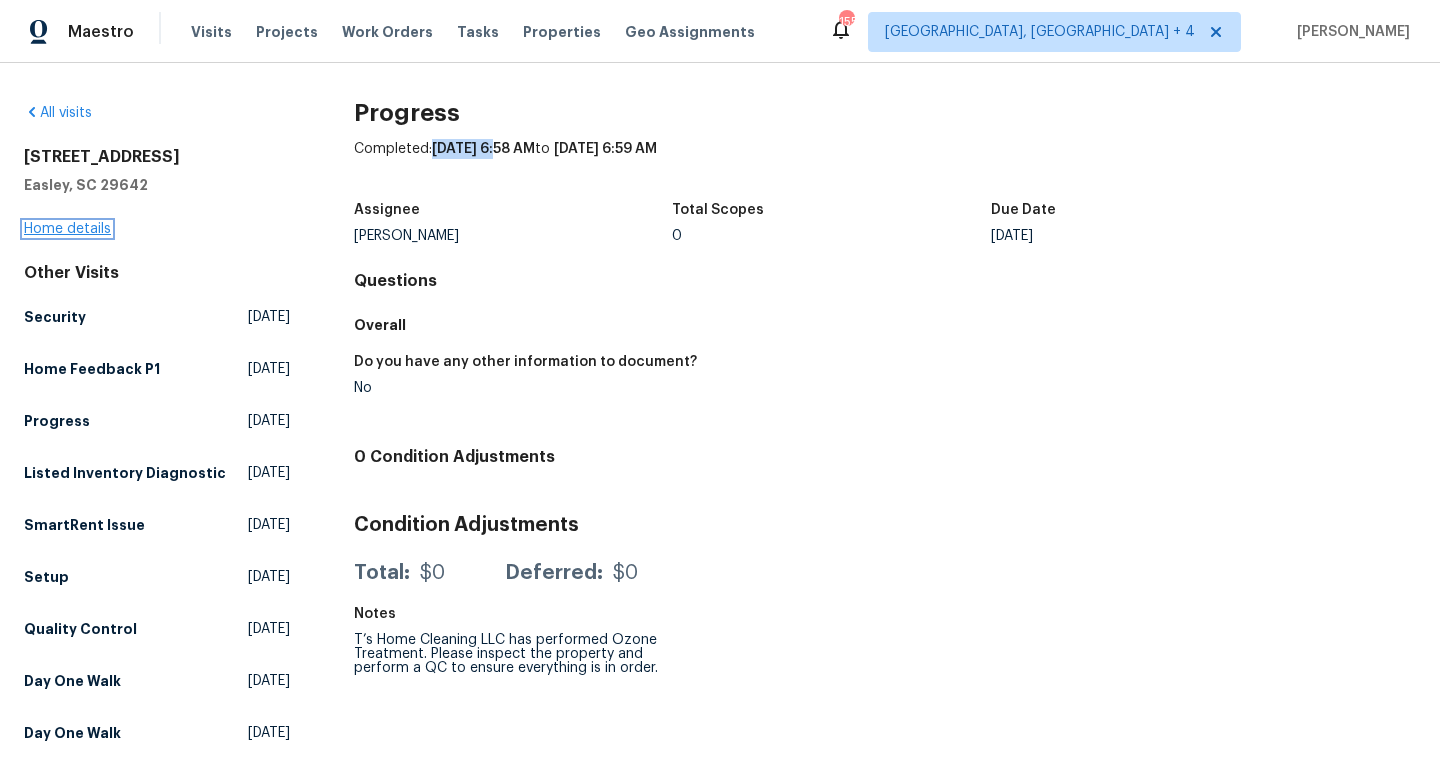 click on "Home details" at bounding box center [67, 229] 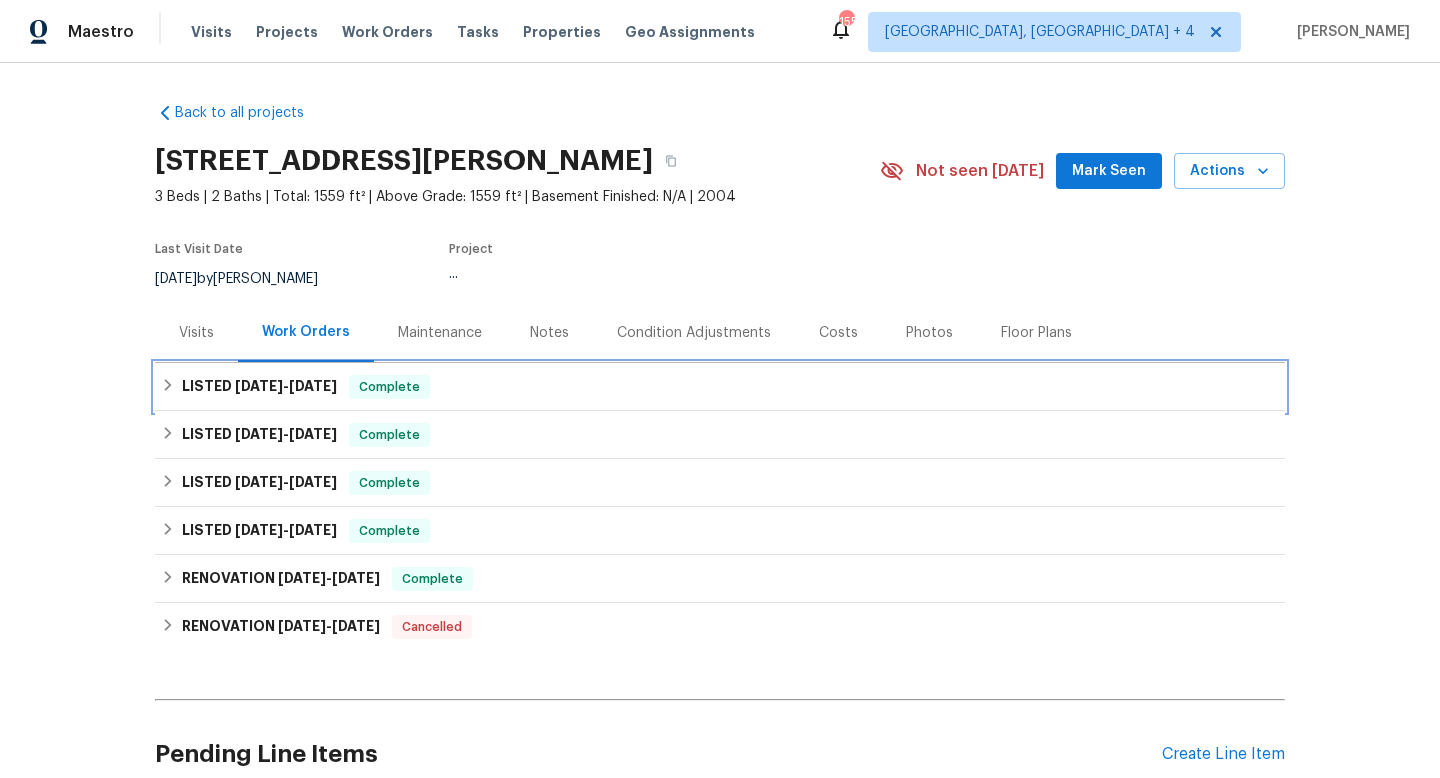 click on "7/1/25" at bounding box center [259, 386] 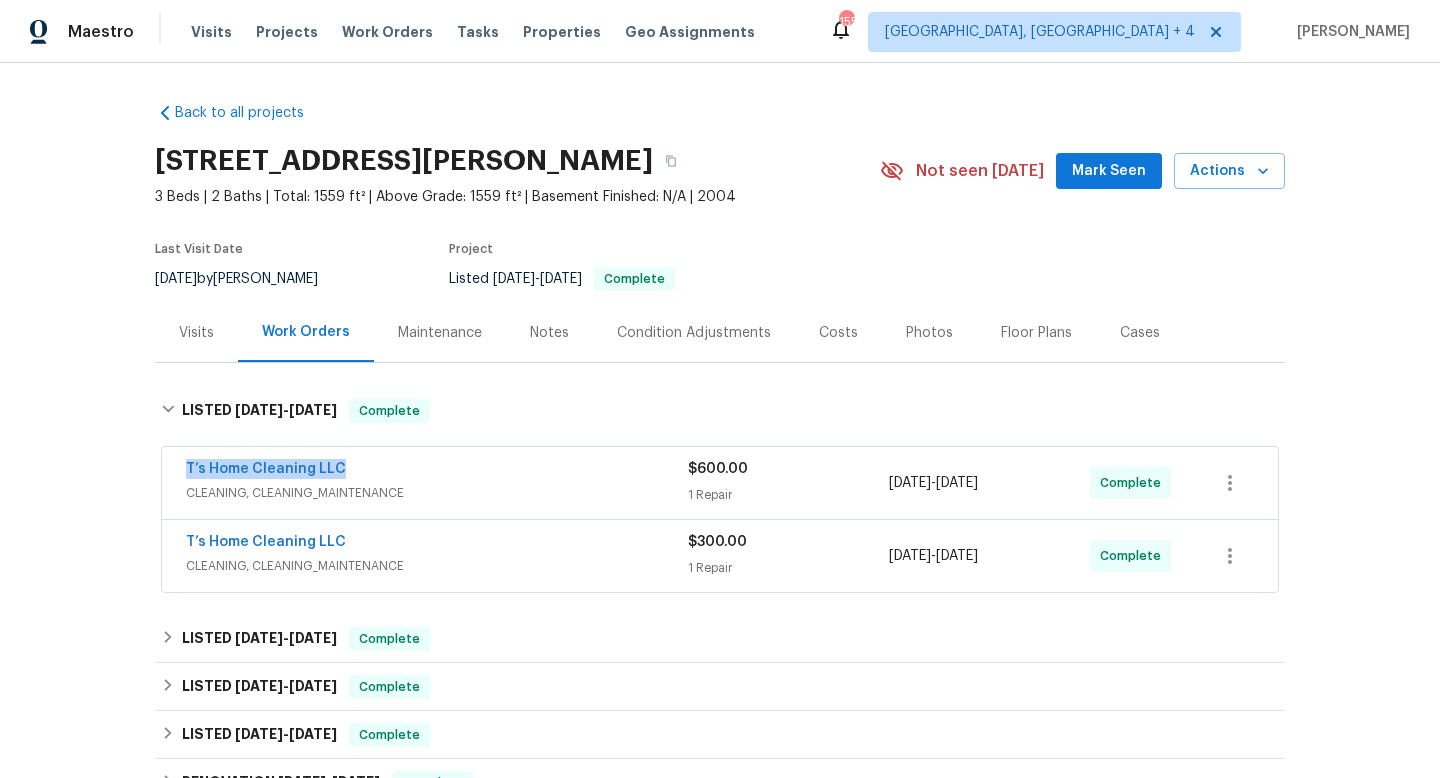 drag, startPoint x: 377, startPoint y: 467, endPoint x: 154, endPoint y: 465, distance: 223.00897 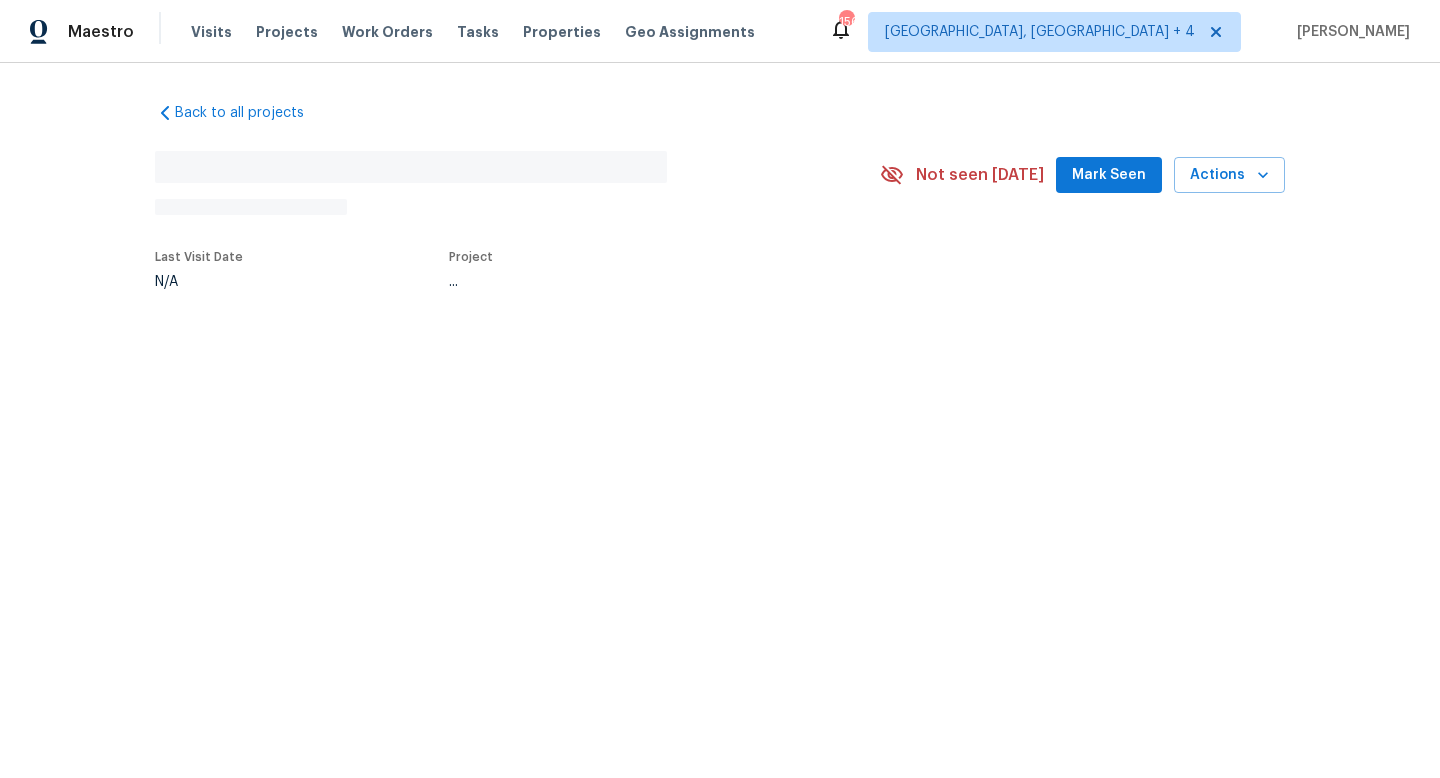 scroll, scrollTop: 0, scrollLeft: 0, axis: both 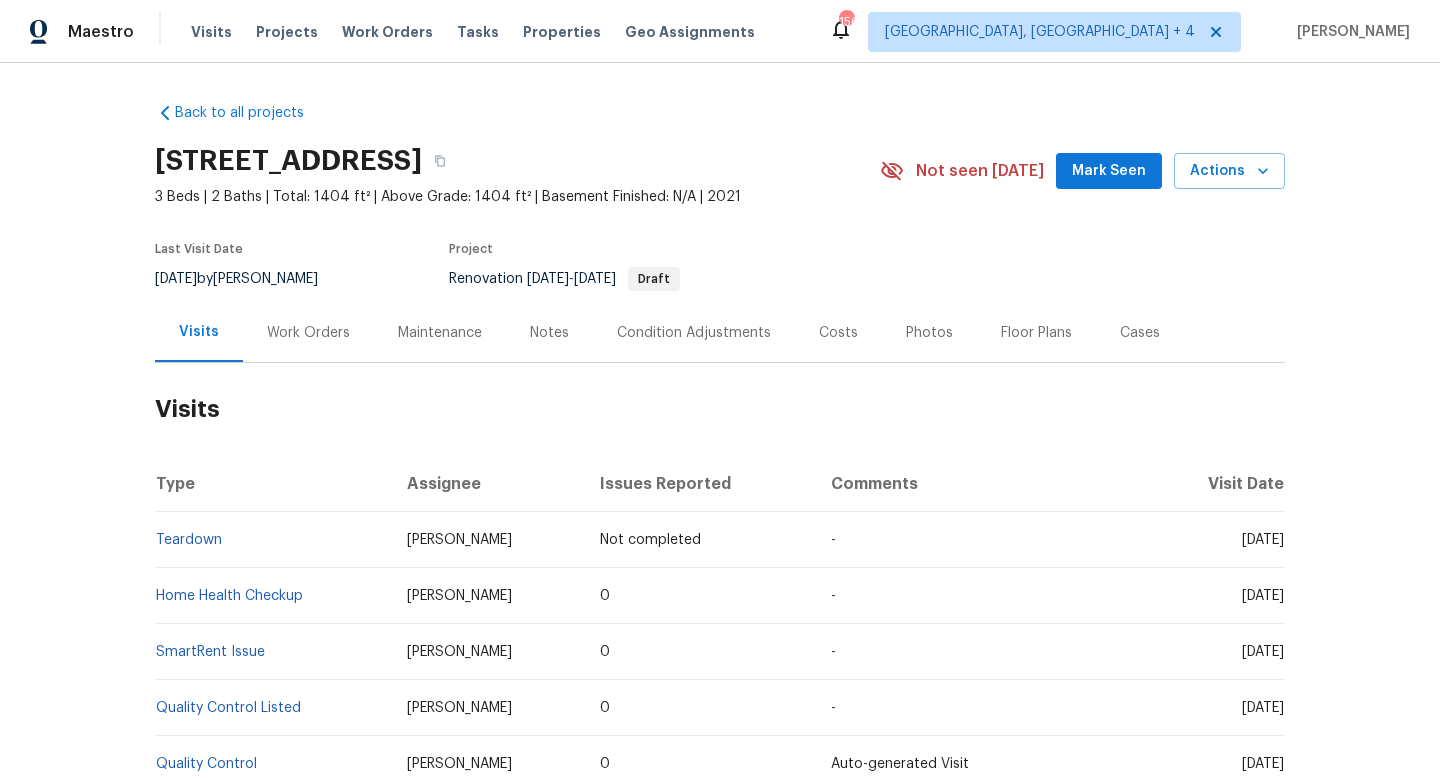 click on "Work Orders" at bounding box center [308, 333] 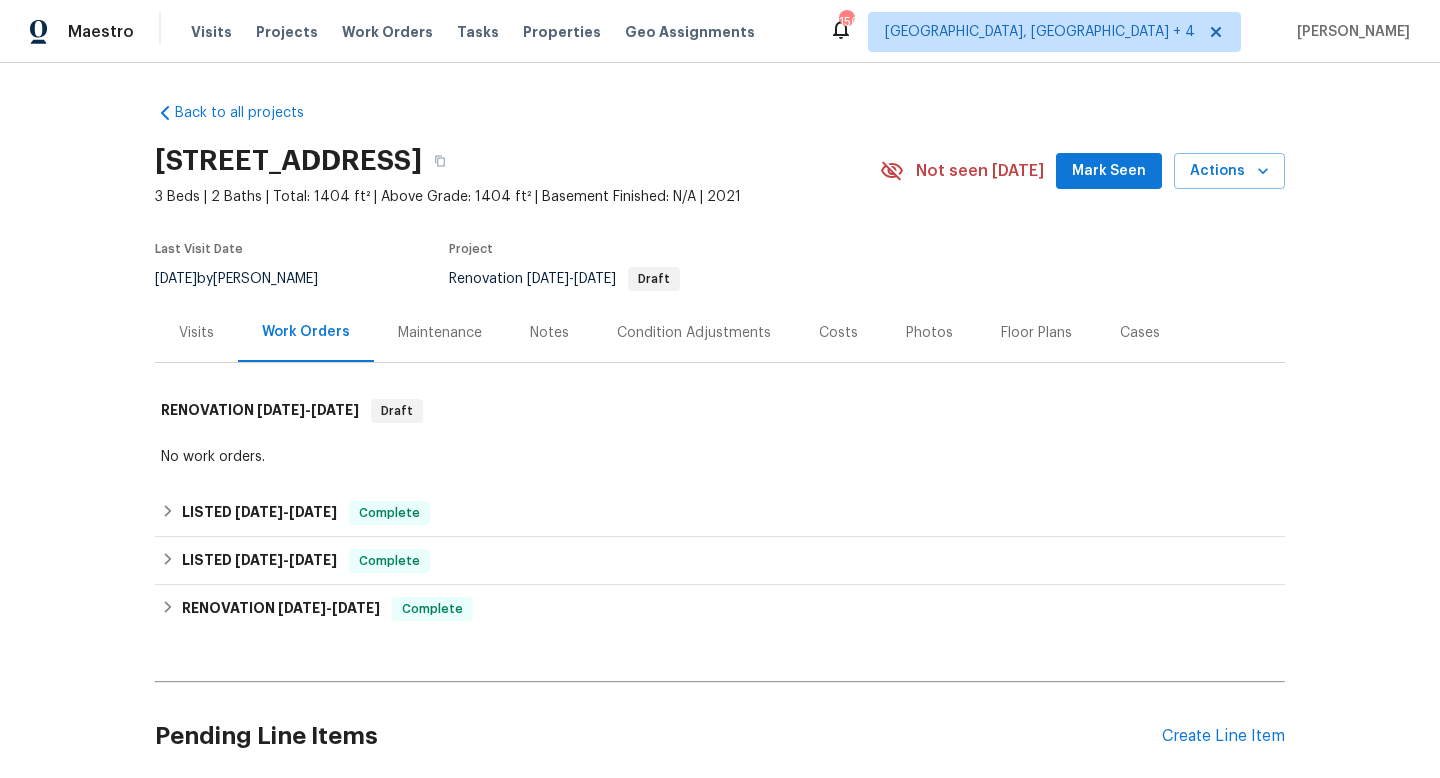 click on "Visits" at bounding box center [196, 332] 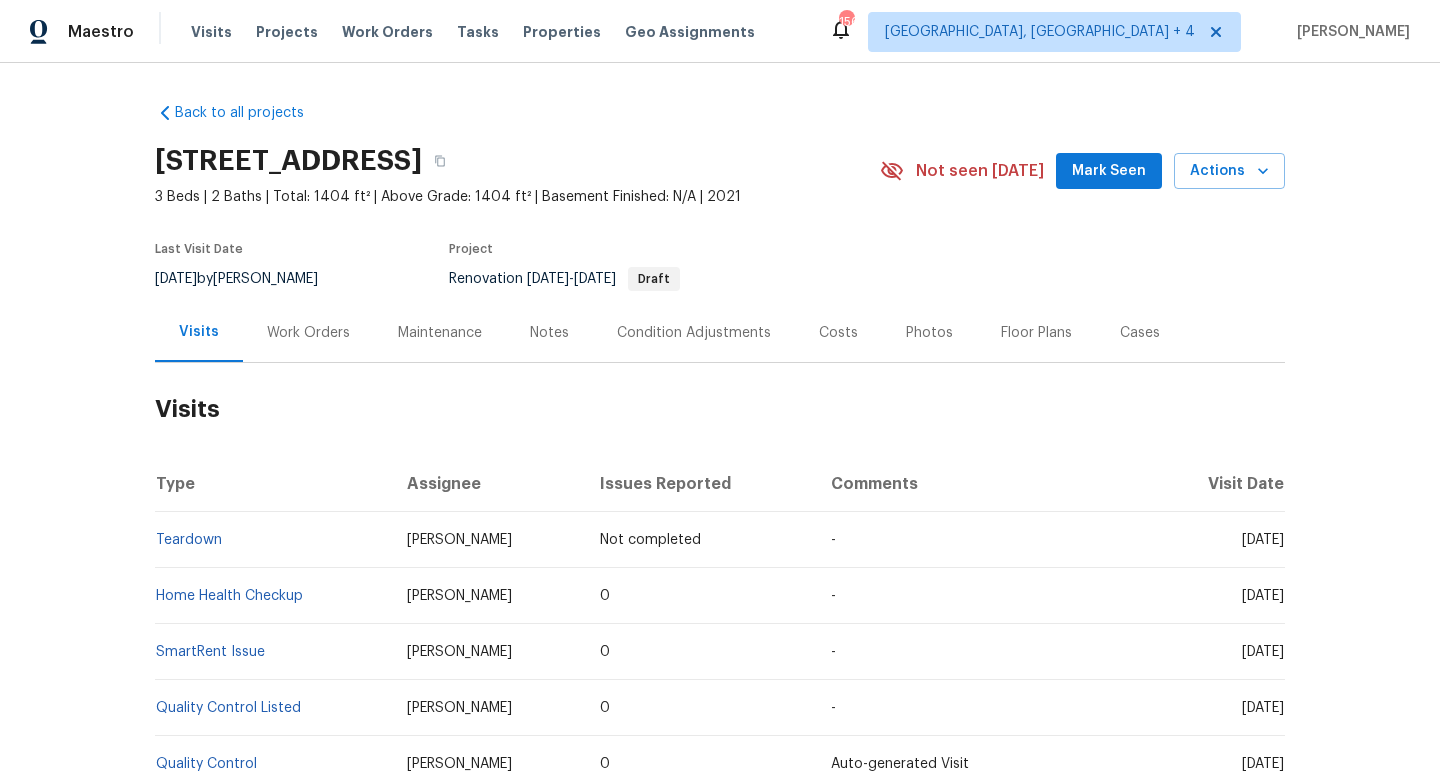 scroll, scrollTop: 8, scrollLeft: 0, axis: vertical 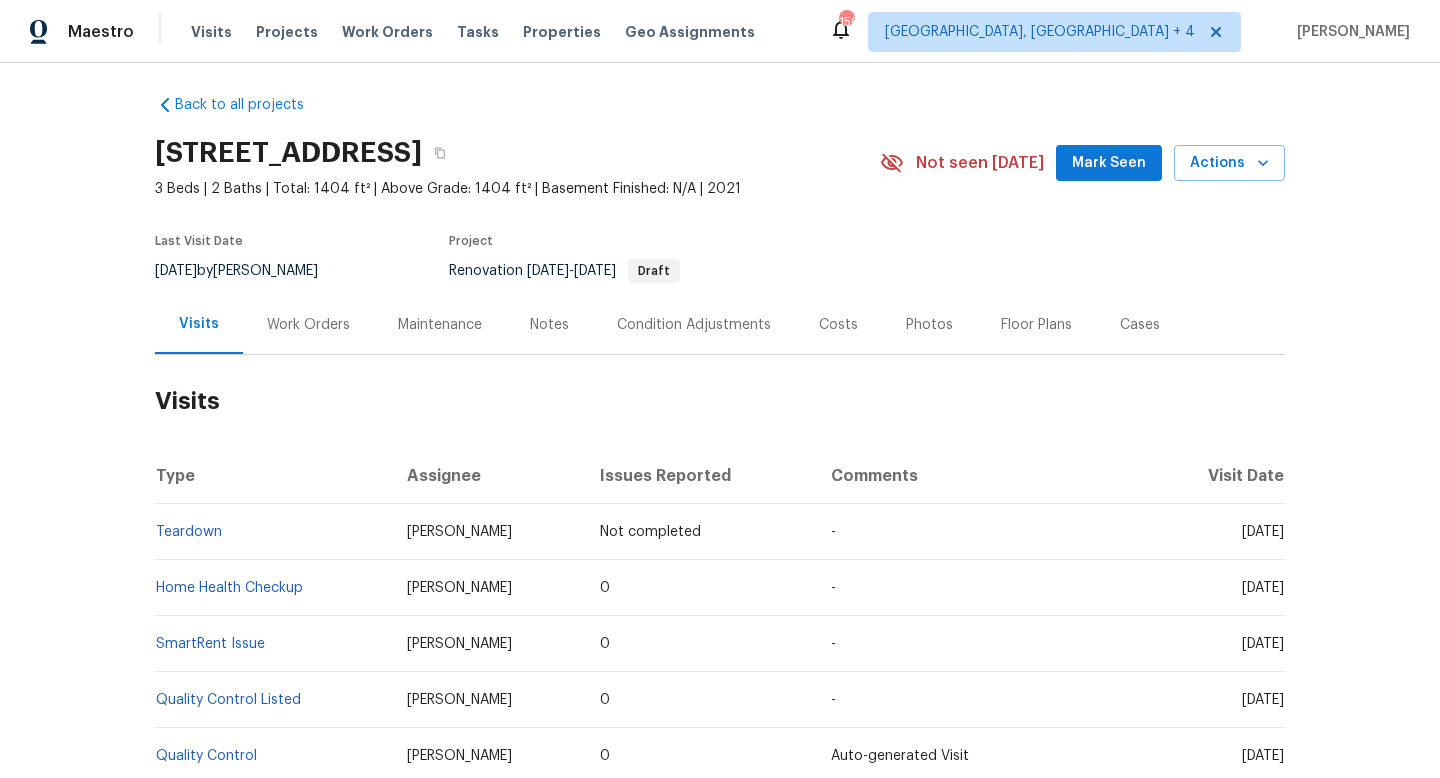 click on "Work Orders" at bounding box center [308, 324] 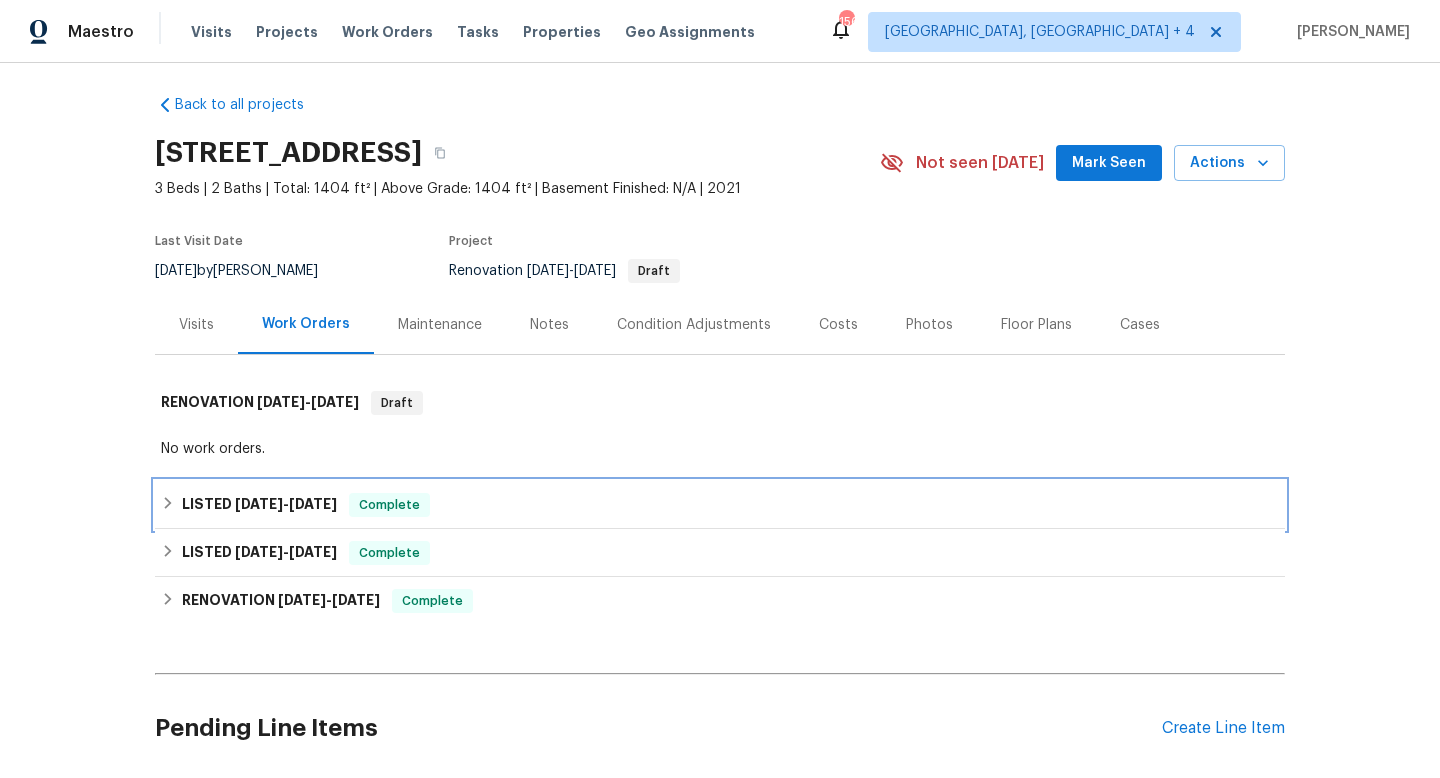 click on "Complete" at bounding box center [389, 505] 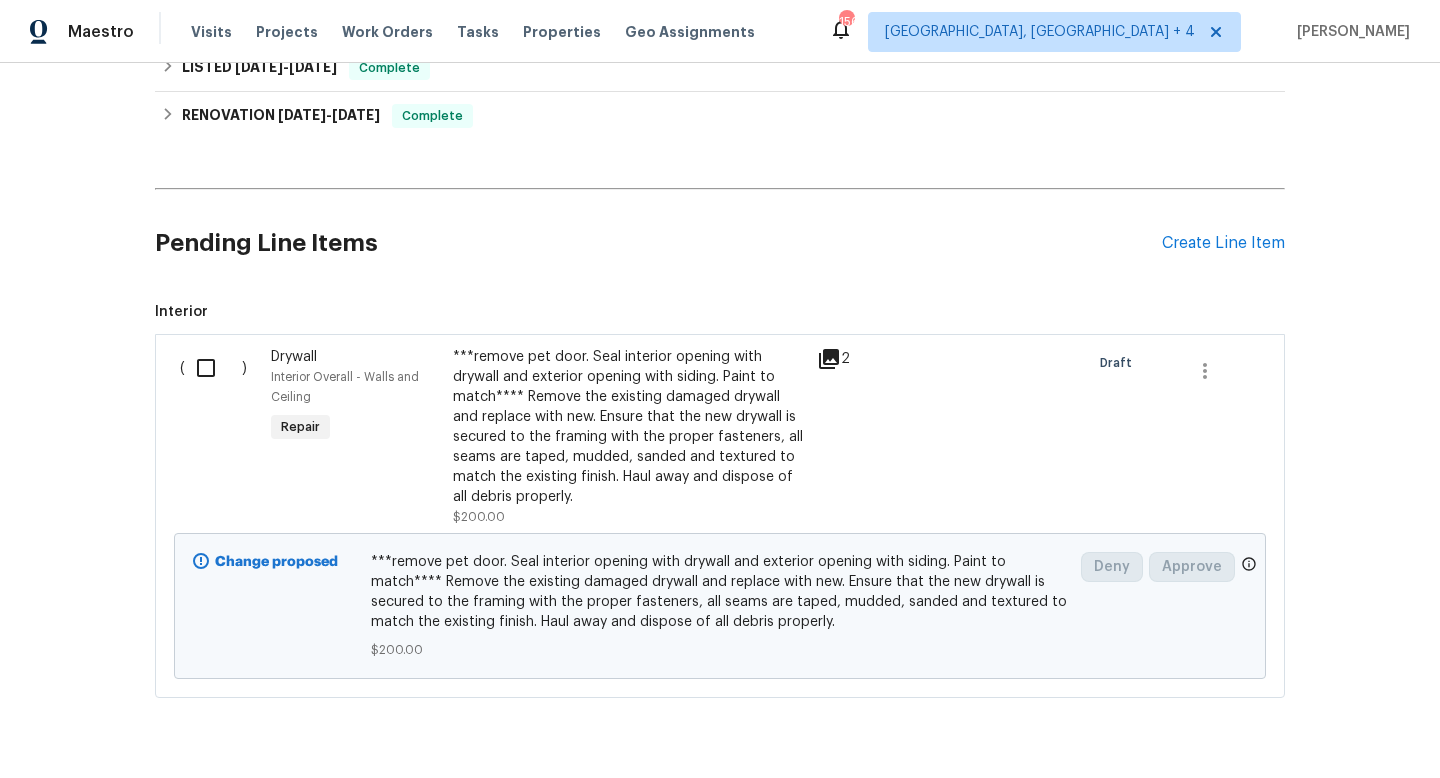 scroll, scrollTop: 786, scrollLeft: 0, axis: vertical 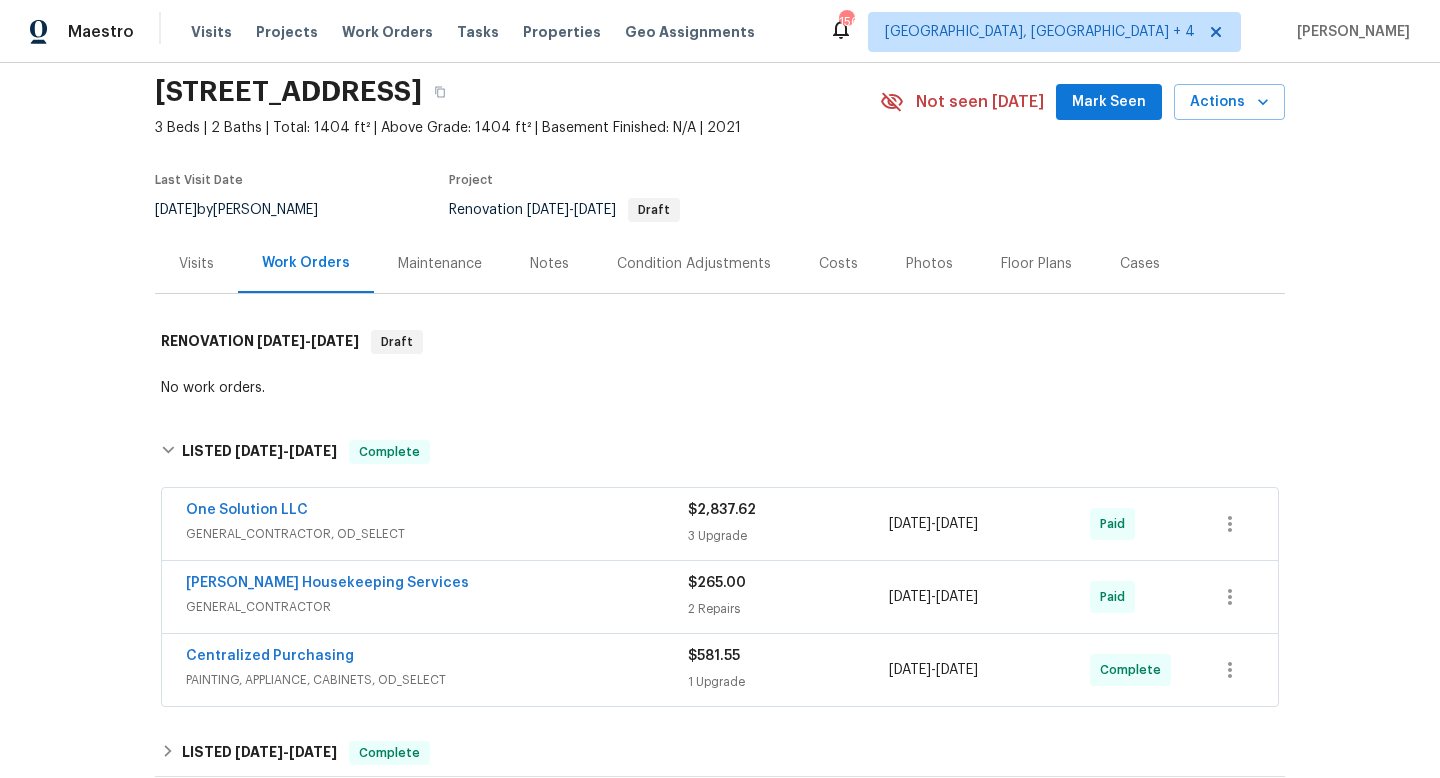 click on "Visits" at bounding box center (196, 263) 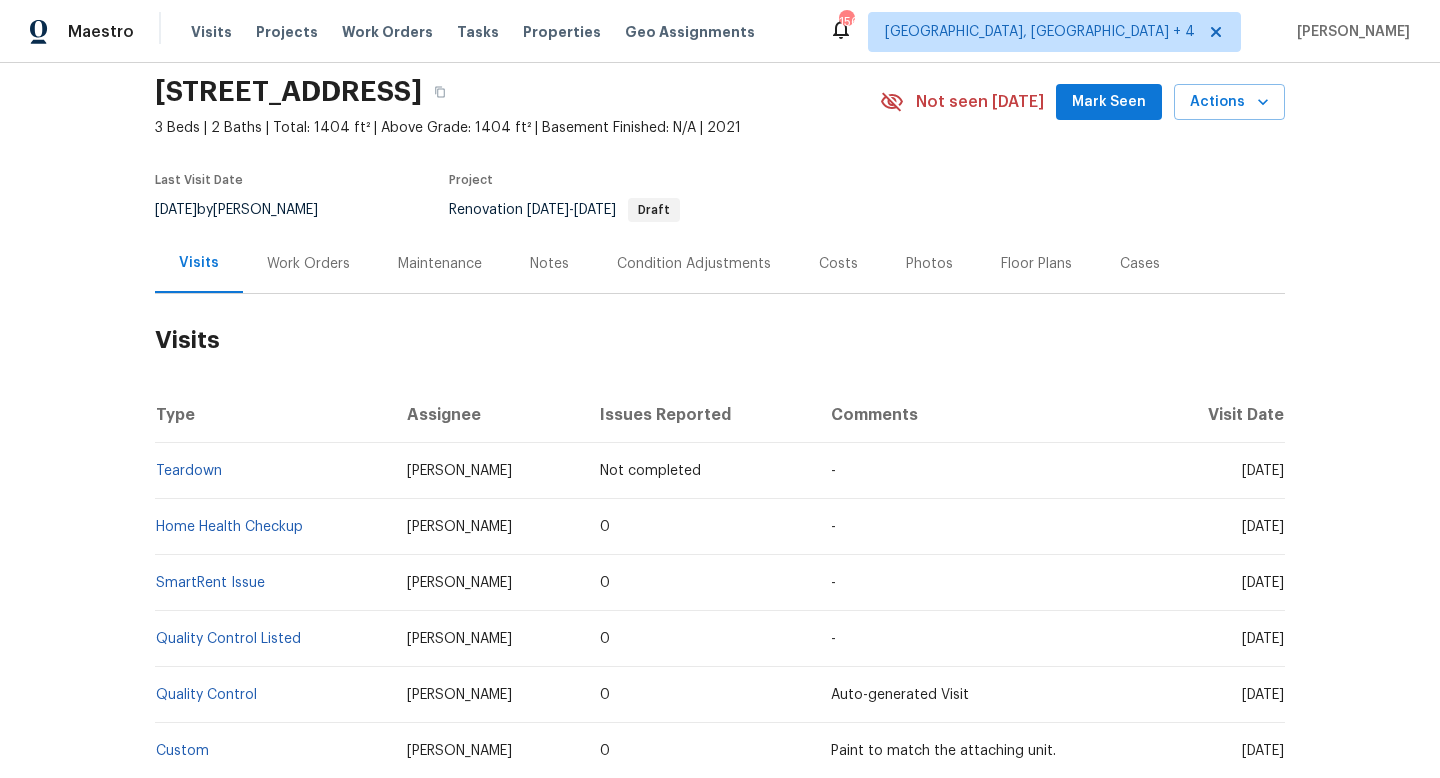 click on "Cases" at bounding box center [1140, 264] 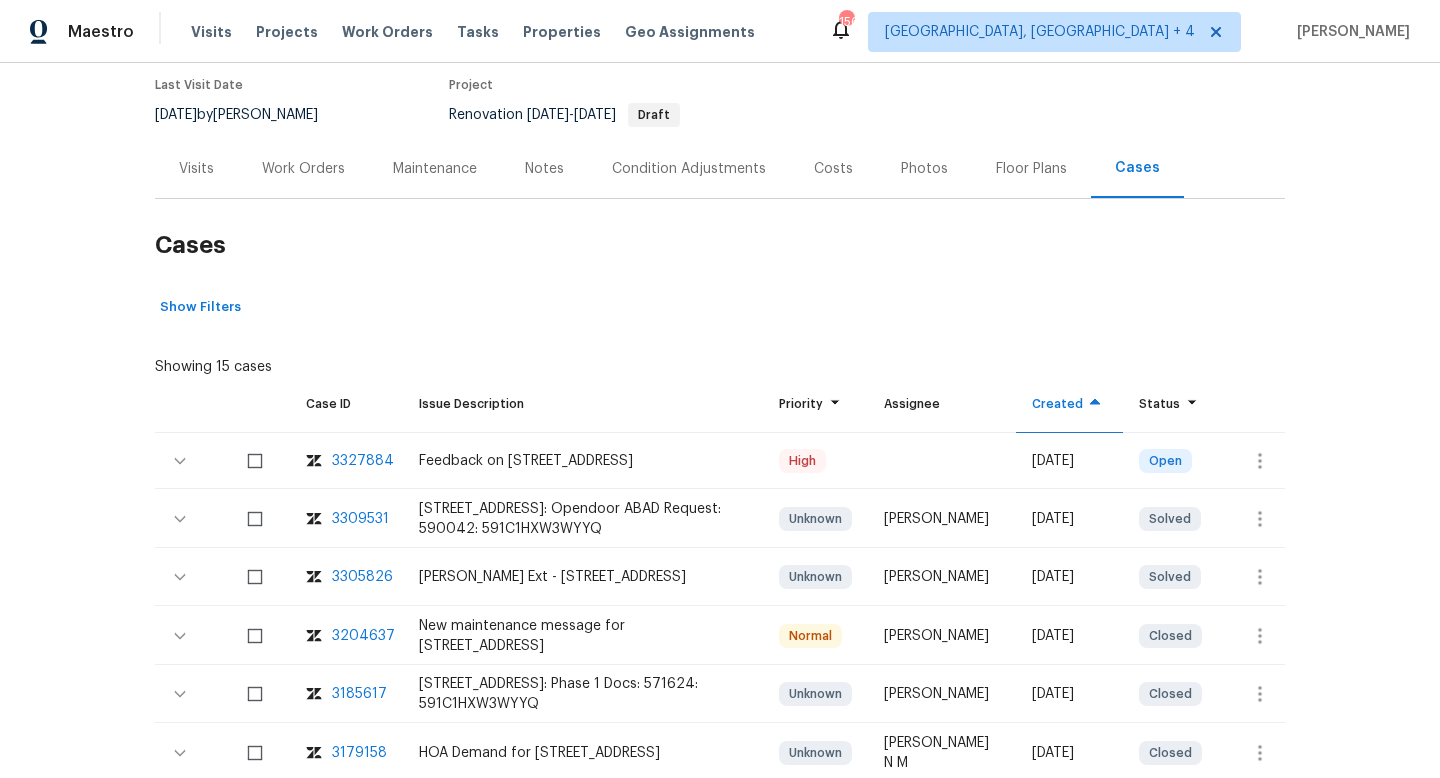 scroll, scrollTop: 0, scrollLeft: 0, axis: both 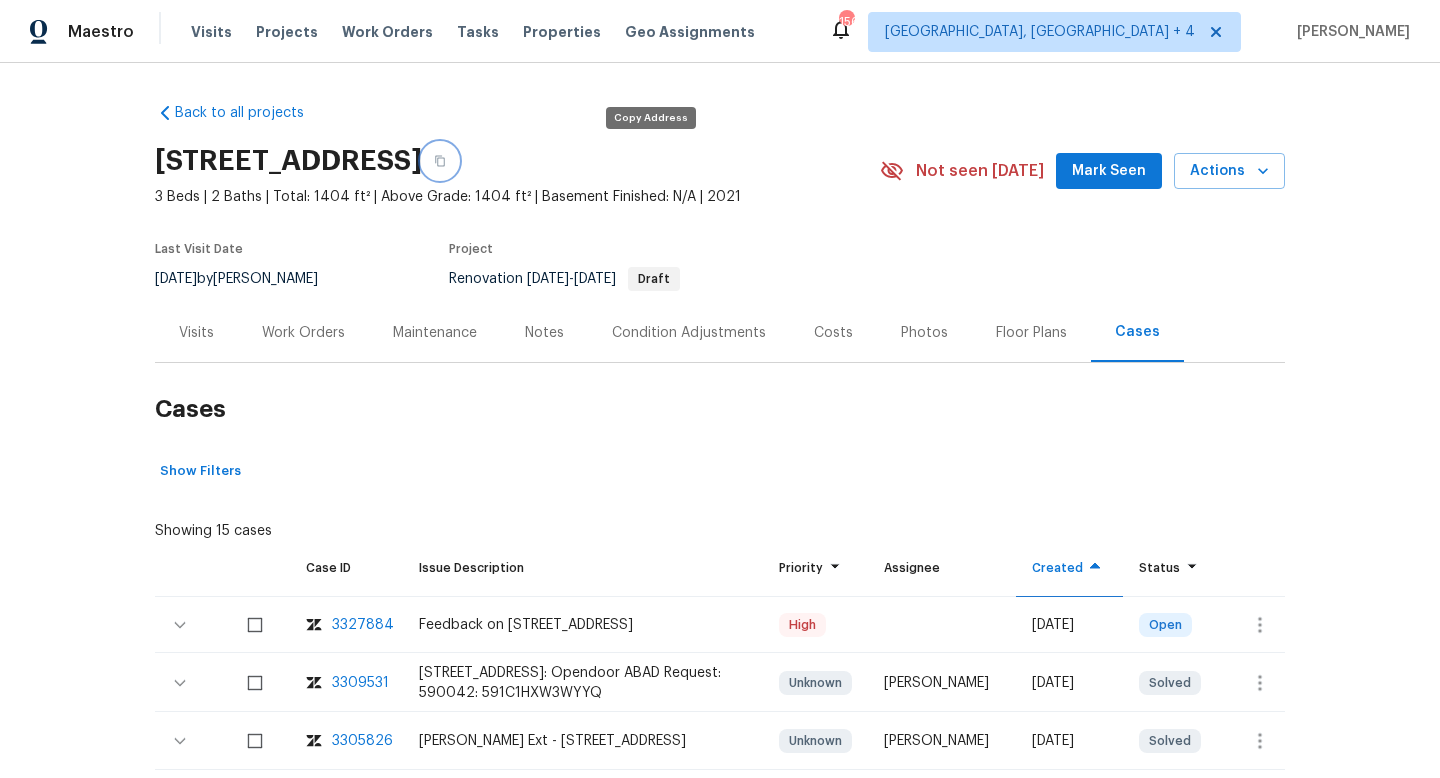 click 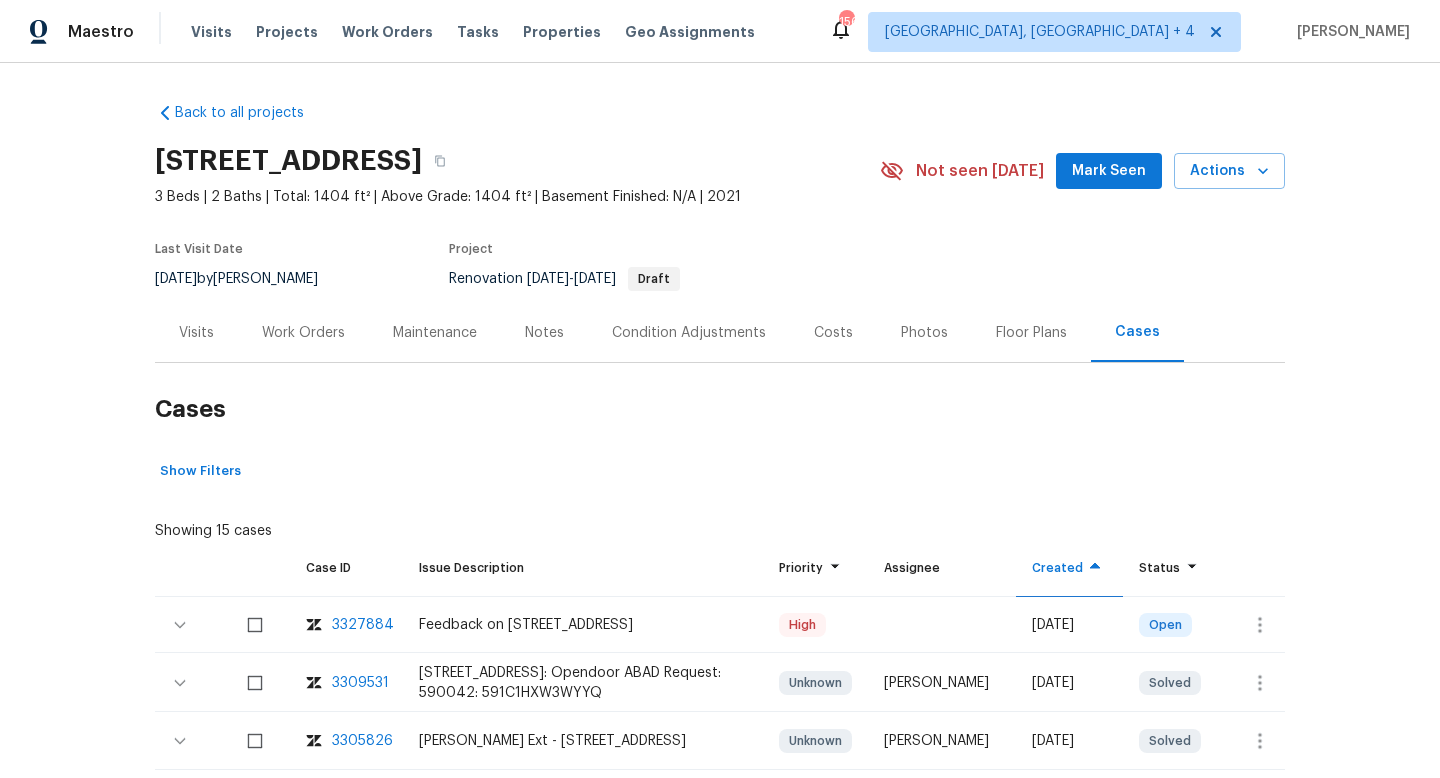 click on "Visits" at bounding box center [196, 333] 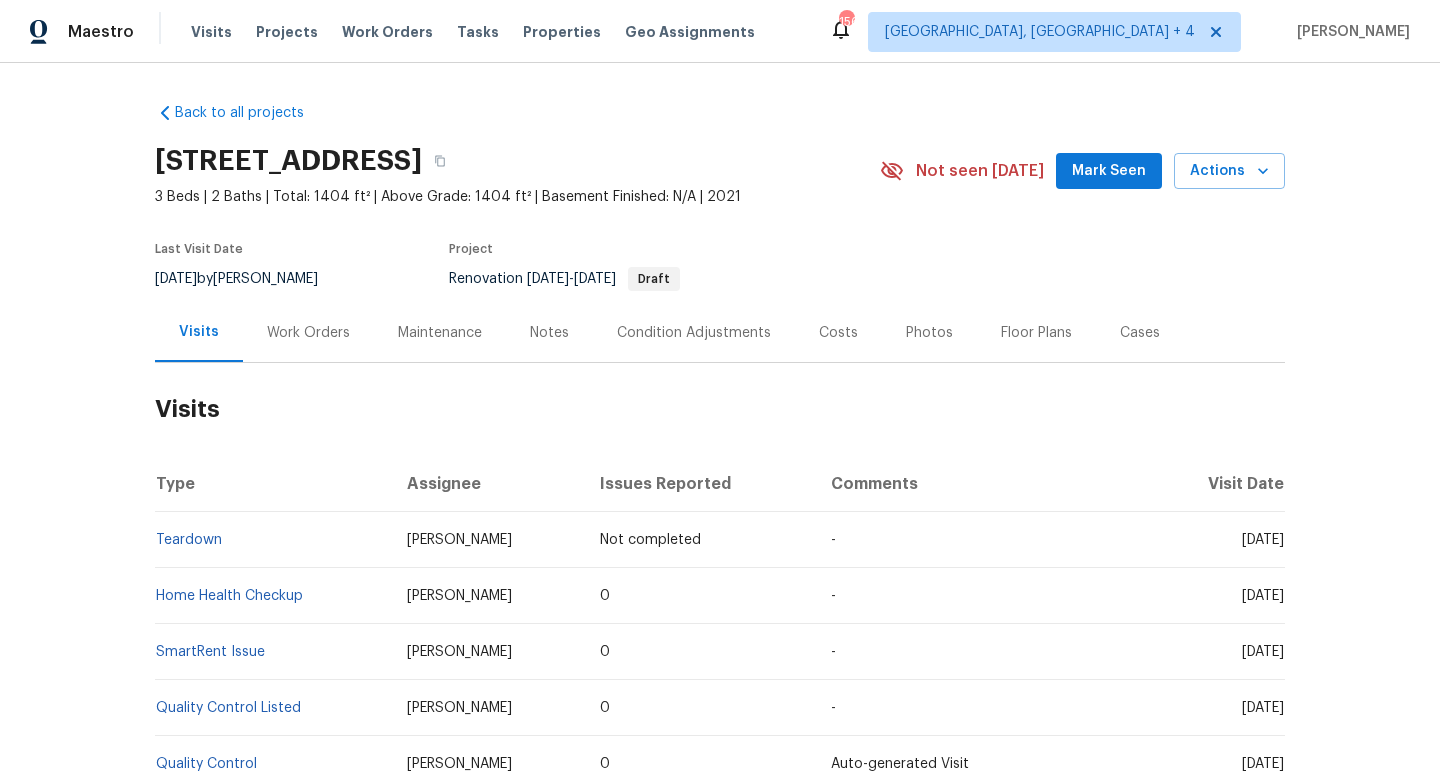 click on "Visit Date" at bounding box center [1219, 484] 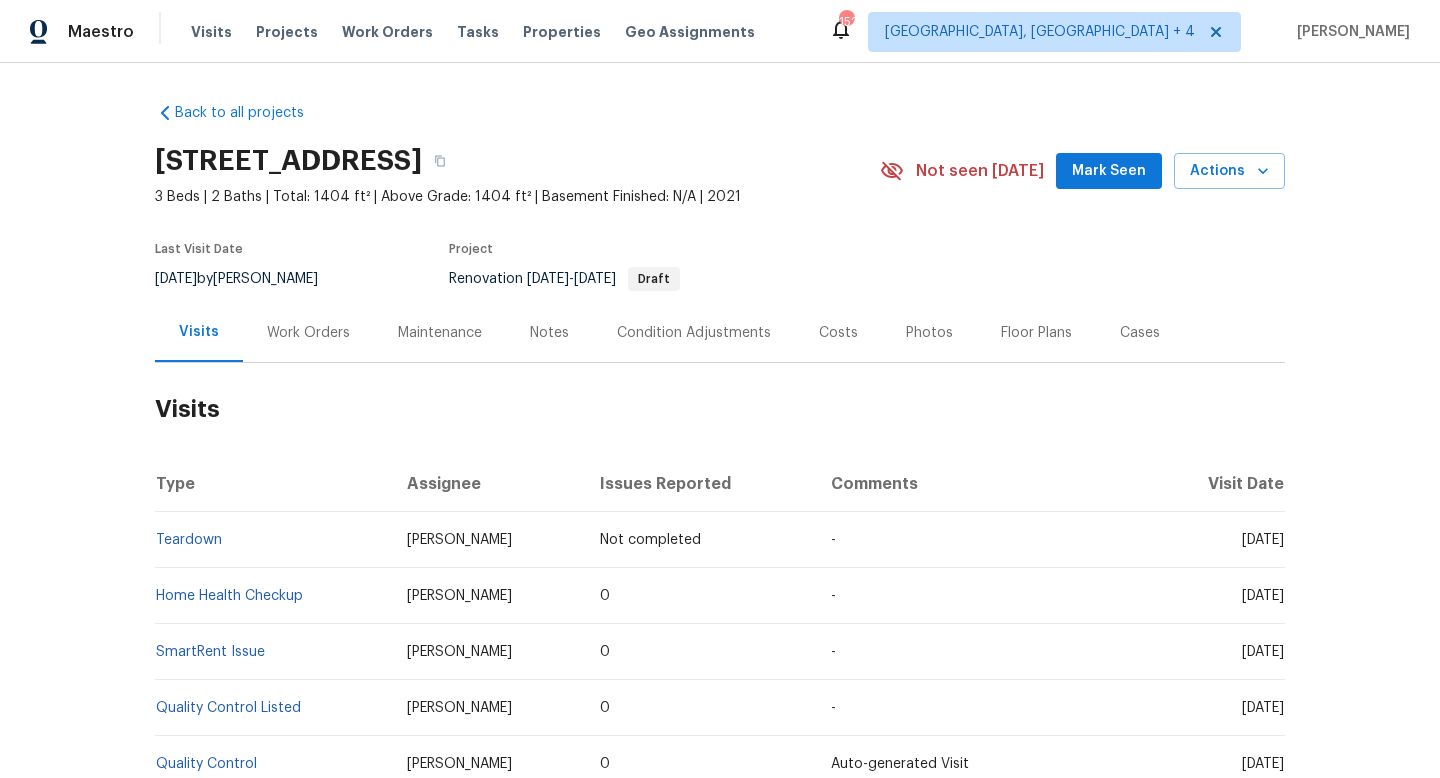 scroll, scrollTop: 0, scrollLeft: 0, axis: both 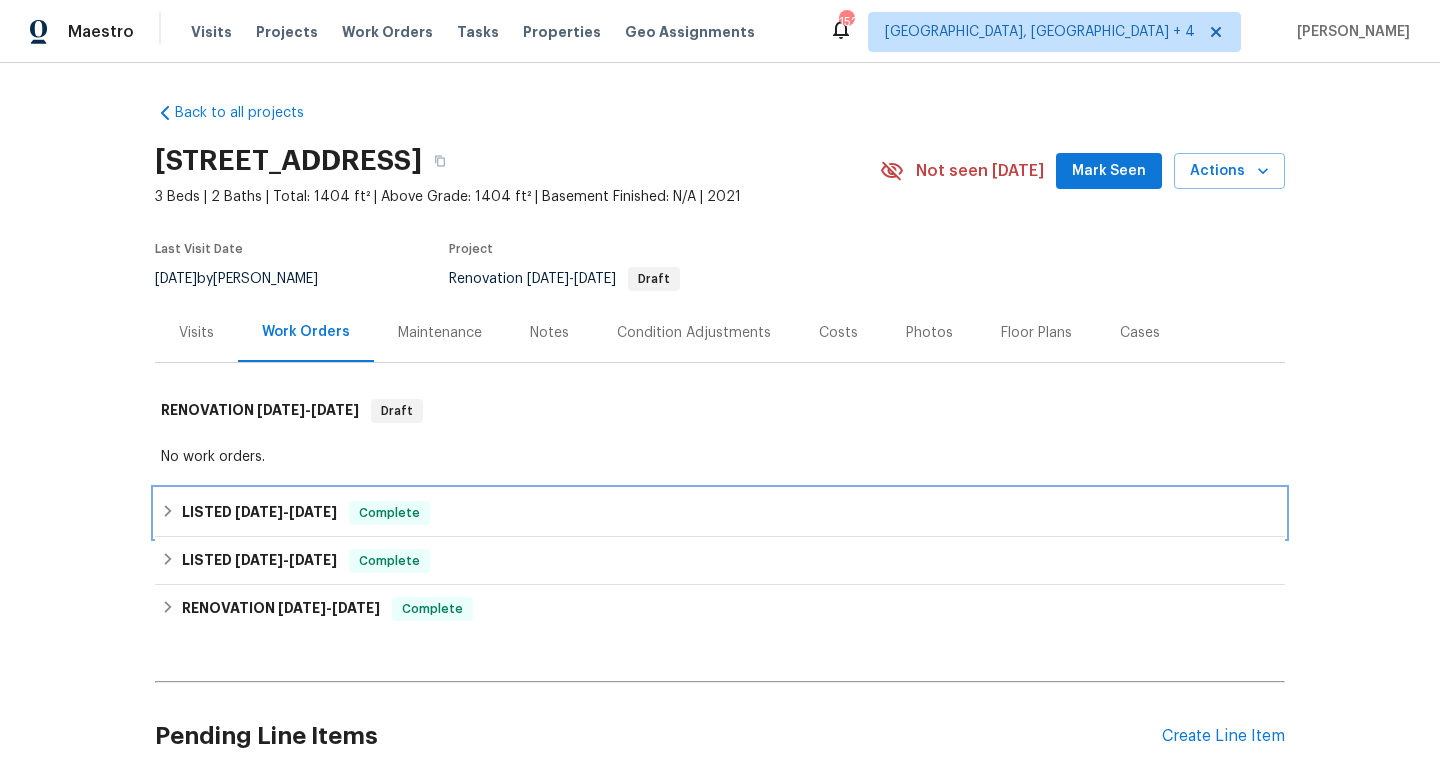 click on "LISTED   [DATE]  -  [DATE]" at bounding box center [259, 513] 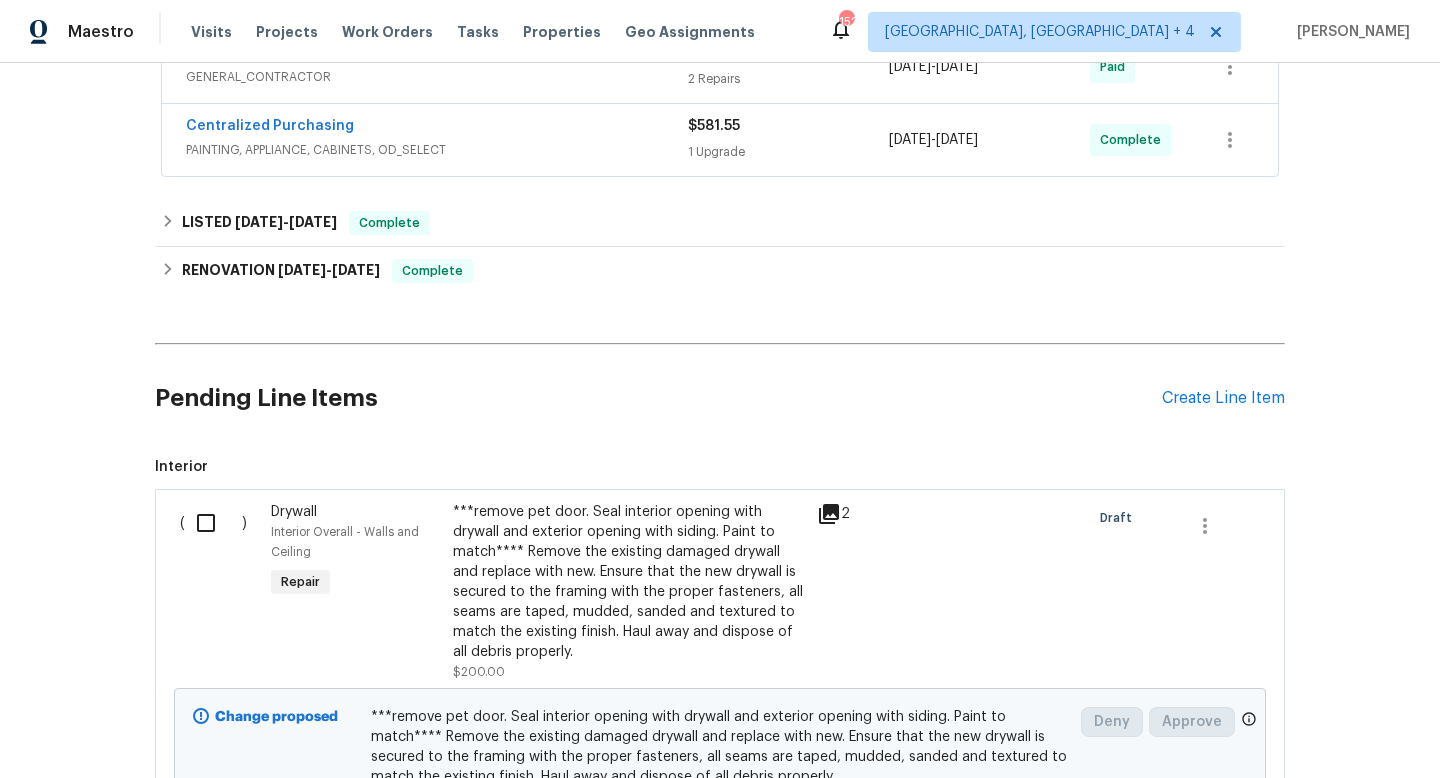 scroll, scrollTop: 184, scrollLeft: 0, axis: vertical 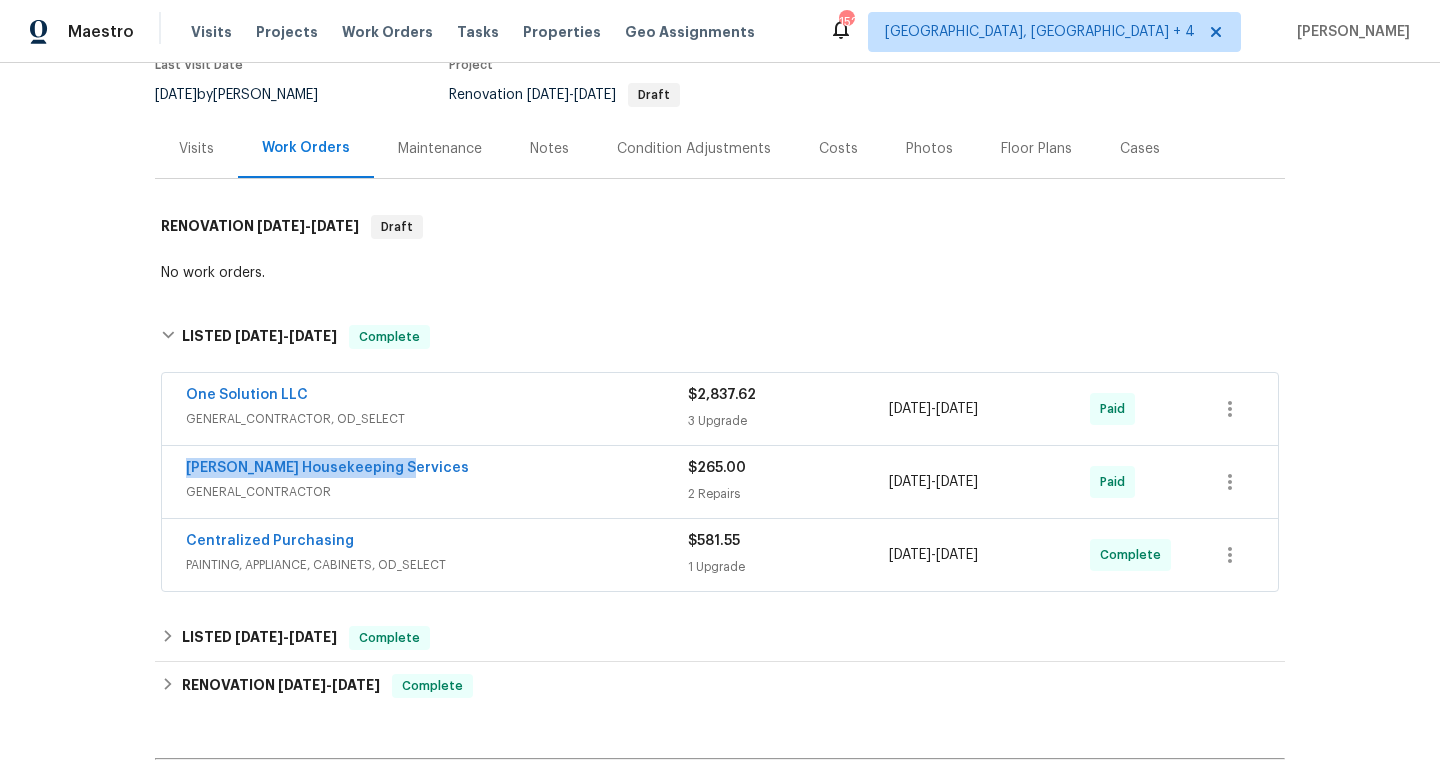 drag, startPoint x: 413, startPoint y: 458, endPoint x: 166, endPoint y: 460, distance: 247.0081 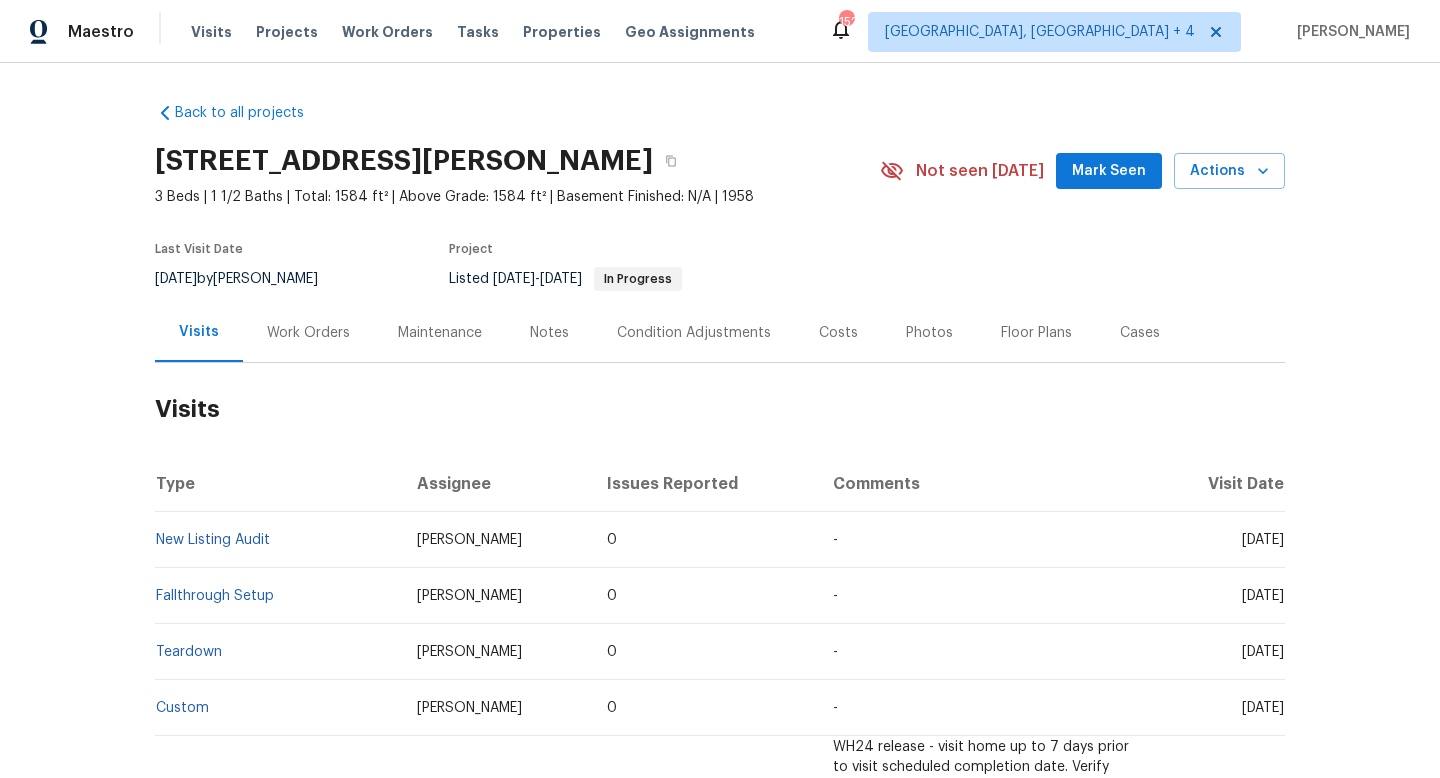 scroll, scrollTop: 0, scrollLeft: 0, axis: both 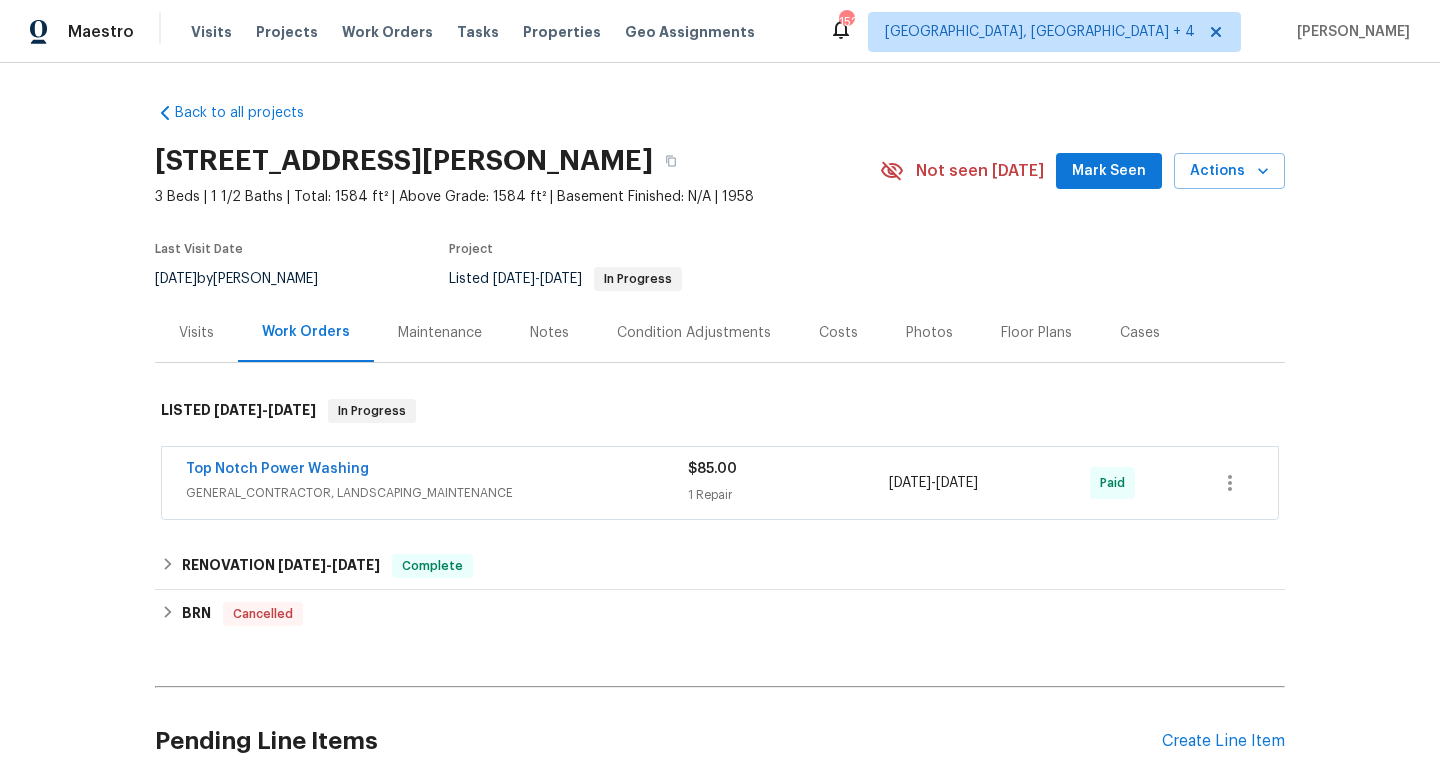 click on "Top Notch Power Washing" at bounding box center [437, 471] 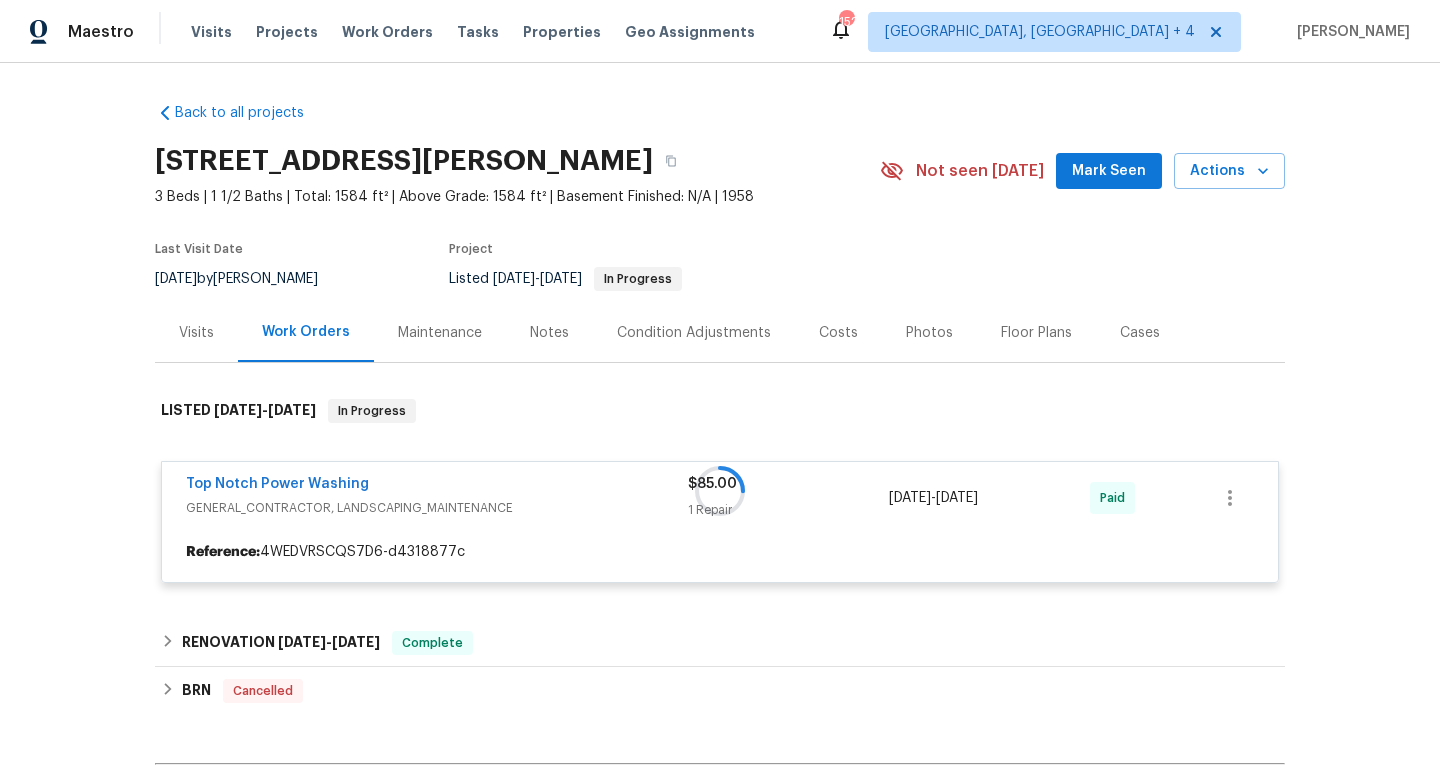 scroll, scrollTop: 44, scrollLeft: 0, axis: vertical 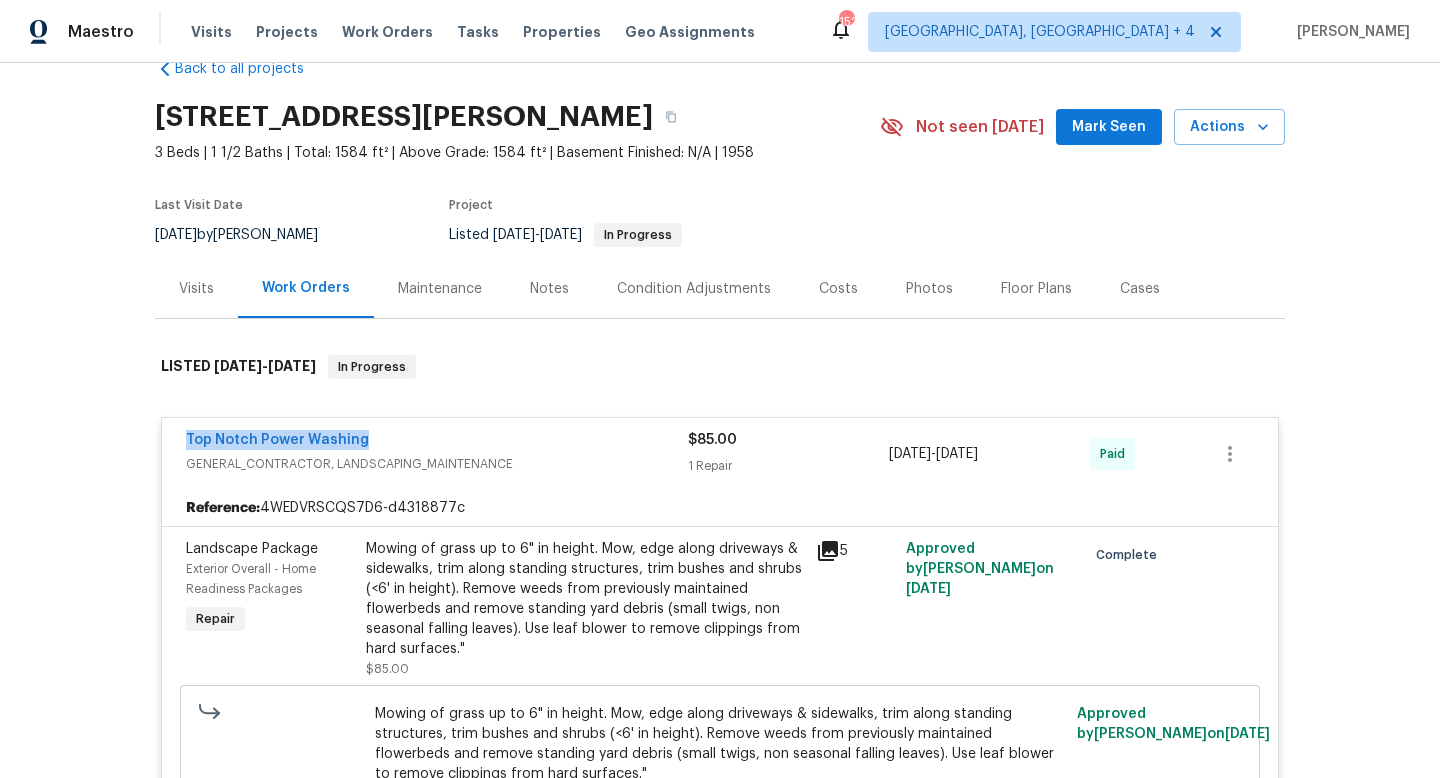 drag, startPoint x: 382, startPoint y: 437, endPoint x: 120, endPoint y: 434, distance: 262.01718 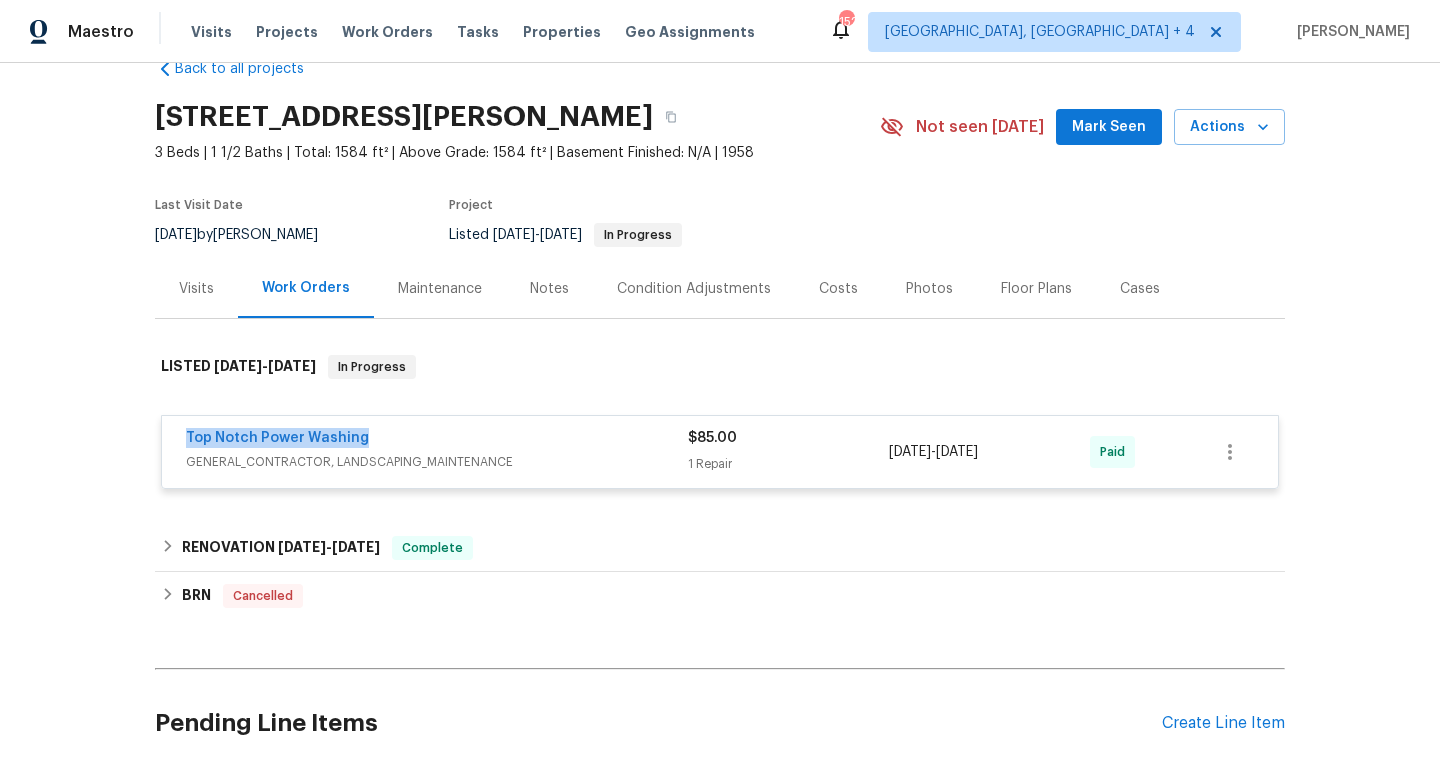 copy on "1 Repair [DATE]  -  [DATE]" 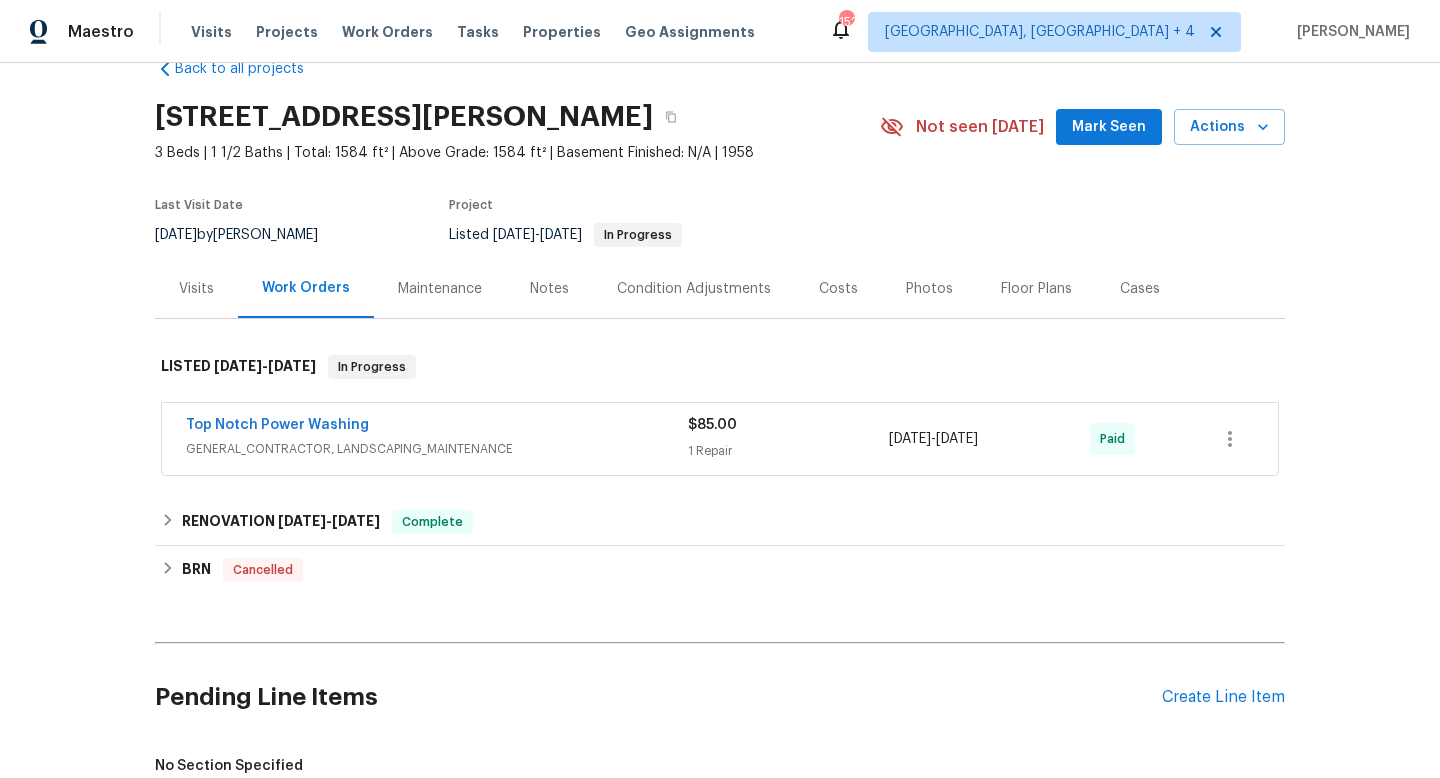 click on "Visits" at bounding box center (196, 289) 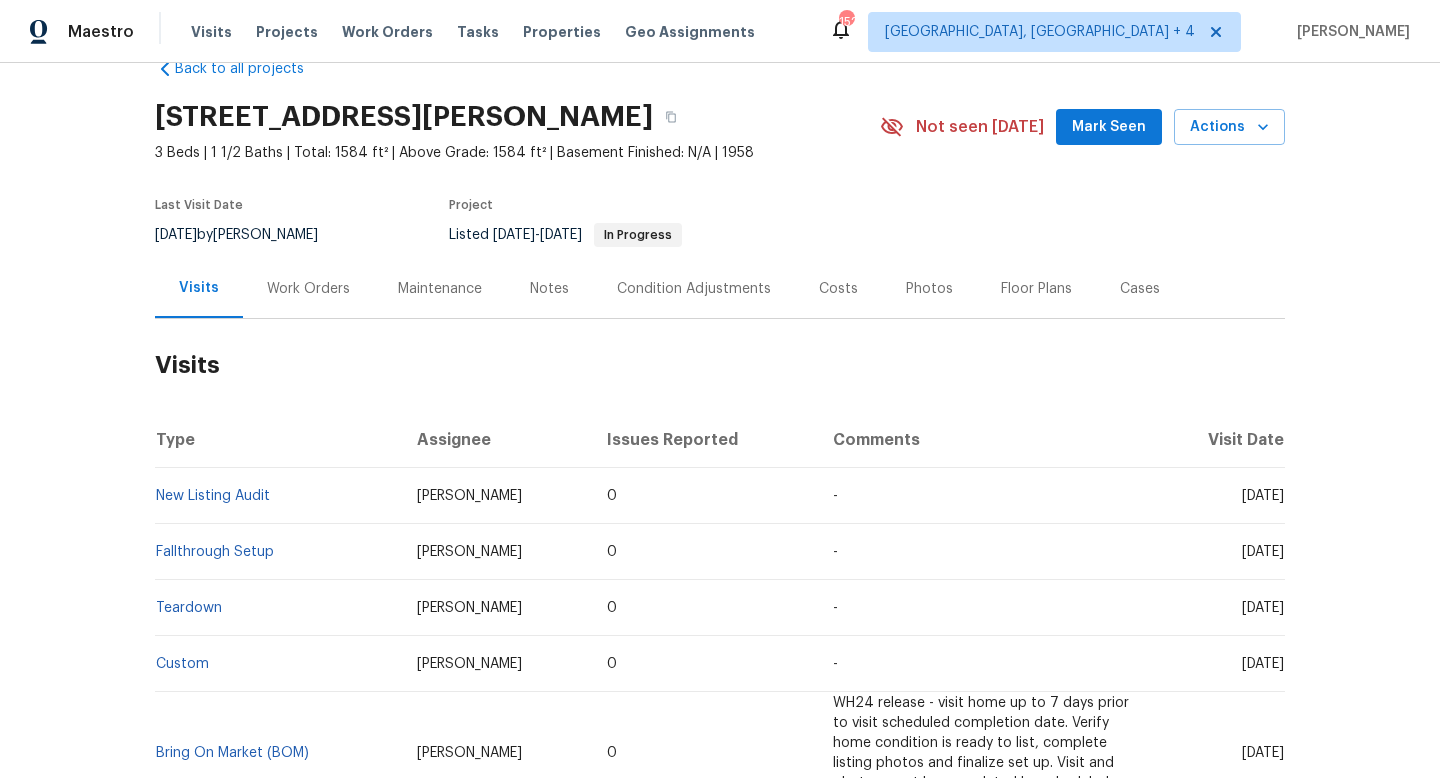 click on "Cases" at bounding box center (1140, 289) 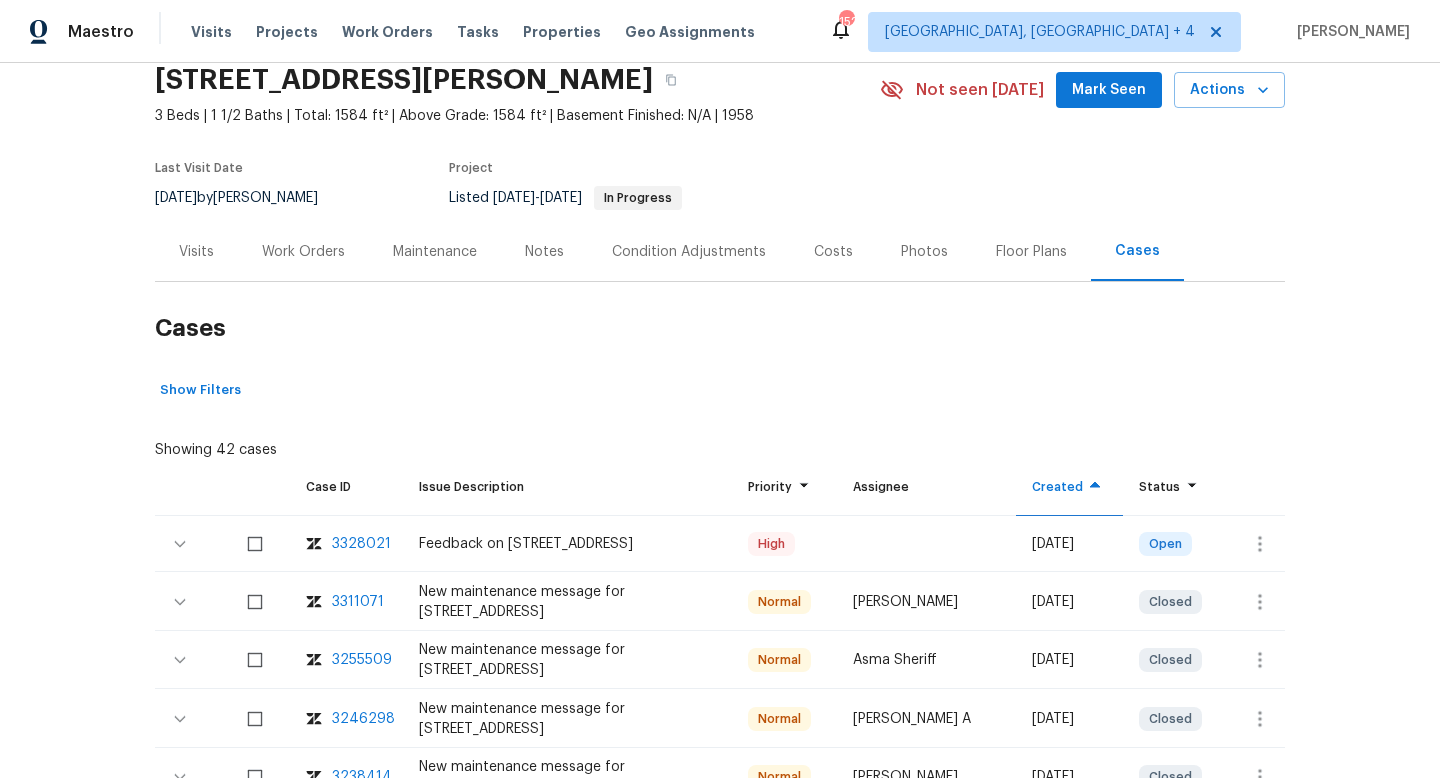 scroll, scrollTop: 96, scrollLeft: 0, axis: vertical 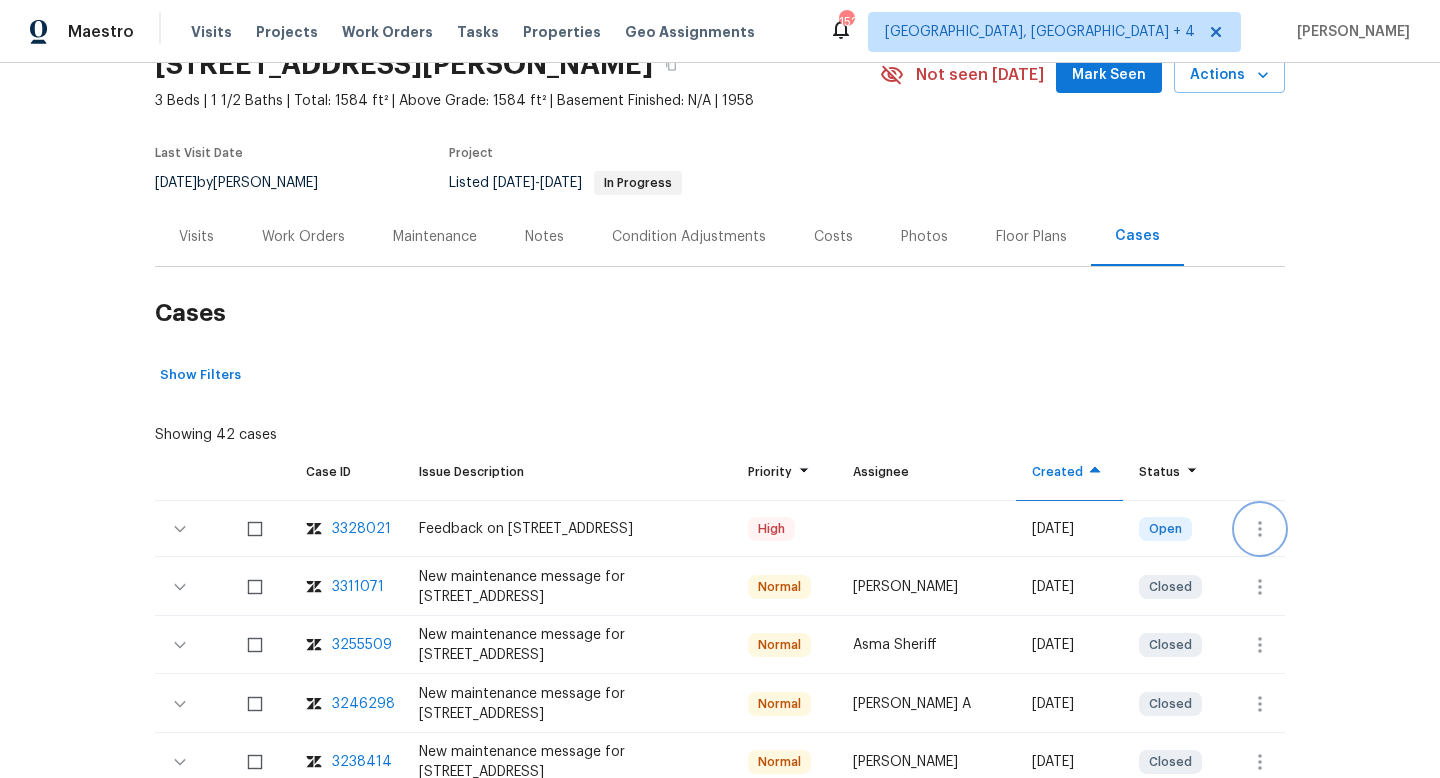 click 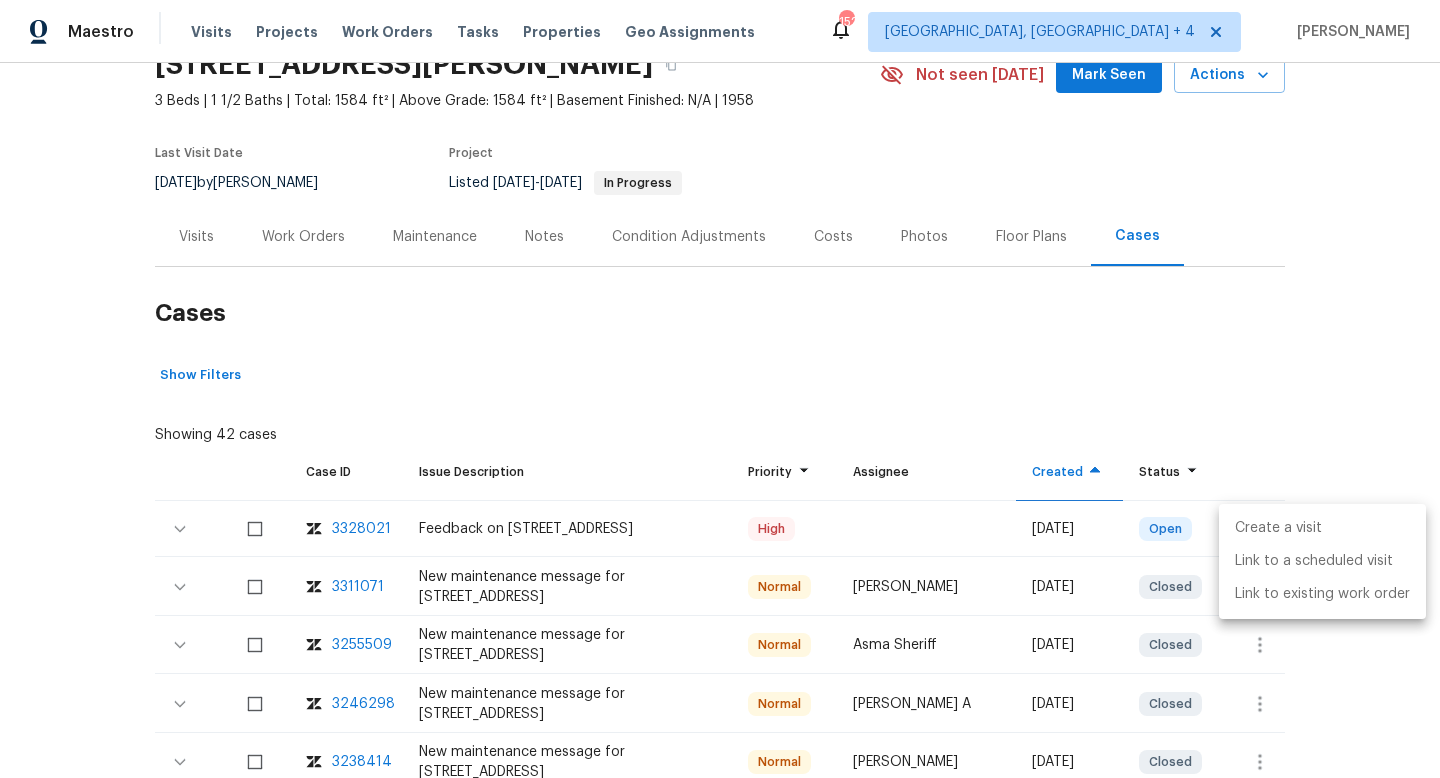 click on "Create a visit" at bounding box center (1322, 528) 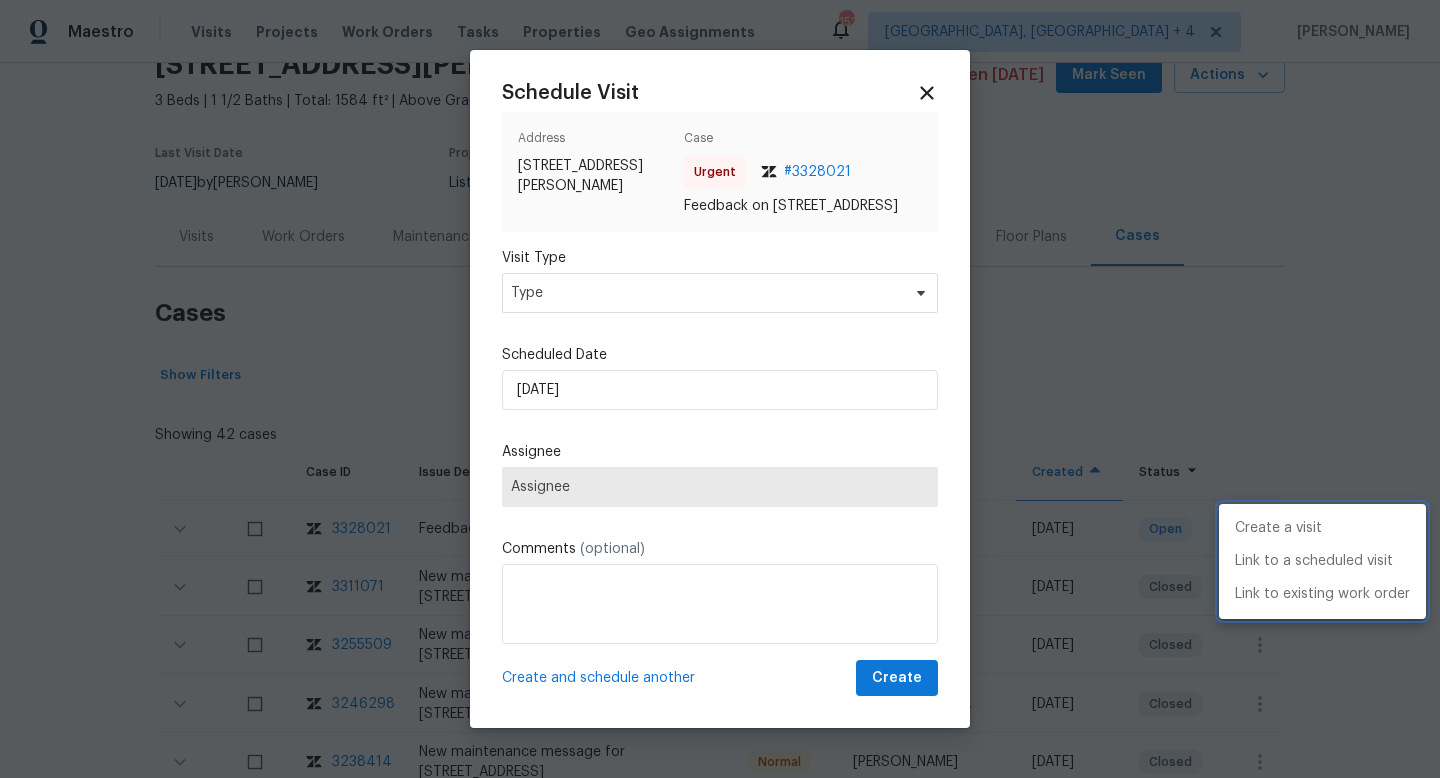 click at bounding box center (720, 389) 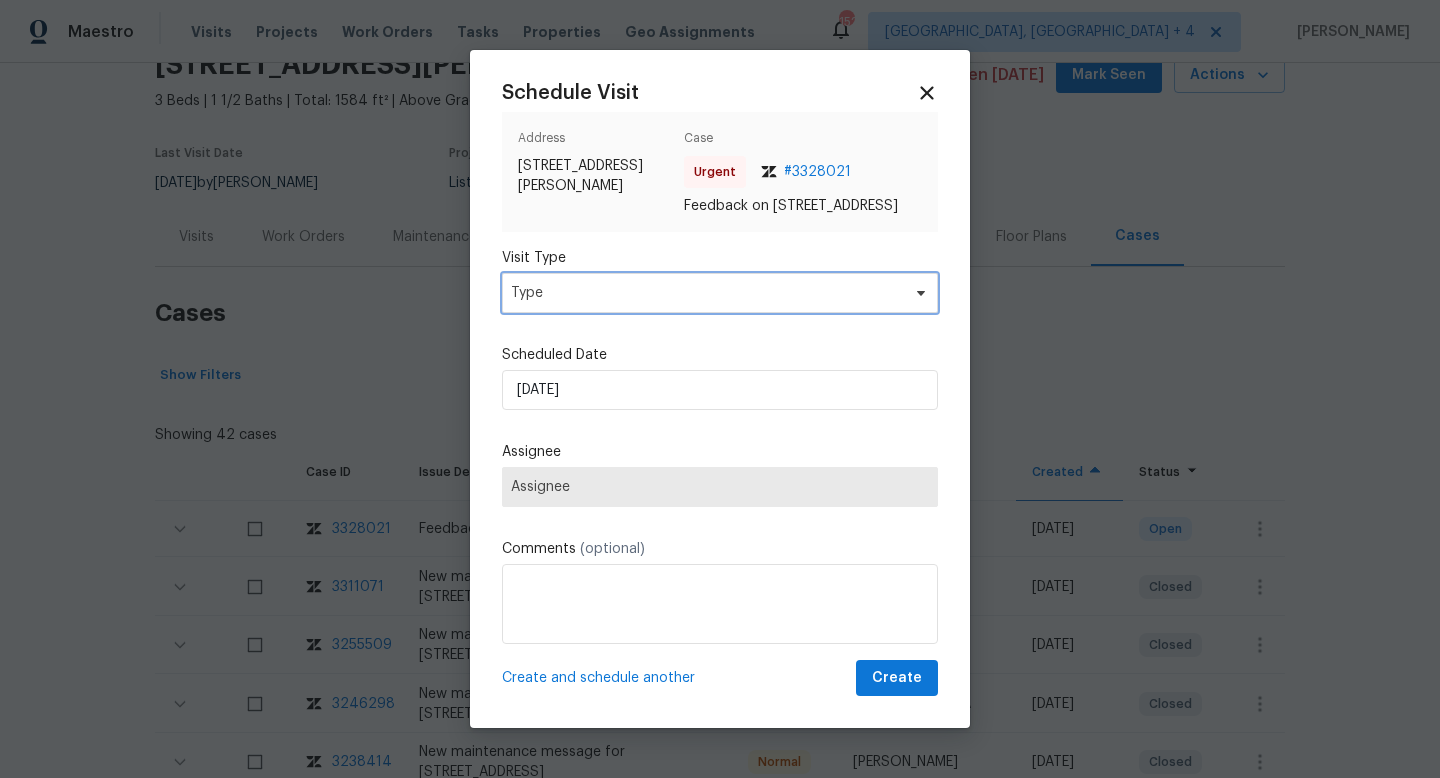 click on "Type" at bounding box center [705, 293] 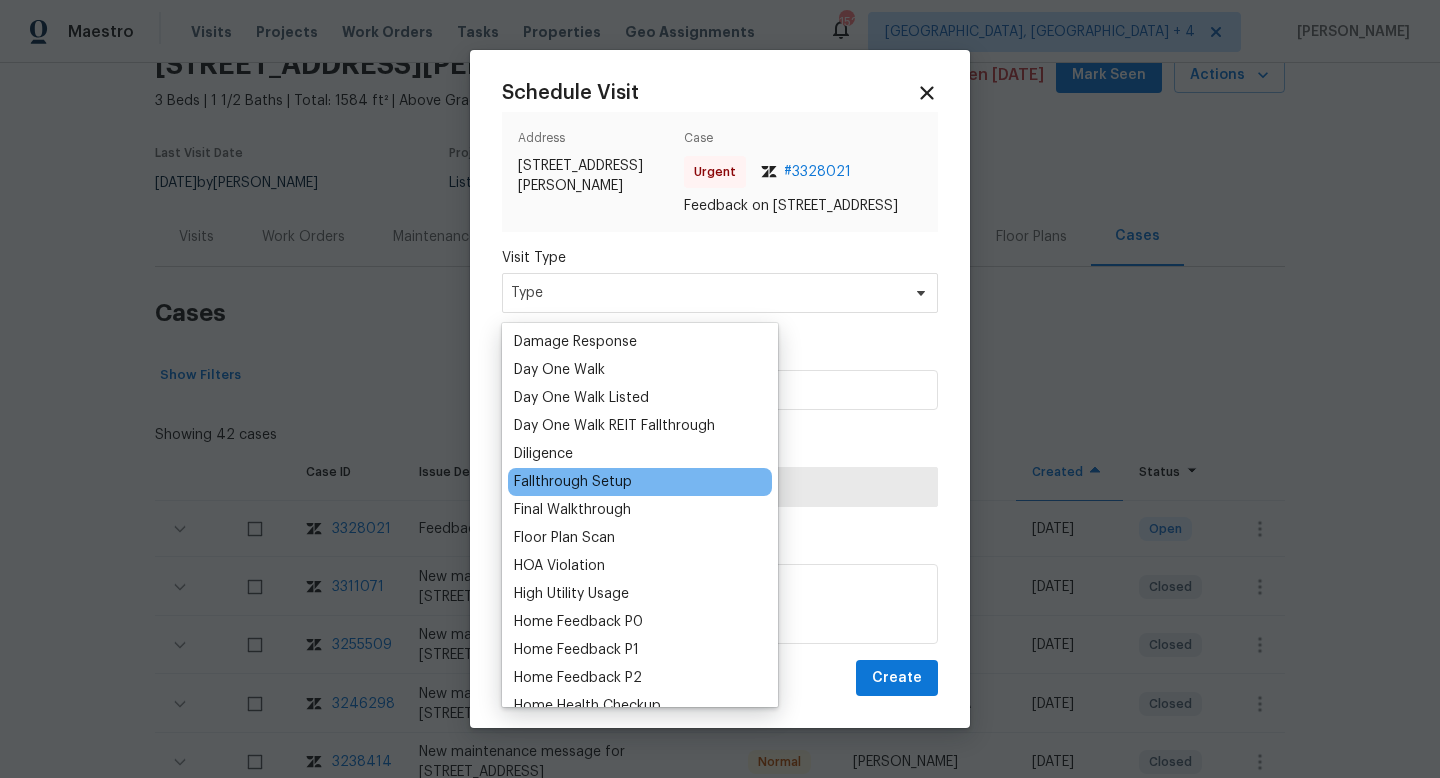 scroll, scrollTop: 402, scrollLeft: 0, axis: vertical 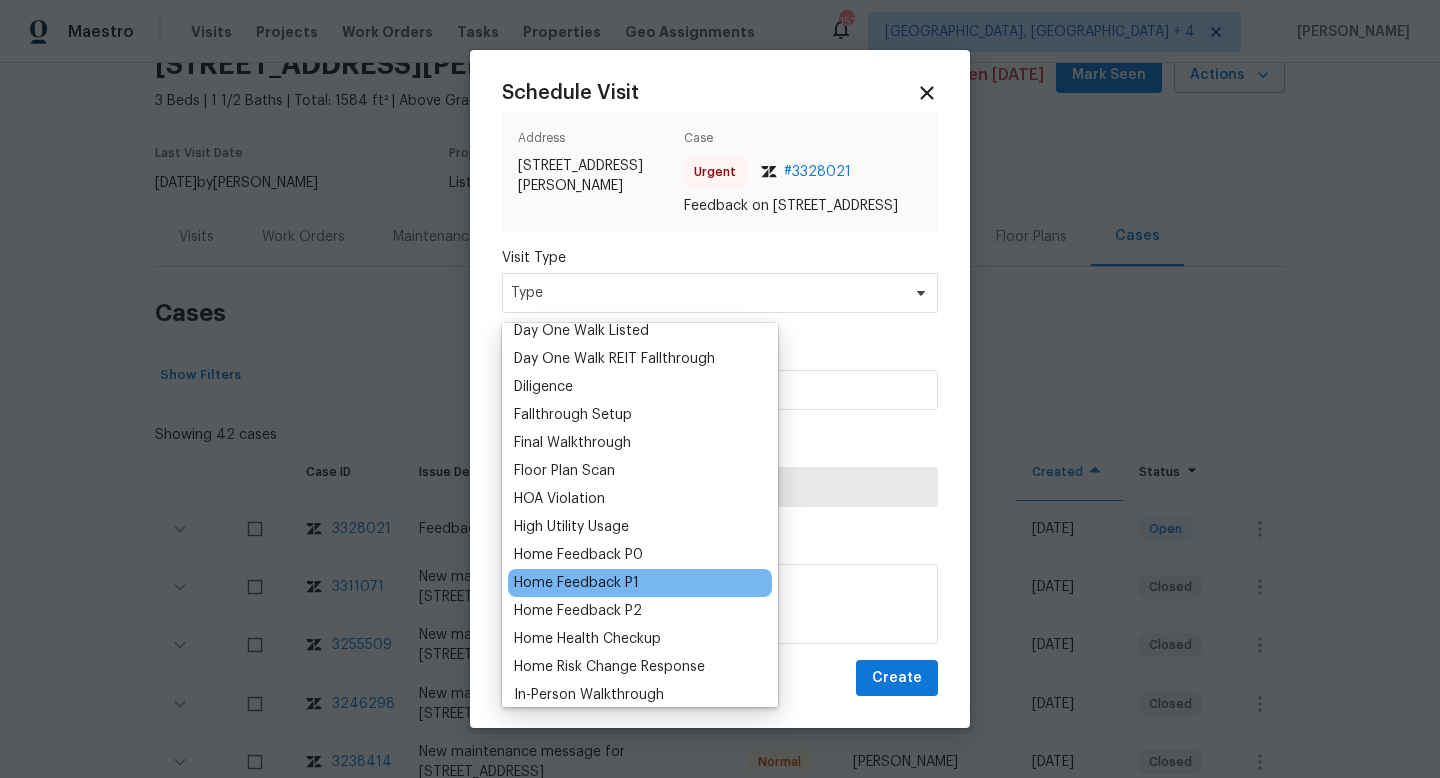 click on "Home Feedback P1" at bounding box center (576, 583) 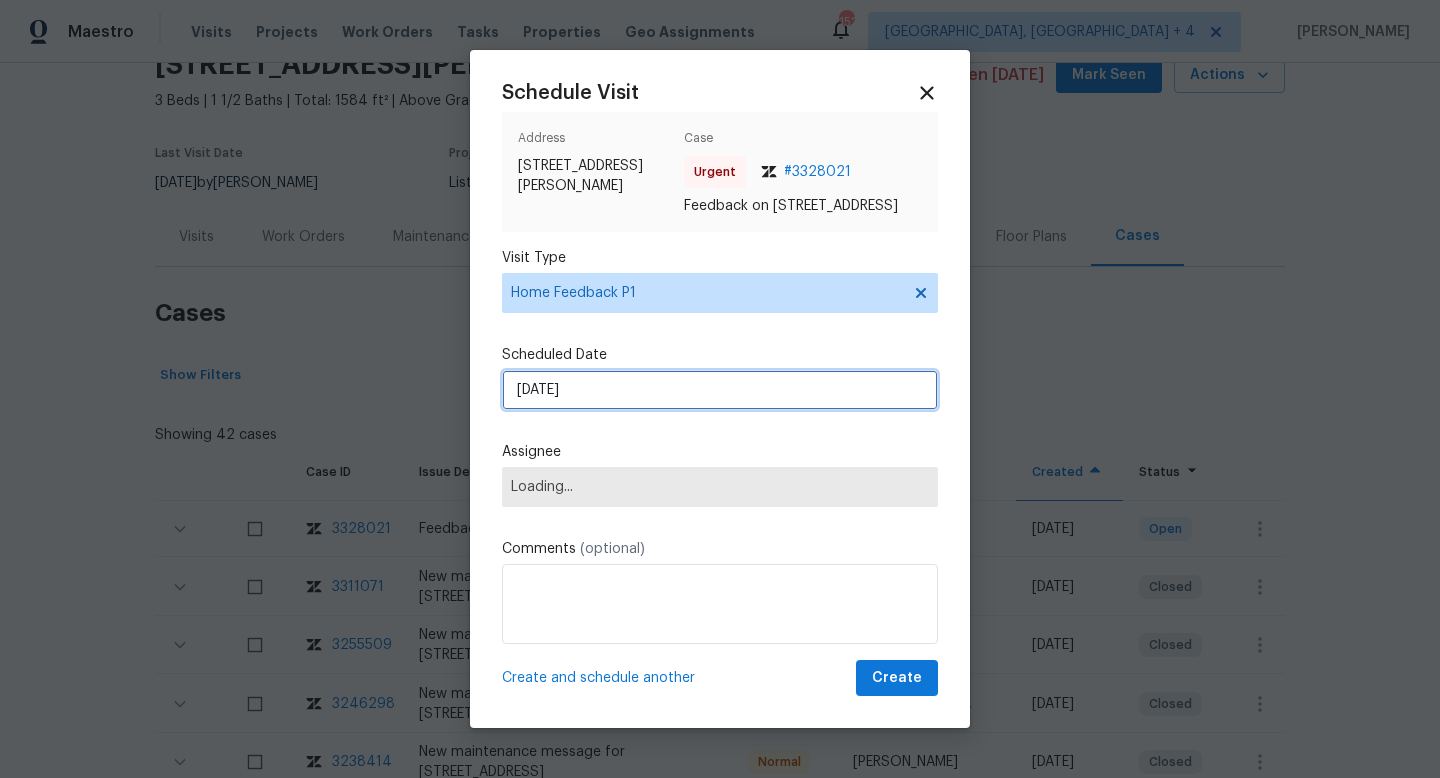 click on "[DATE]" at bounding box center [720, 390] 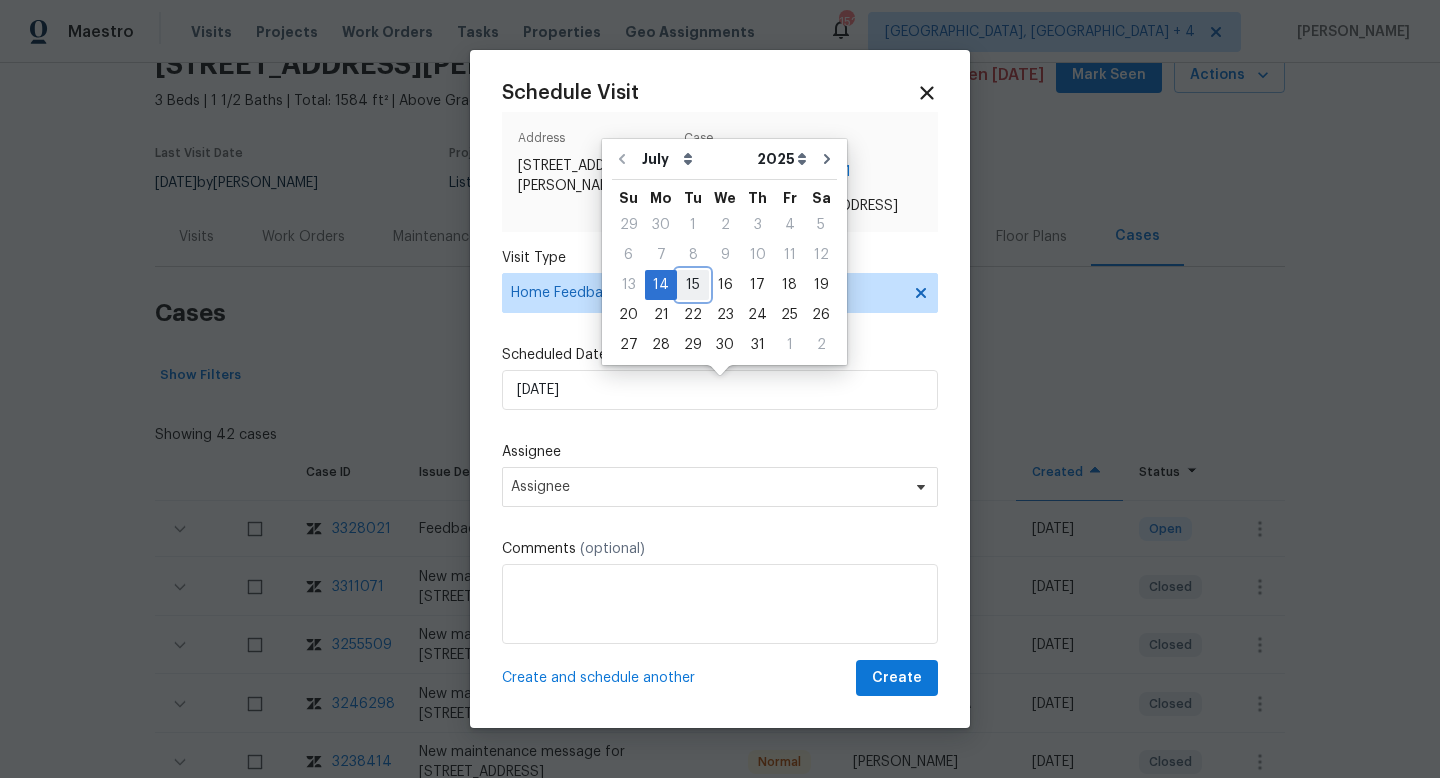 click on "15" at bounding box center (693, 285) 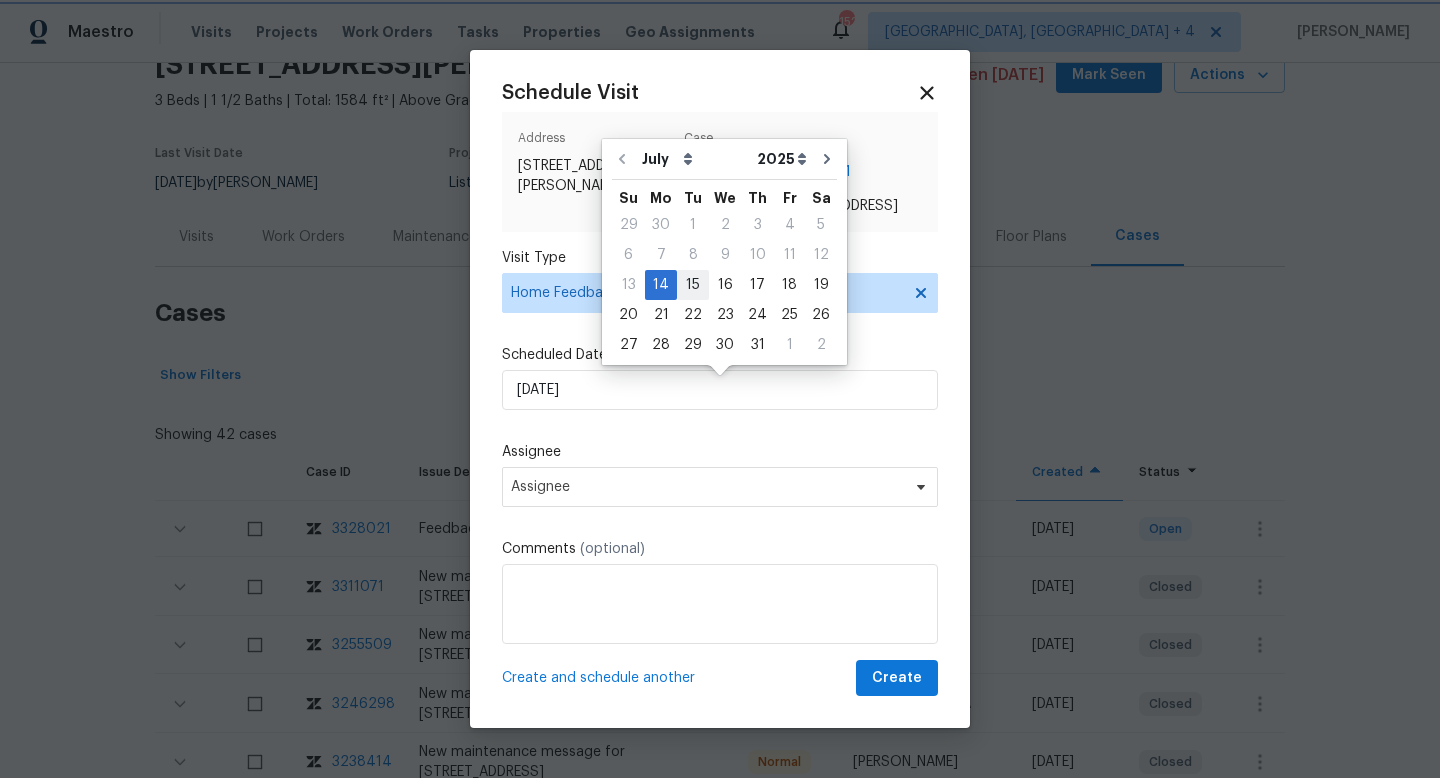 type on "[DATE]" 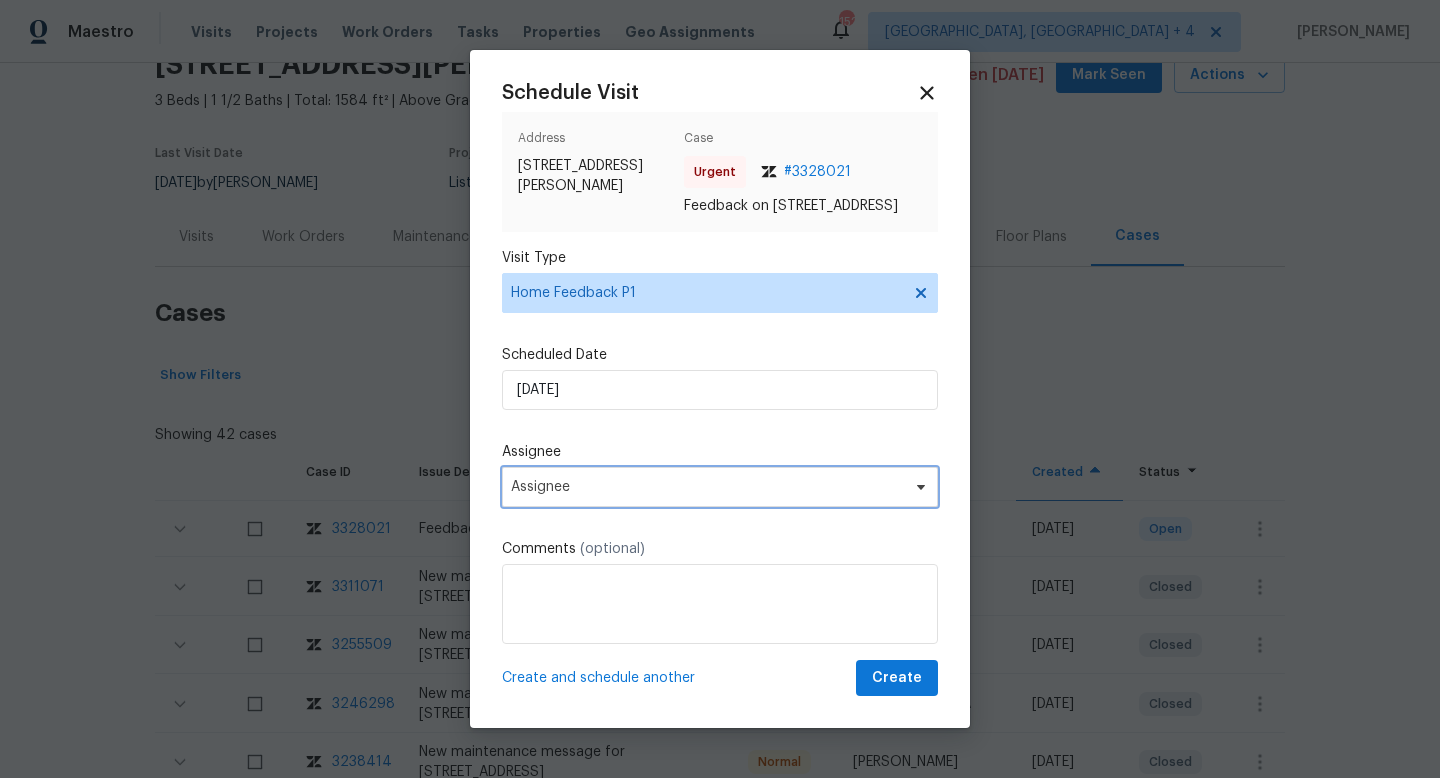 click on "Assignee" at bounding box center [720, 487] 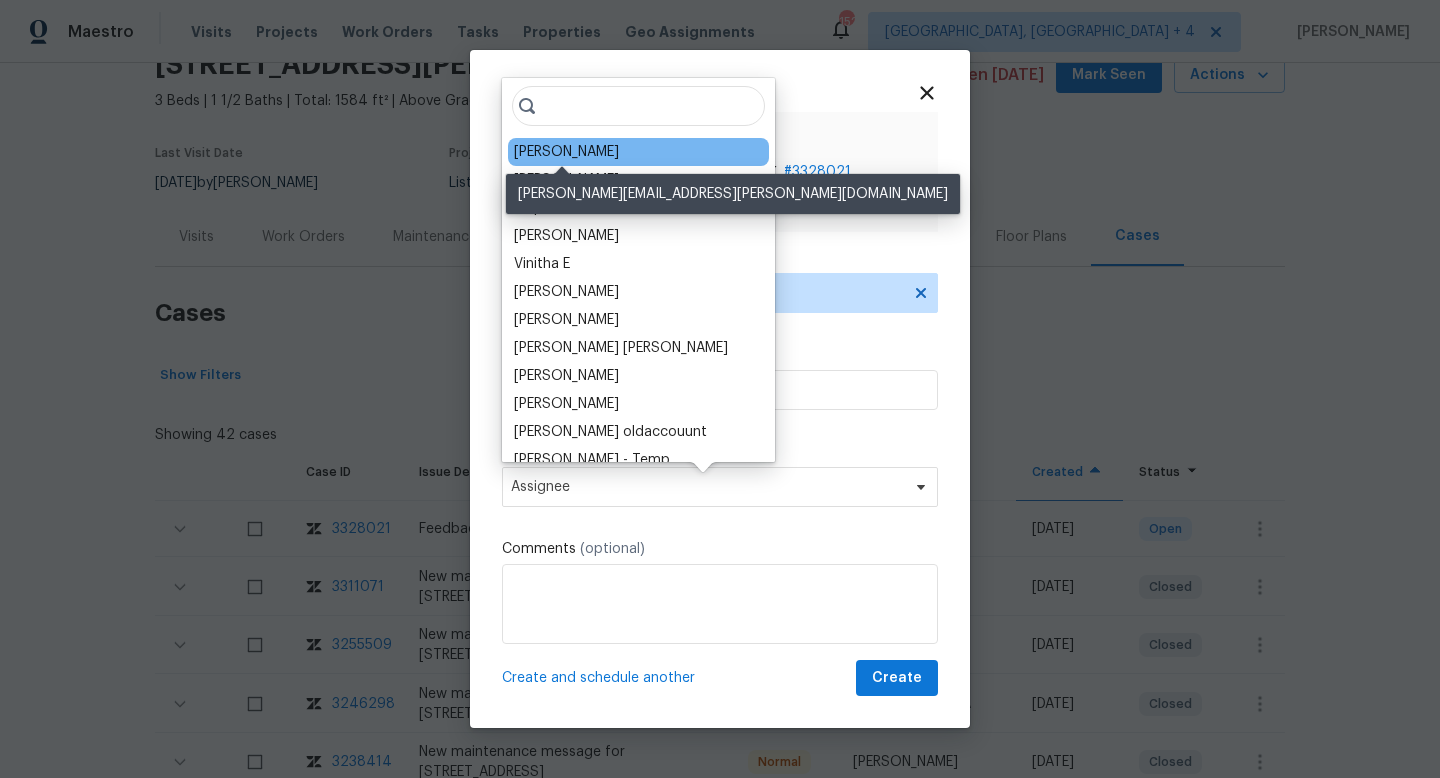 click on "[PERSON_NAME]" at bounding box center [566, 152] 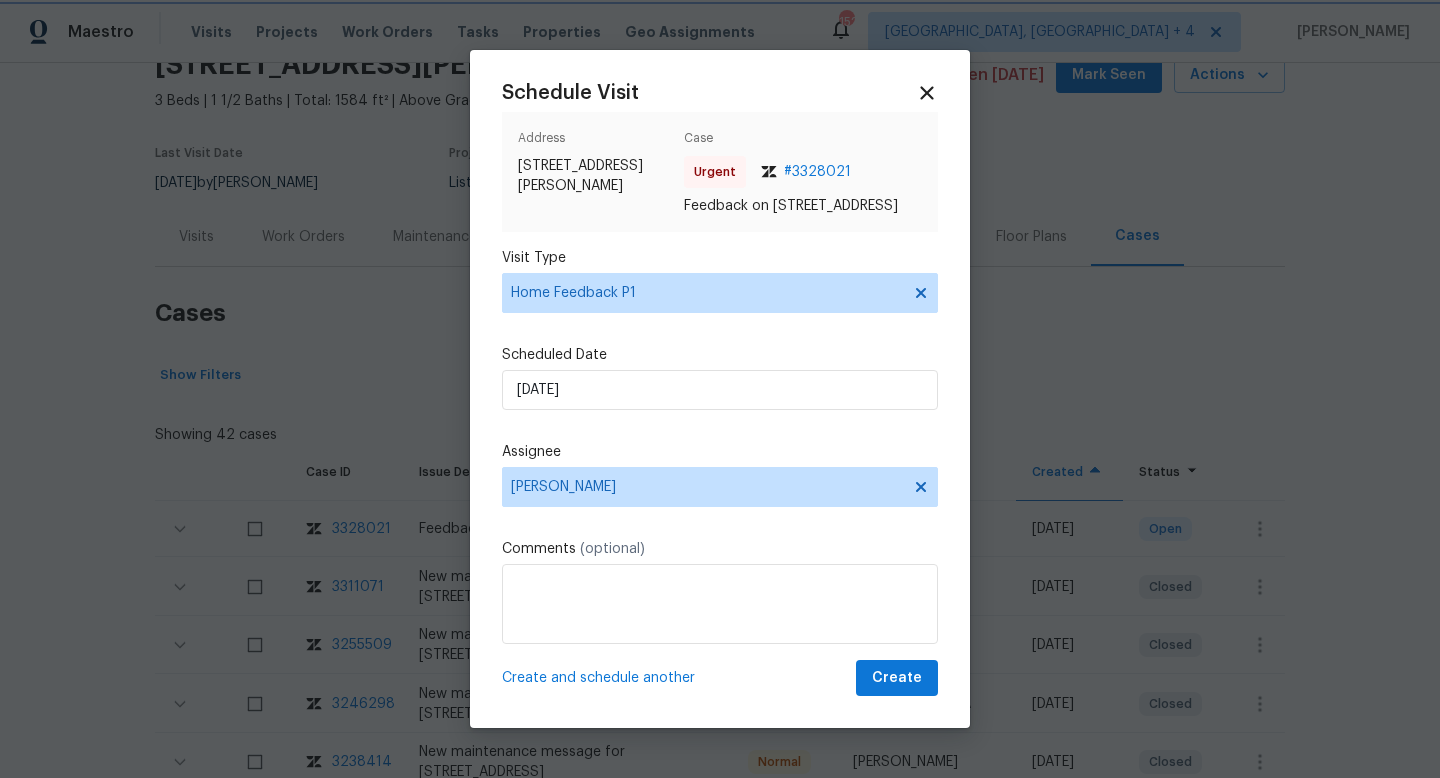 click at bounding box center [720, 389] 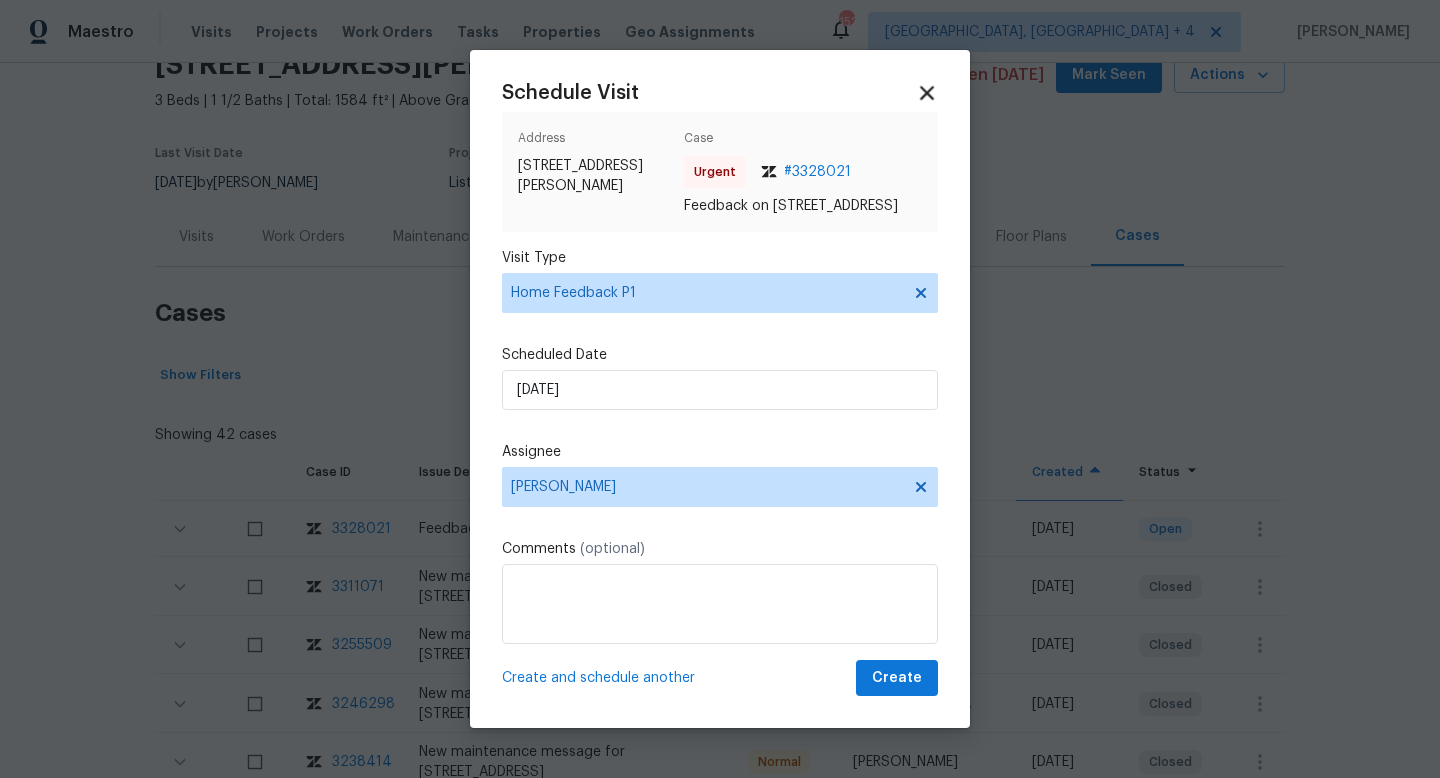 click 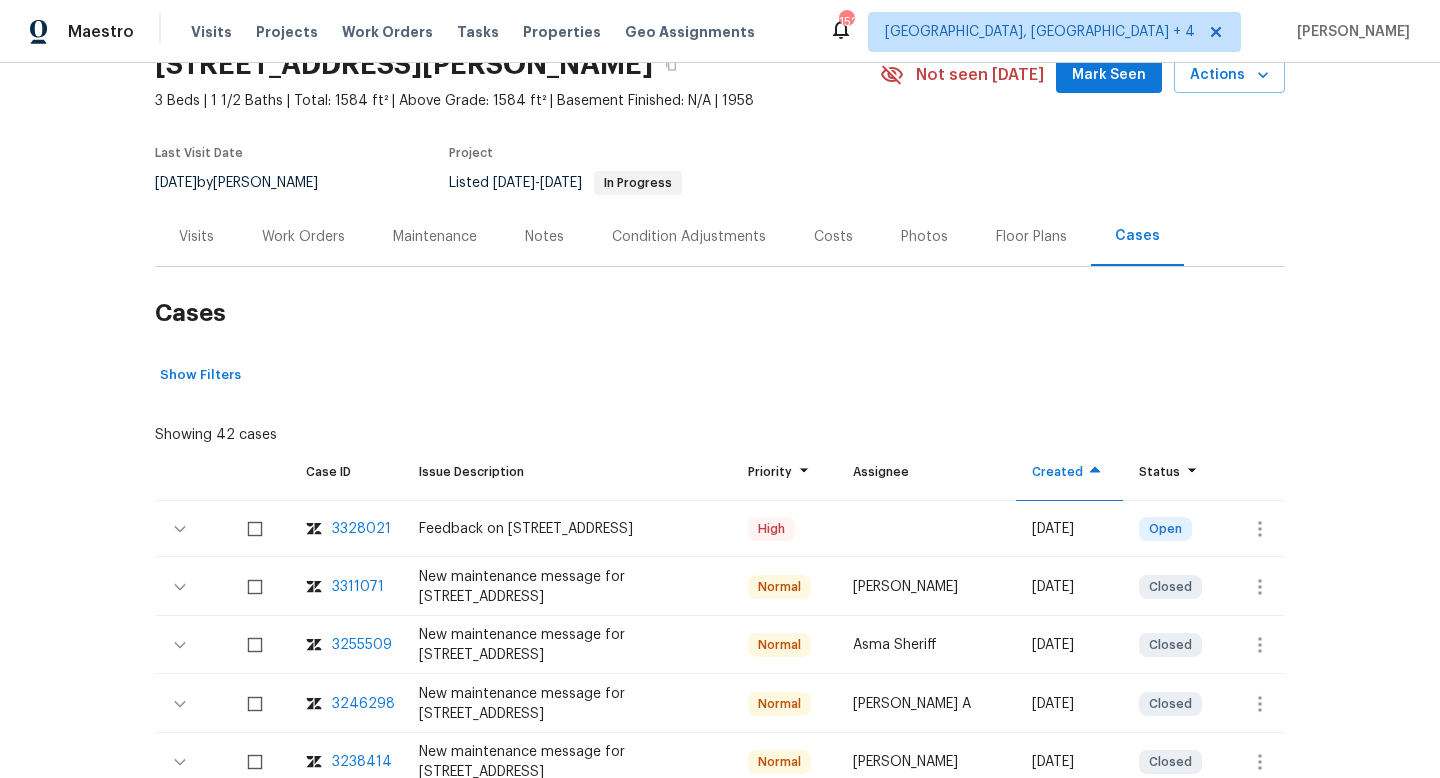 click on "Visits" at bounding box center (196, 236) 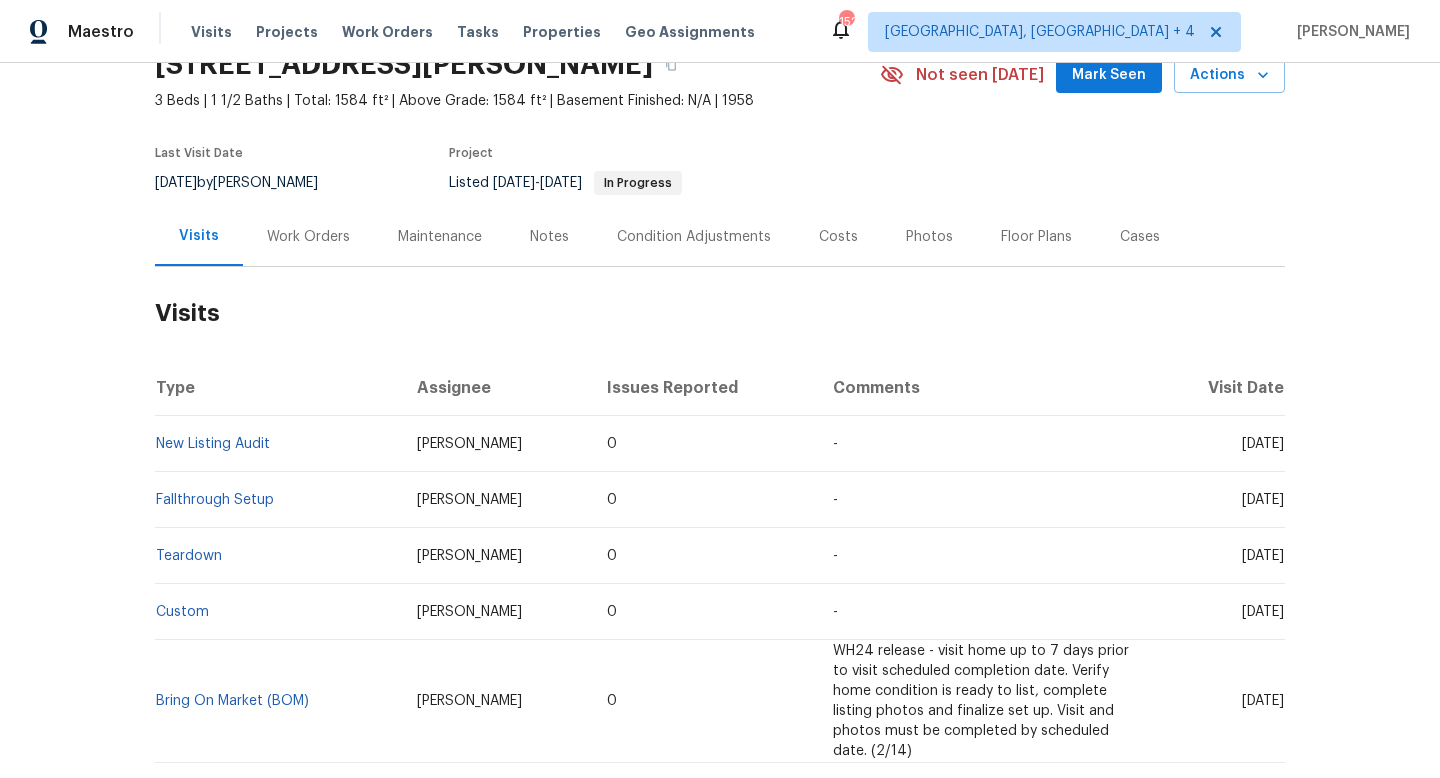 click on "Cases" at bounding box center (1140, 236) 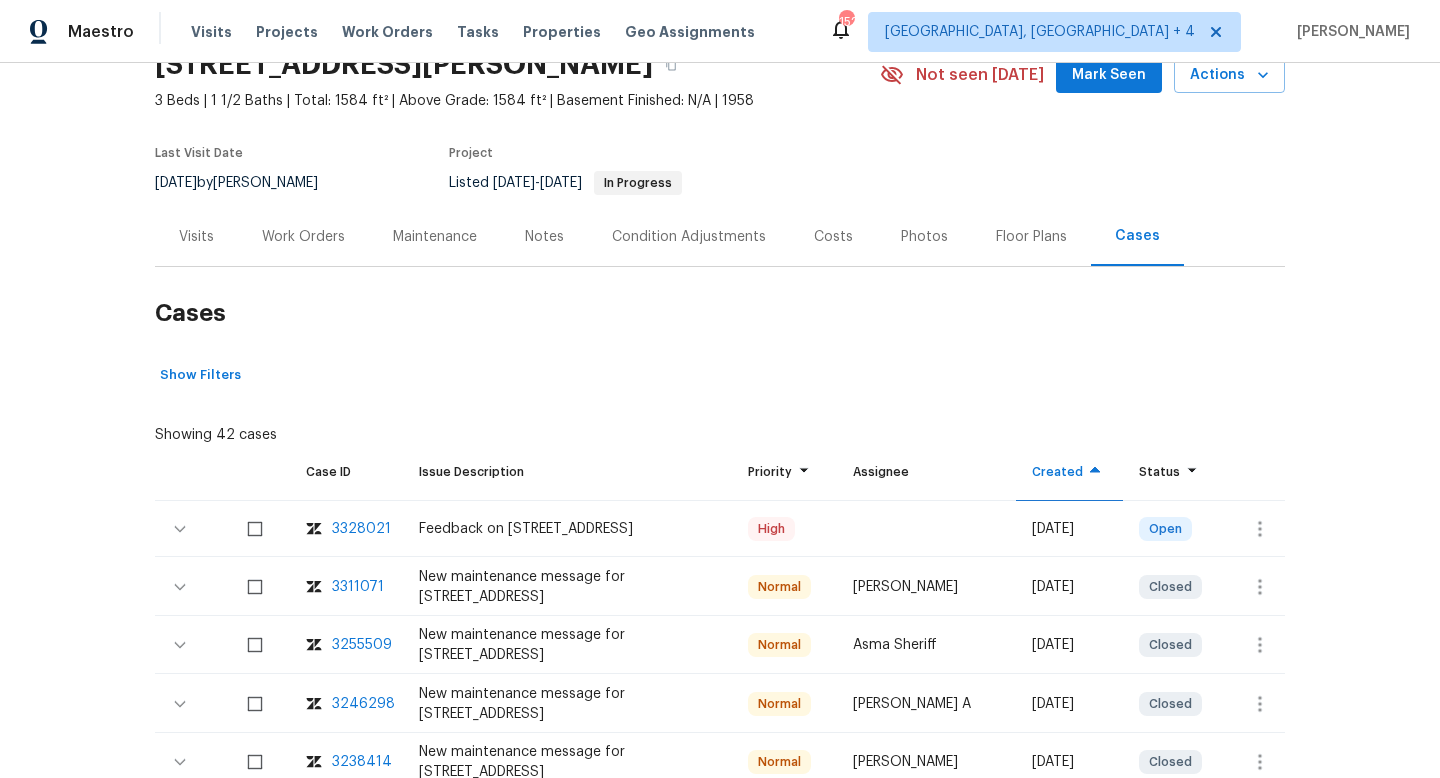 click on "Cases" at bounding box center [1137, 236] 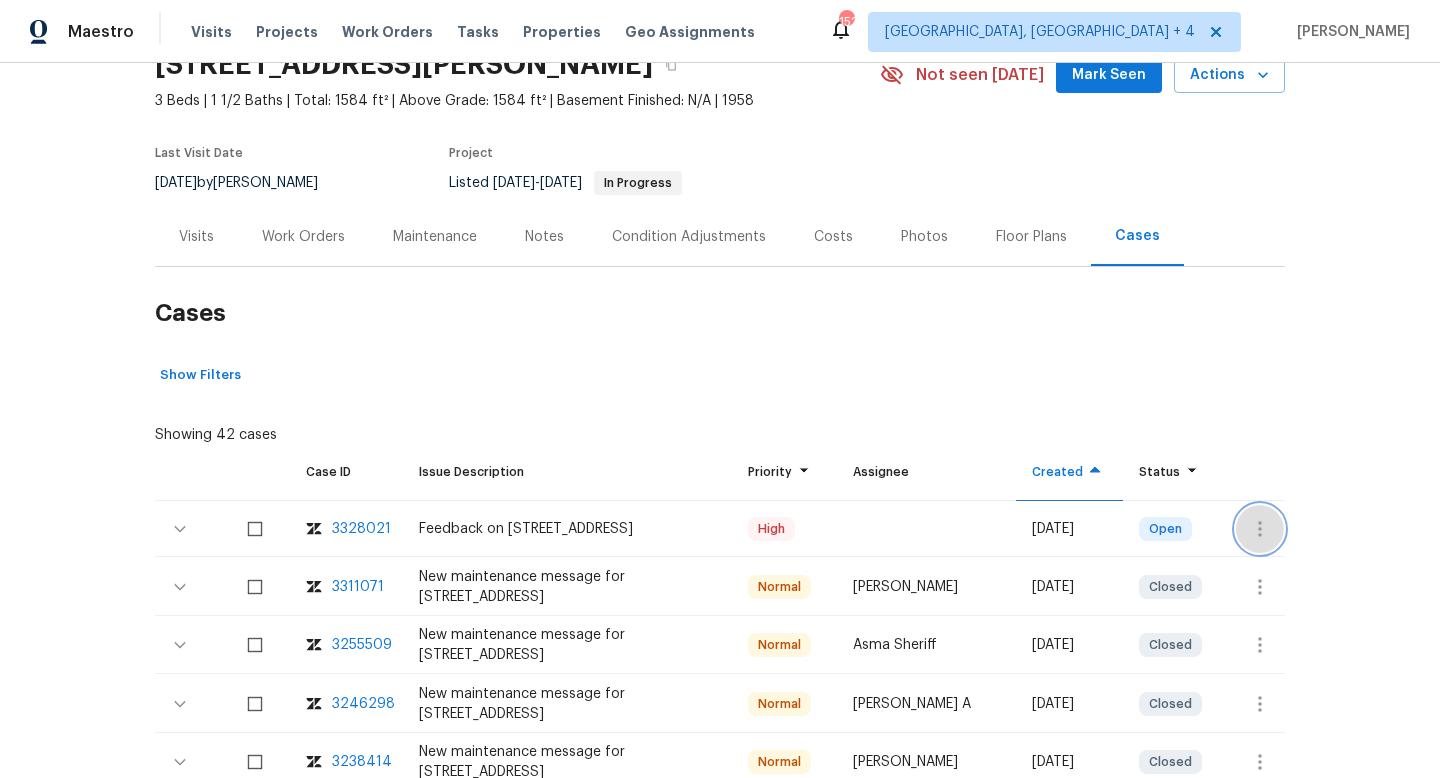 click 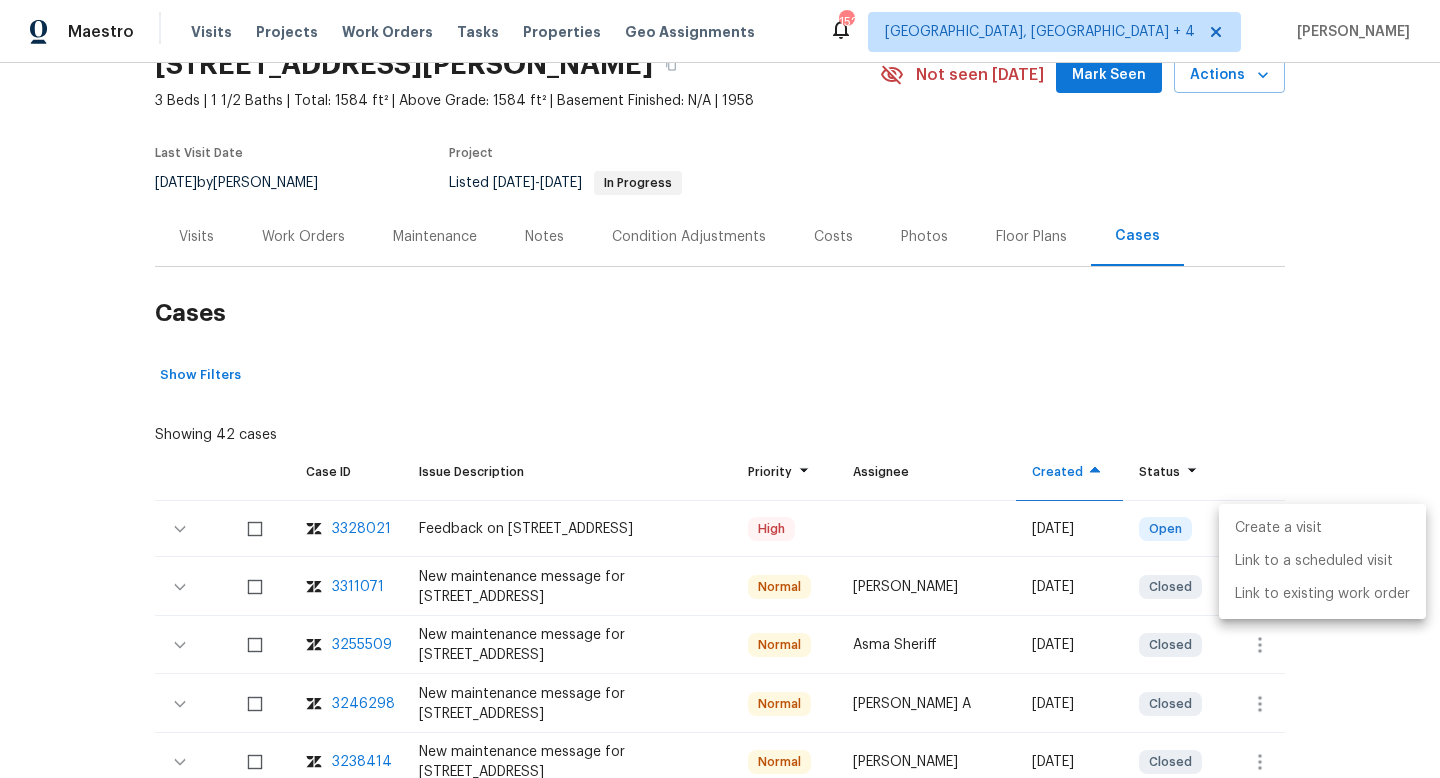 click on "Create a visit Link to a scheduled visit Link to existing work order" at bounding box center (1322, 561) 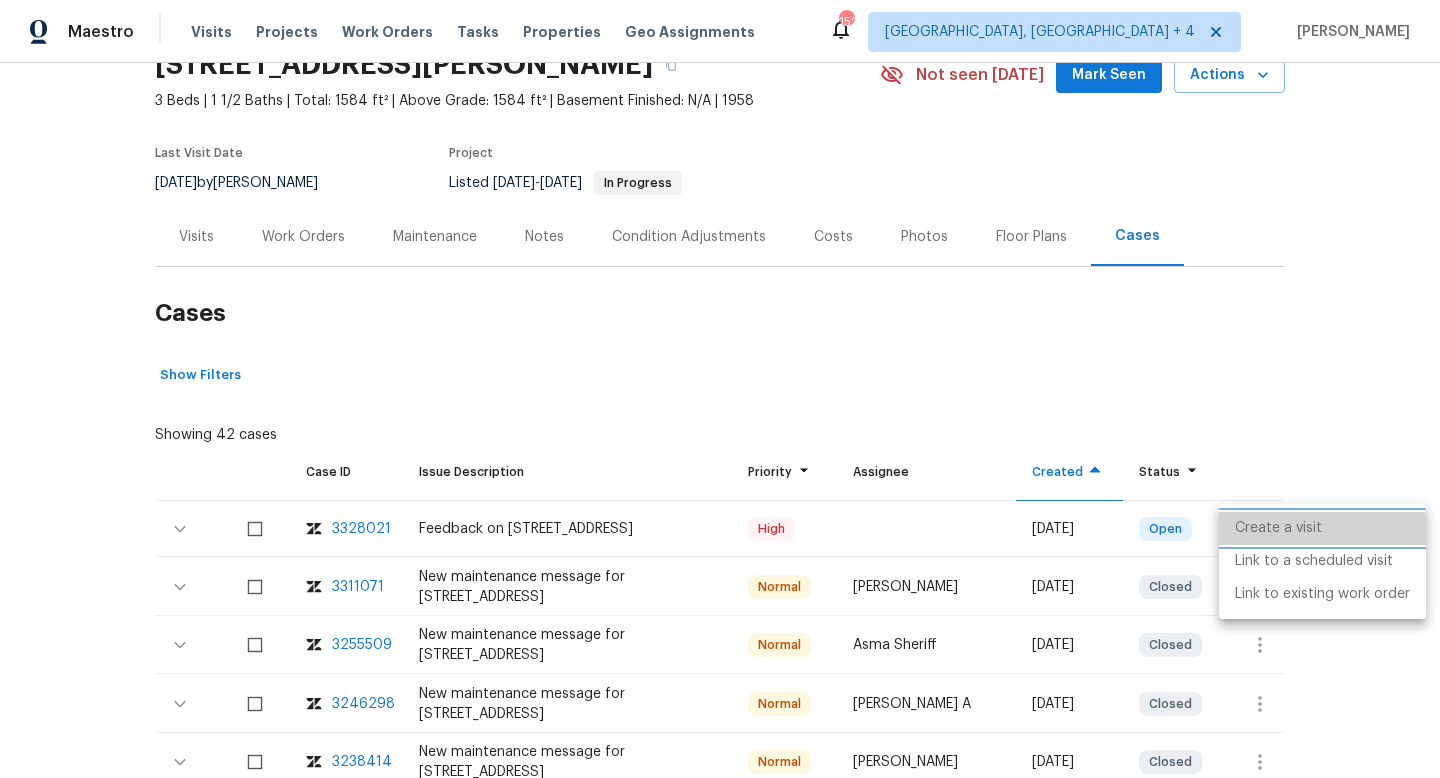 click on "Create a visit" at bounding box center (1322, 528) 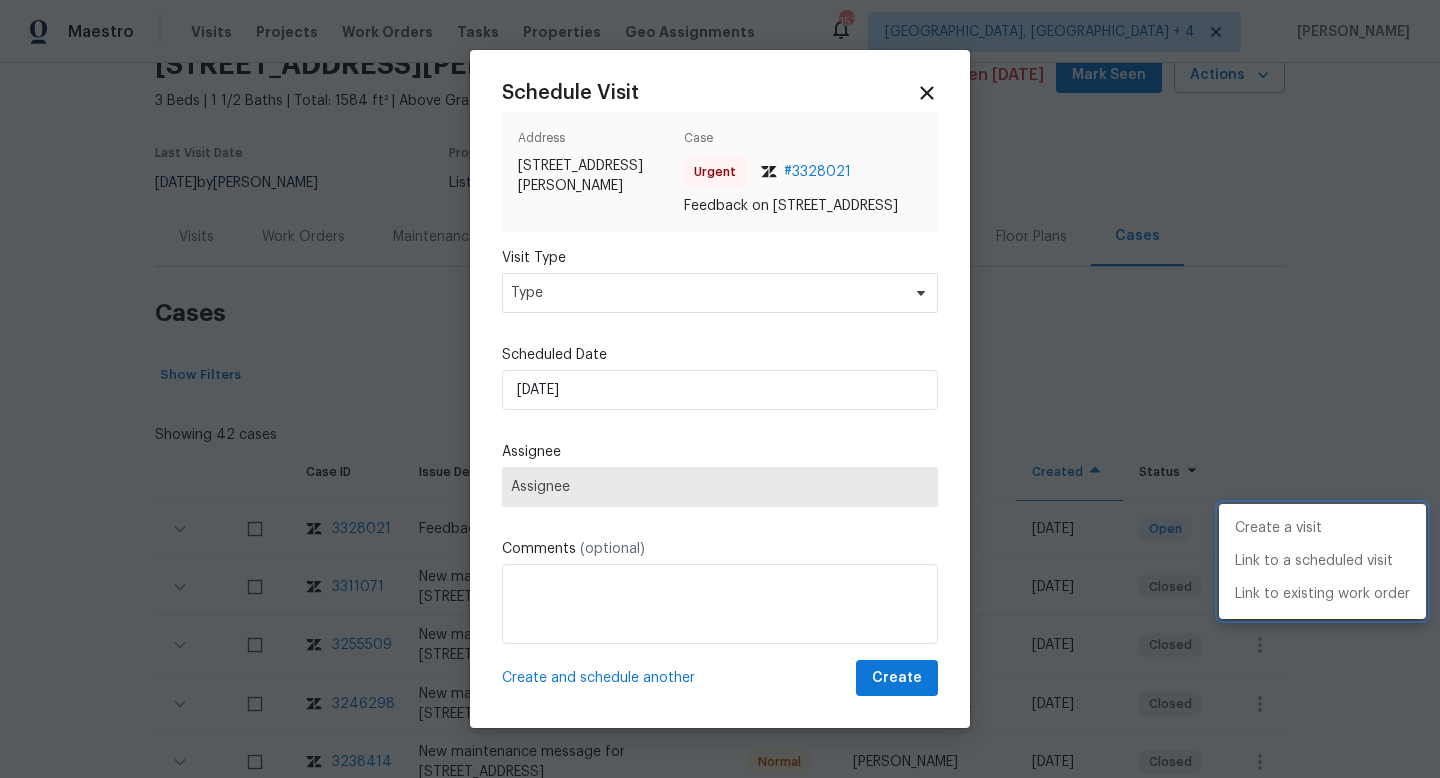 click at bounding box center [720, 389] 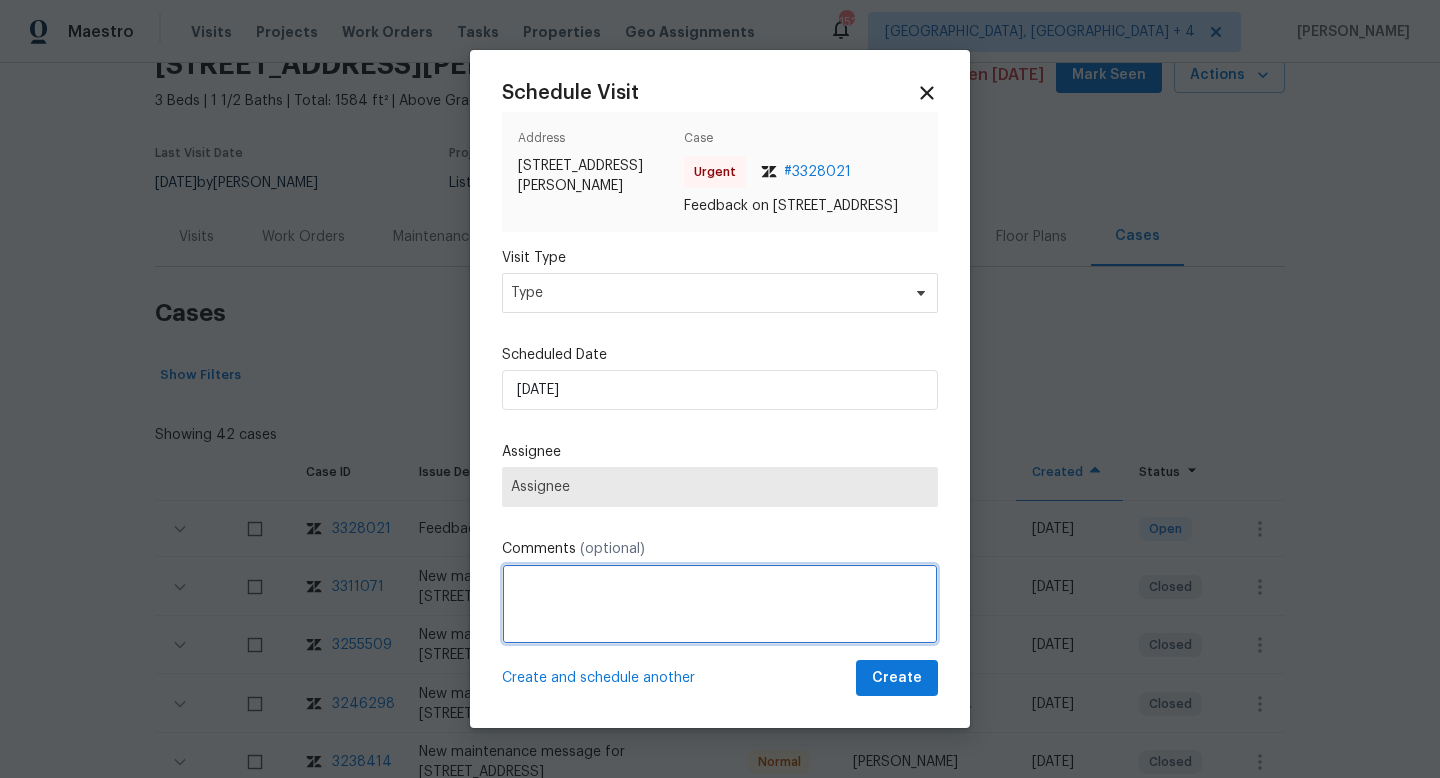 click at bounding box center (720, 604) 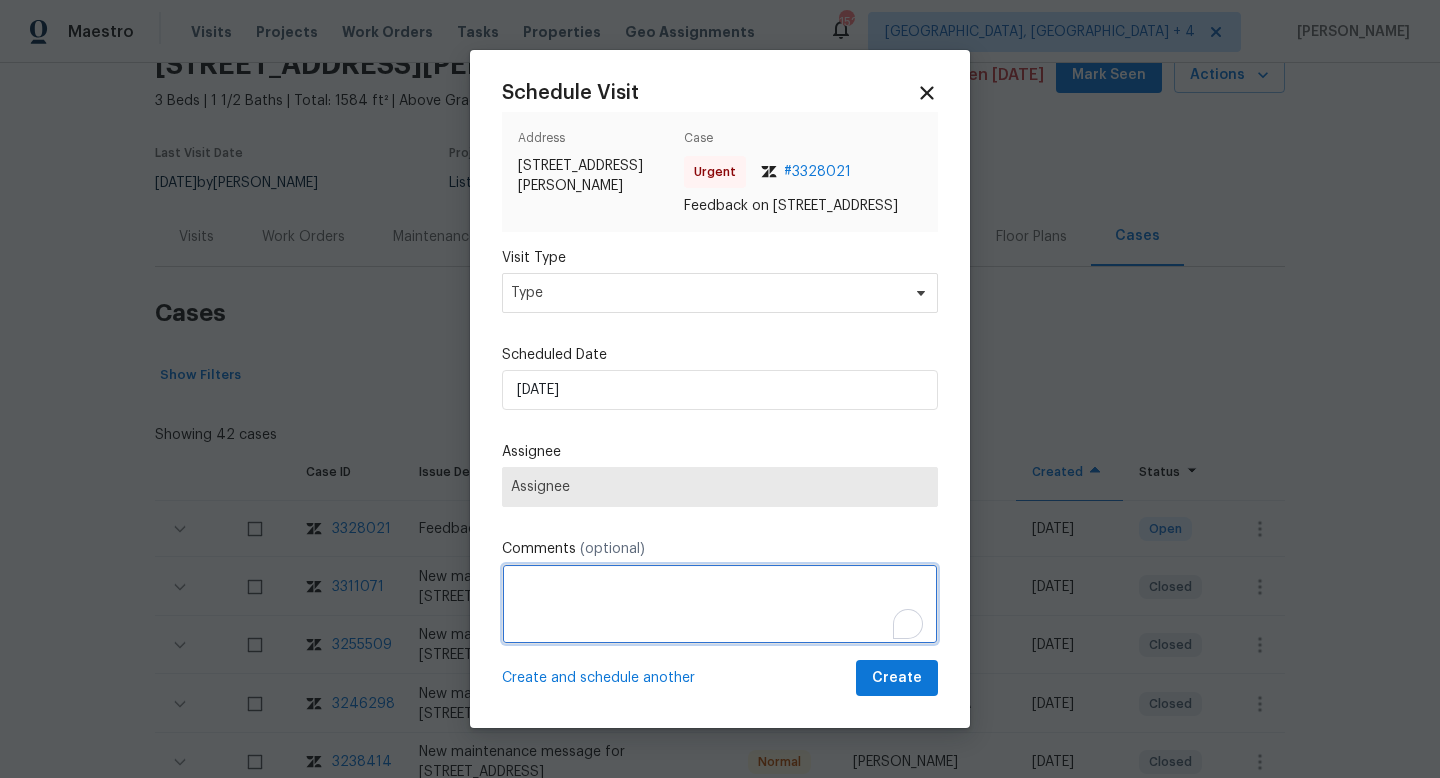 paste on "Feedback Message: The visitors were unable to open the back door. It appears that a brick or heavy object has been placed behind it, preventing the door from opening and blocking access." 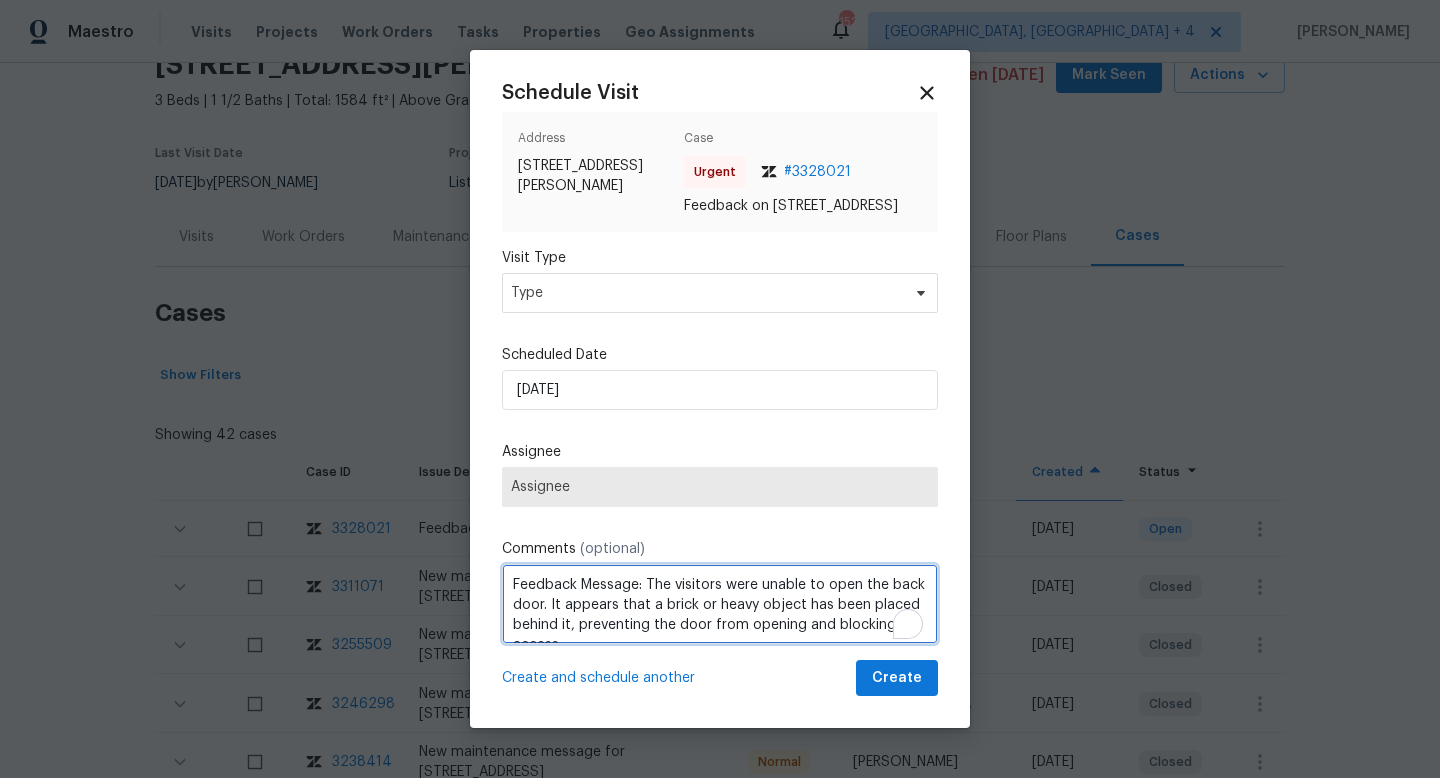 scroll, scrollTop: 9, scrollLeft: 0, axis: vertical 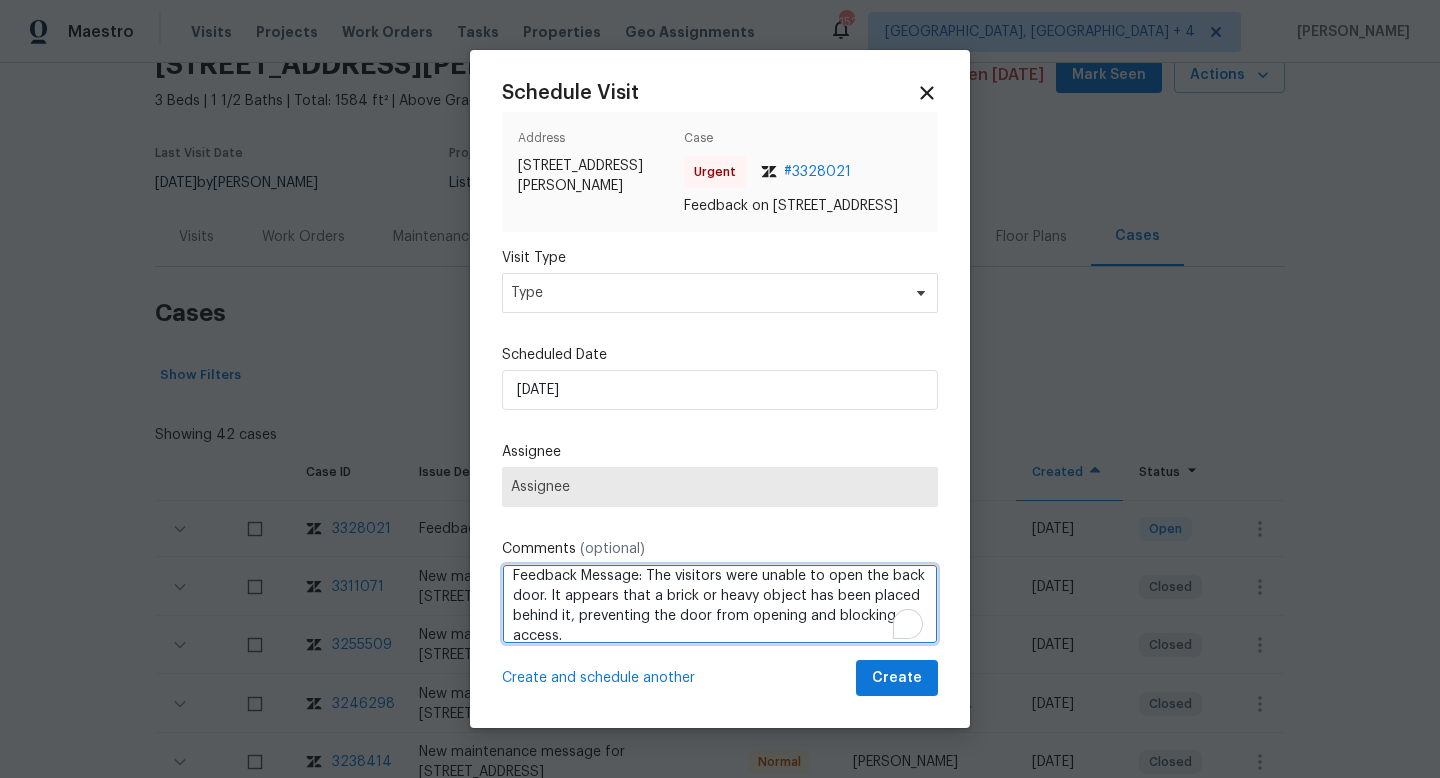 type on "Feedback Message: The visitors were unable to open the back door. It appears that a brick or heavy object has been placed behind it, preventing the door from opening and blocking access." 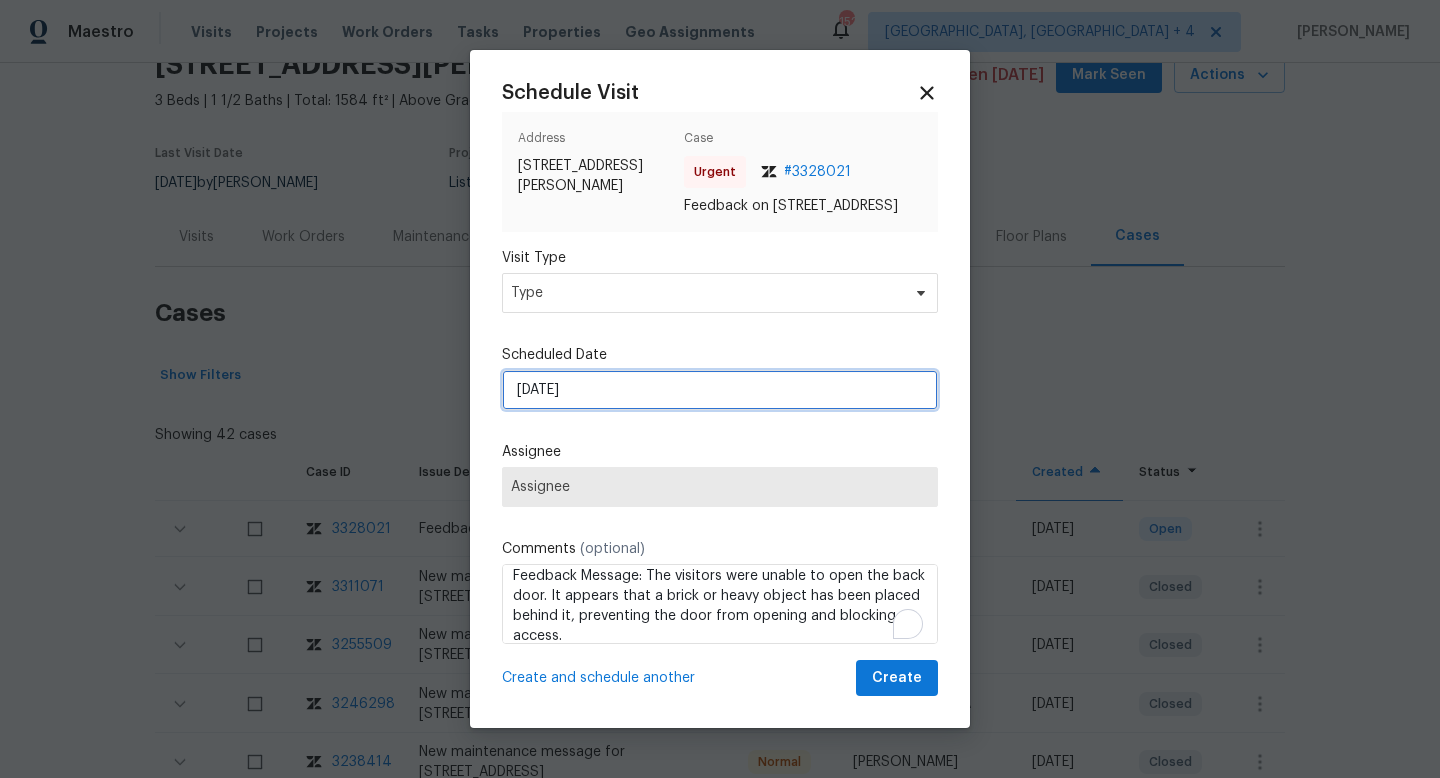 click on "[DATE]" at bounding box center [720, 390] 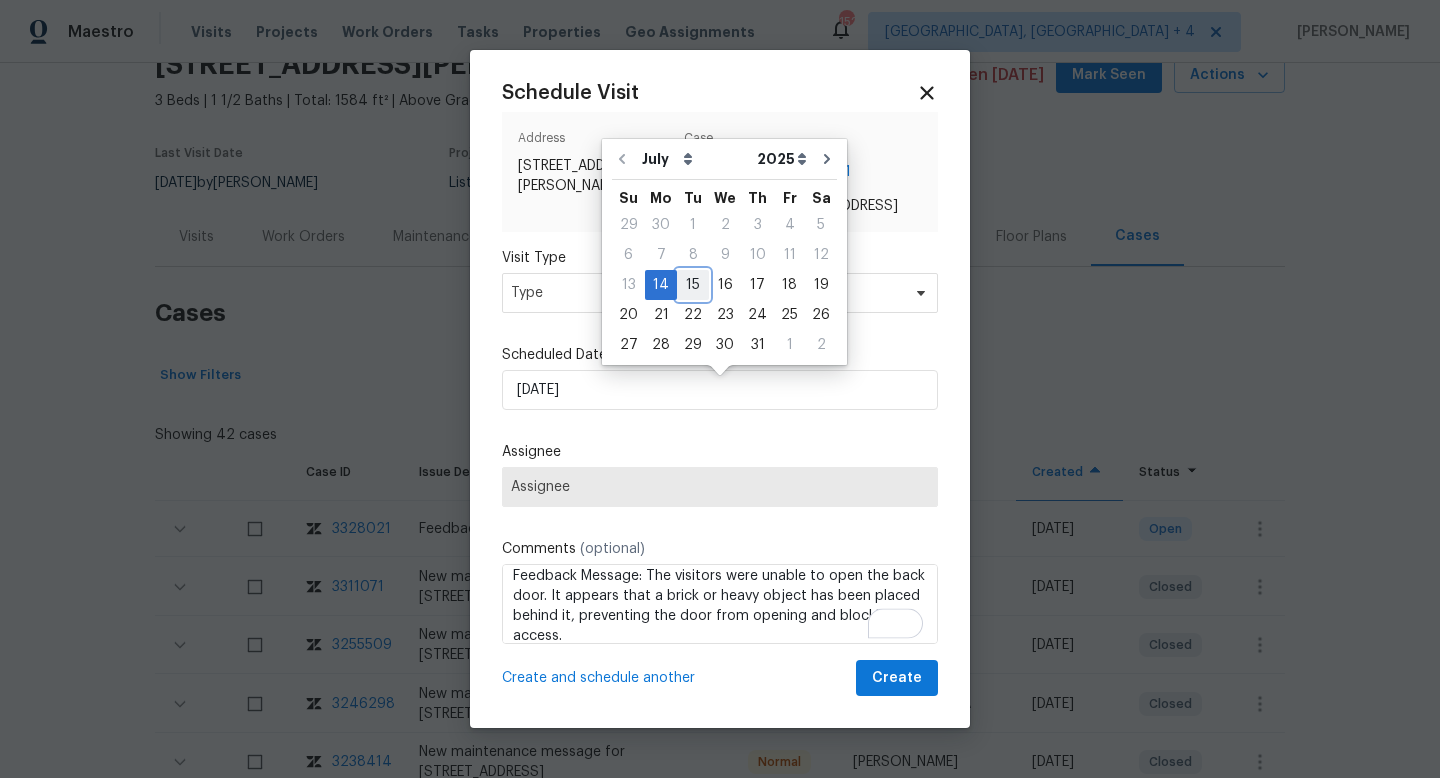 click on "15" at bounding box center [693, 285] 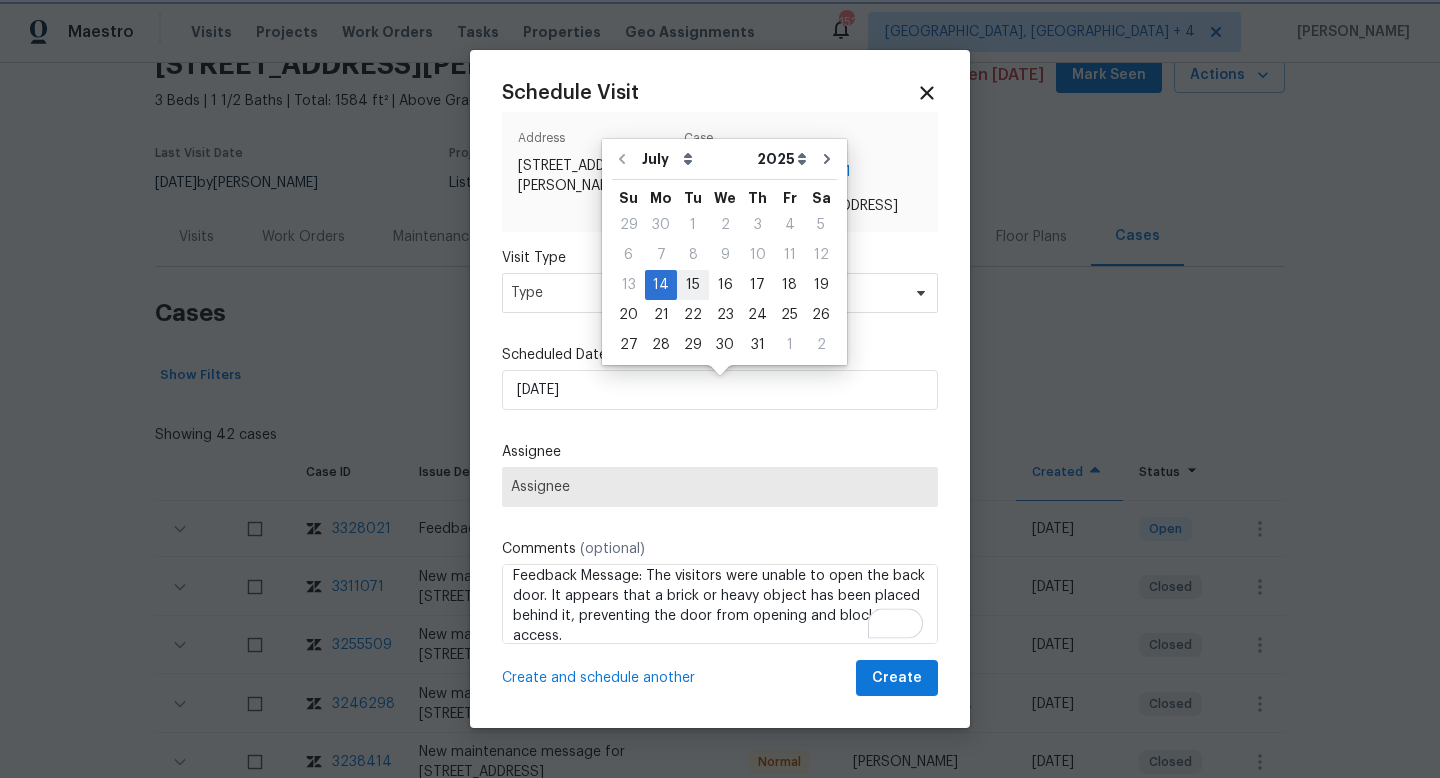 type on "[DATE]" 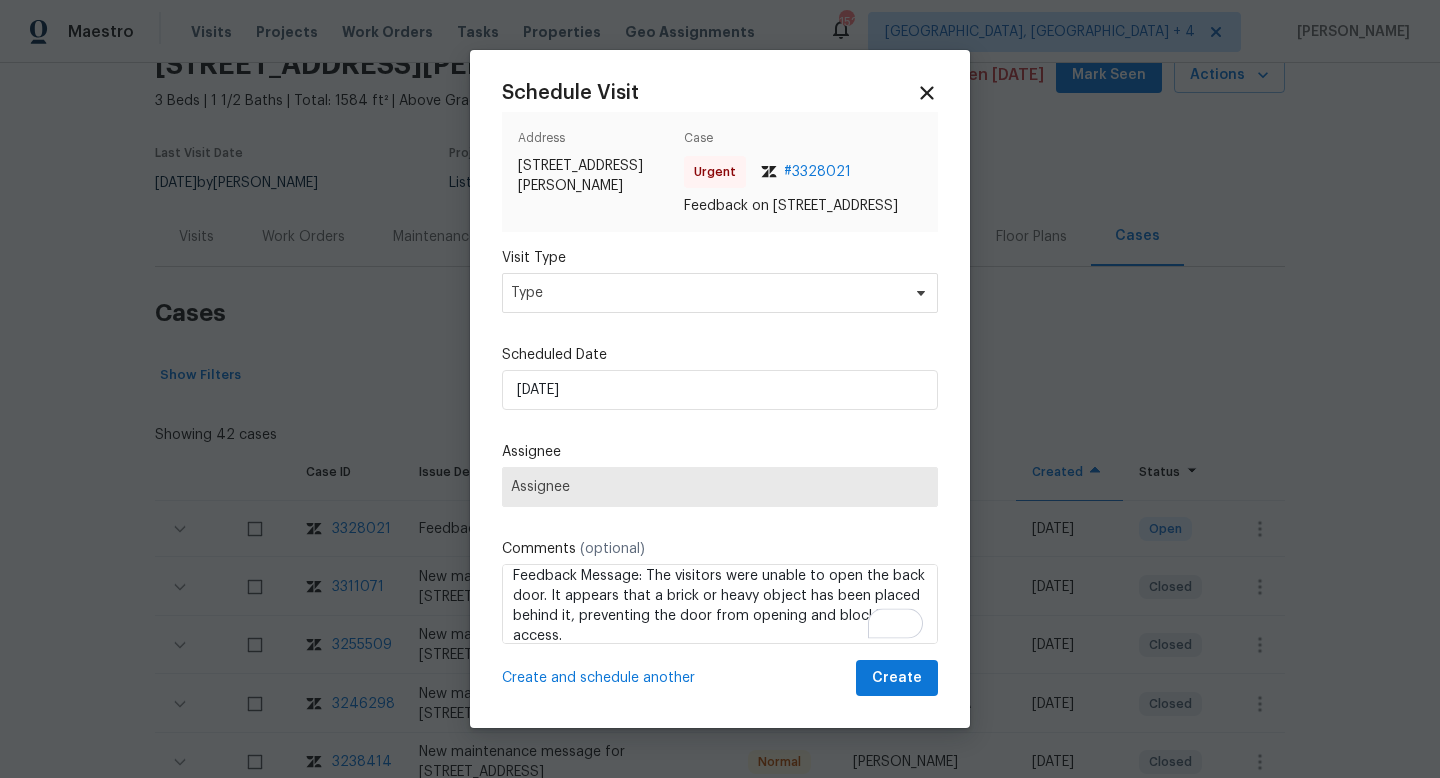 click on "Assignee" at bounding box center (720, 487) 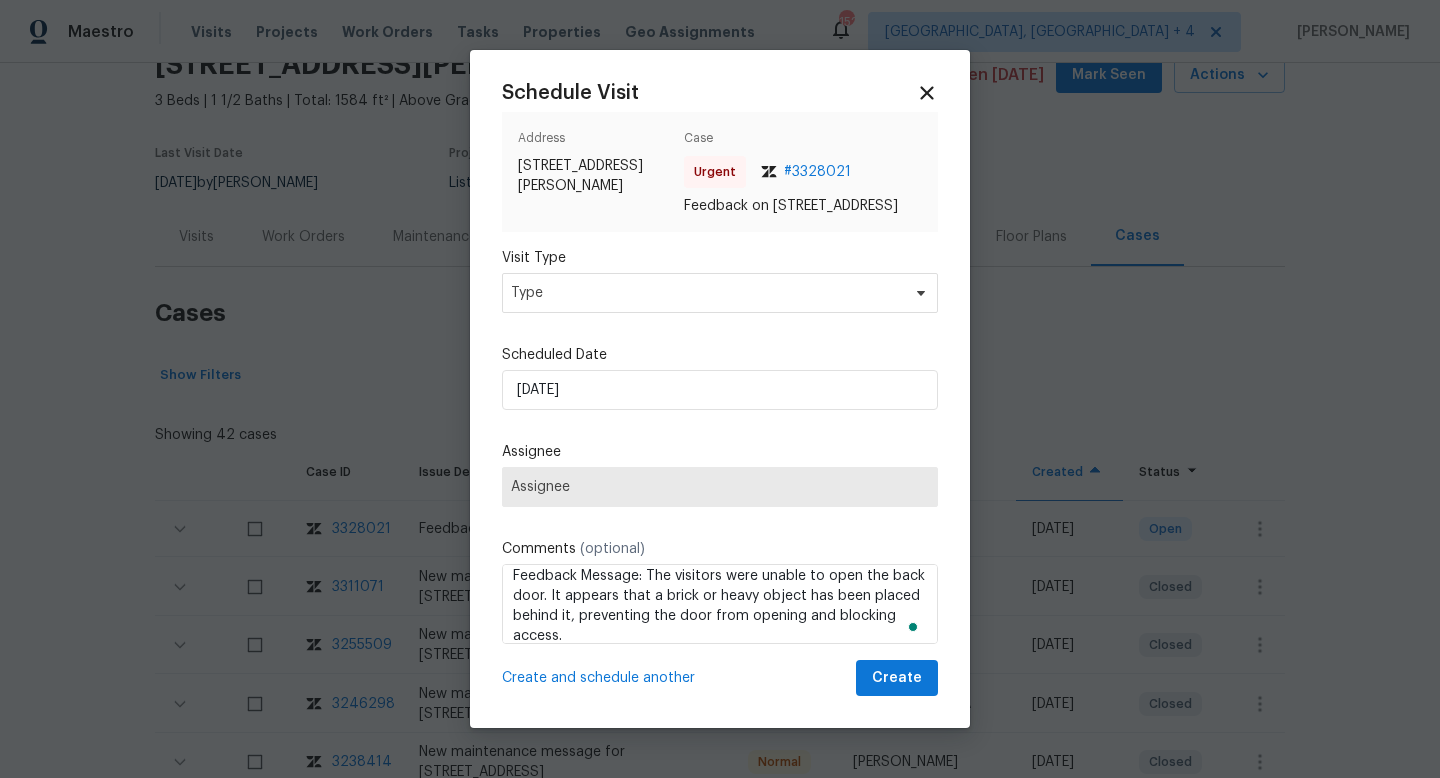 scroll, scrollTop: 9, scrollLeft: 0, axis: vertical 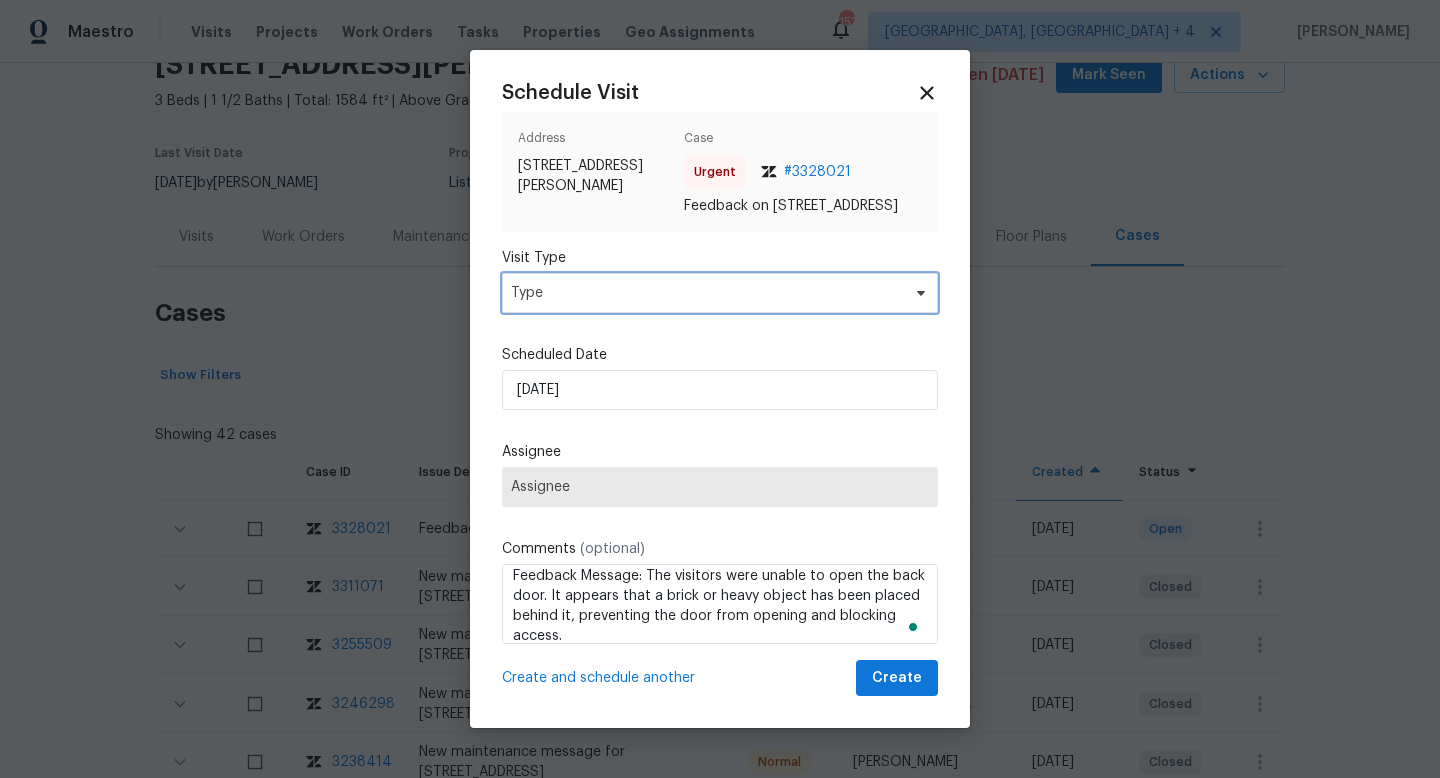 click on "Type" at bounding box center [705, 293] 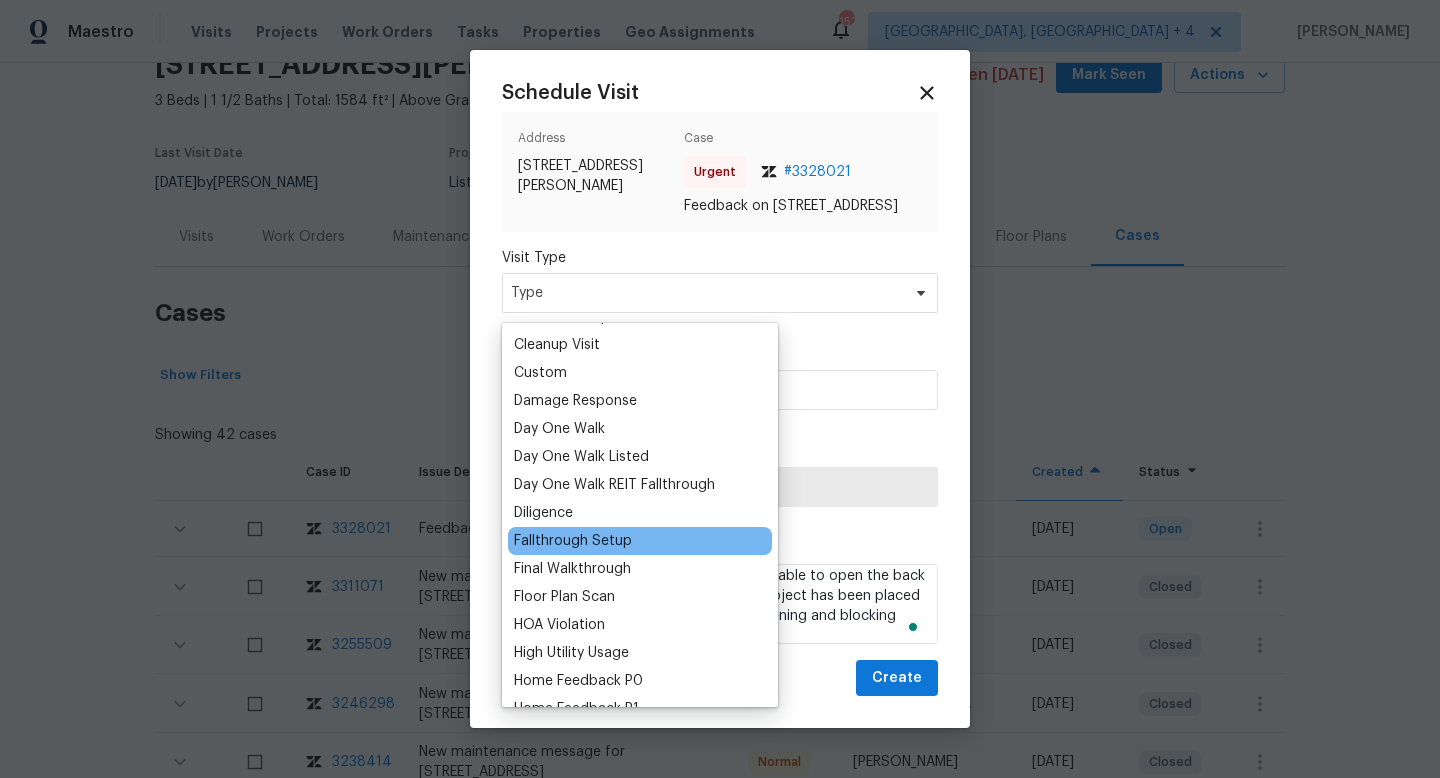 scroll, scrollTop: 500, scrollLeft: 0, axis: vertical 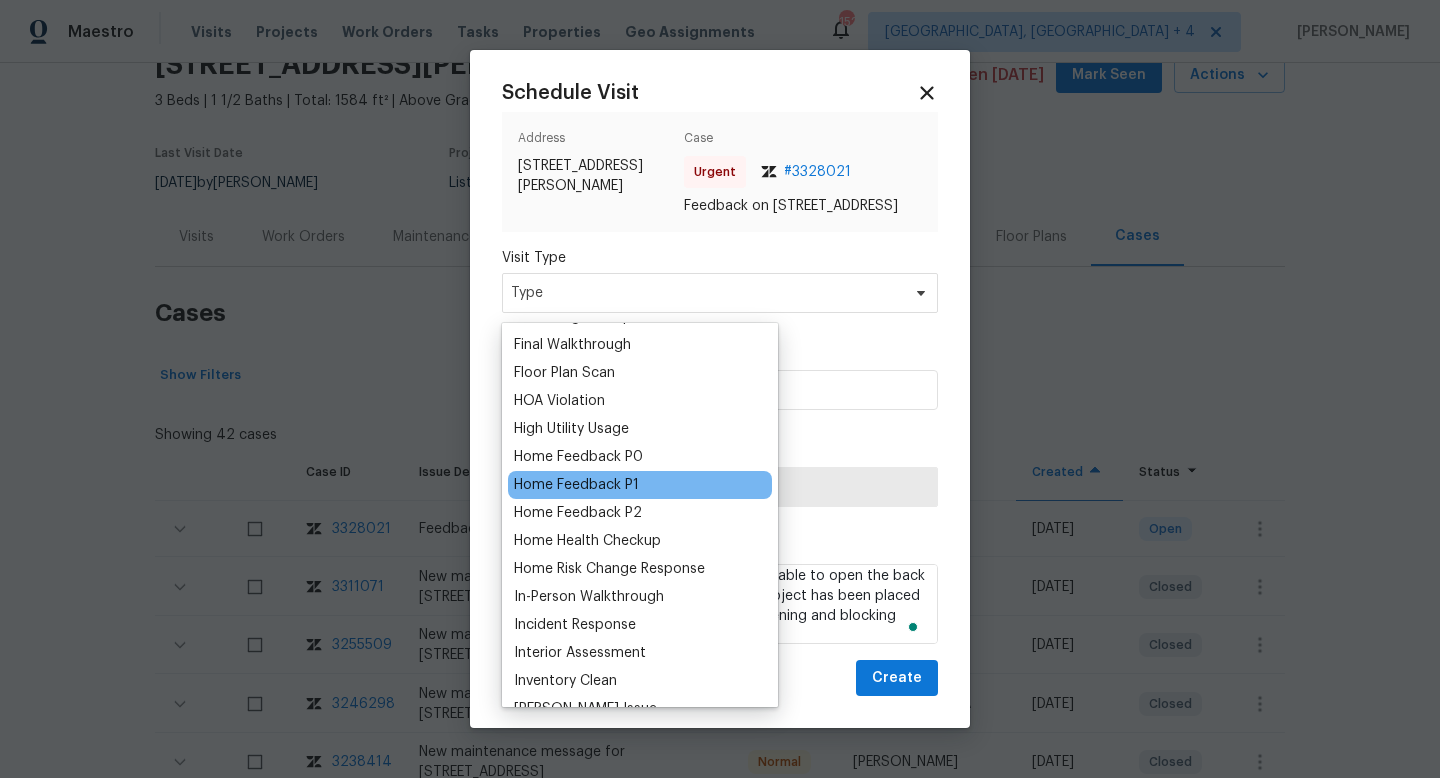 click on "Home Feedback P1" at bounding box center (576, 485) 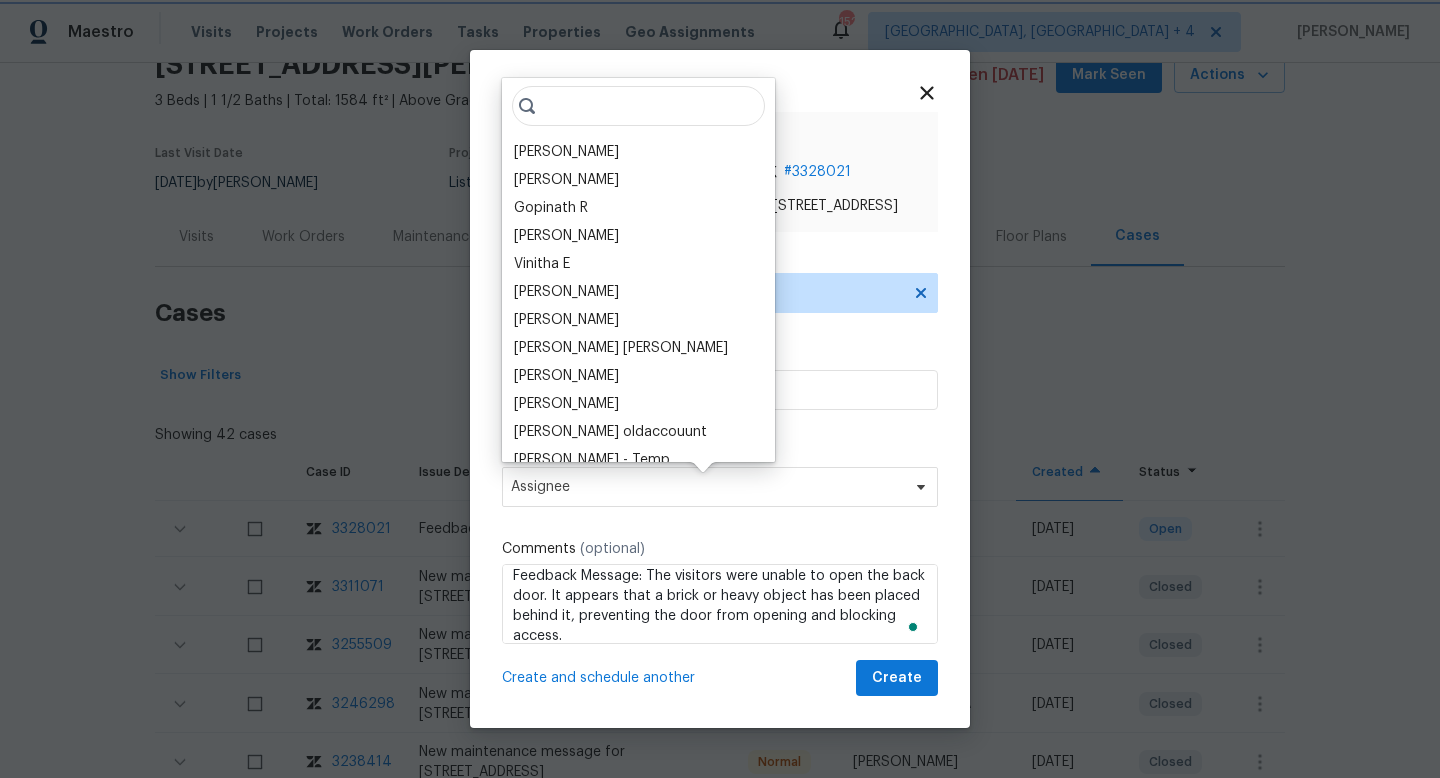 click on "Assignee" at bounding box center [707, 487] 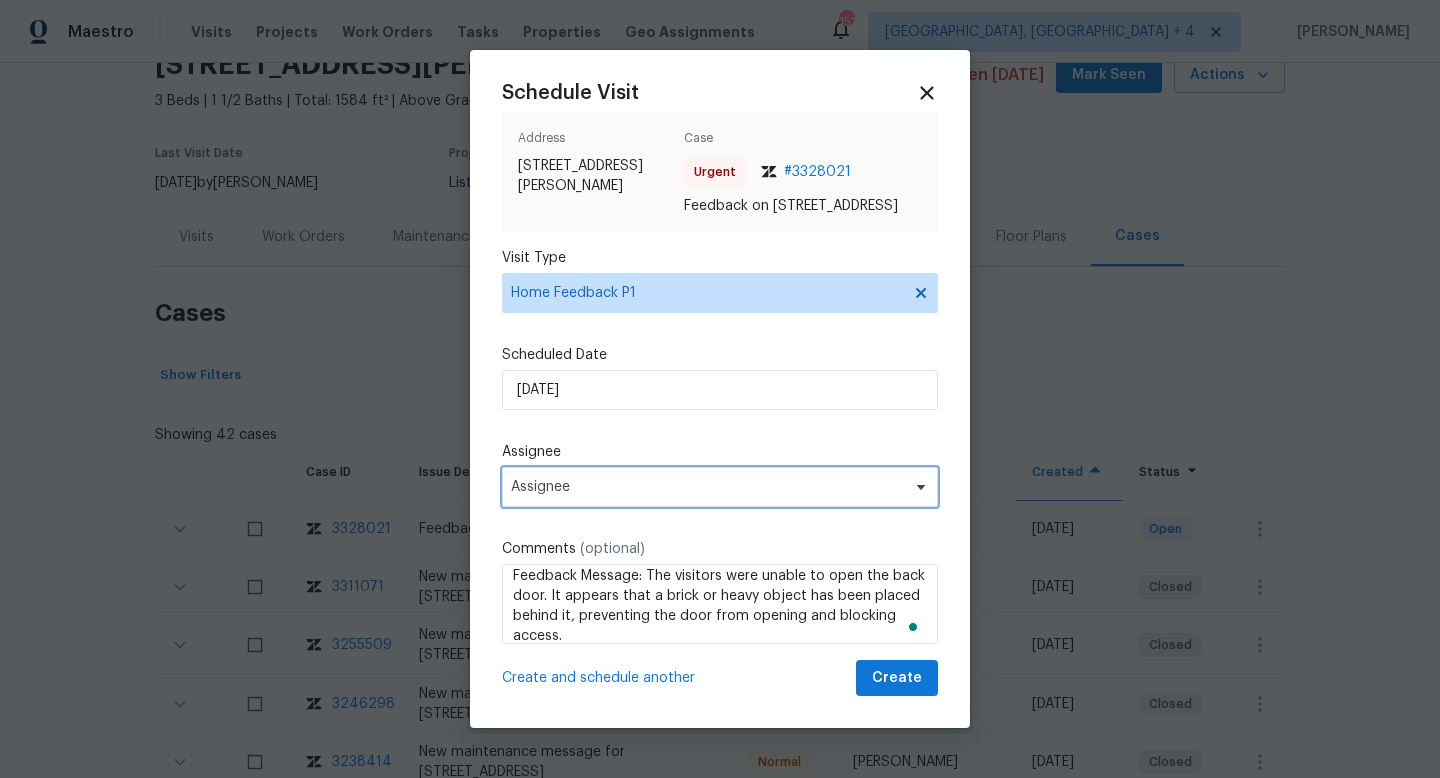 click on "Assignee" at bounding box center [707, 487] 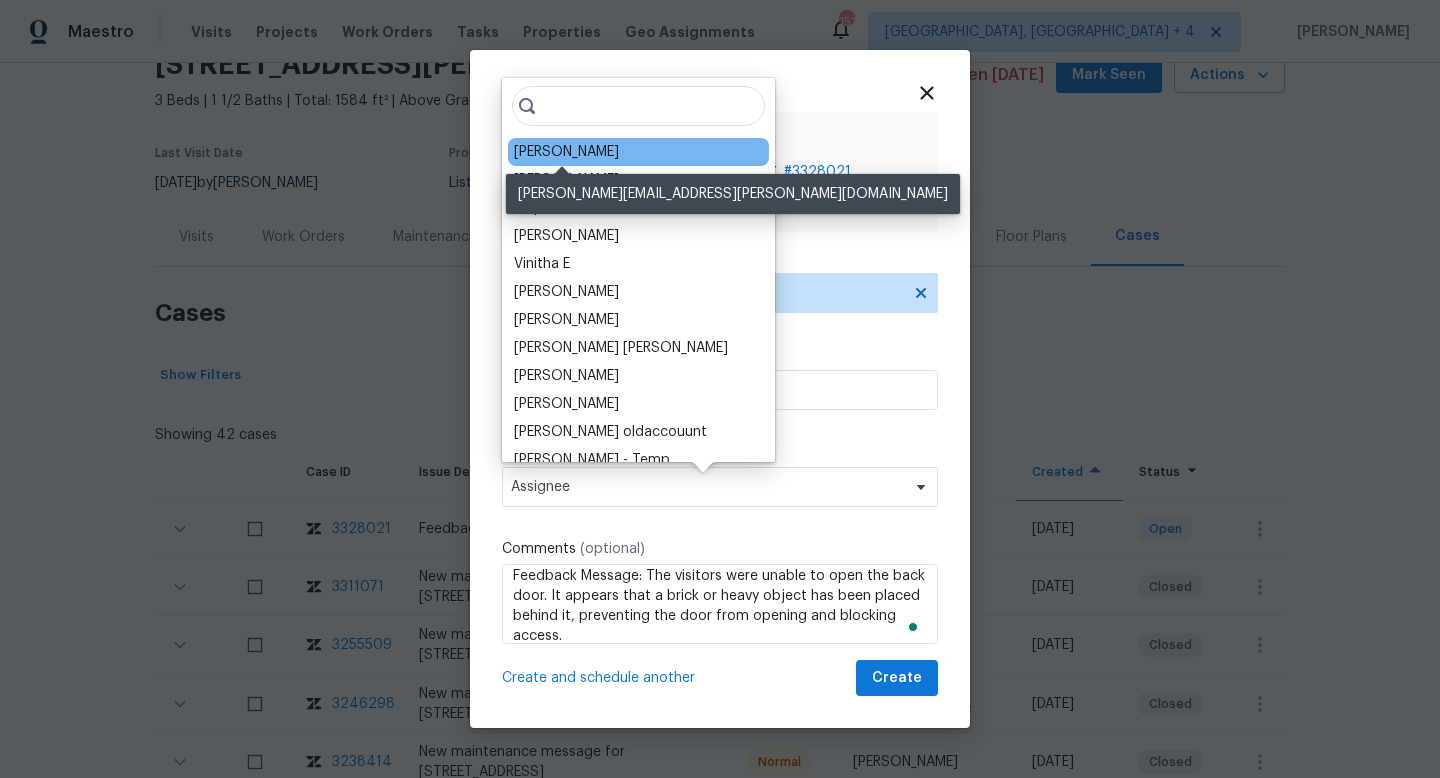 click on "[PERSON_NAME]" at bounding box center [566, 152] 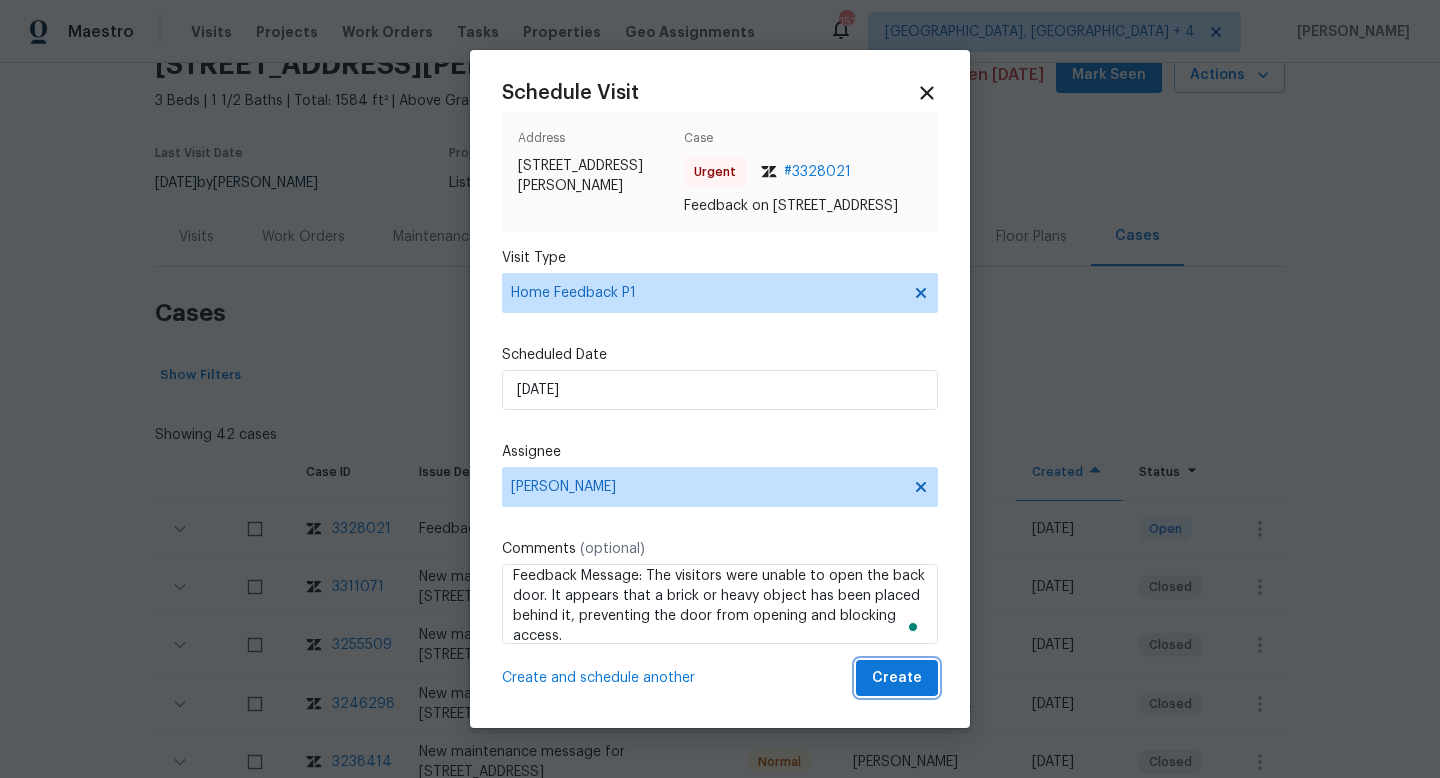 click on "Create" at bounding box center (897, 678) 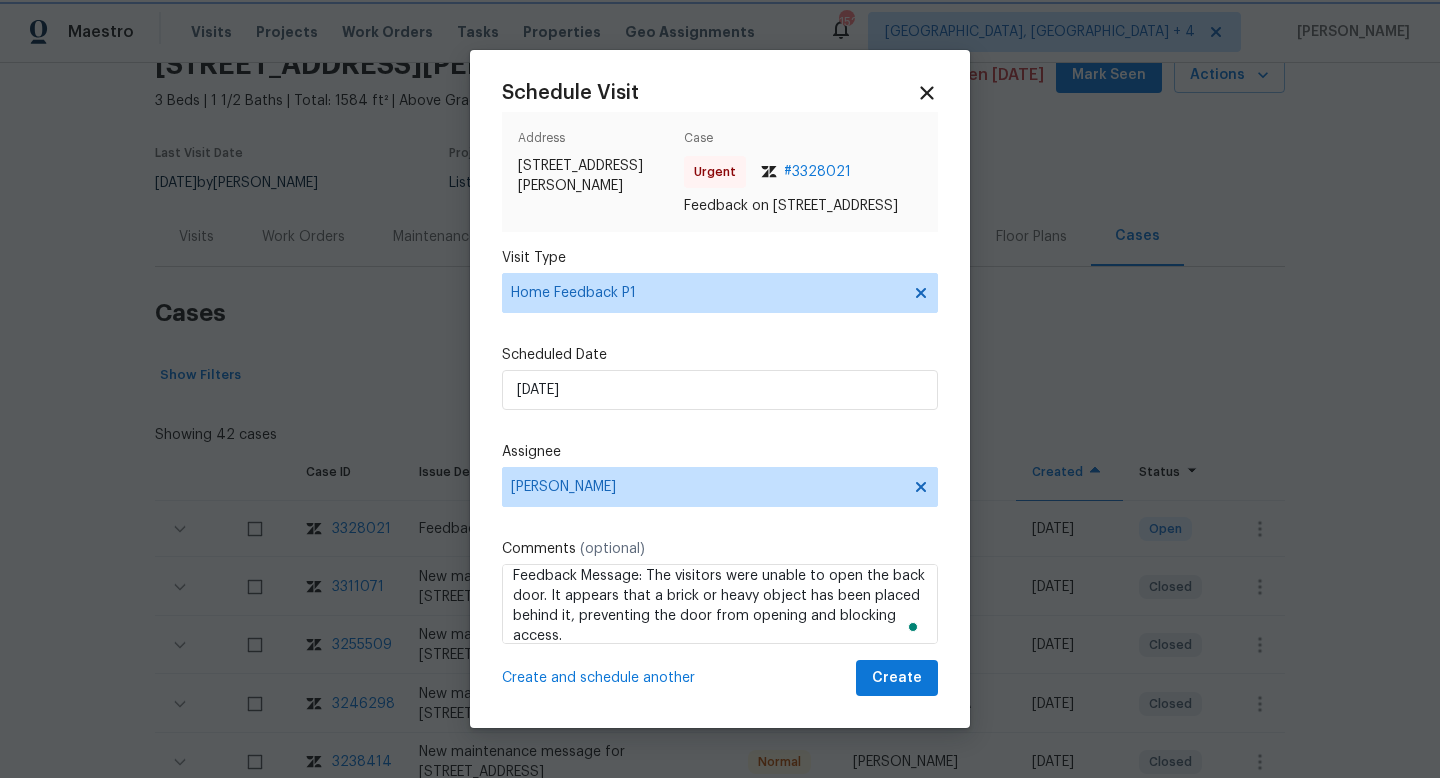 click at bounding box center [720, 389] 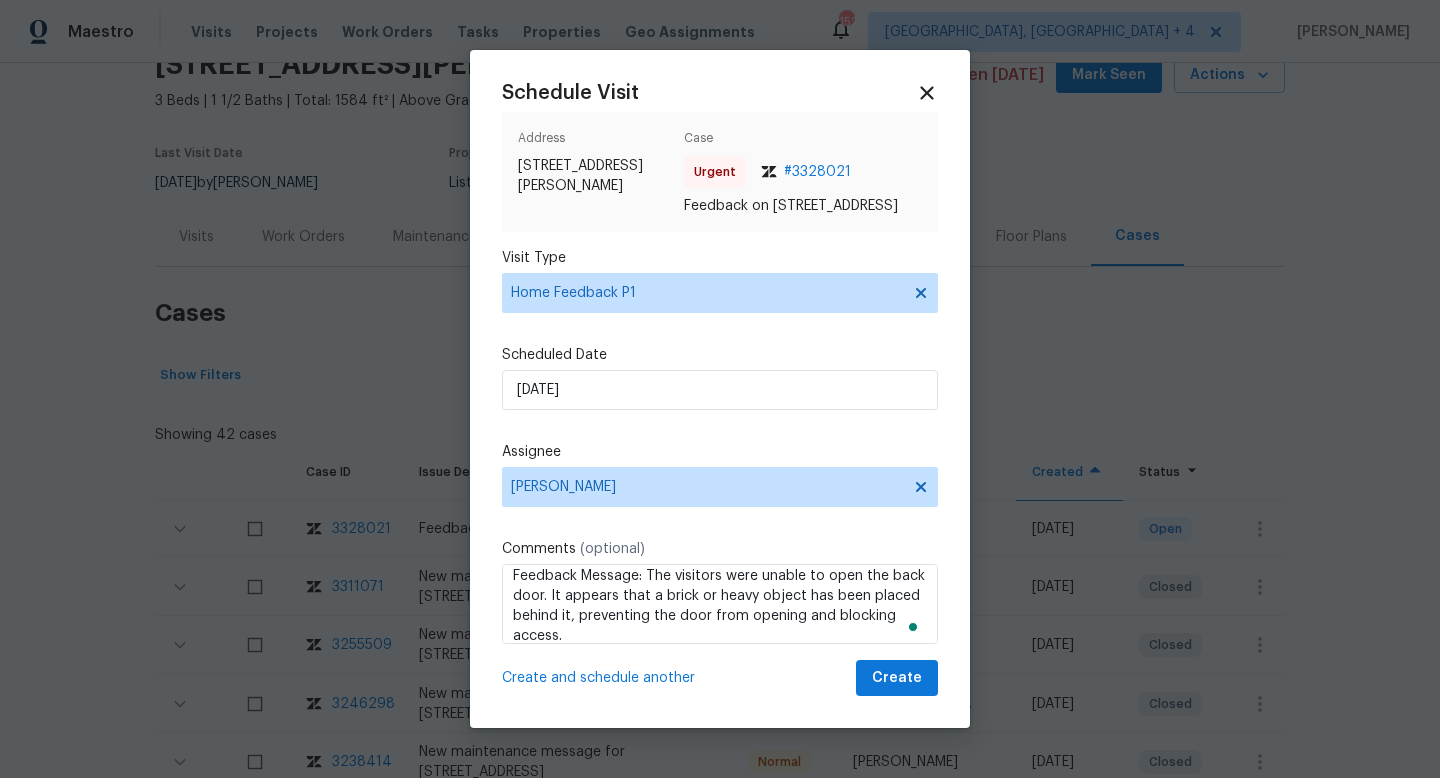 click on "Visits" at bounding box center [196, 236] 